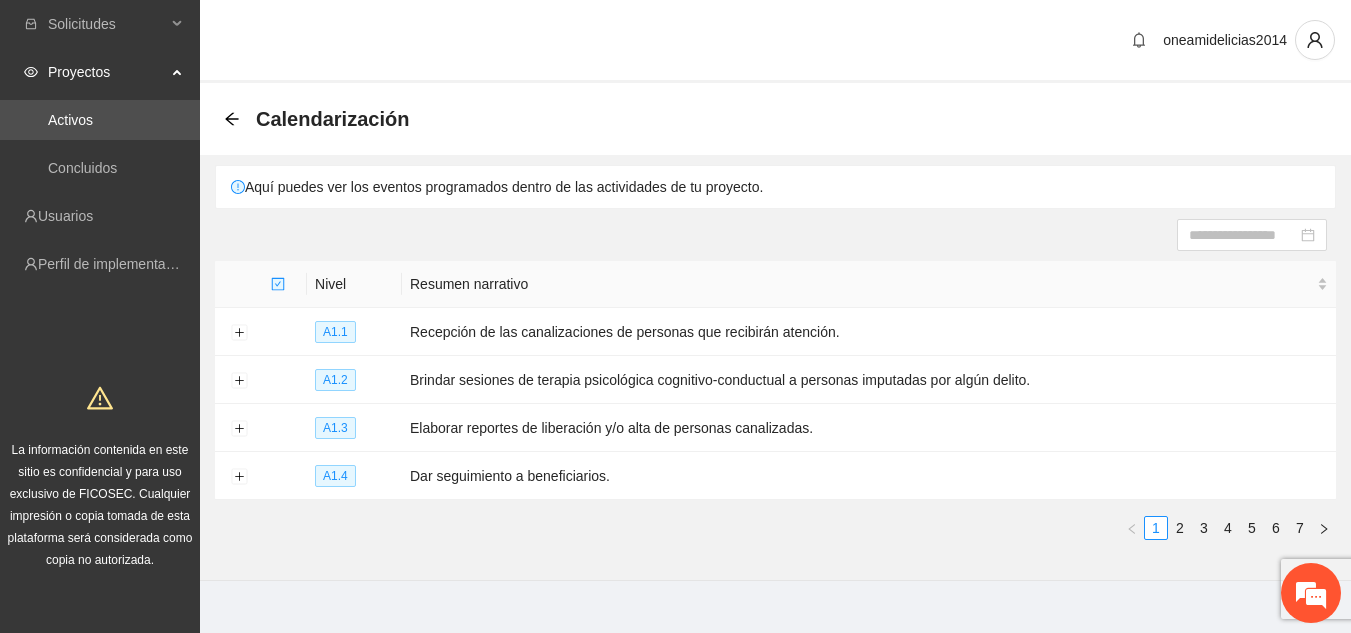 scroll, scrollTop: 24, scrollLeft: 0, axis: vertical 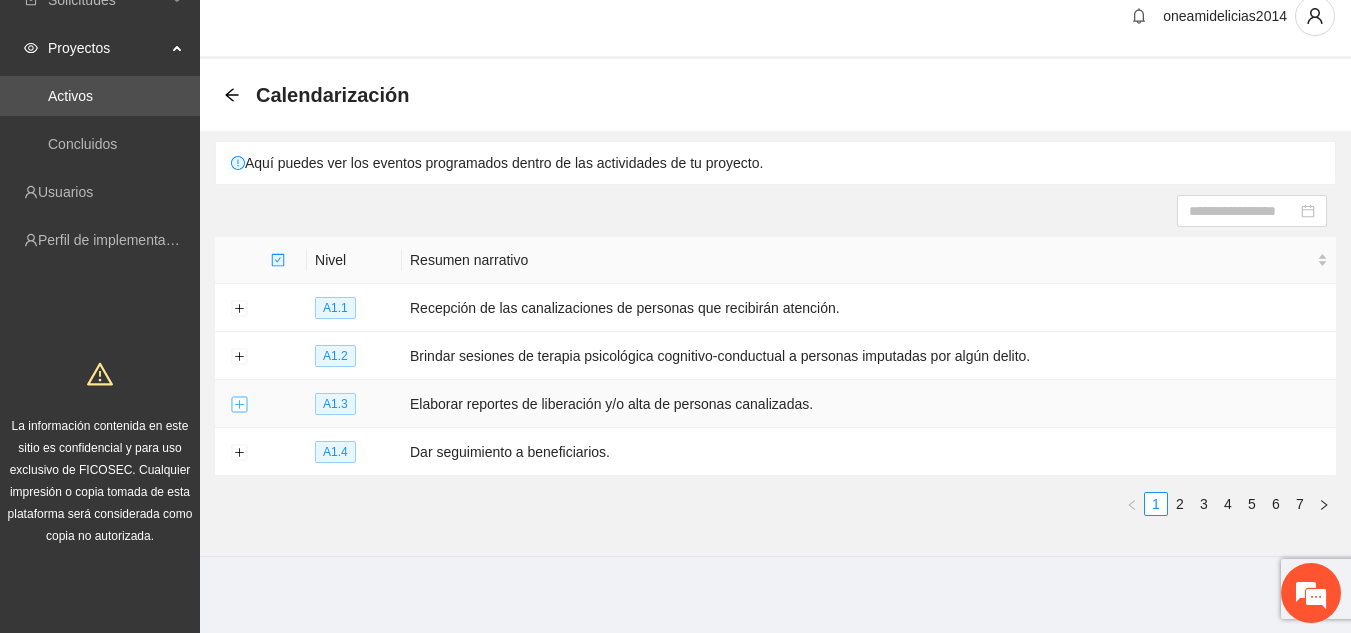 click at bounding box center [239, 405] 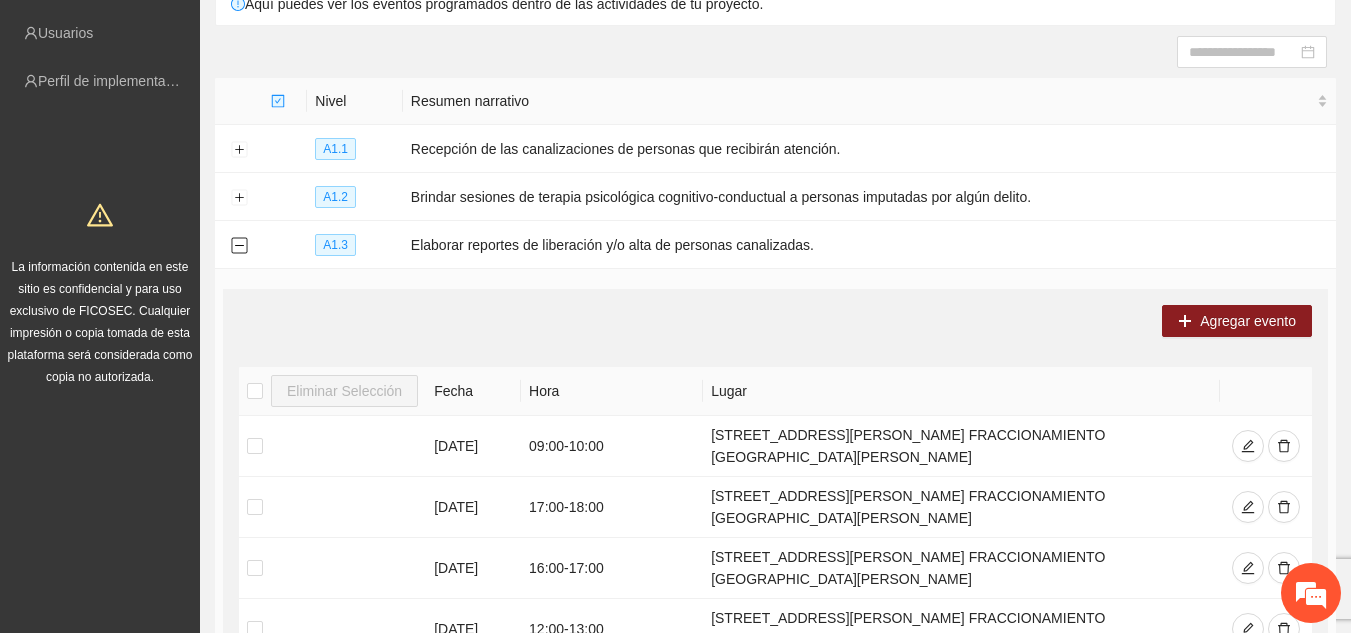 scroll, scrollTop: 184, scrollLeft: 0, axis: vertical 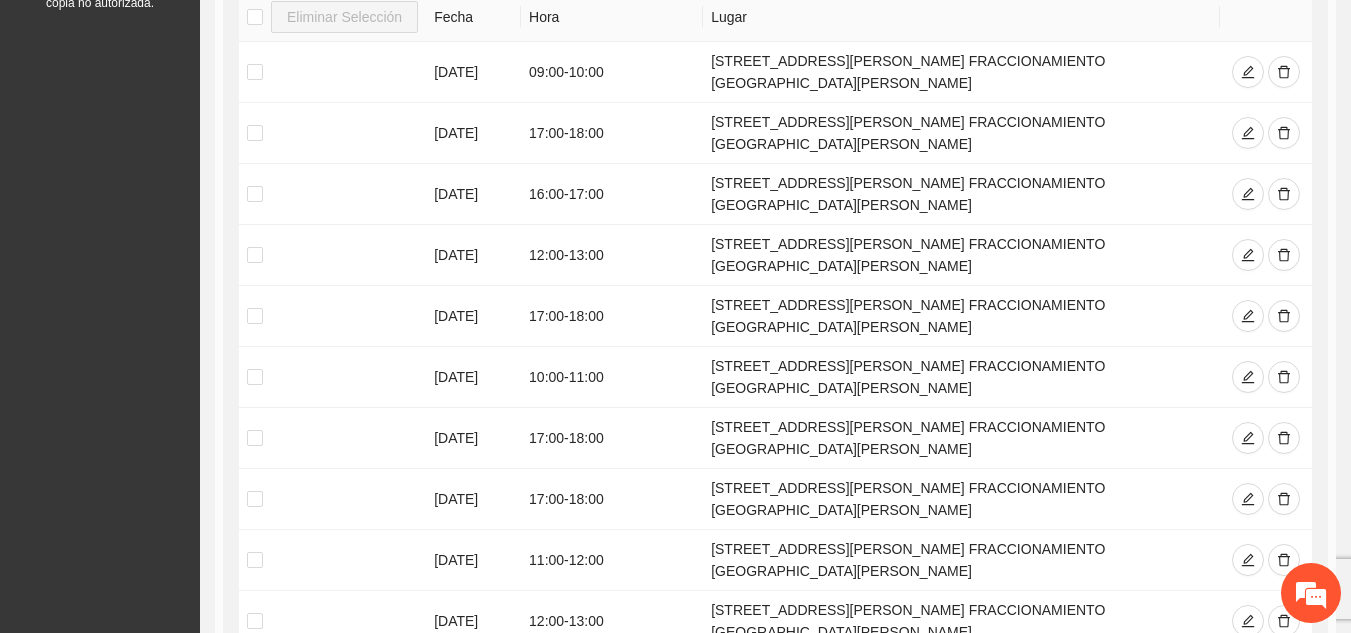click on "2" at bounding box center (1179, 680) 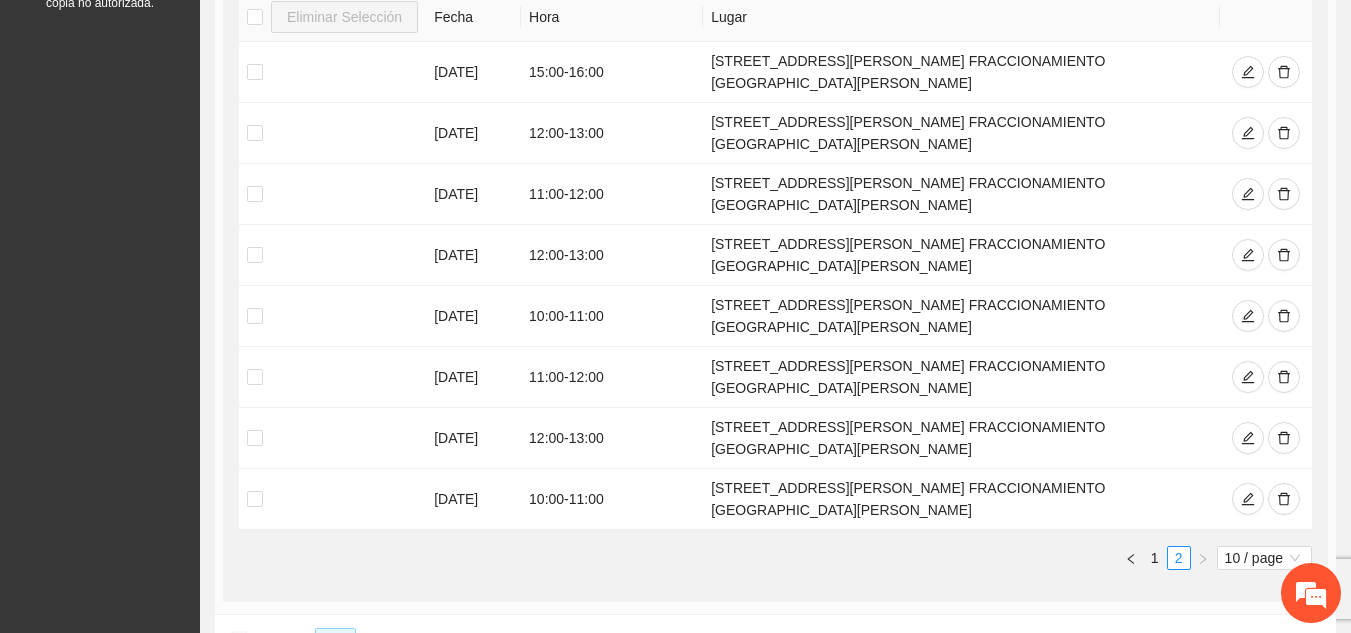 scroll, scrollTop: 517, scrollLeft: 0, axis: vertical 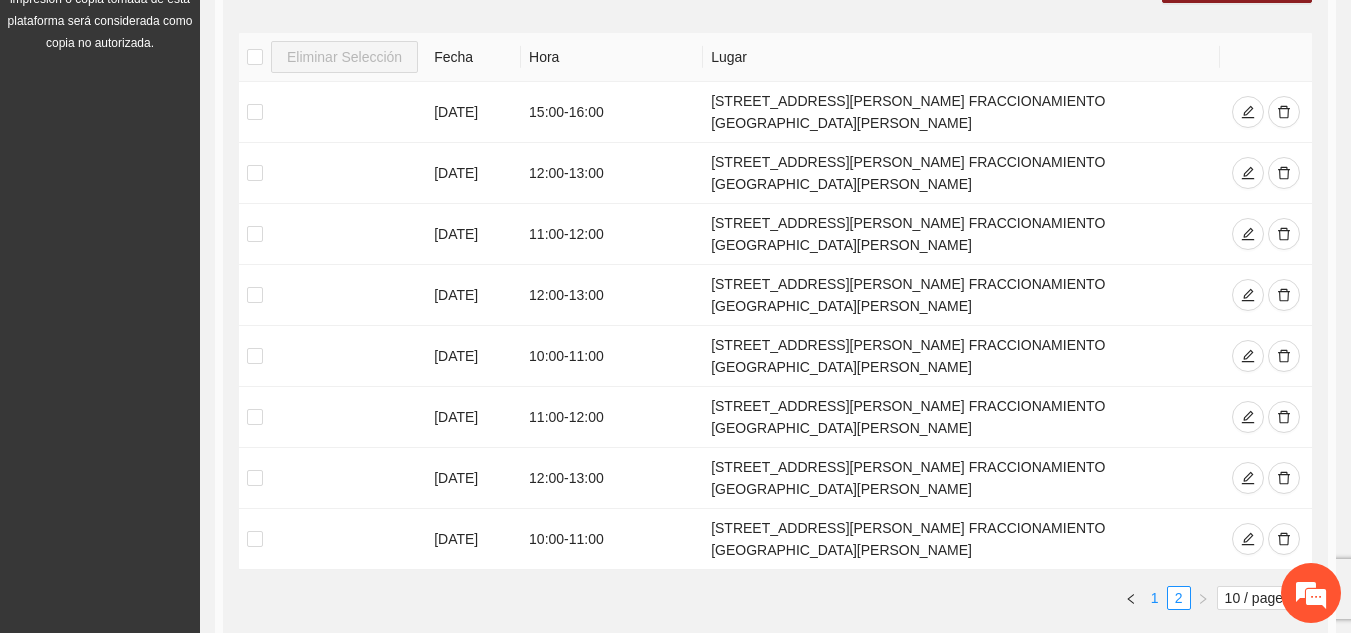 click on "1" at bounding box center [1155, 598] 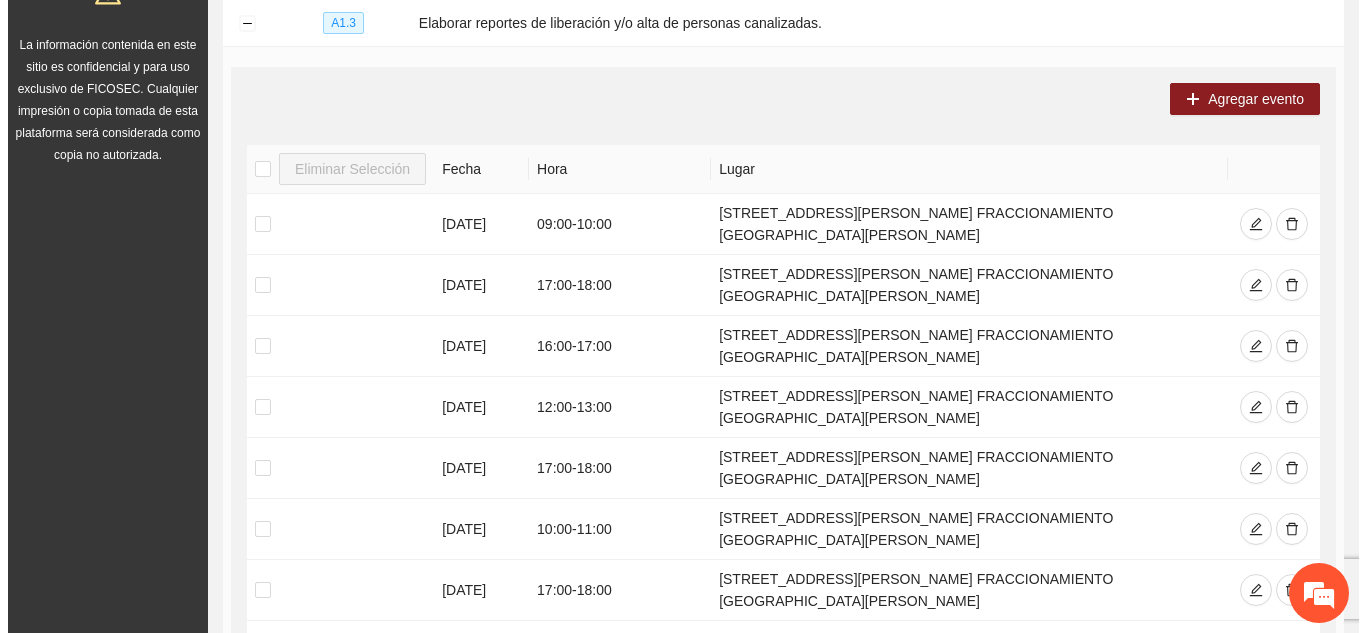 scroll, scrollTop: 397, scrollLeft: 0, axis: vertical 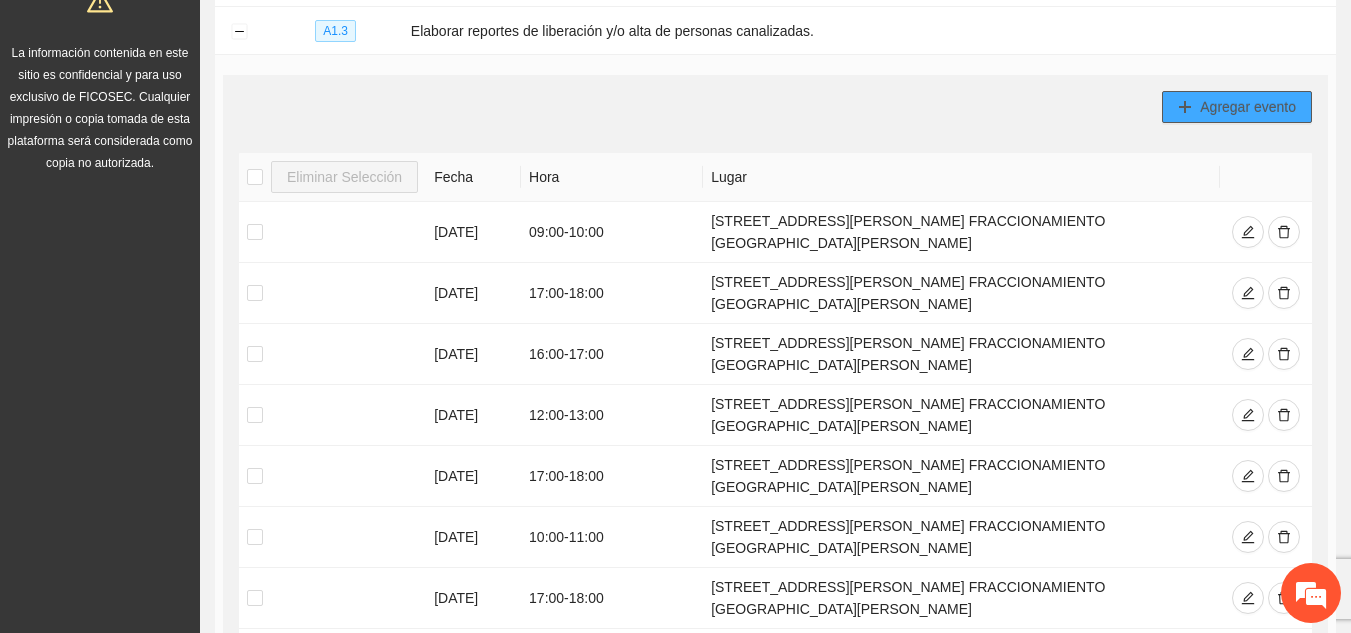 click 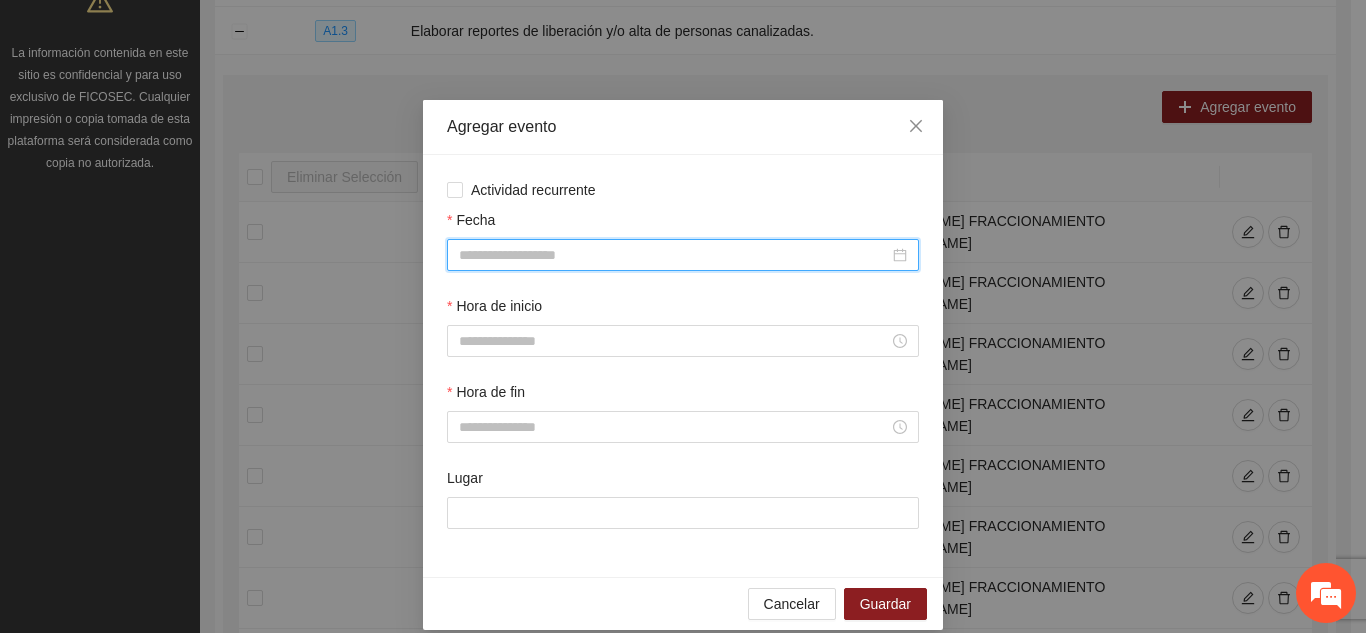 click on "Fecha" at bounding box center (674, 255) 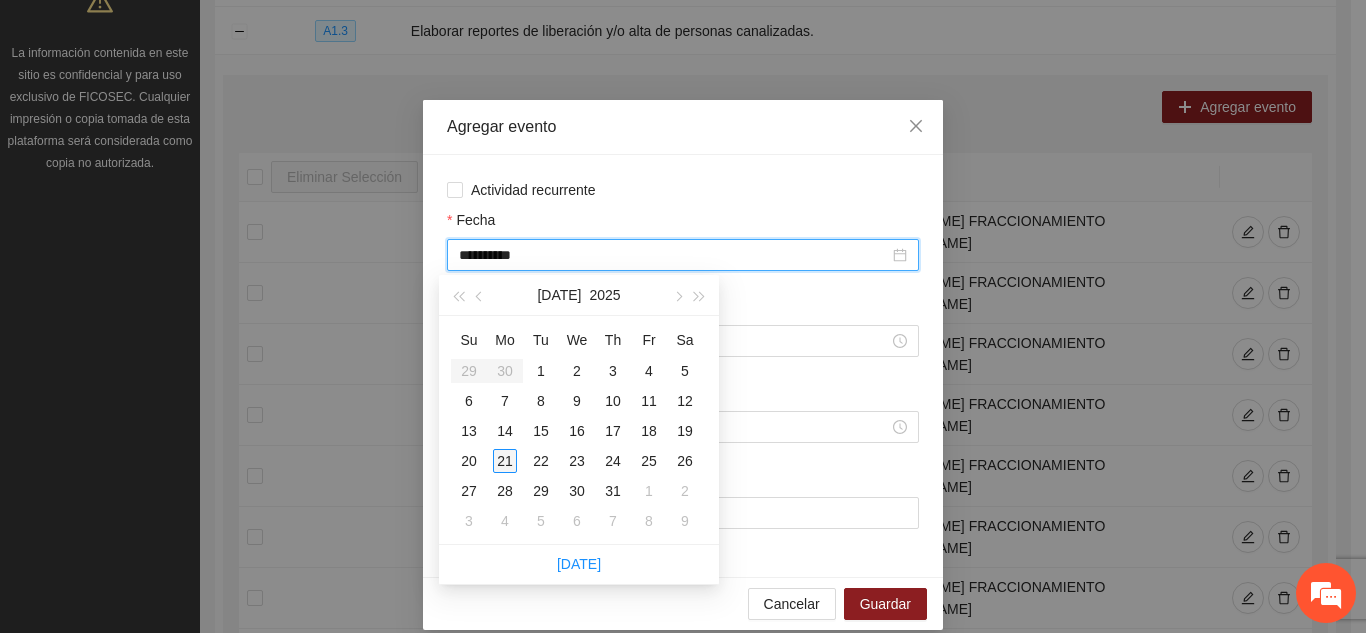 type on "**********" 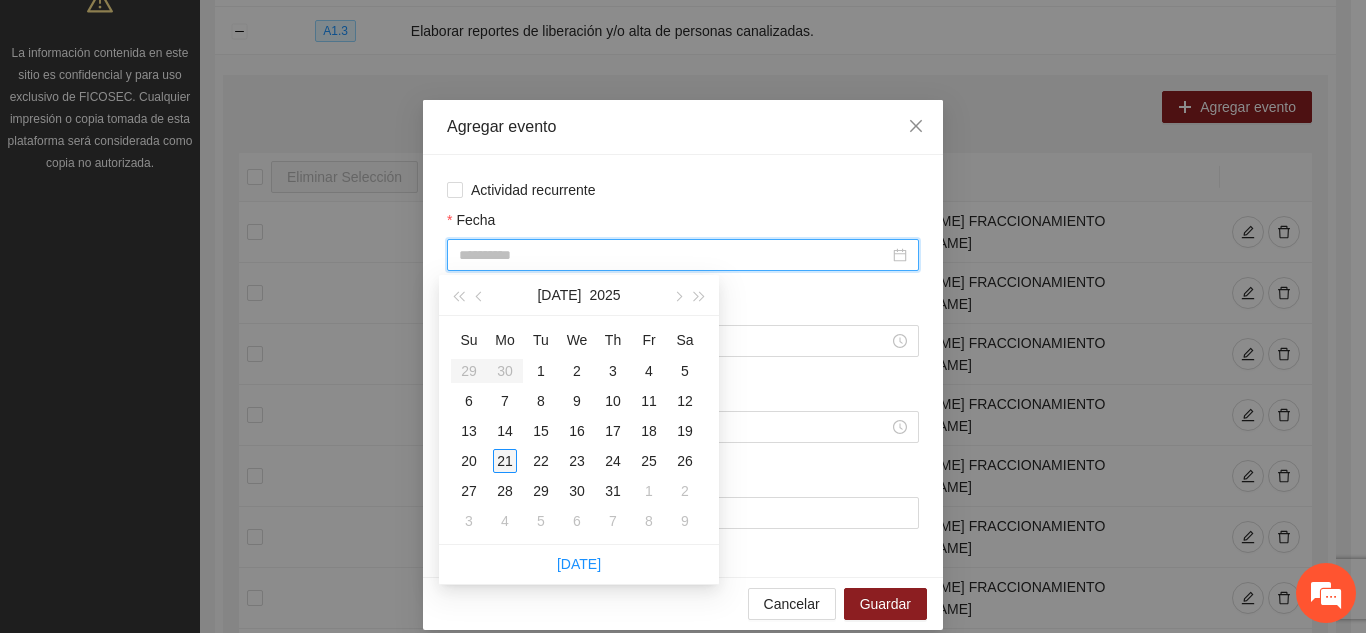 click on "21" at bounding box center (505, 461) 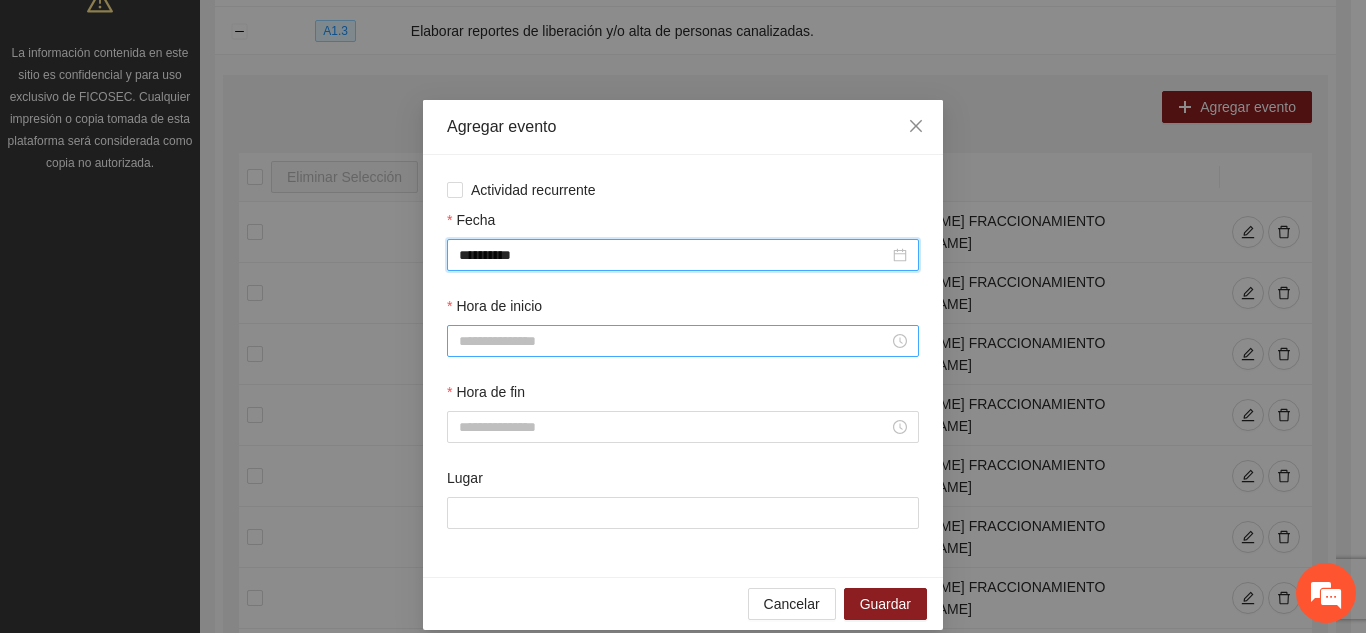 click on "Hora de inicio" at bounding box center [674, 341] 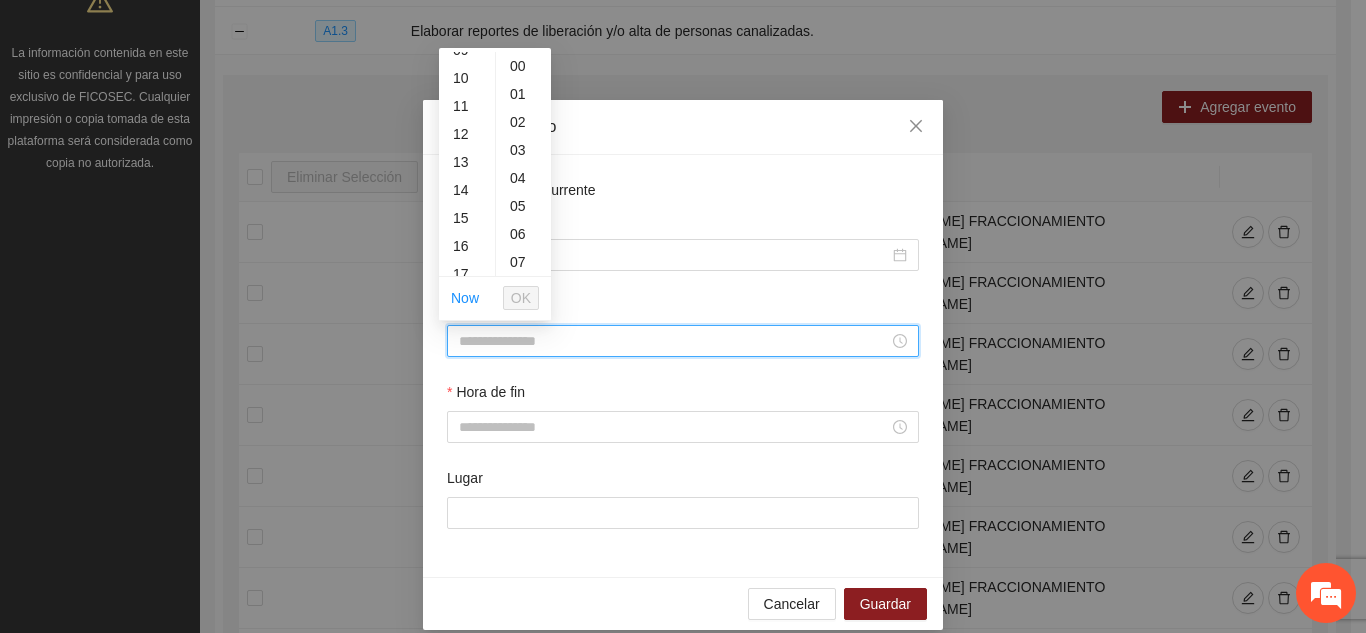scroll, scrollTop: 280, scrollLeft: 0, axis: vertical 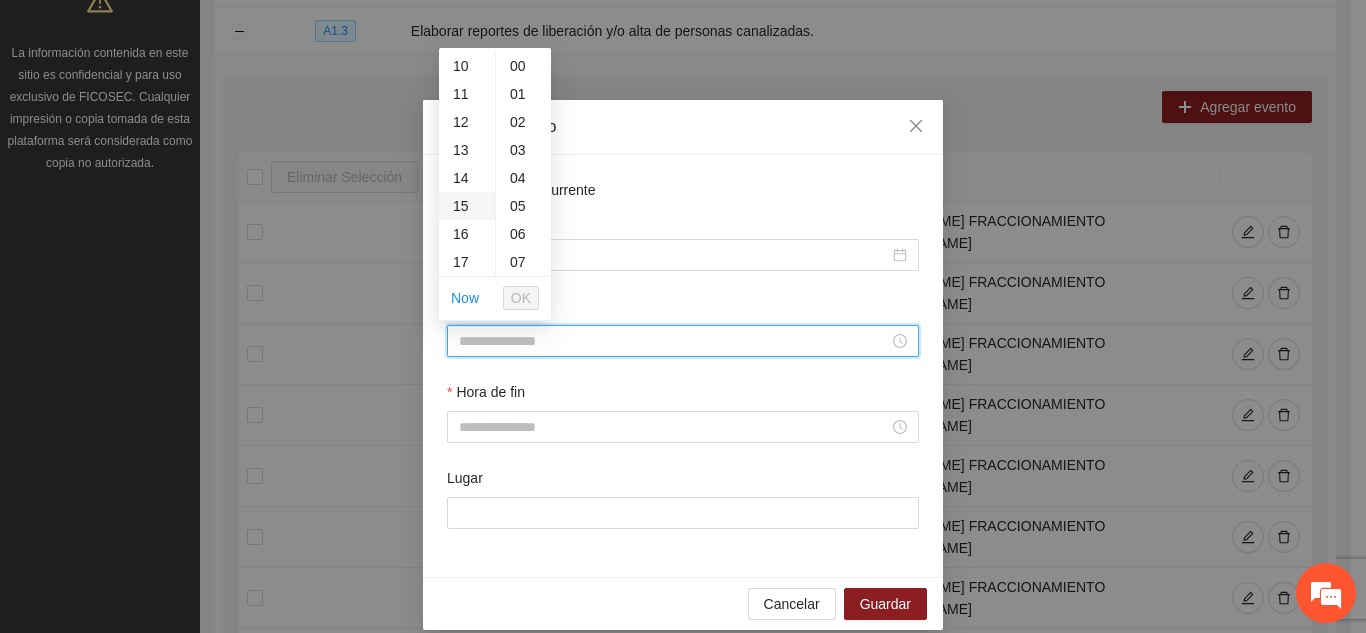click on "15" at bounding box center [467, 206] 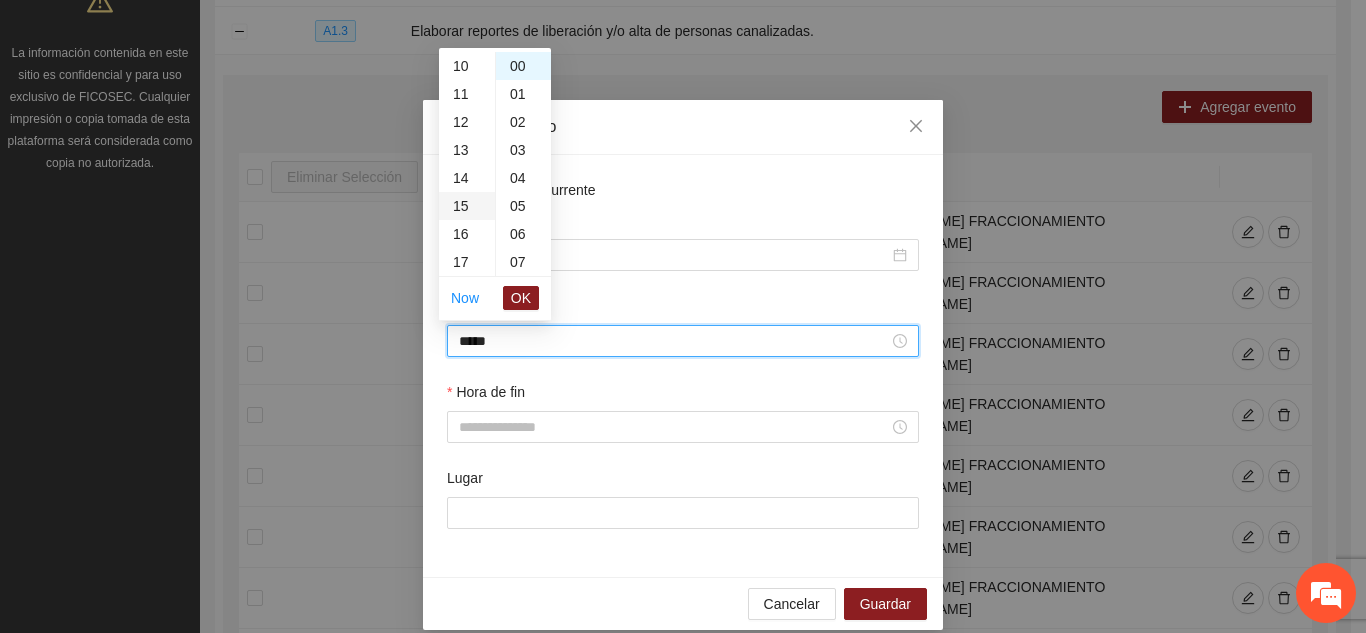scroll, scrollTop: 420, scrollLeft: 0, axis: vertical 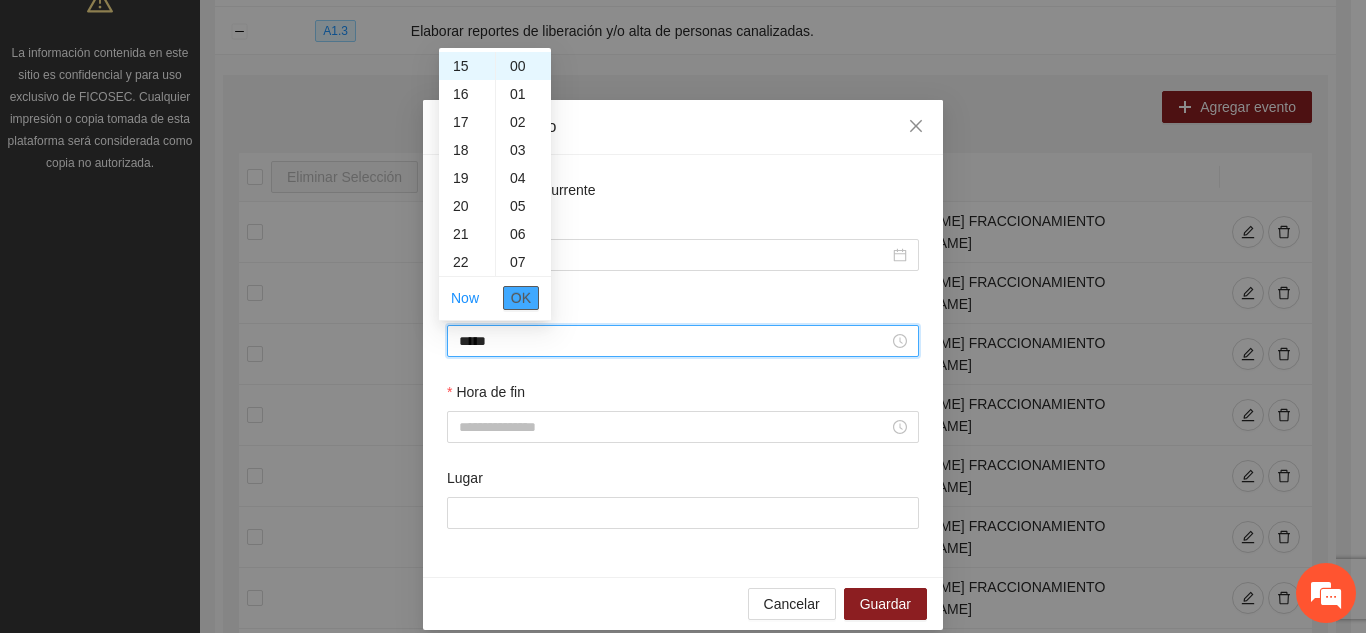 click on "OK" at bounding box center [521, 298] 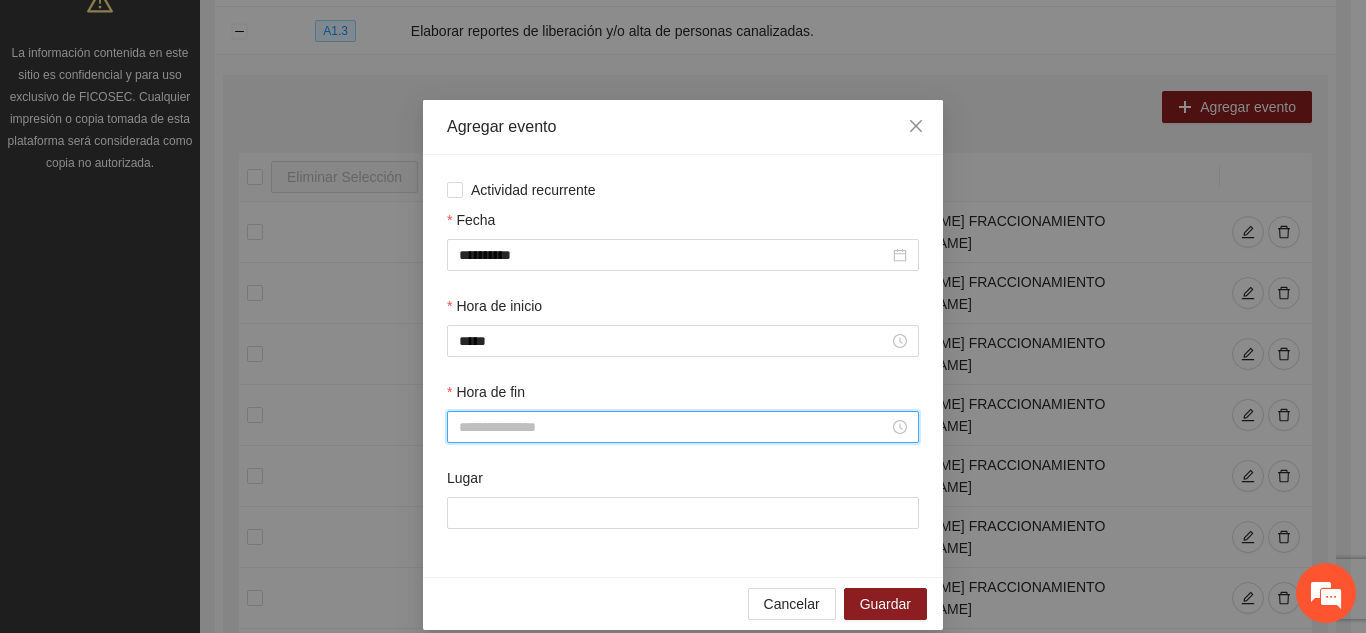 click on "Hora de fin" at bounding box center (674, 427) 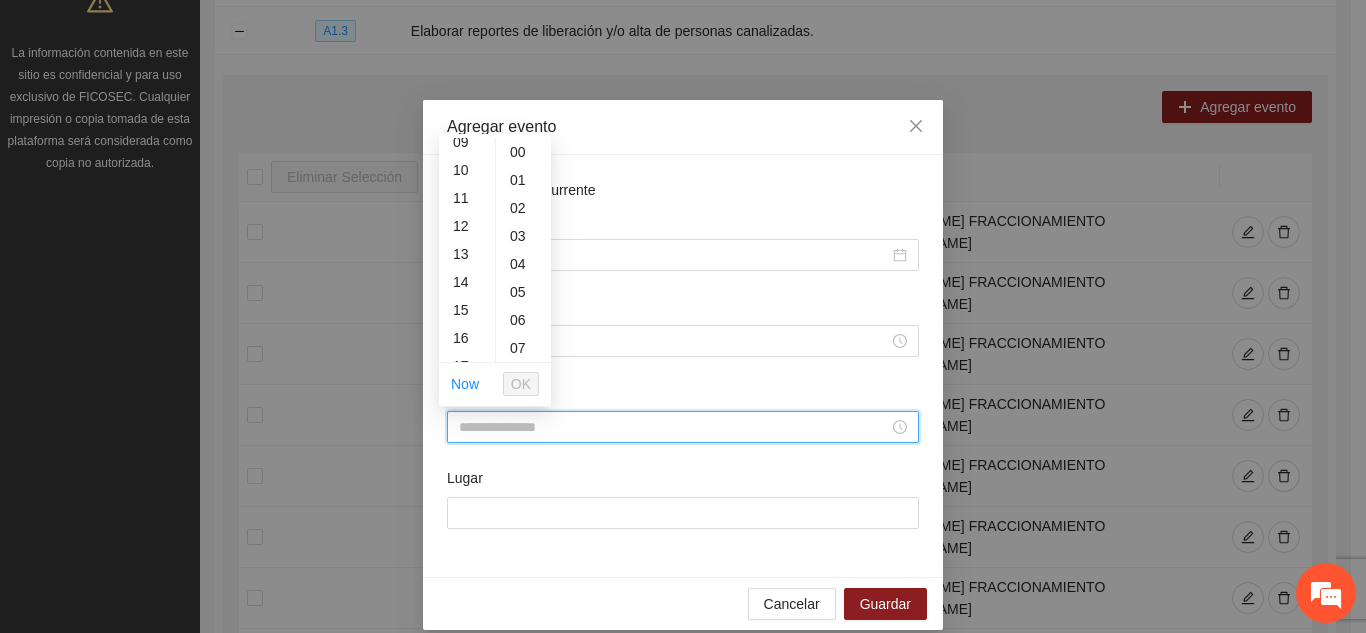 scroll, scrollTop: 280, scrollLeft: 0, axis: vertical 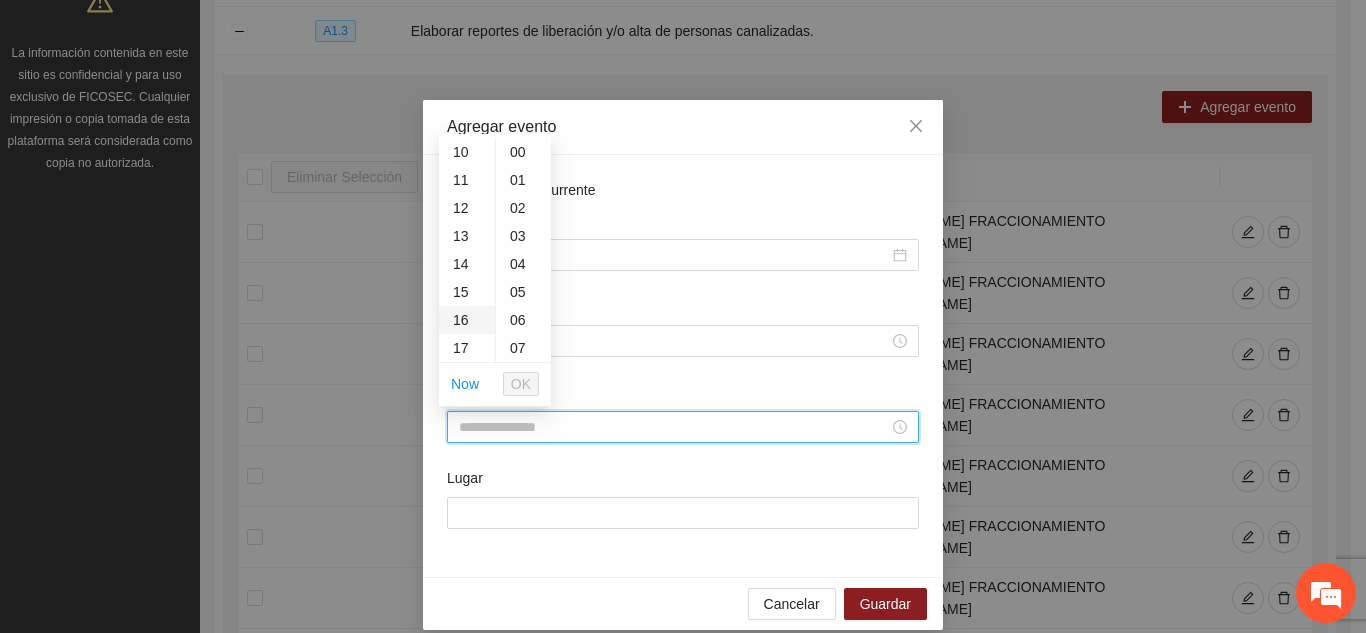 click on "16" at bounding box center [467, 320] 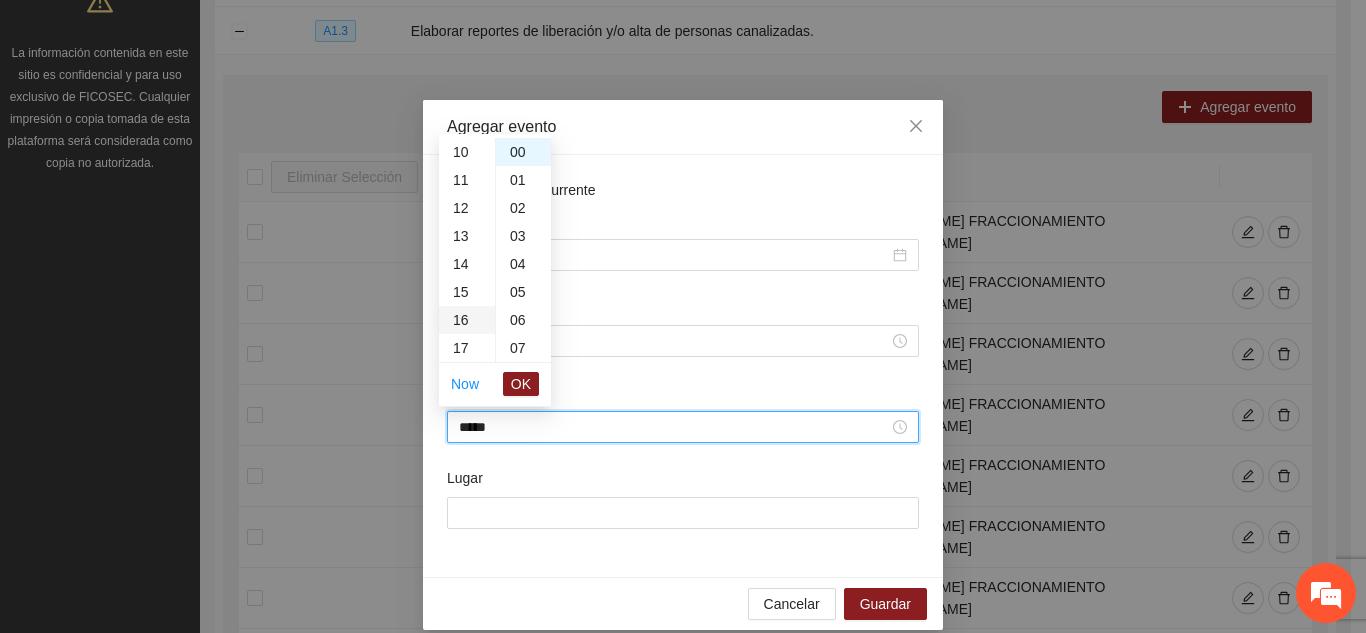 type on "*****" 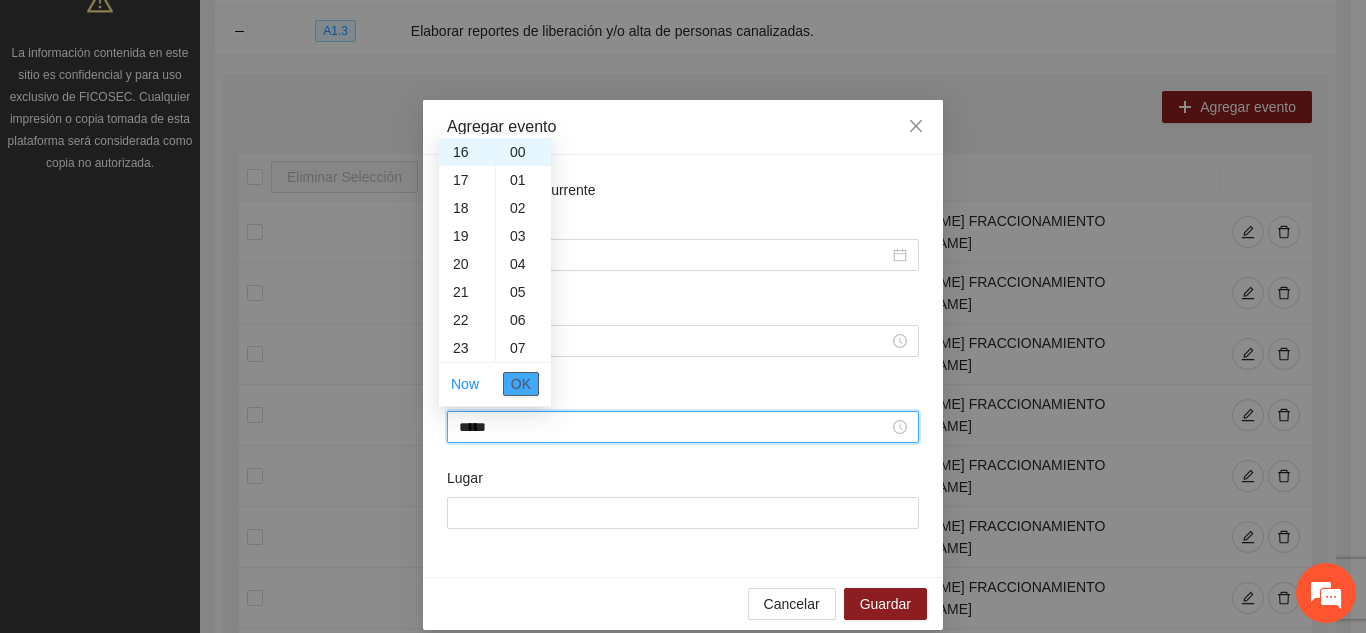 click on "OK" at bounding box center [521, 384] 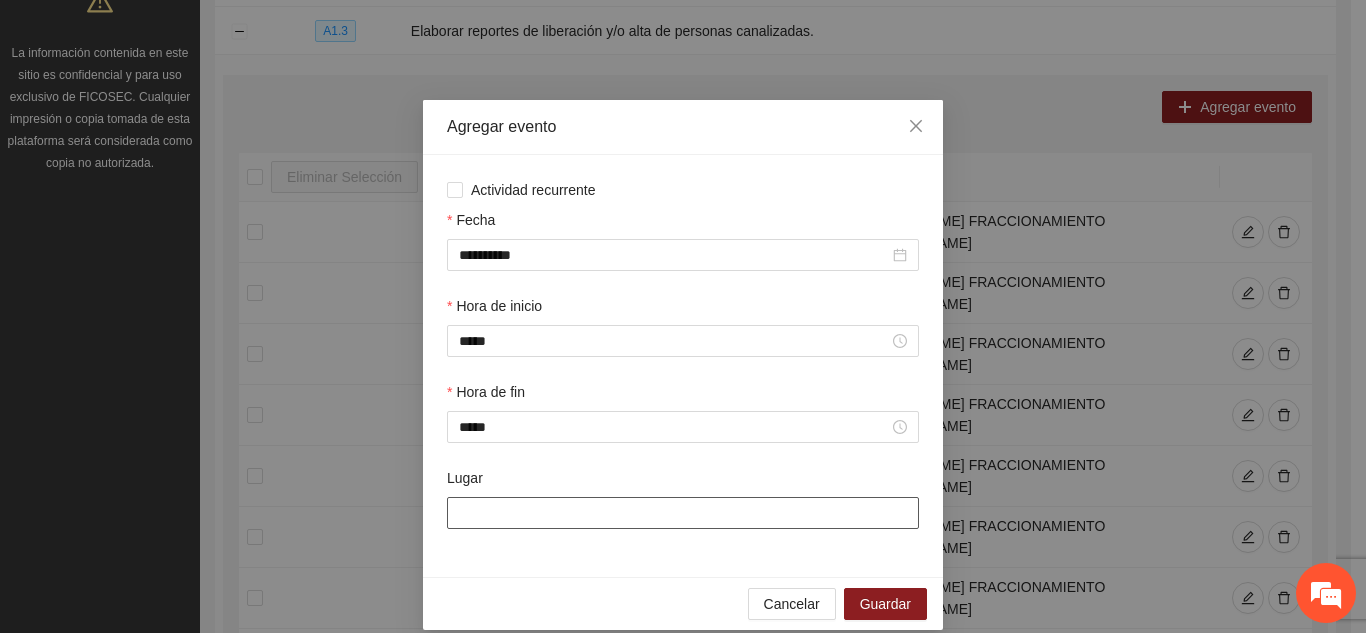 click on "Lugar" at bounding box center (683, 513) 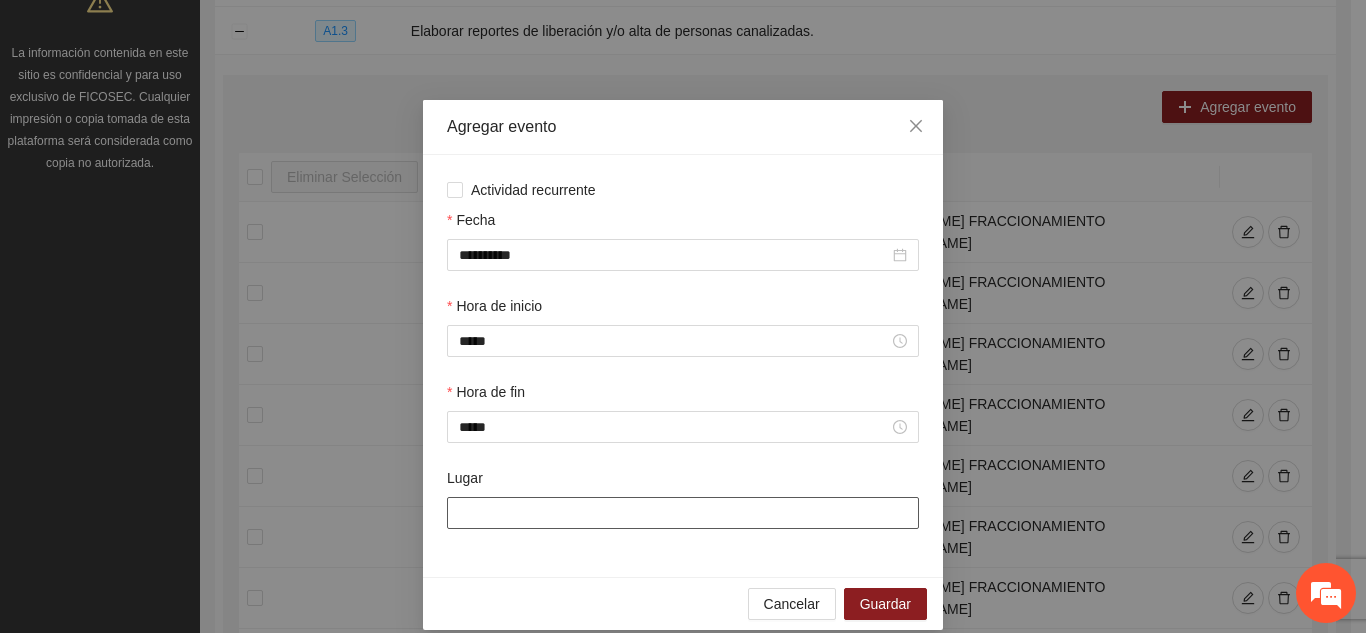 type on "**********" 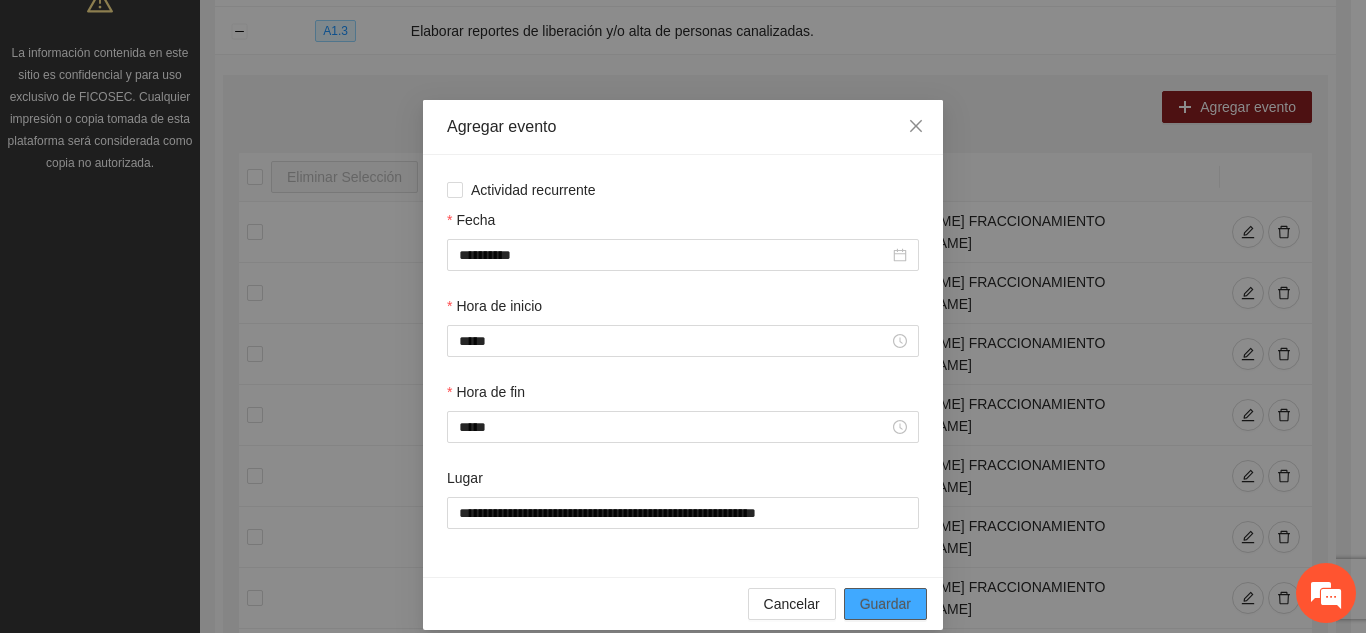 click on "Guardar" at bounding box center [885, 604] 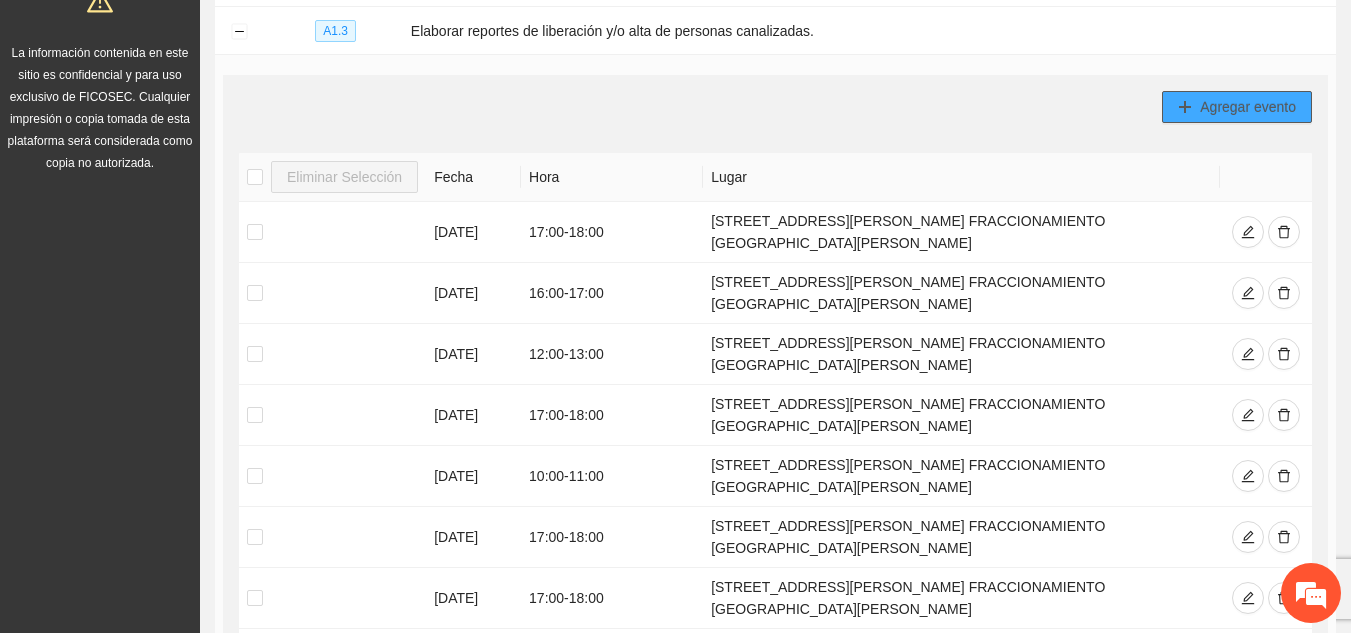 click on "Agregar evento" at bounding box center [1248, 107] 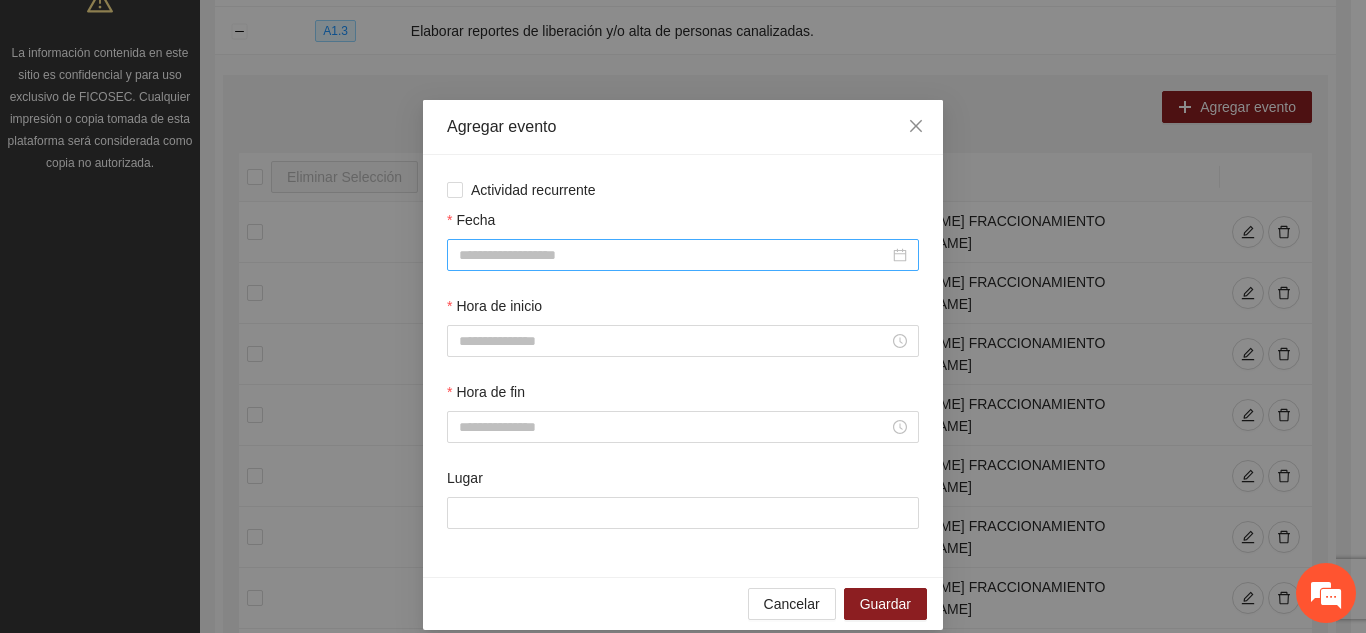click on "Fecha" at bounding box center (674, 255) 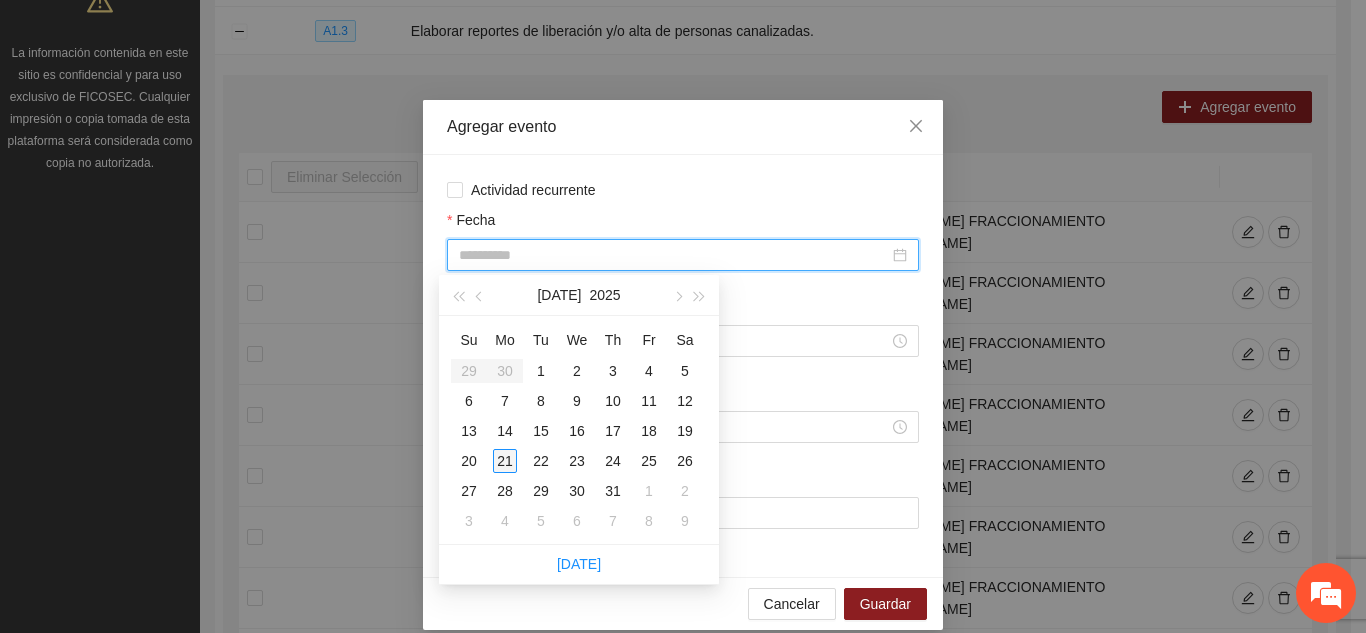 type on "**********" 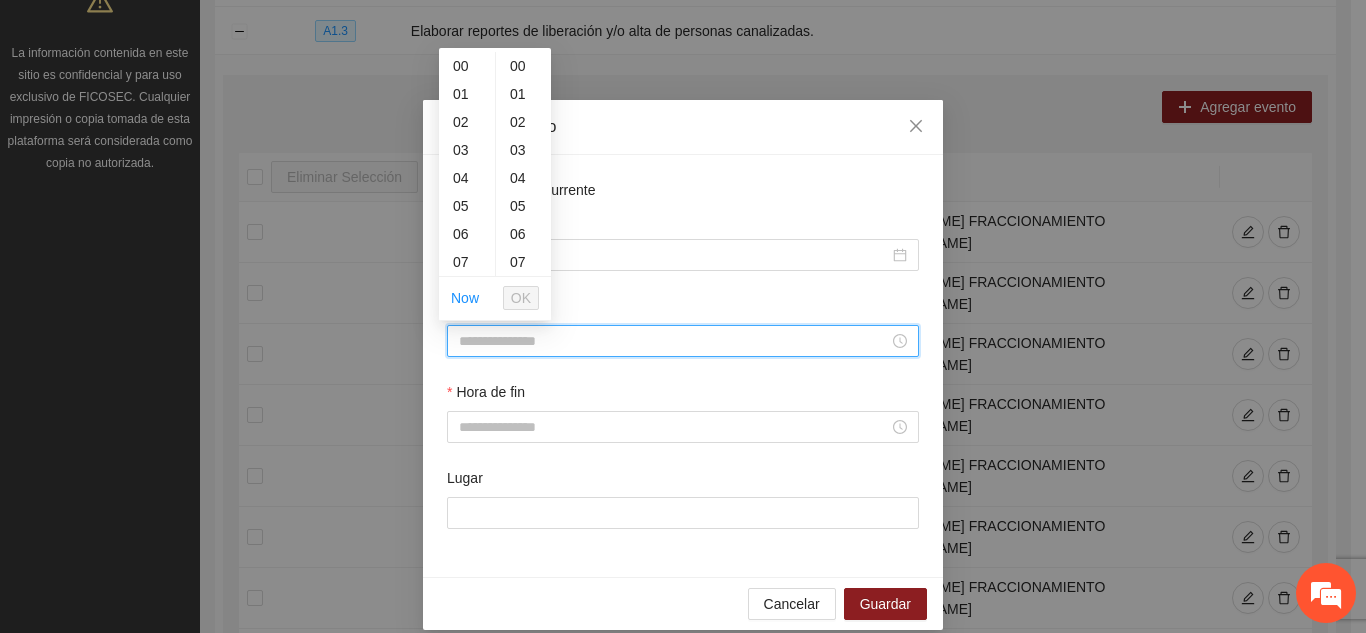click on "Hora de inicio" at bounding box center [674, 341] 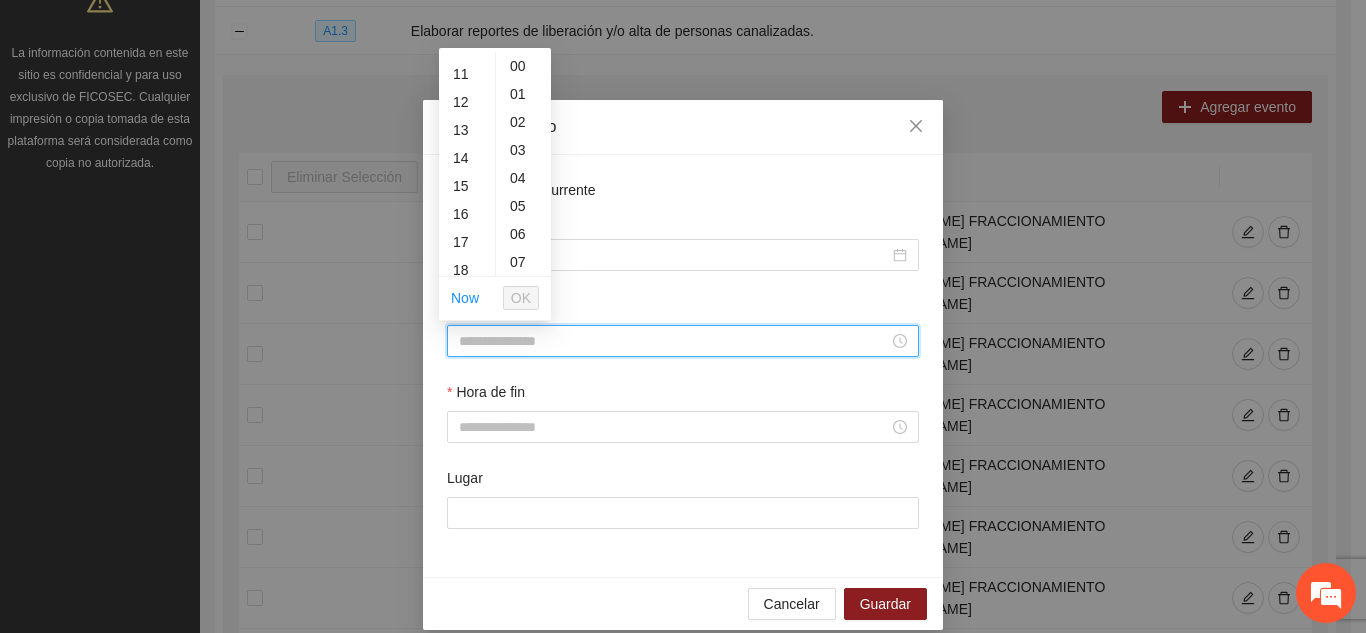 scroll, scrollTop: 320, scrollLeft: 0, axis: vertical 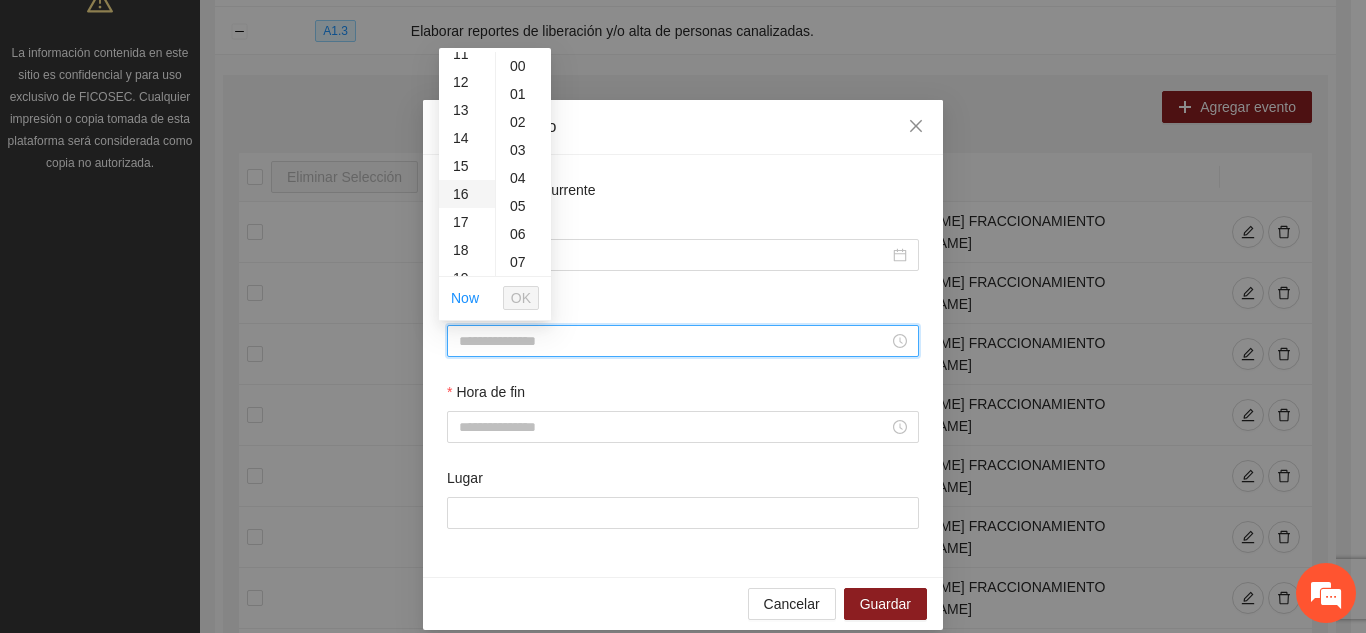 click on "16" at bounding box center (467, 194) 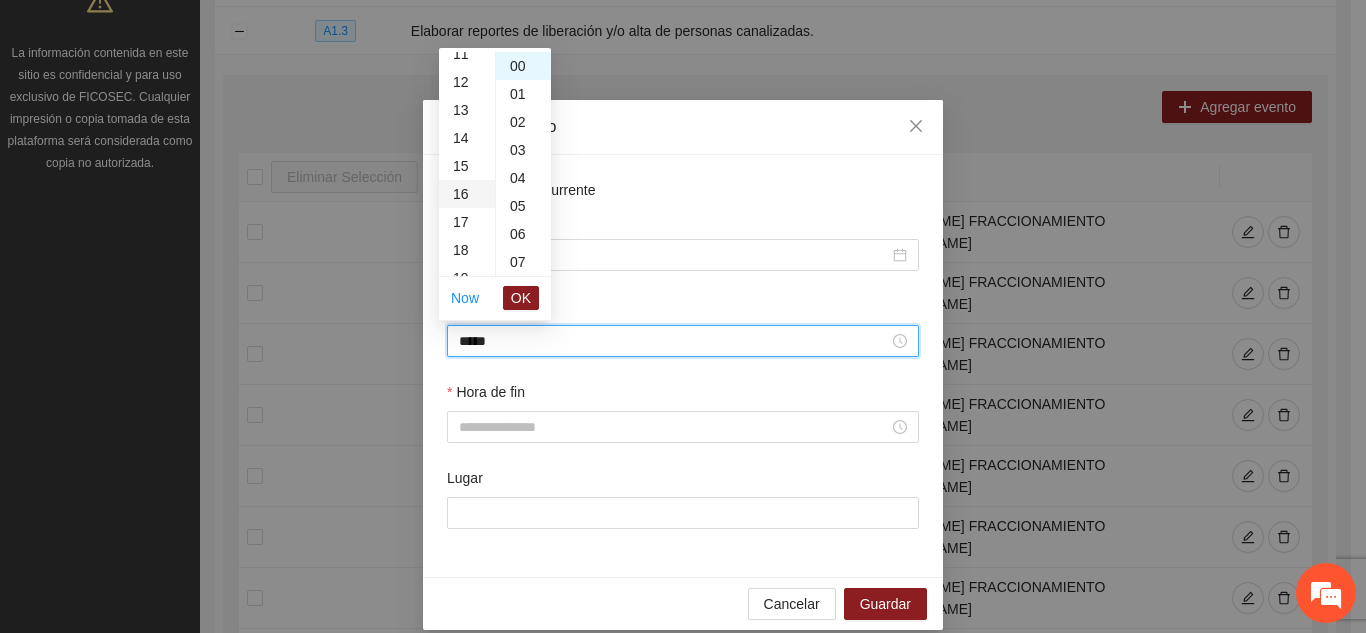 scroll, scrollTop: 448, scrollLeft: 0, axis: vertical 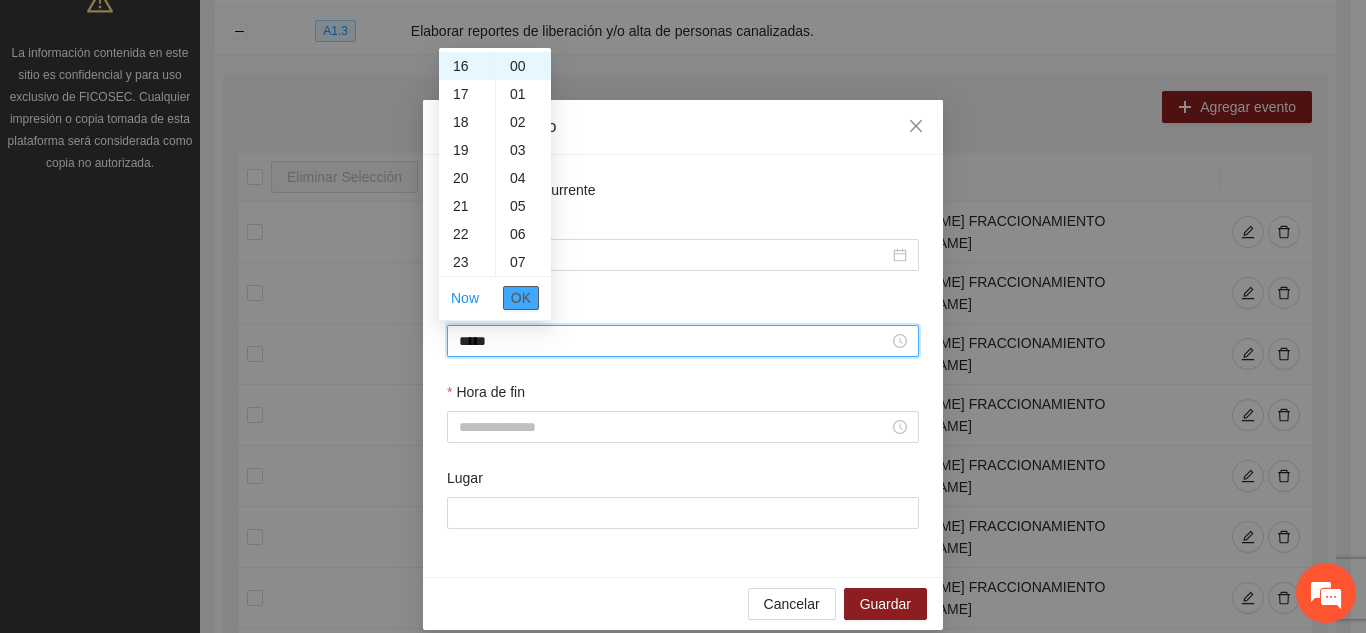 click on "OK" at bounding box center [521, 298] 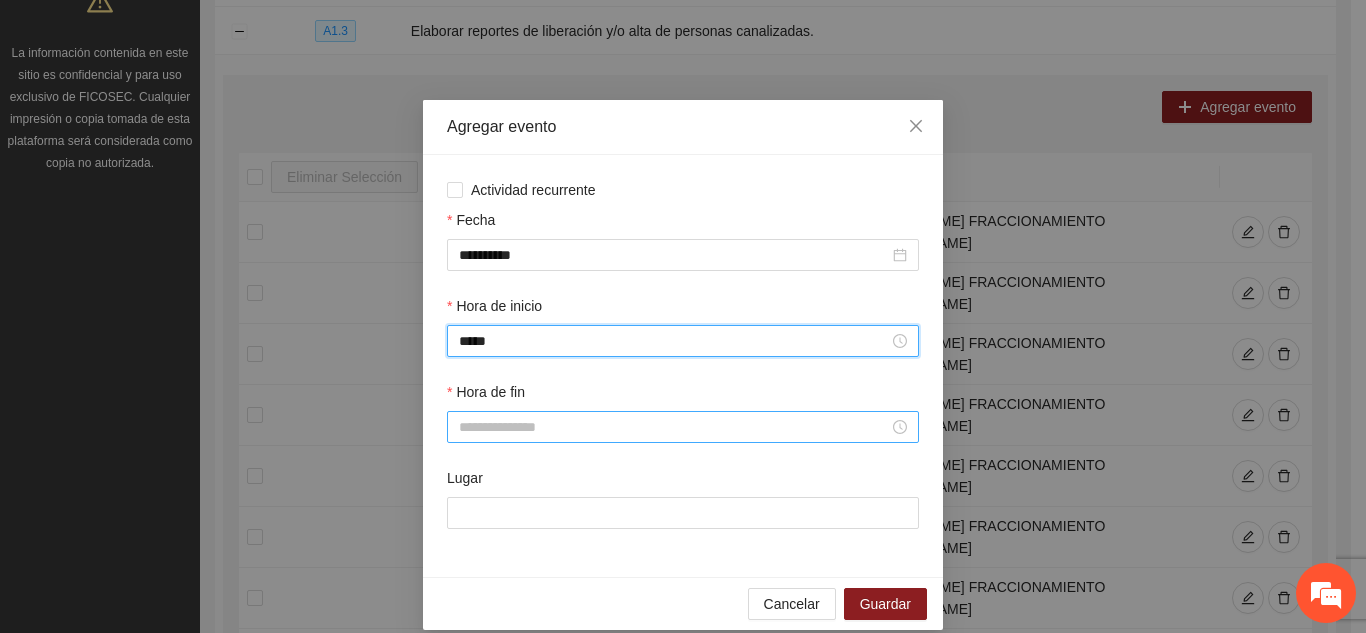 click on "Hora de fin" at bounding box center (674, 427) 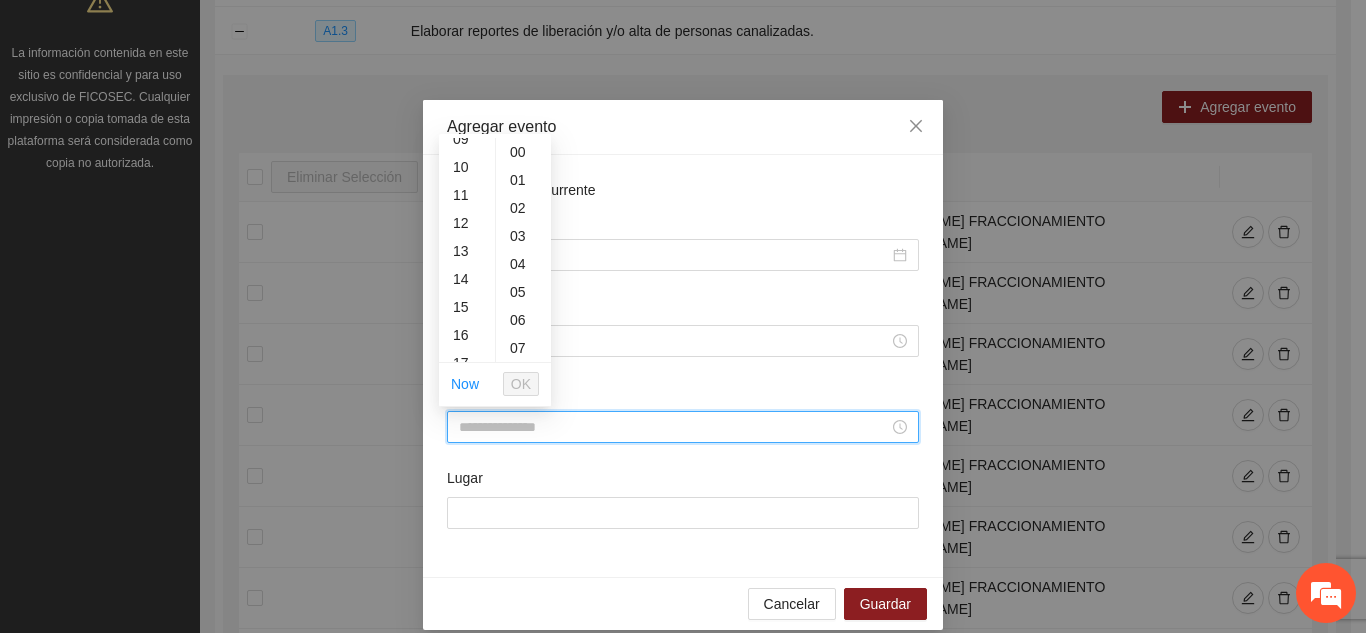 scroll, scrollTop: 280, scrollLeft: 0, axis: vertical 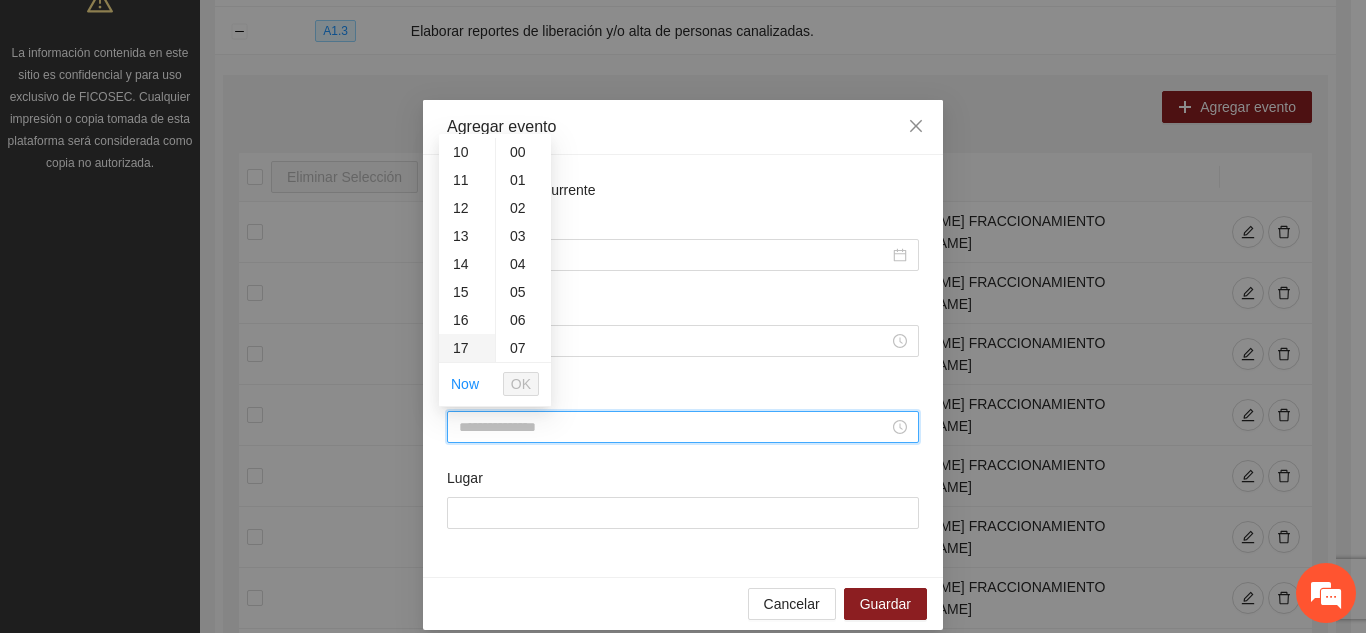 click on "17" at bounding box center (467, 348) 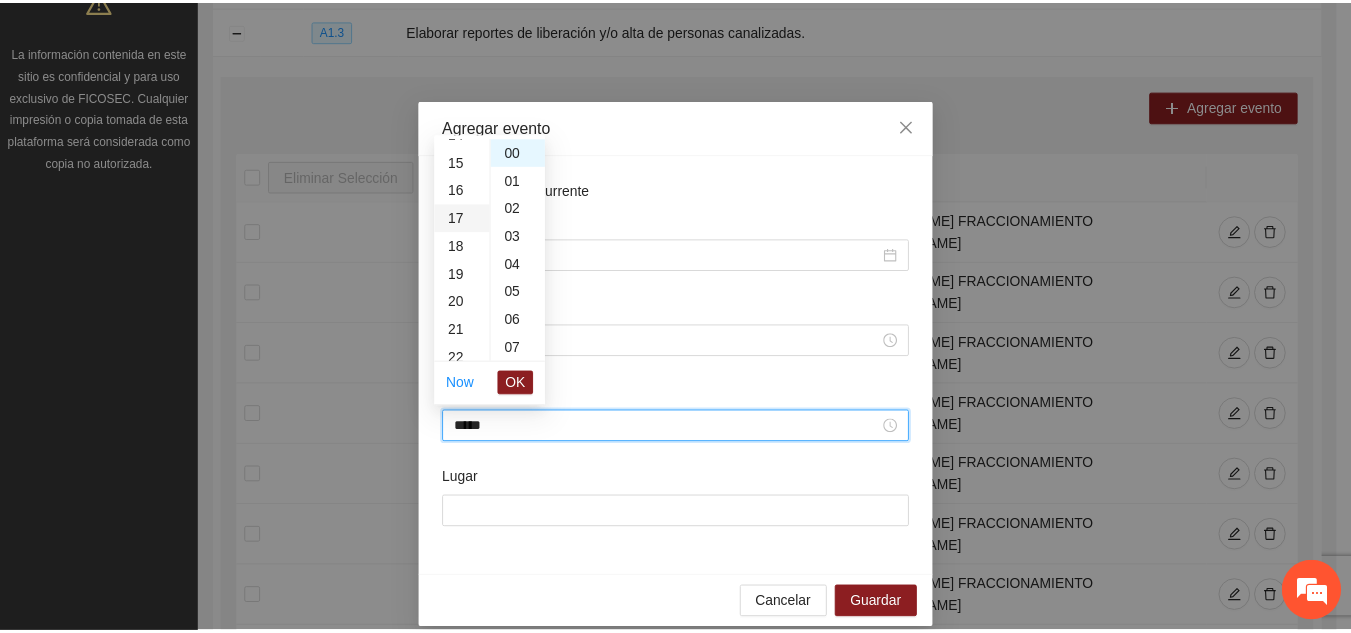 scroll, scrollTop: 476, scrollLeft: 0, axis: vertical 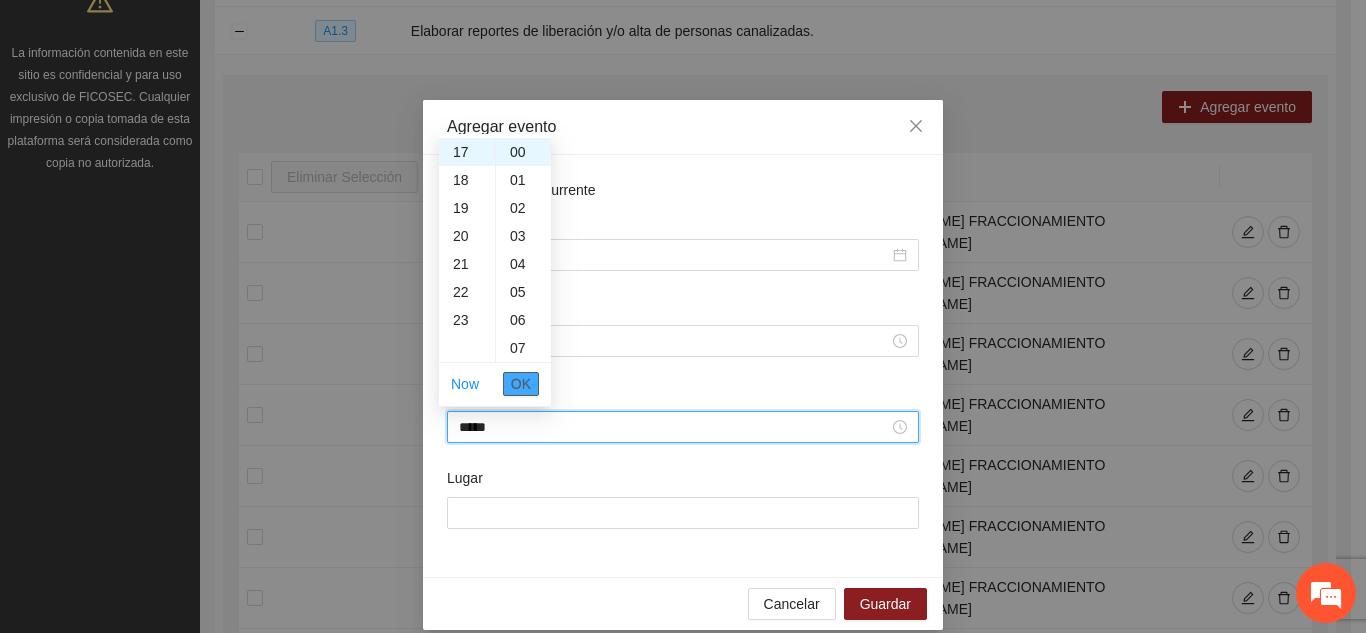 click on "OK" at bounding box center (521, 384) 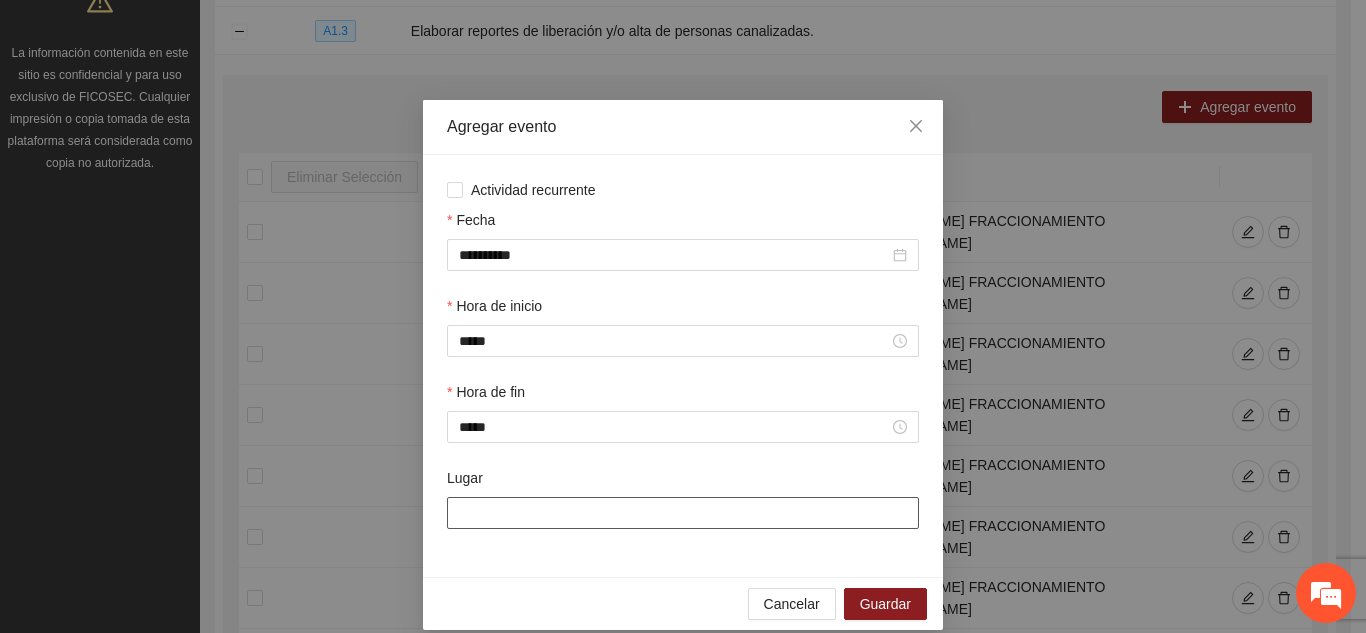 click on "Lugar" at bounding box center (683, 513) 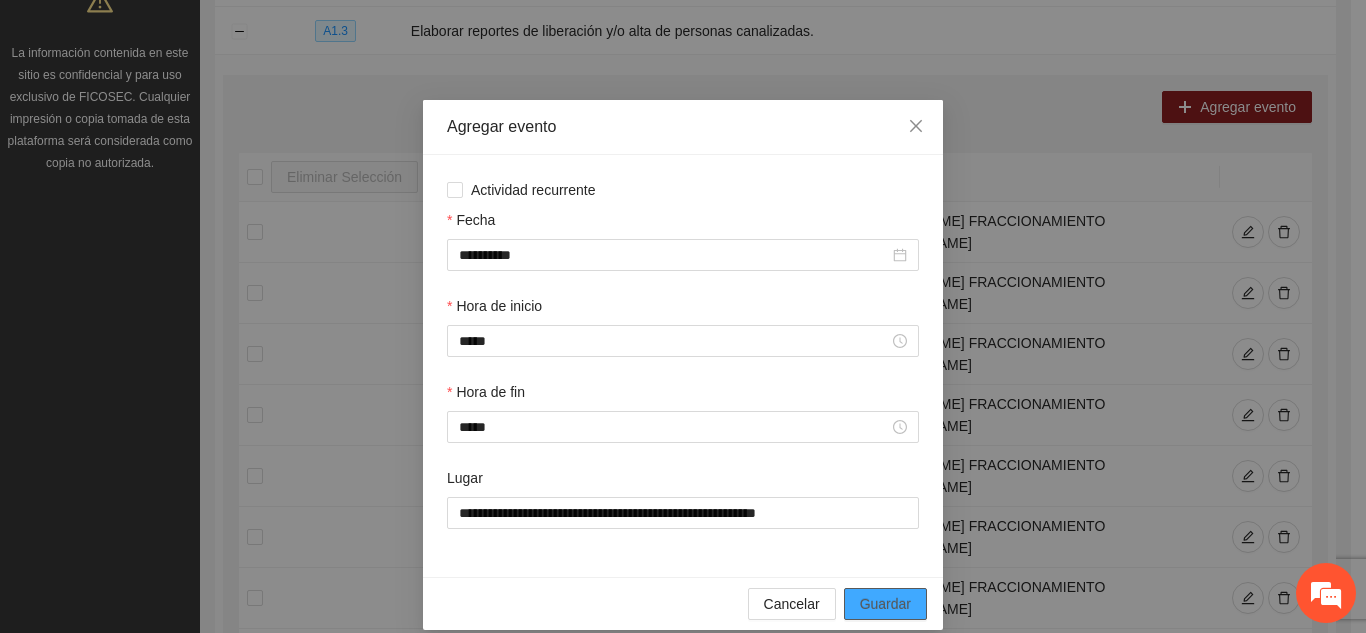 click on "Guardar" at bounding box center (885, 604) 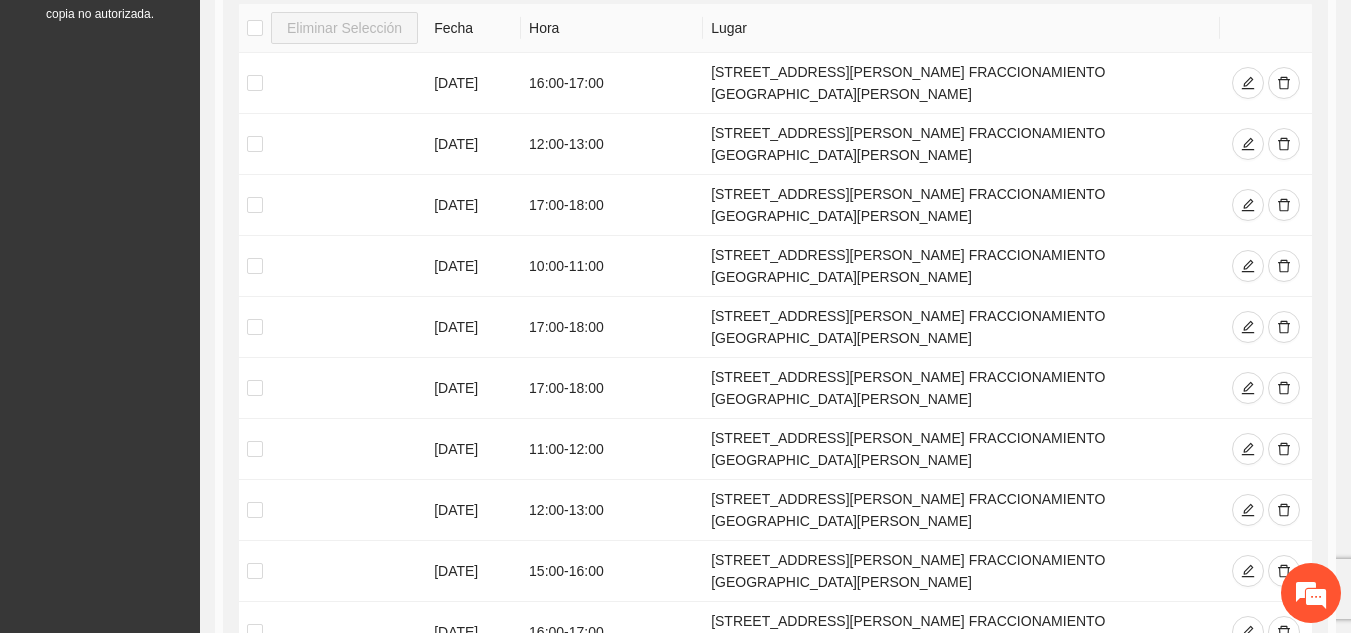 scroll, scrollTop: 557, scrollLeft: 0, axis: vertical 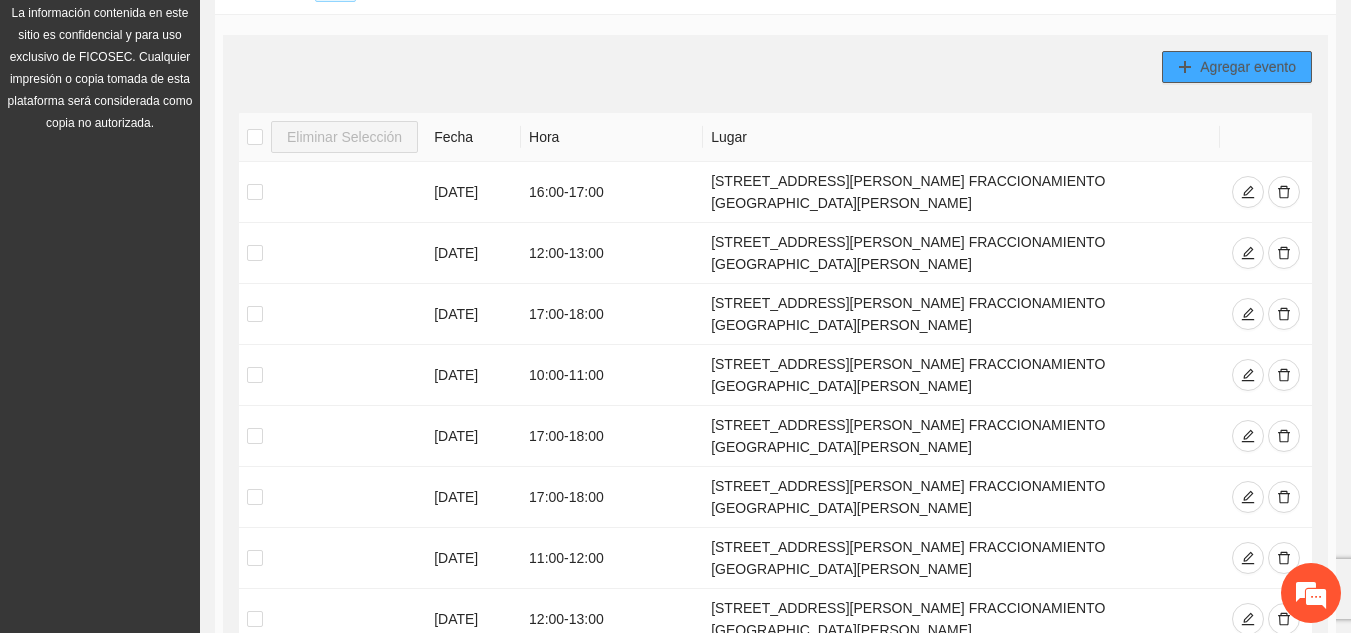 click on "Agregar evento" at bounding box center [1237, 67] 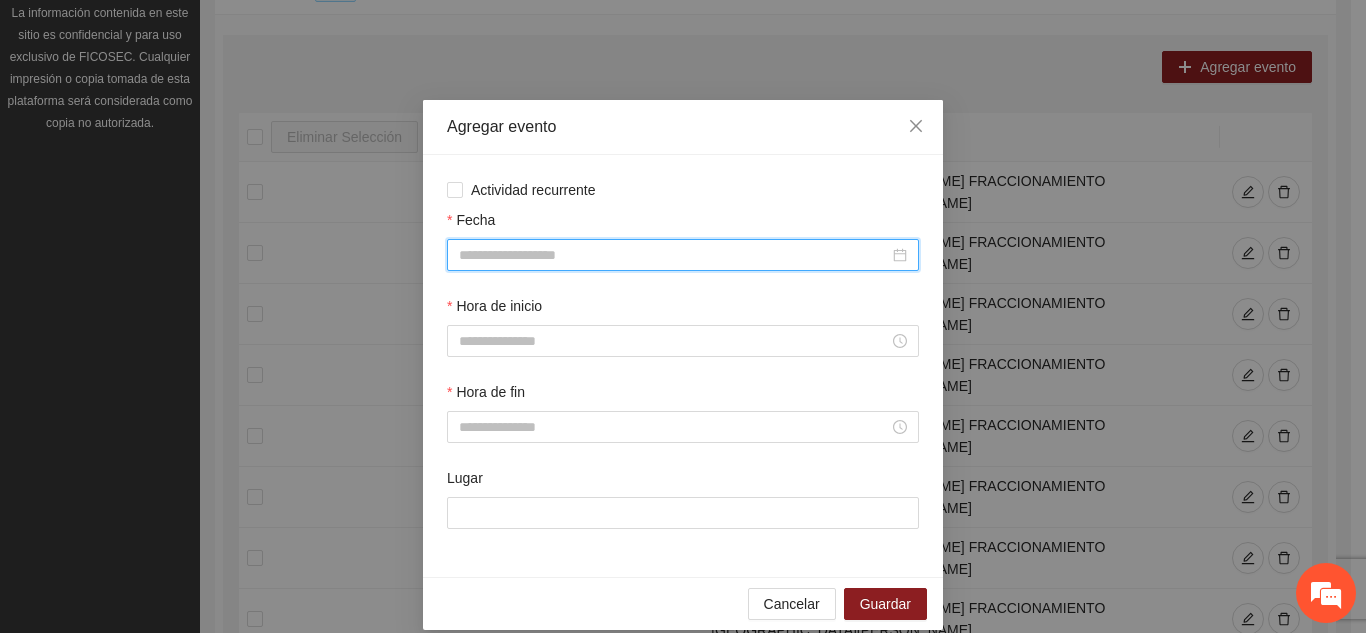 click on "Fecha" at bounding box center [674, 255] 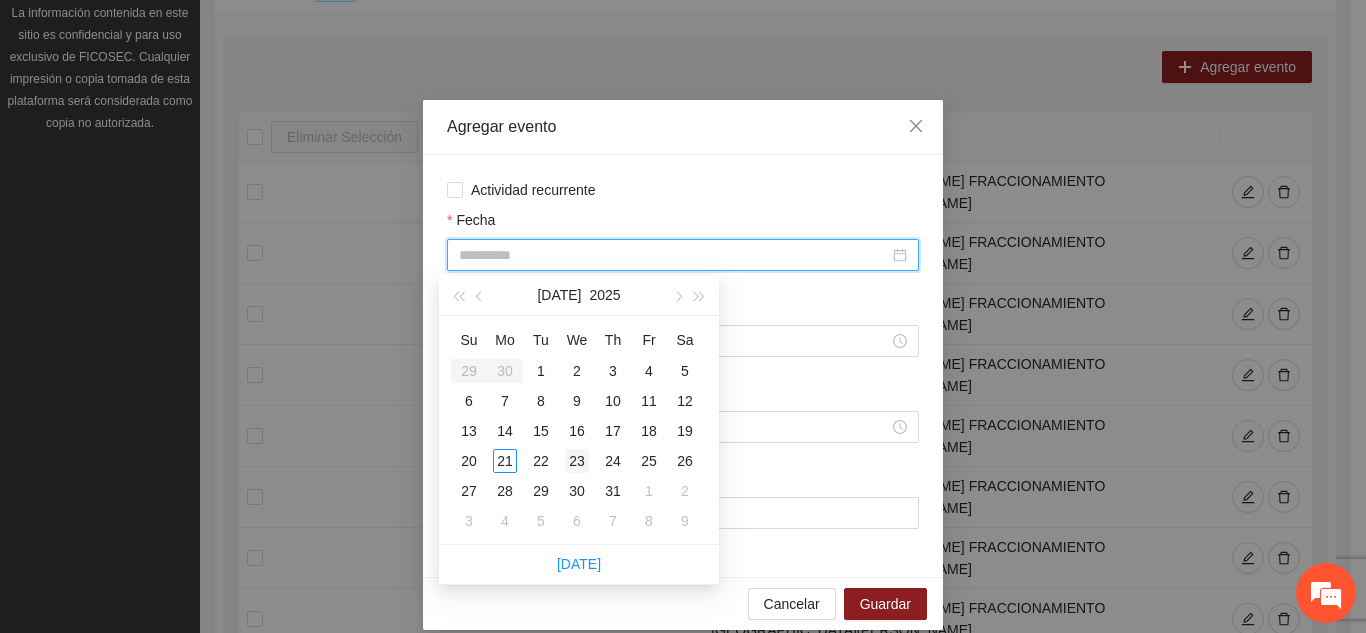 type on "**********" 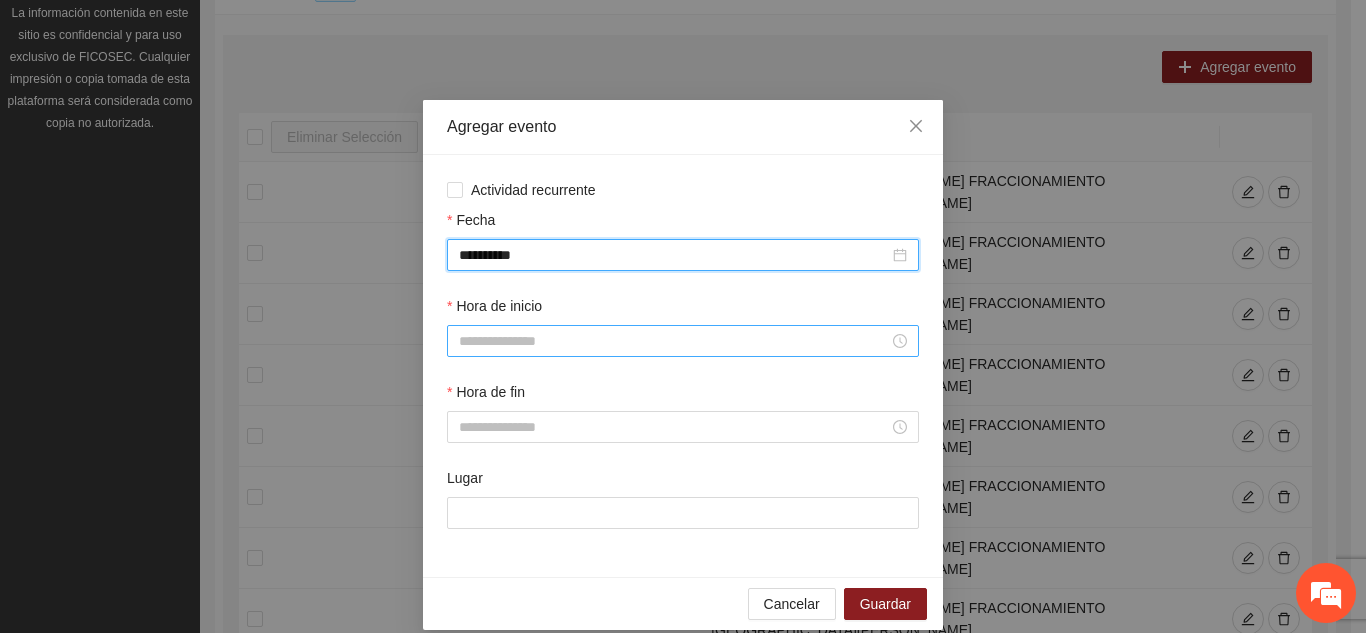 click on "Hora de inicio" at bounding box center (674, 341) 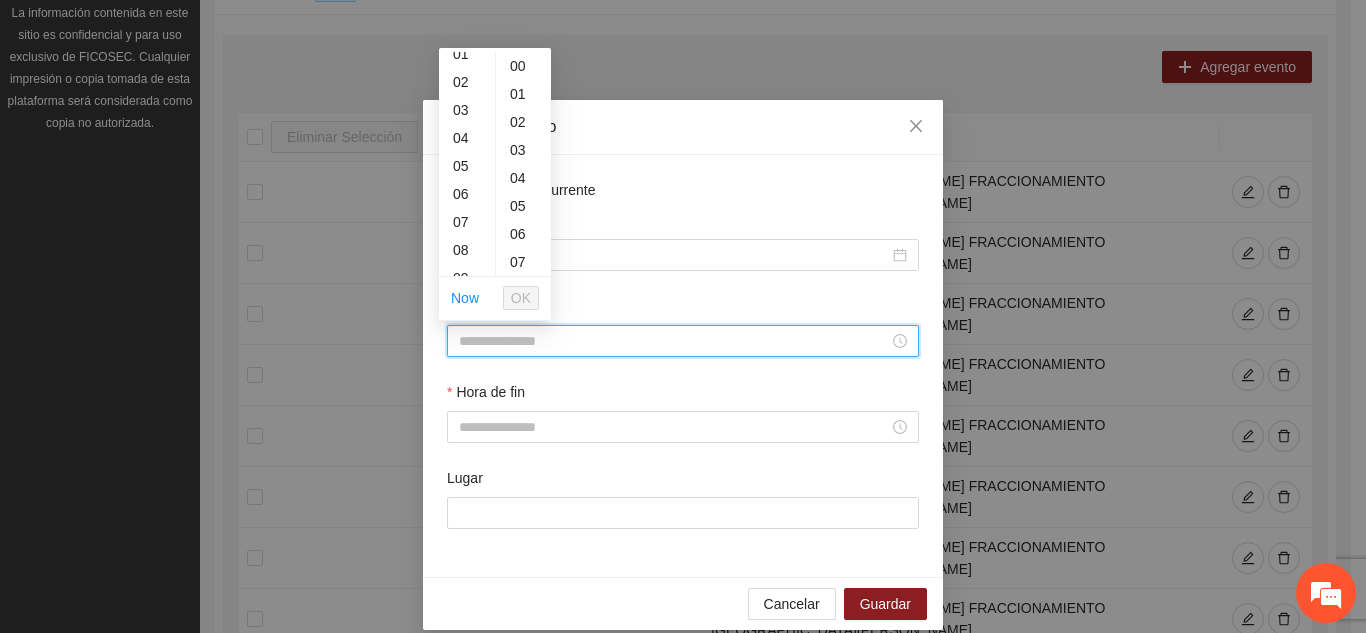 scroll, scrollTop: 80, scrollLeft: 0, axis: vertical 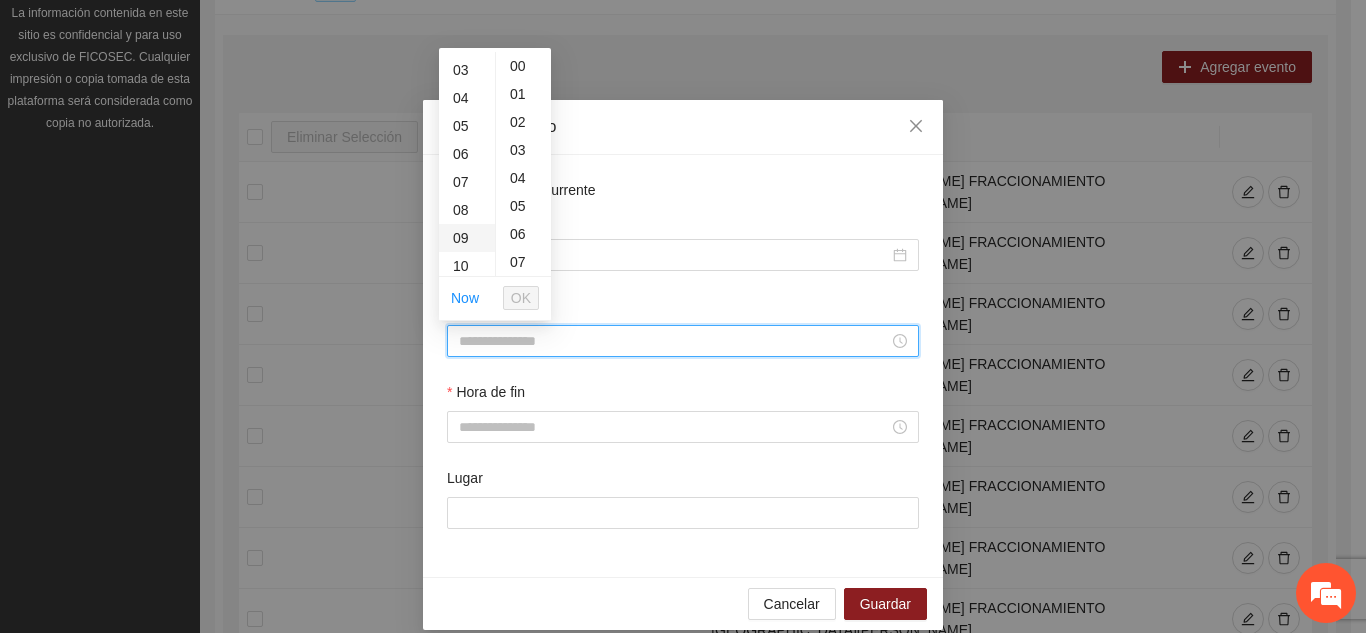 click on "09" at bounding box center [467, 238] 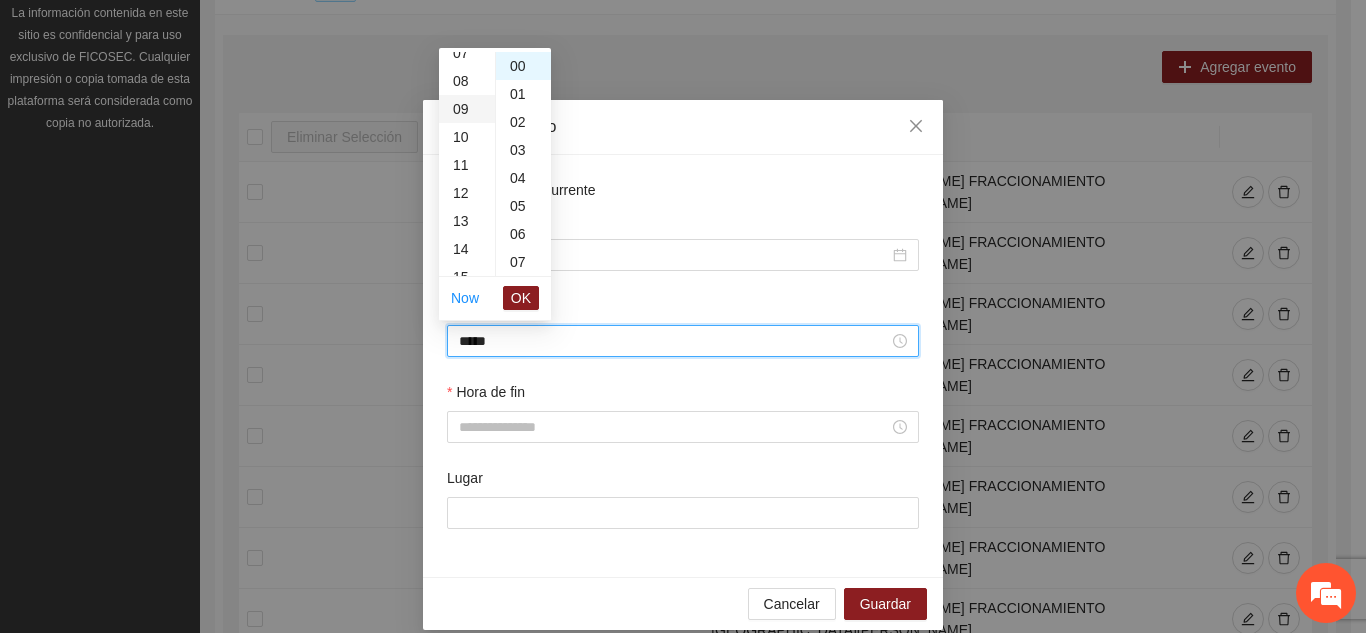 scroll, scrollTop: 252, scrollLeft: 0, axis: vertical 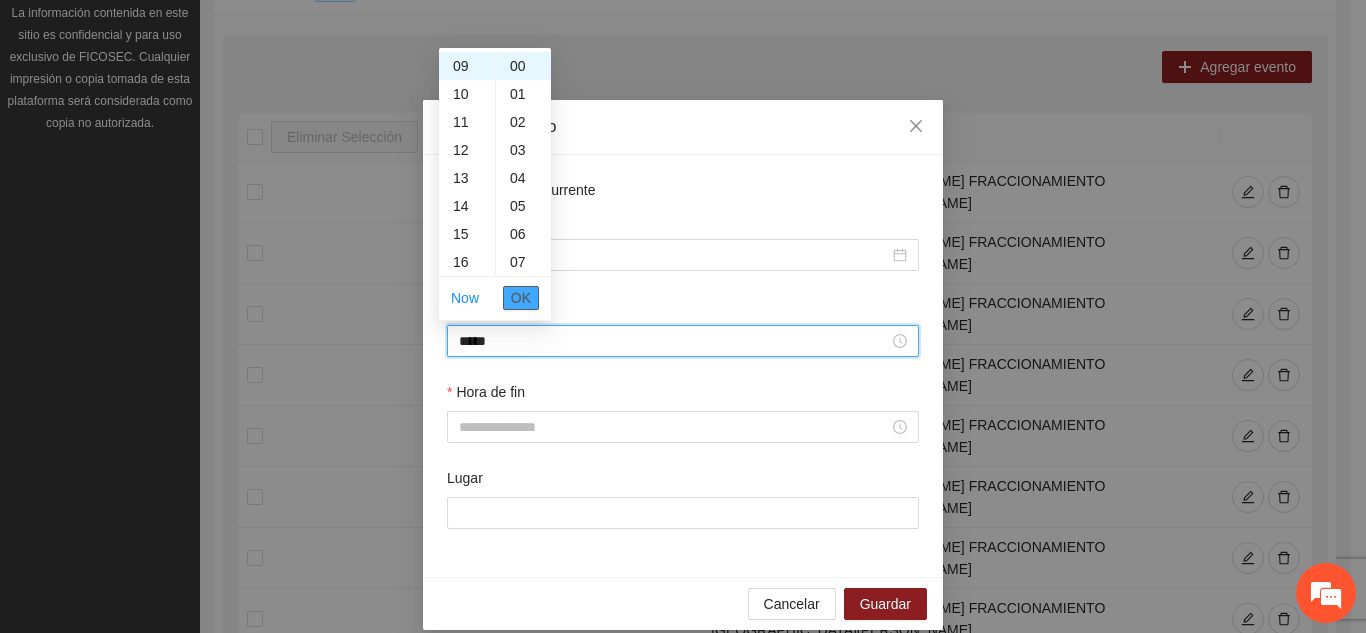 click on "OK" at bounding box center [521, 298] 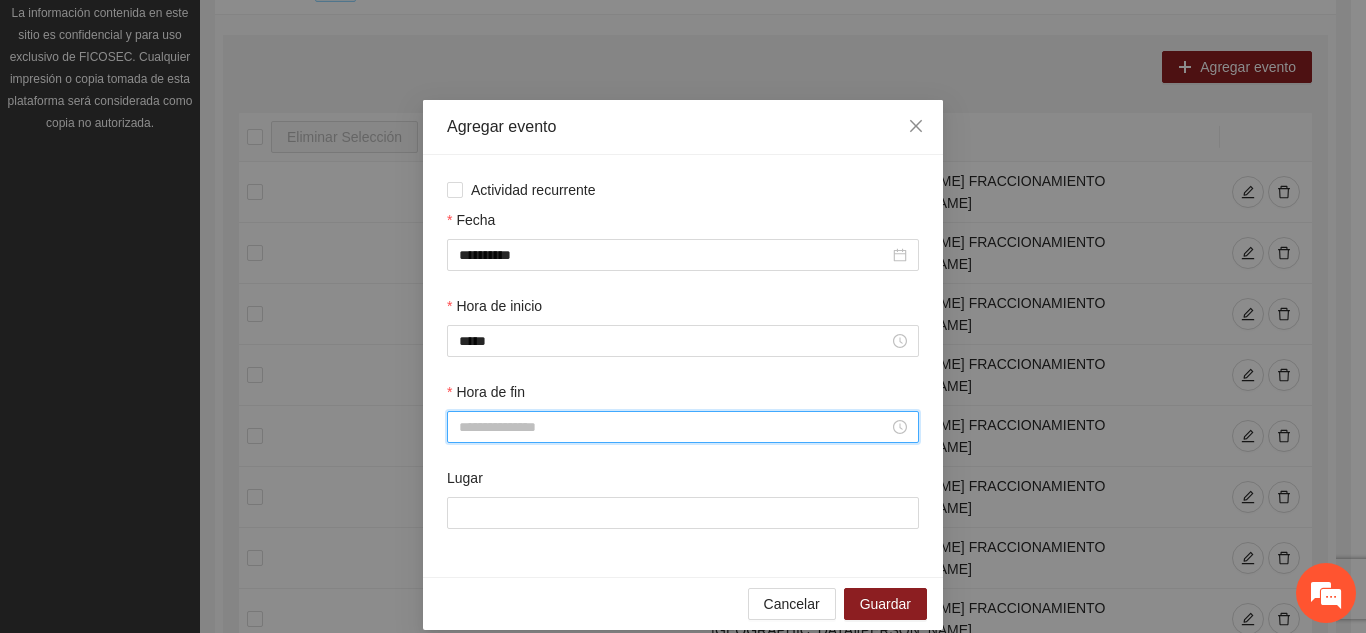 click on "Hora de fin" at bounding box center [674, 427] 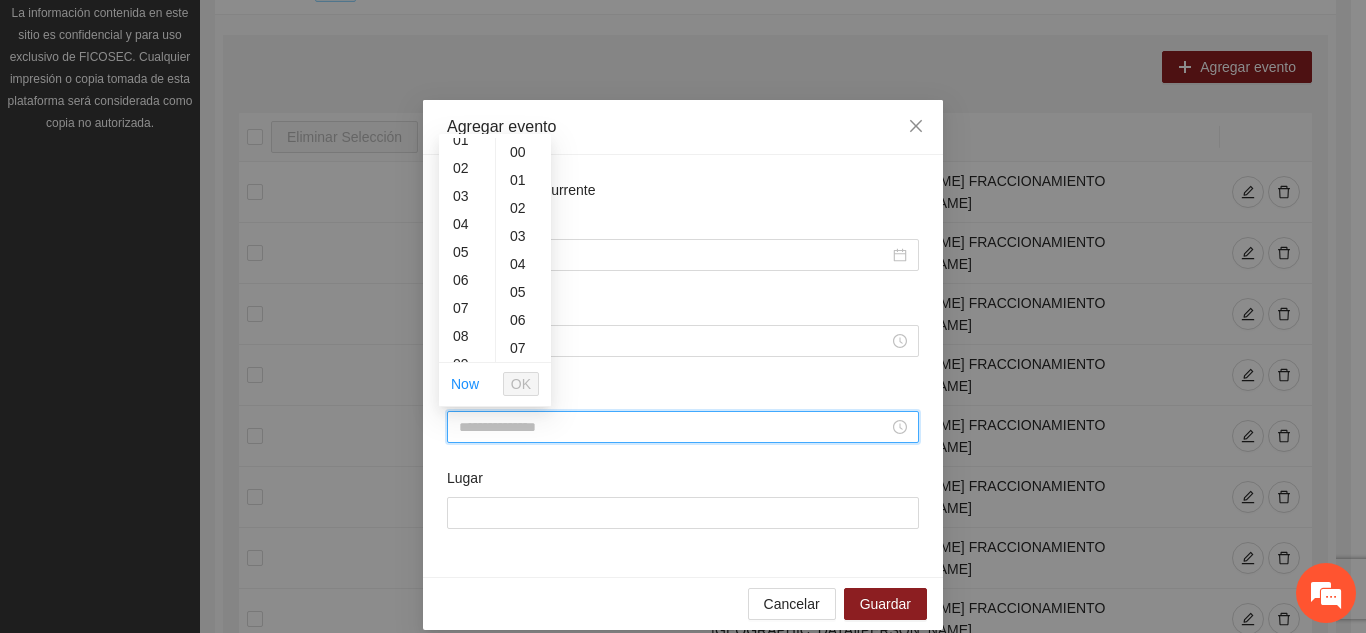 scroll, scrollTop: 80, scrollLeft: 0, axis: vertical 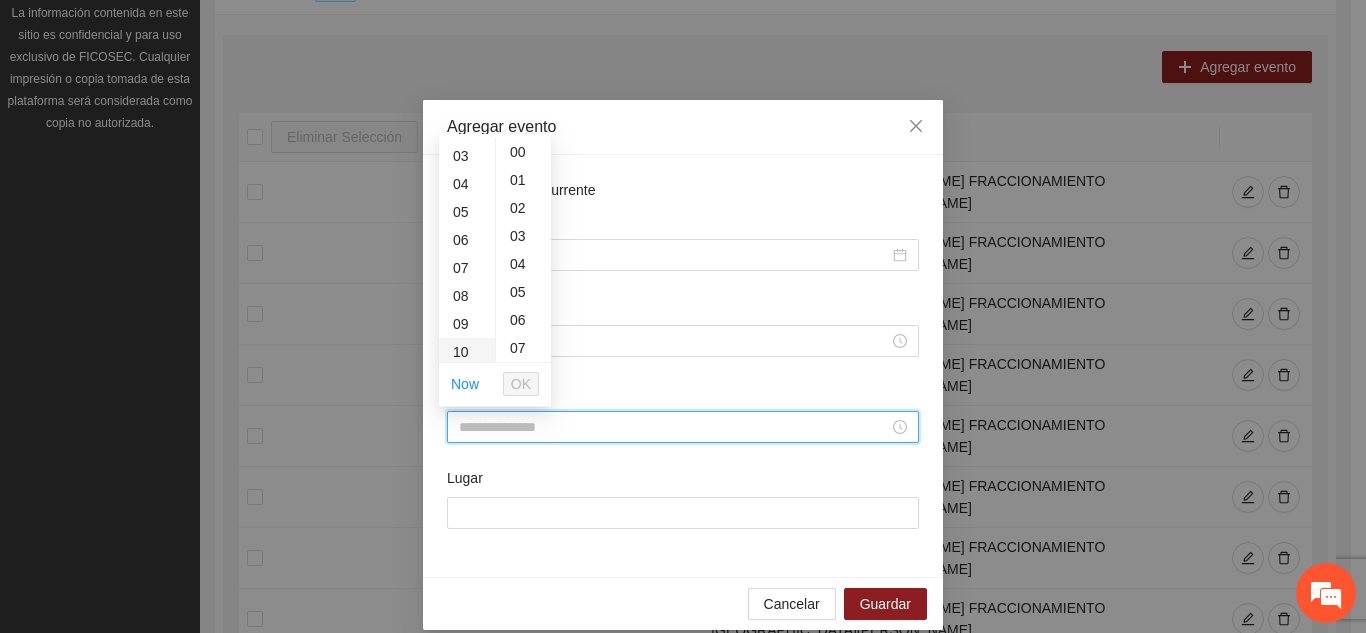 click on "10" at bounding box center [467, 352] 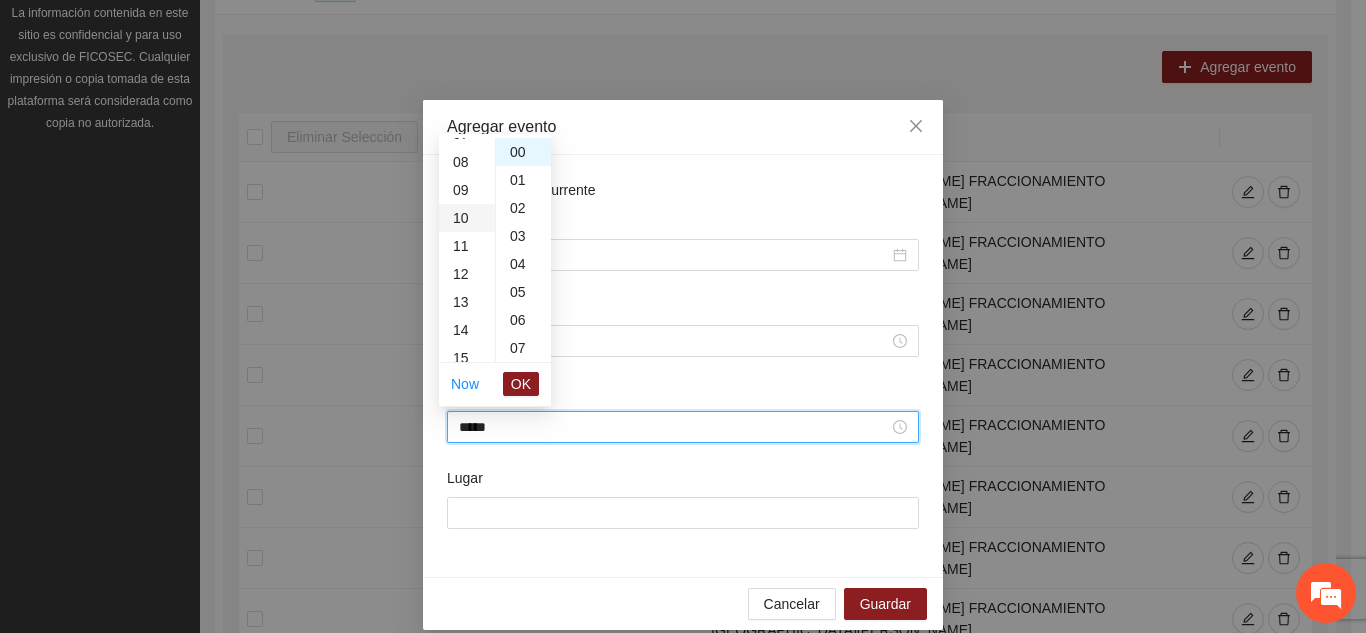 scroll, scrollTop: 280, scrollLeft: 0, axis: vertical 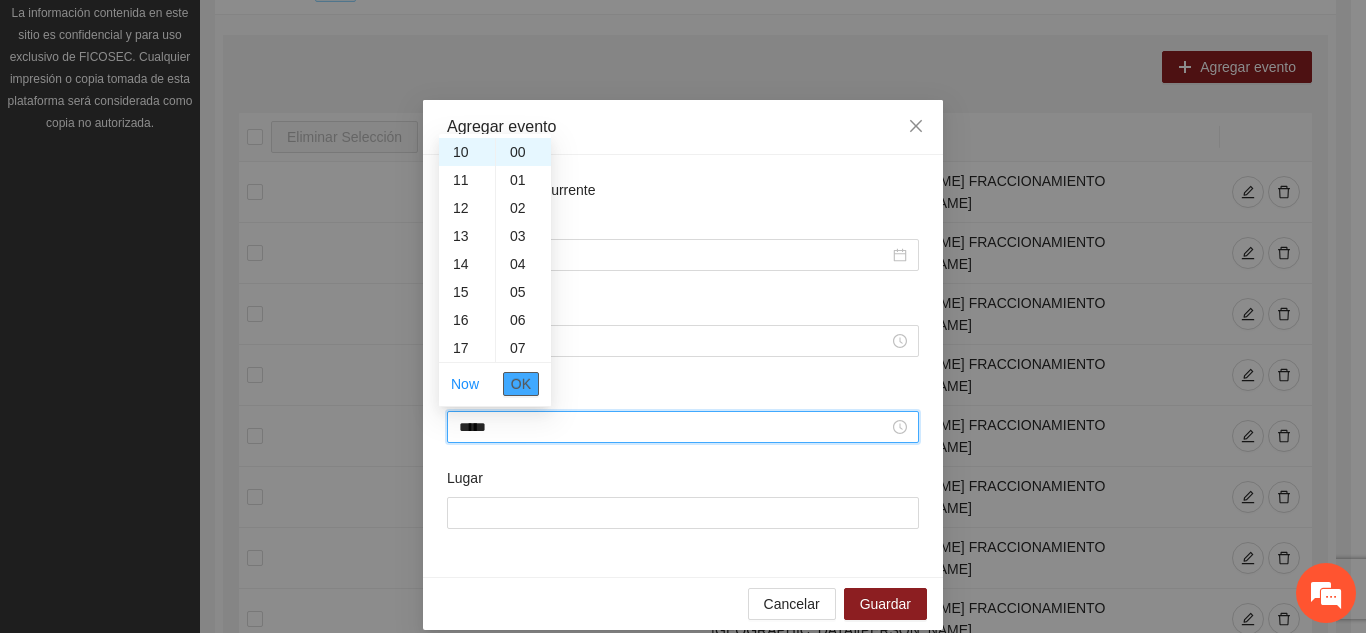 click on "OK" at bounding box center [521, 384] 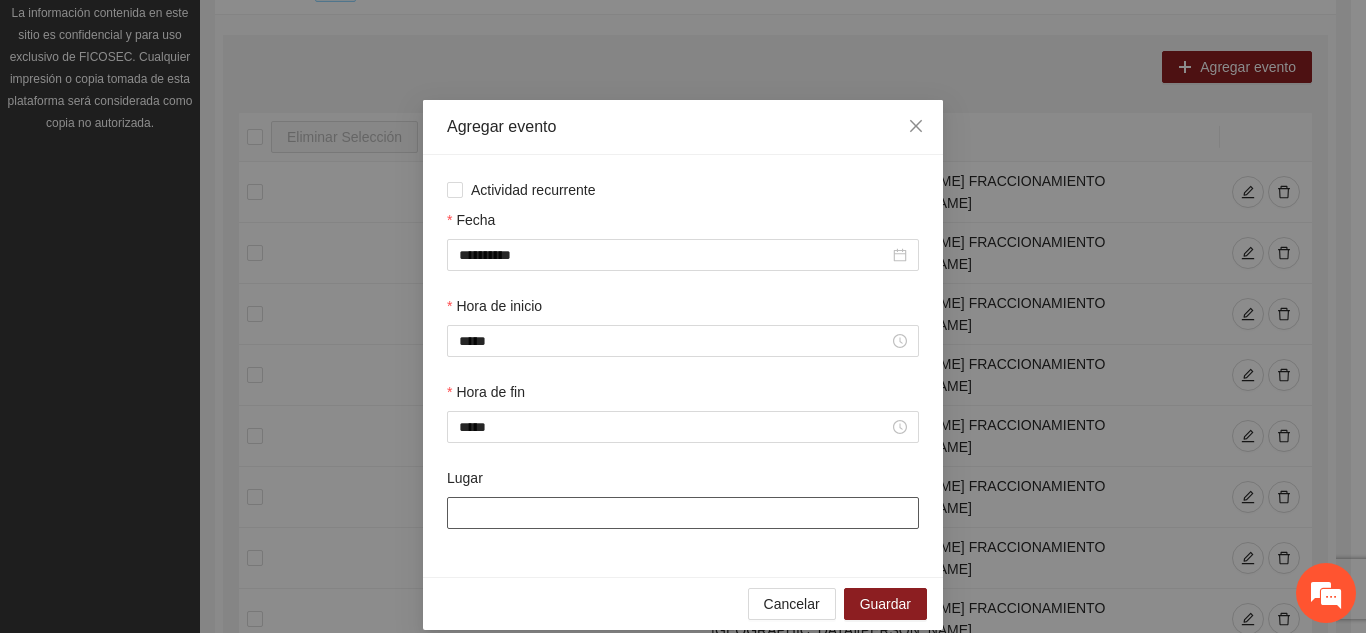 click on "Lugar" at bounding box center (683, 513) 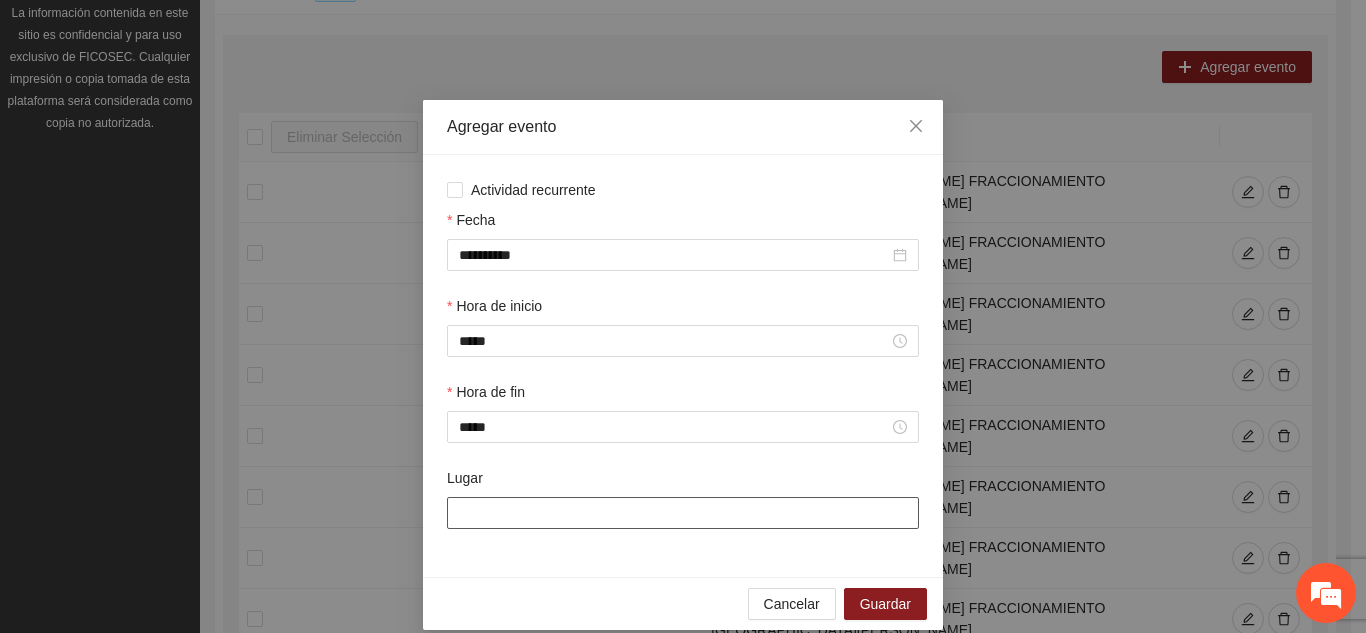 type on "**********" 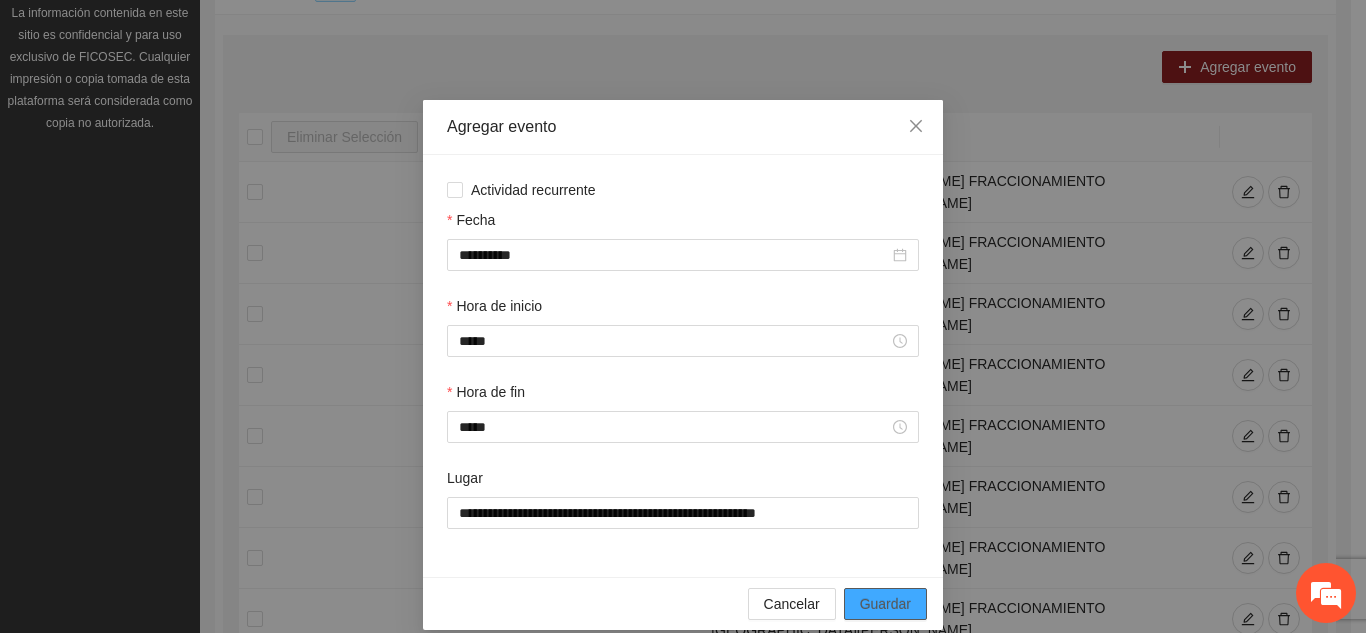 click on "Guardar" at bounding box center [885, 604] 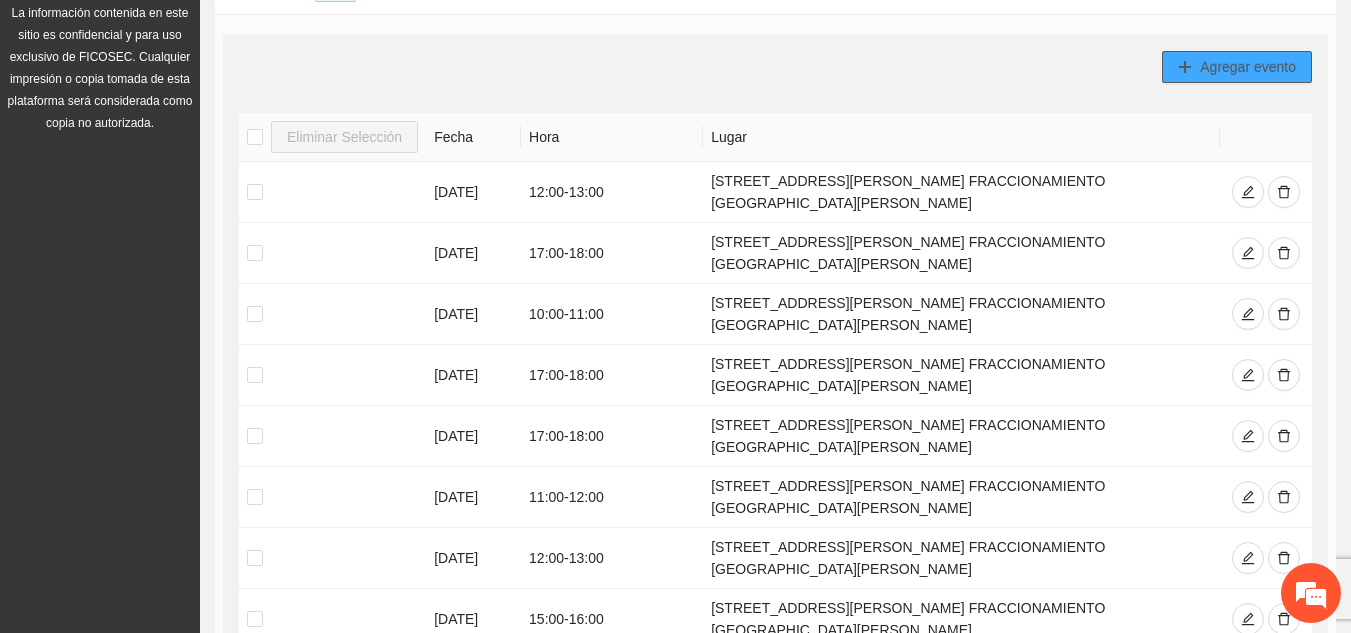 click on "Agregar evento" at bounding box center [1248, 67] 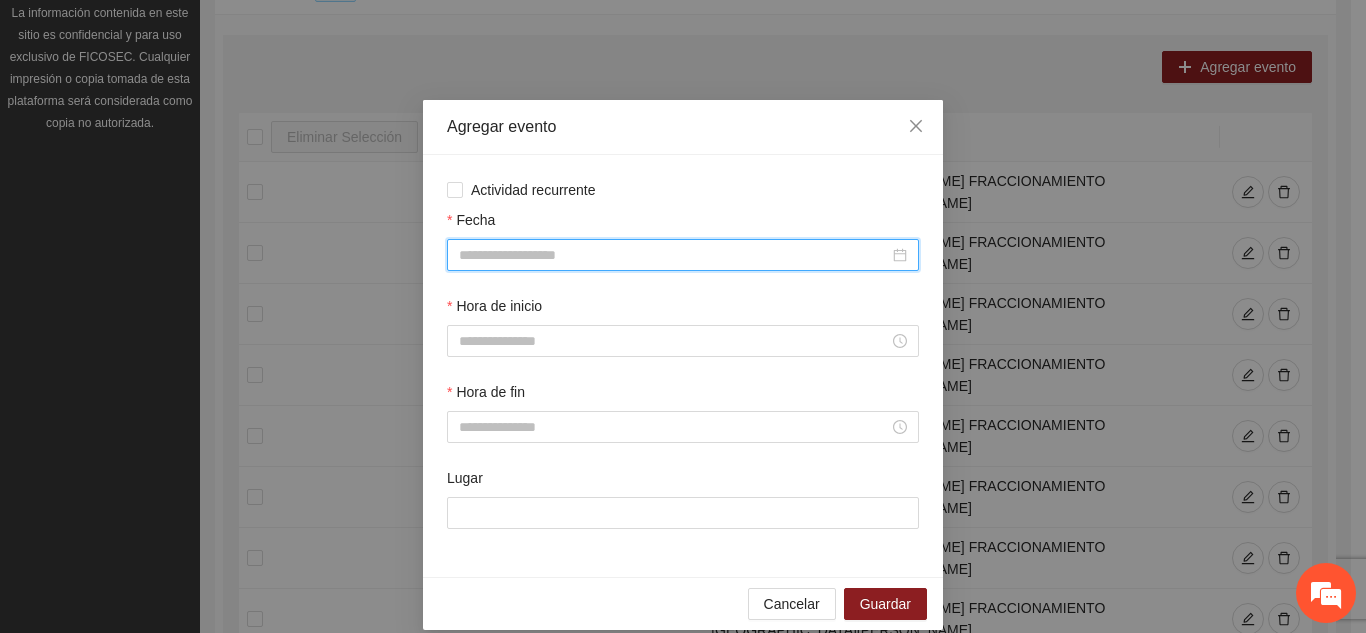 click on "Fecha" at bounding box center (674, 255) 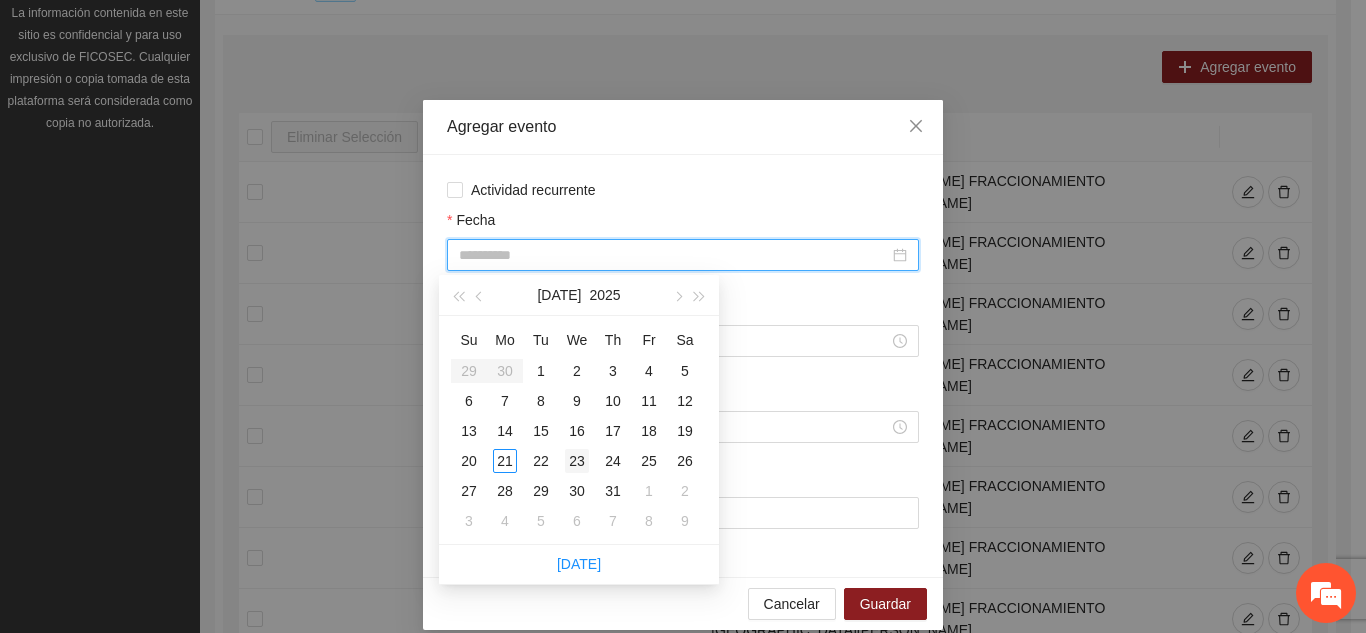 type on "**********" 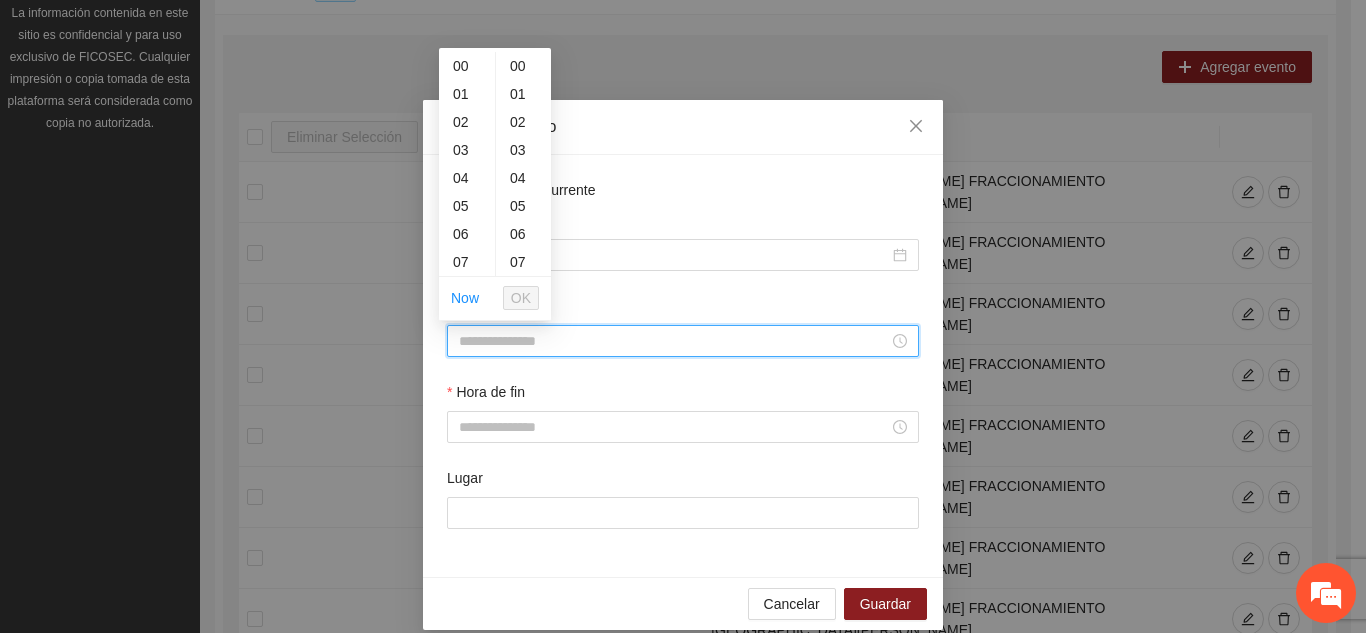 click on "Hora de inicio" at bounding box center (674, 341) 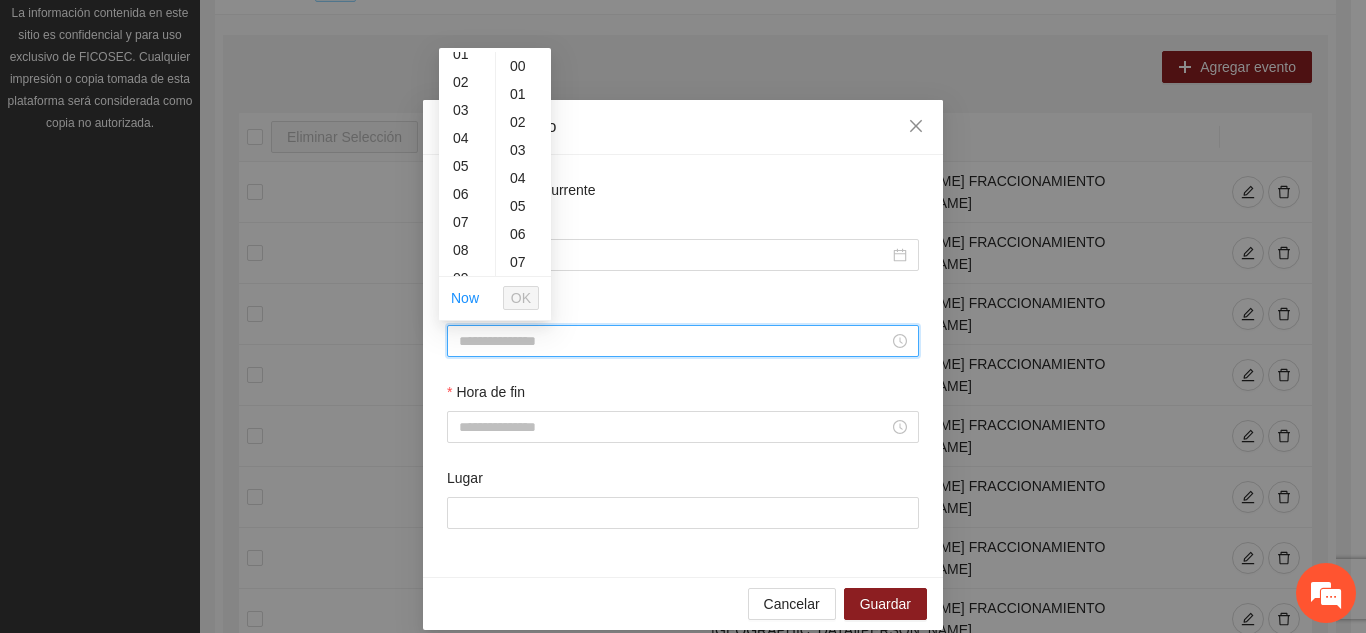 scroll, scrollTop: 80, scrollLeft: 0, axis: vertical 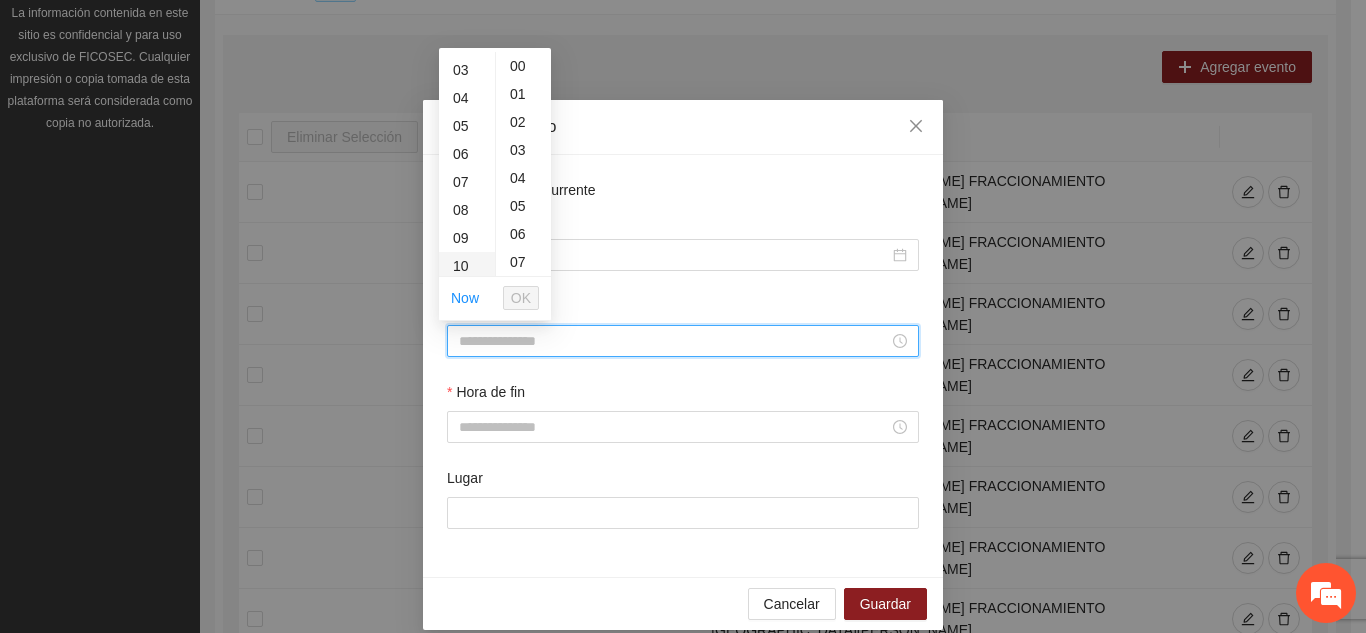click on "10" at bounding box center (467, 266) 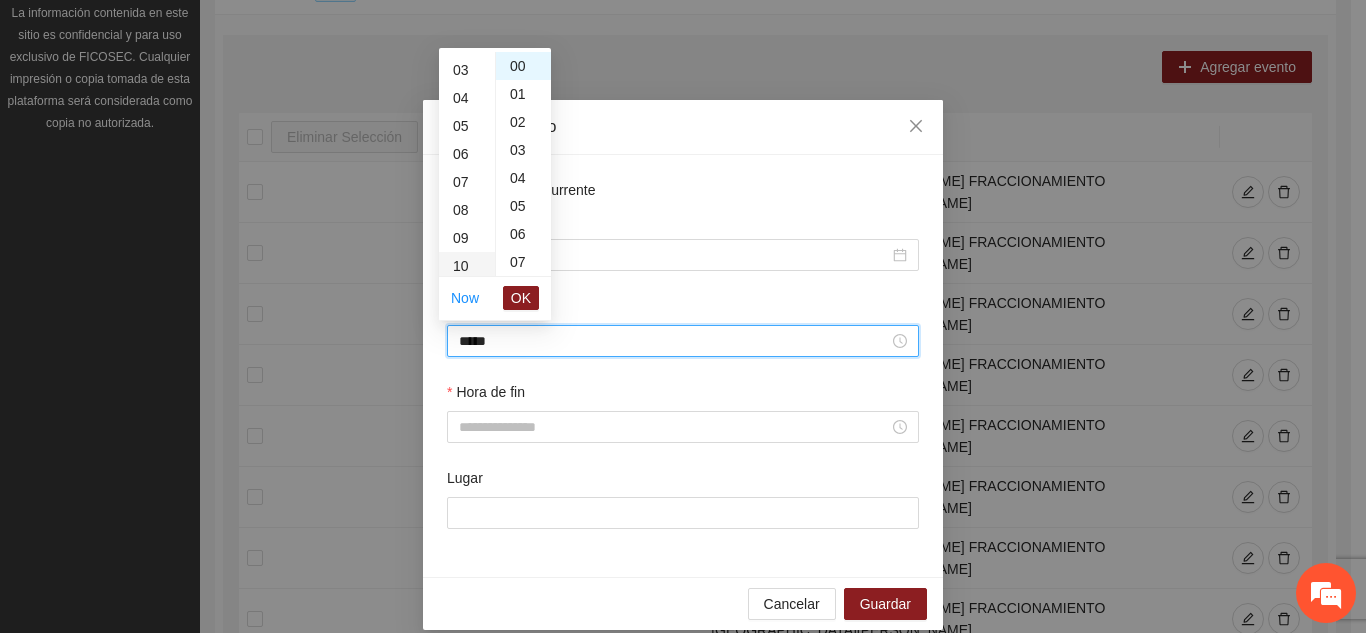 scroll, scrollTop: 280, scrollLeft: 0, axis: vertical 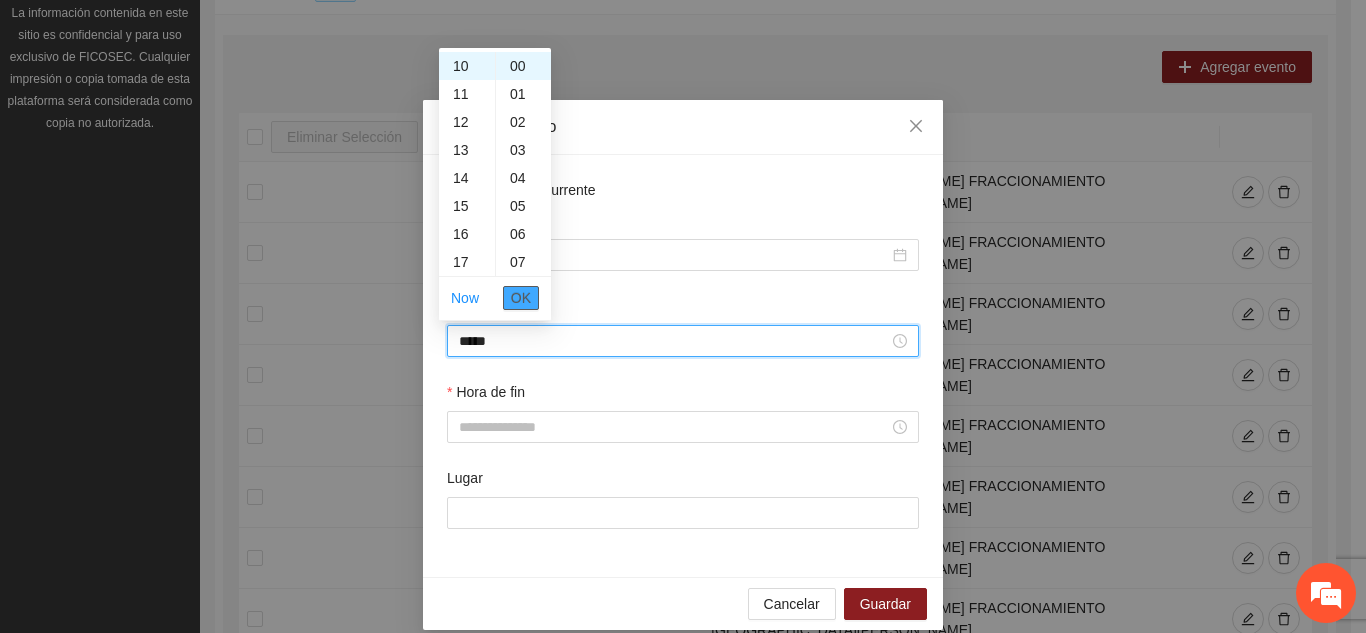 click on "OK" at bounding box center (521, 298) 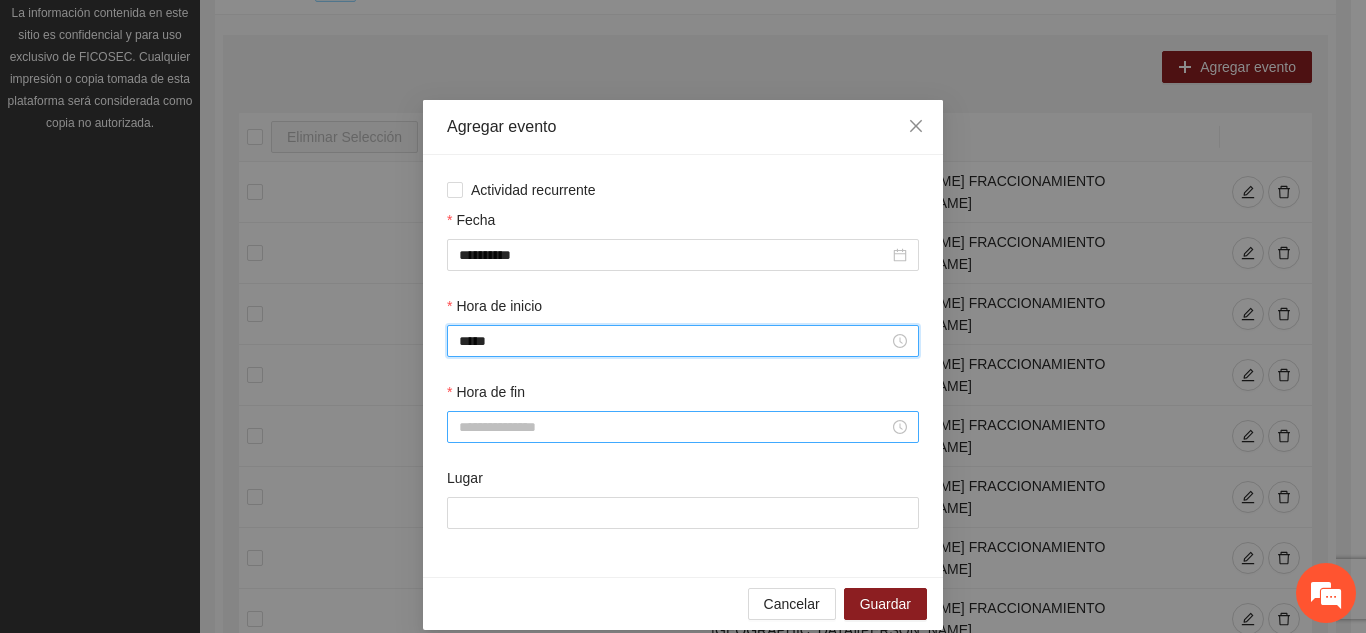 click on "Hora de fin" at bounding box center (674, 427) 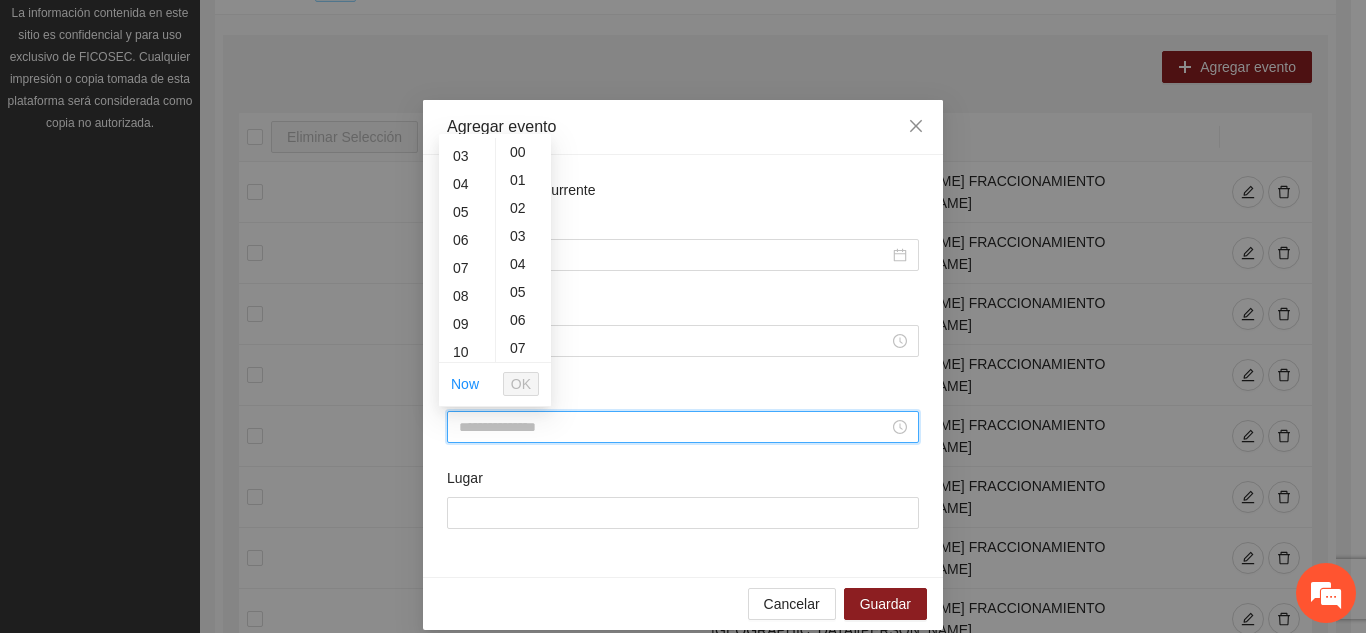 scroll, scrollTop: 120, scrollLeft: 0, axis: vertical 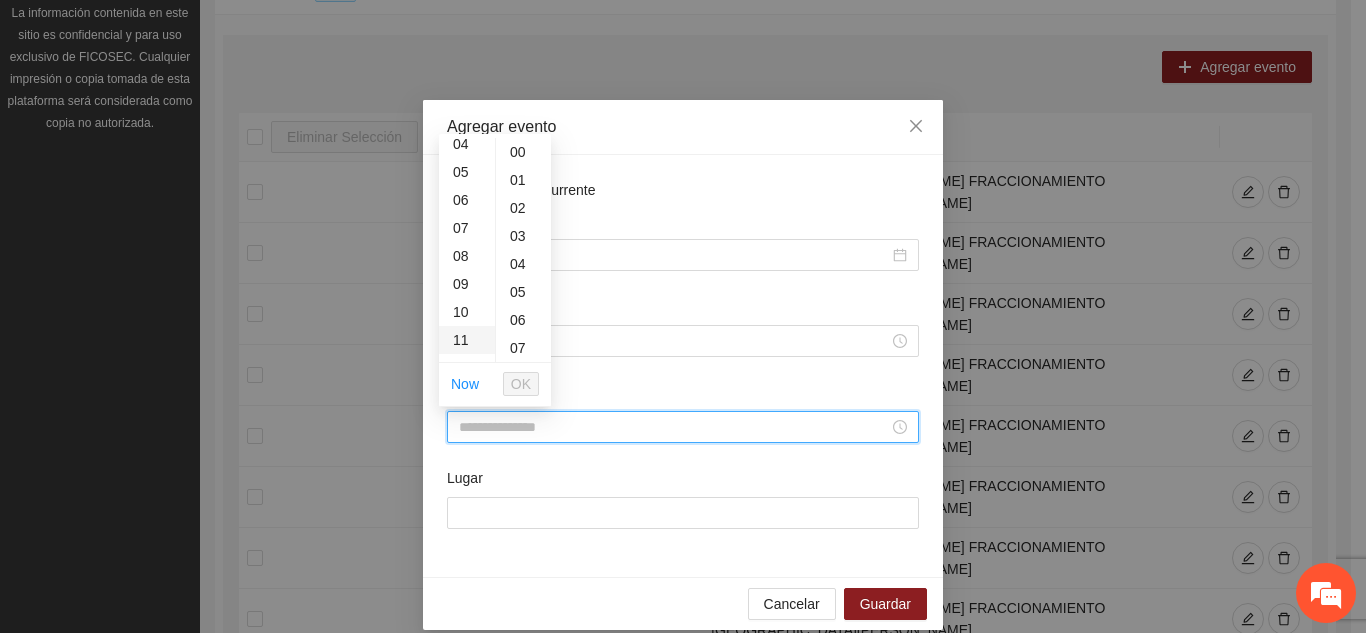 click on "11" at bounding box center [467, 340] 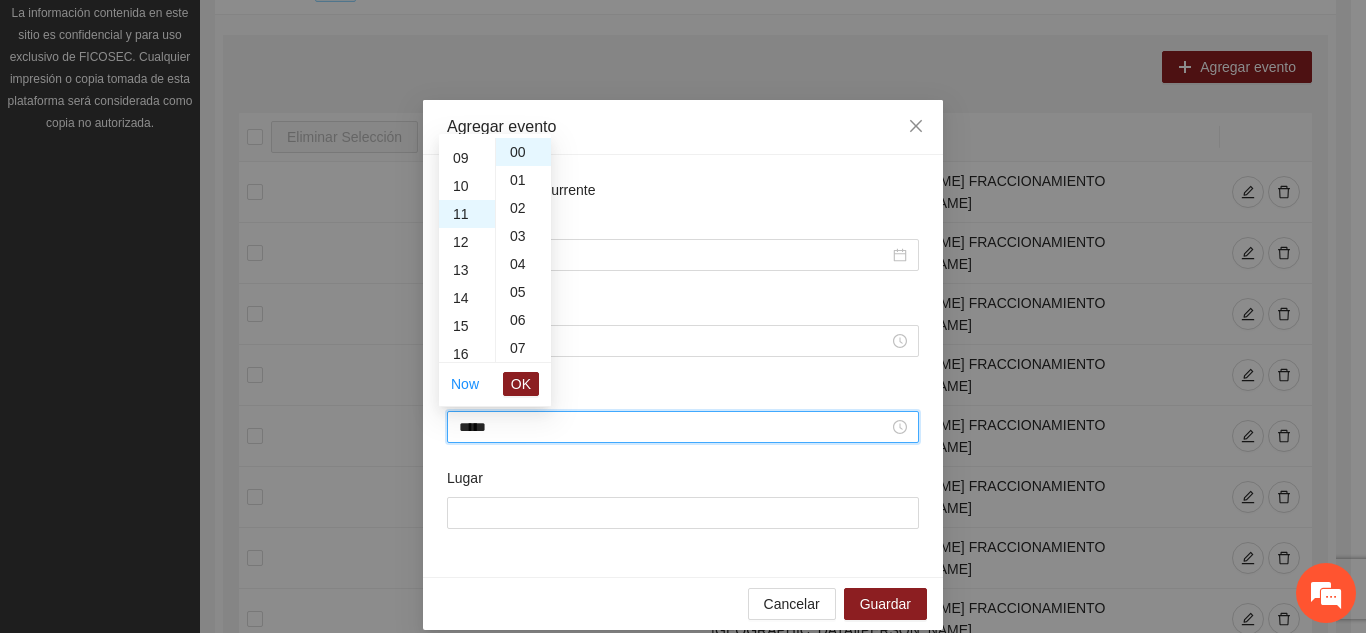 scroll, scrollTop: 308, scrollLeft: 0, axis: vertical 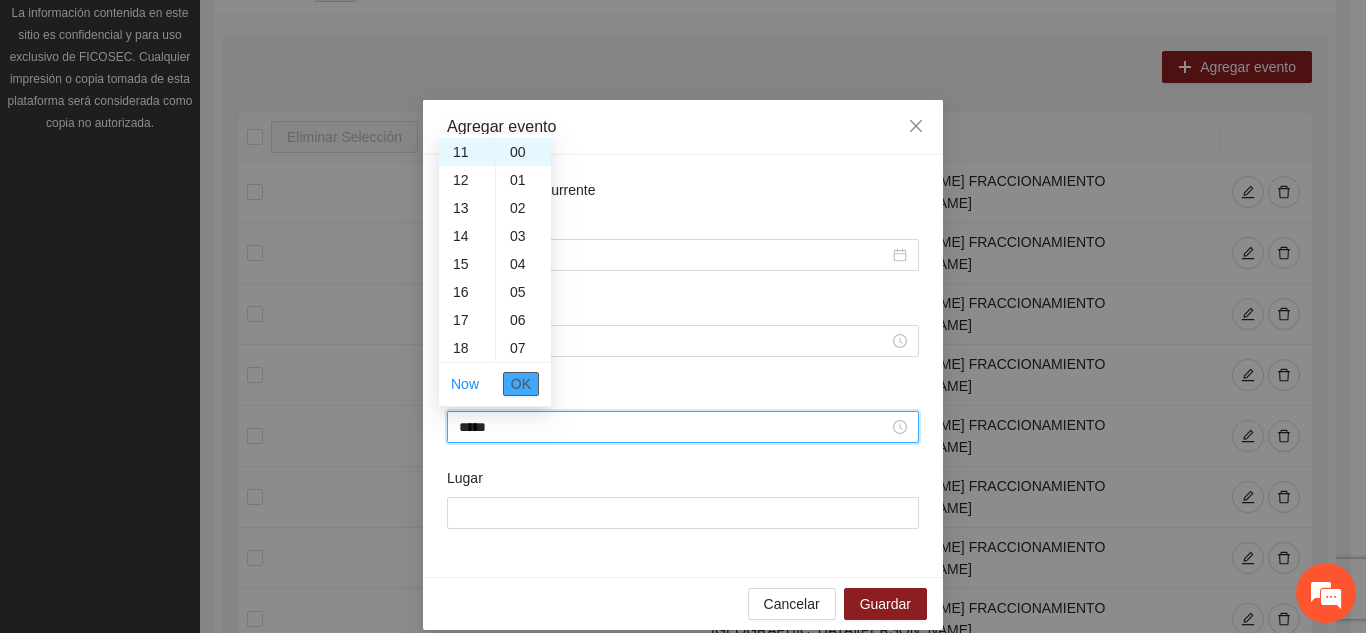 click on "OK" at bounding box center (521, 384) 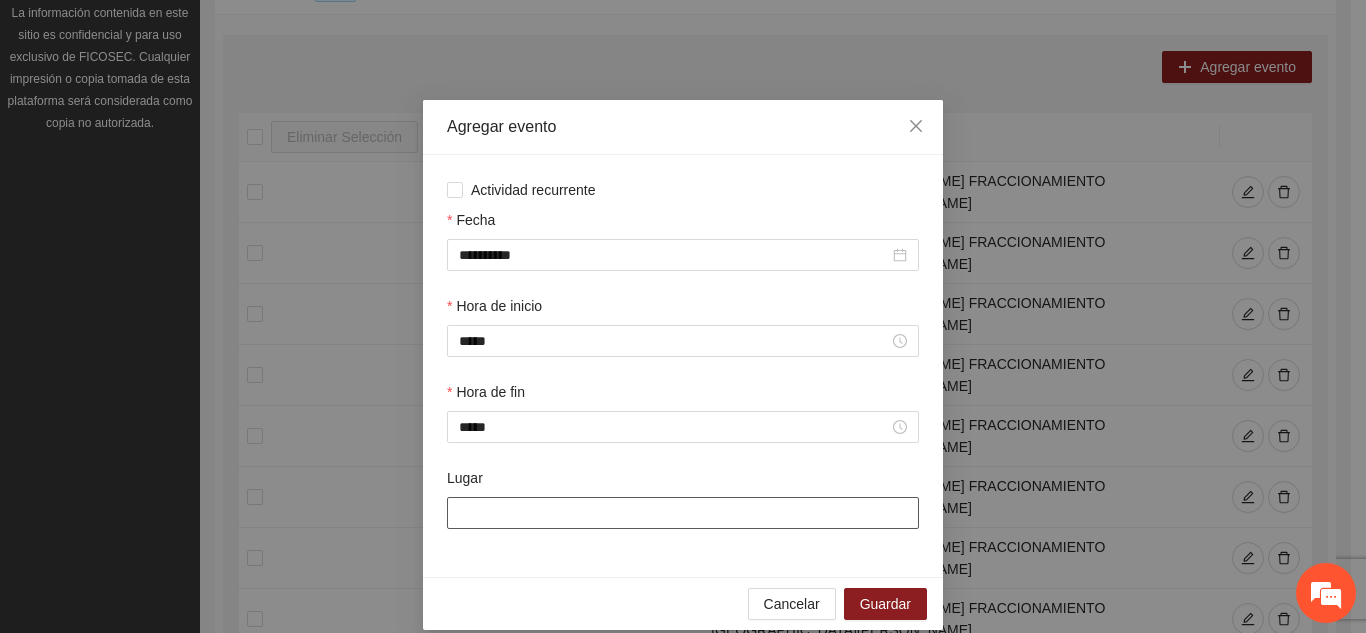 click on "Lugar" at bounding box center (683, 513) 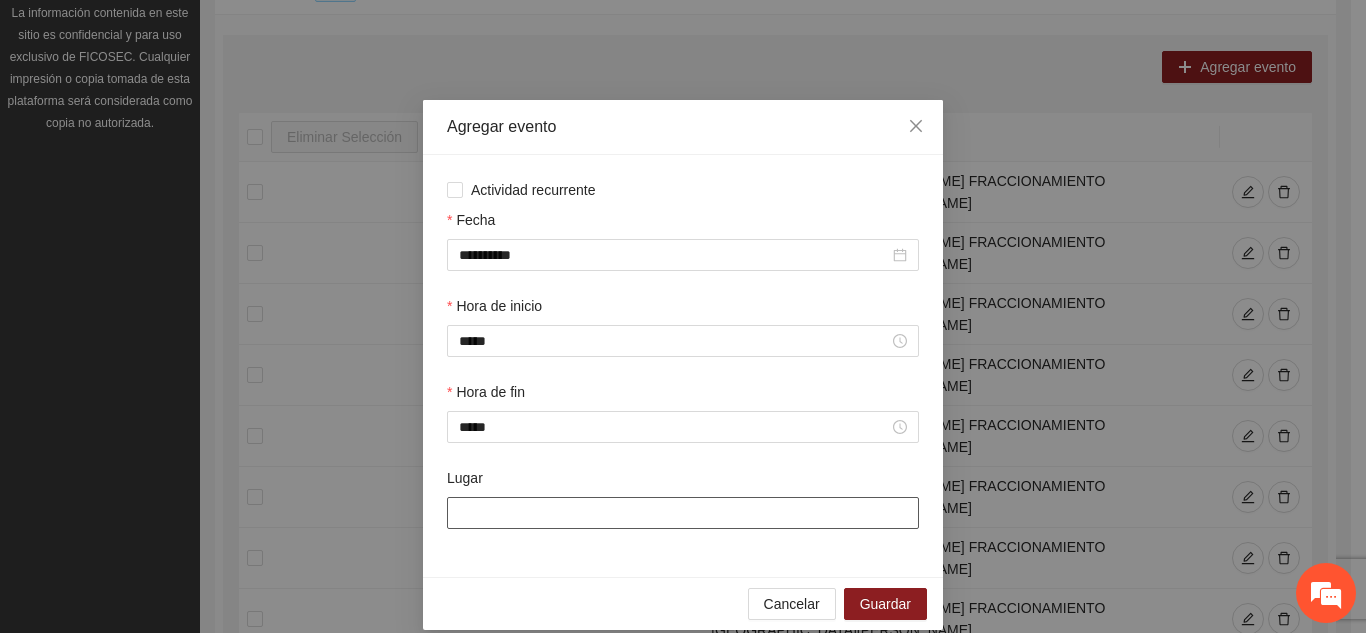 type on "**********" 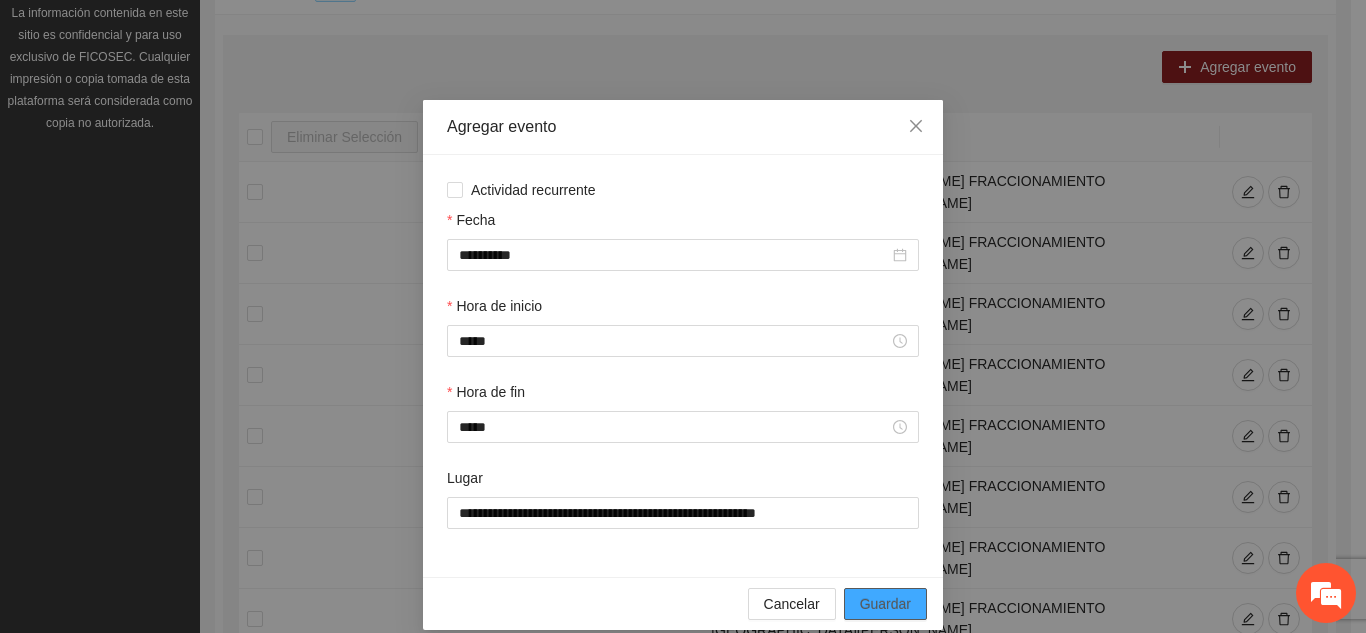 click on "Guardar" at bounding box center (885, 604) 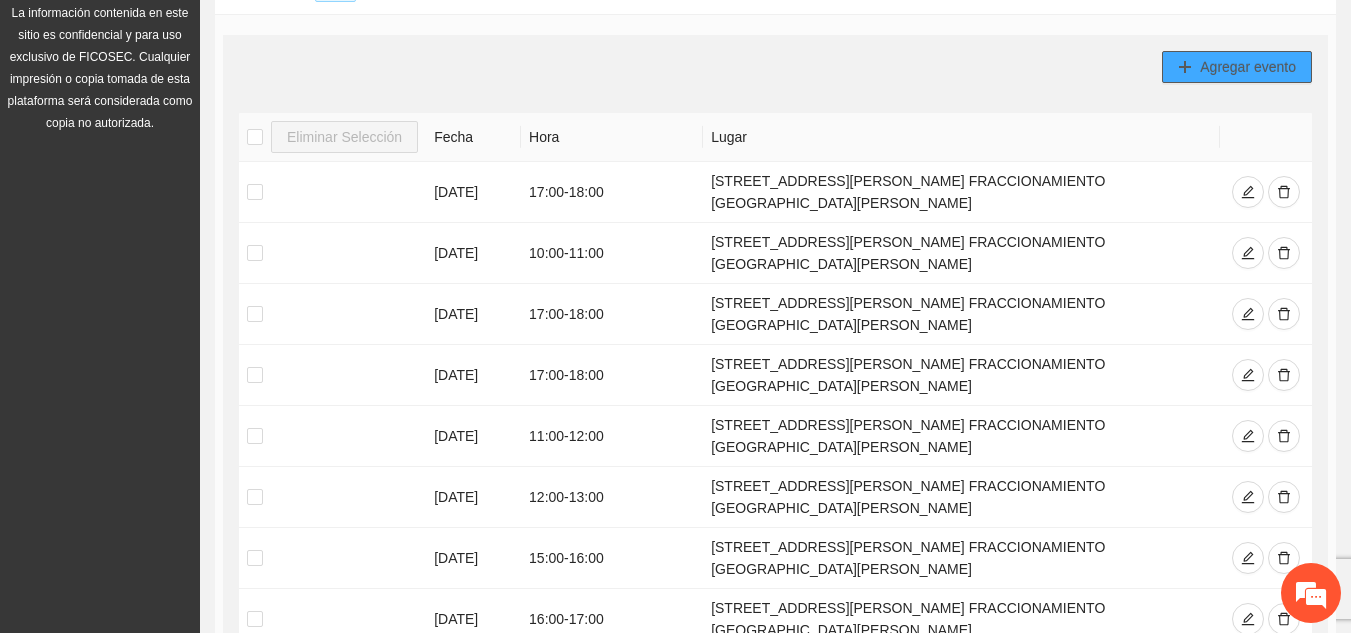 click on "Agregar evento" at bounding box center (1248, 67) 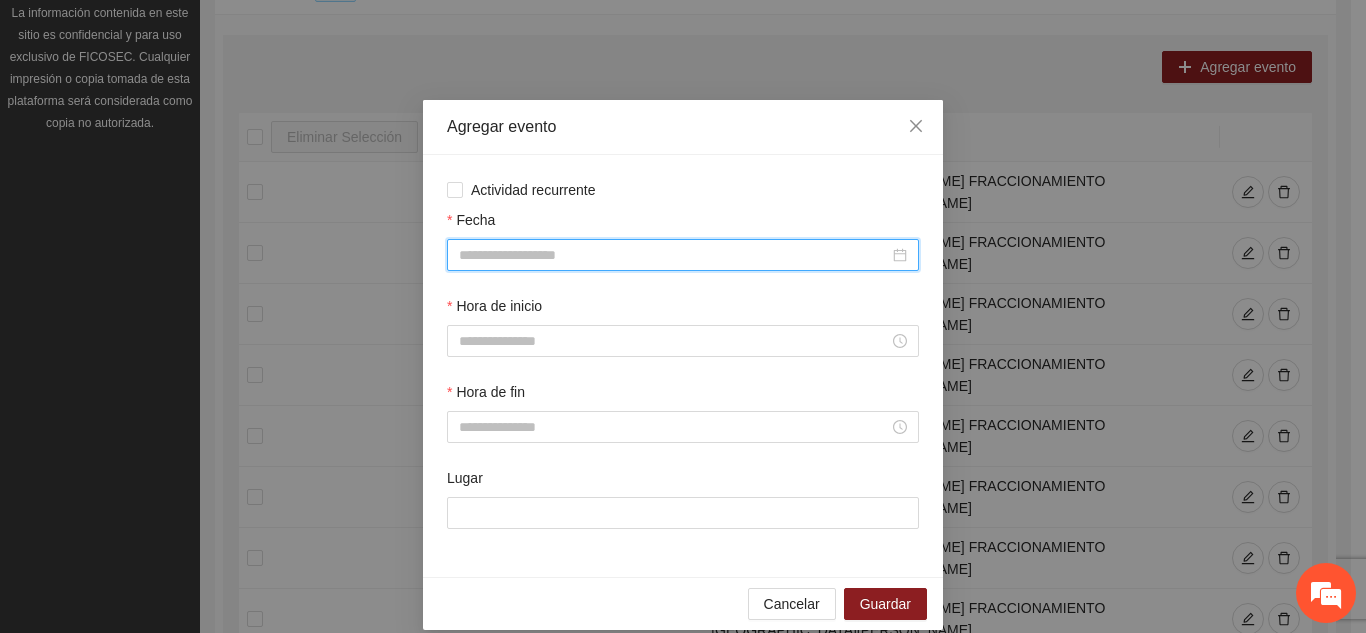 click on "Fecha" at bounding box center [674, 255] 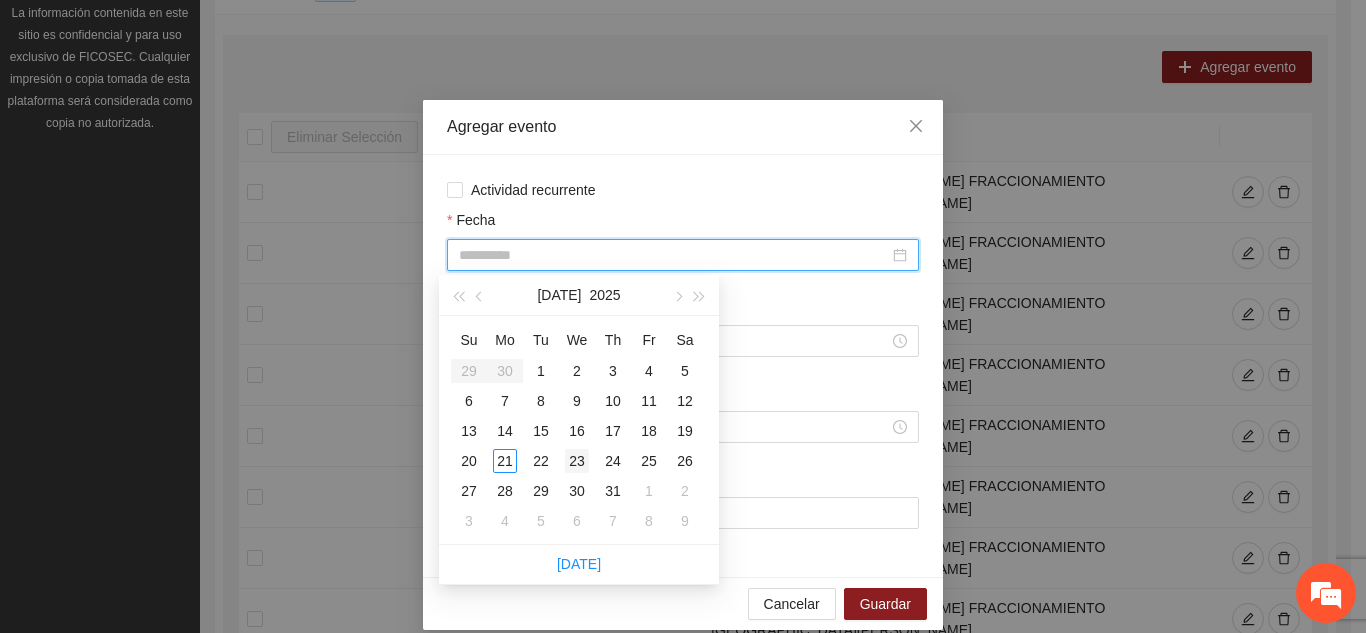 type on "**********" 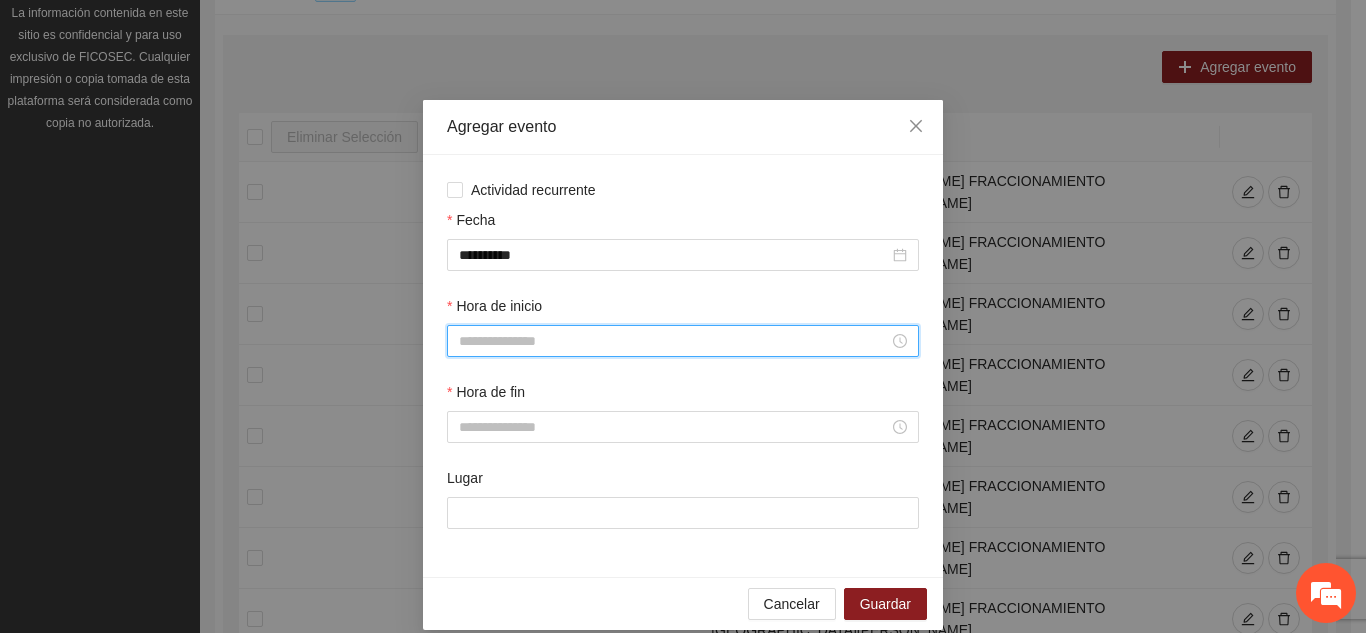click on "Hora de inicio" at bounding box center [674, 341] 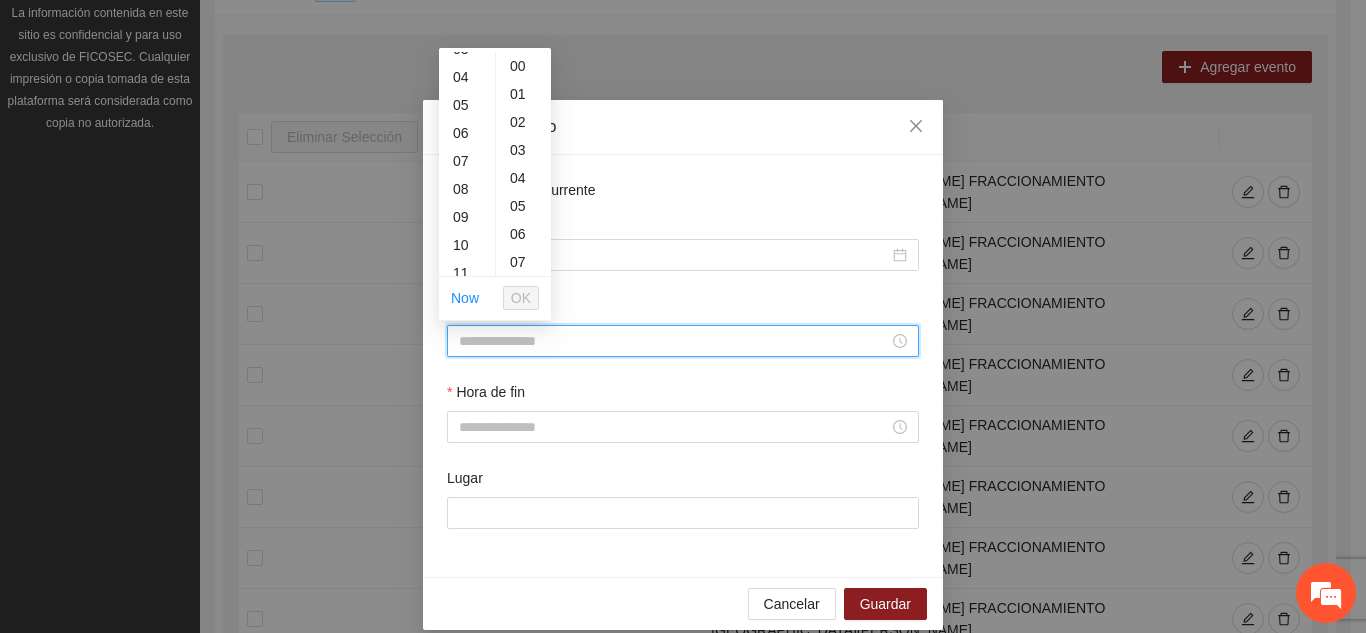scroll, scrollTop: 120, scrollLeft: 0, axis: vertical 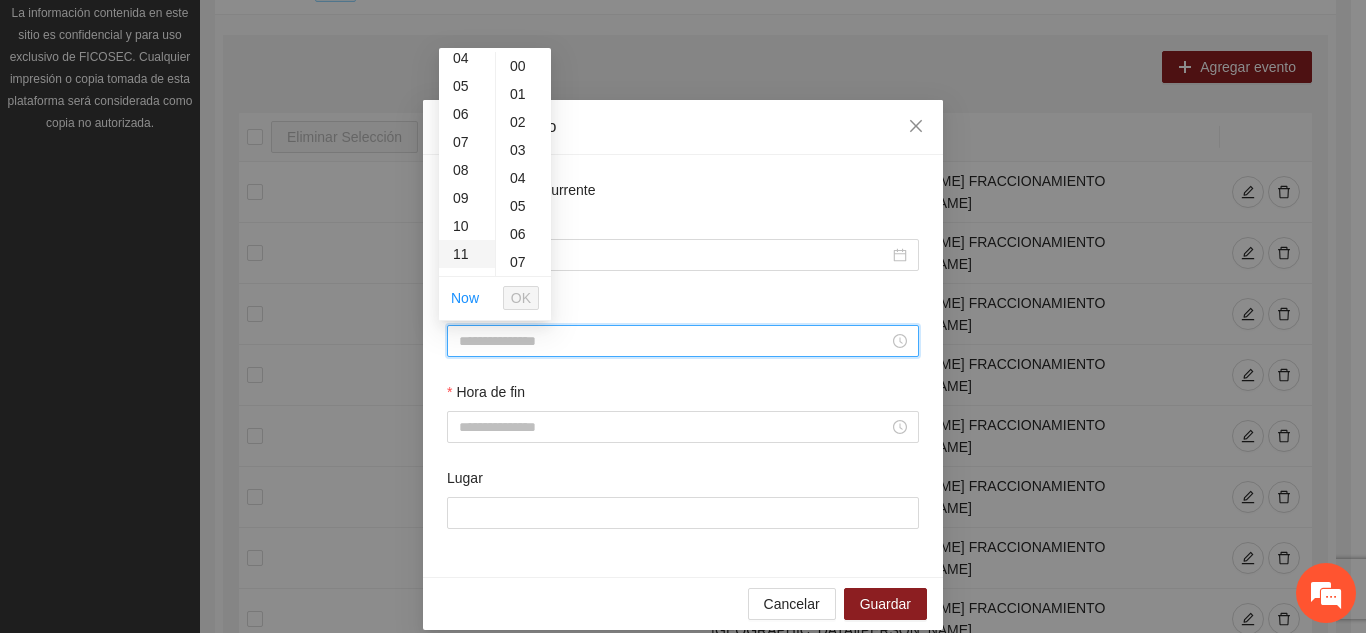 click on "11" at bounding box center (467, 254) 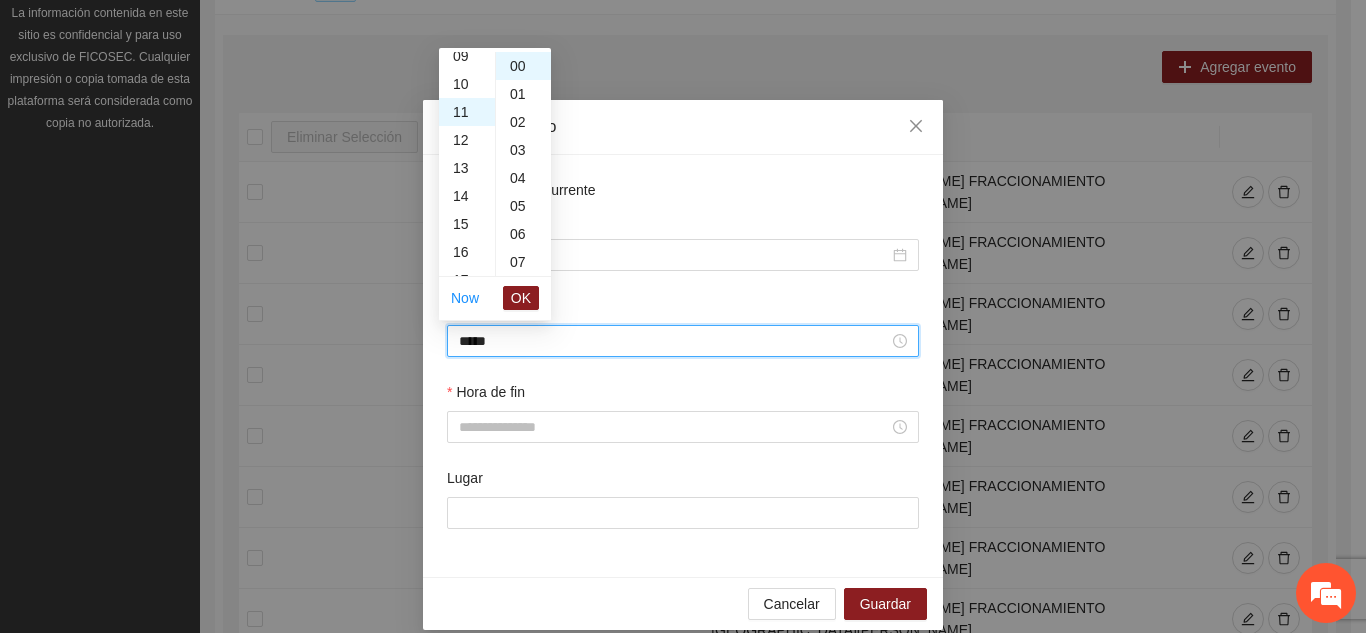 scroll, scrollTop: 308, scrollLeft: 0, axis: vertical 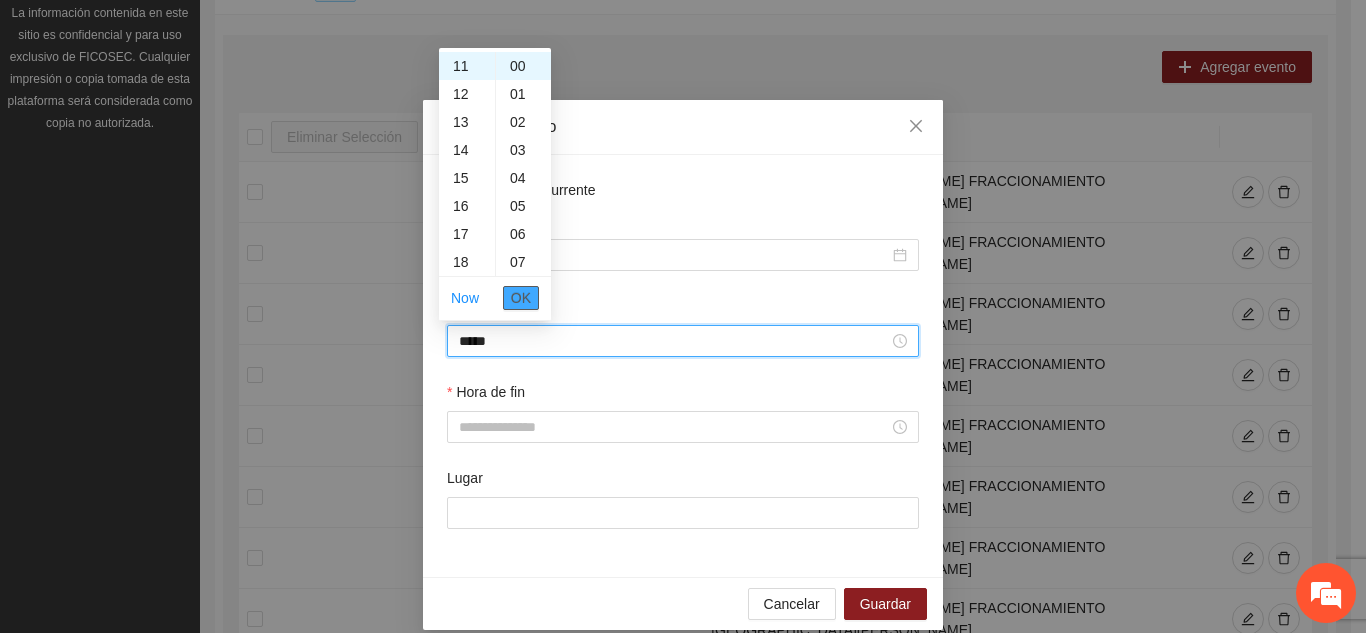 click on "OK" at bounding box center (521, 298) 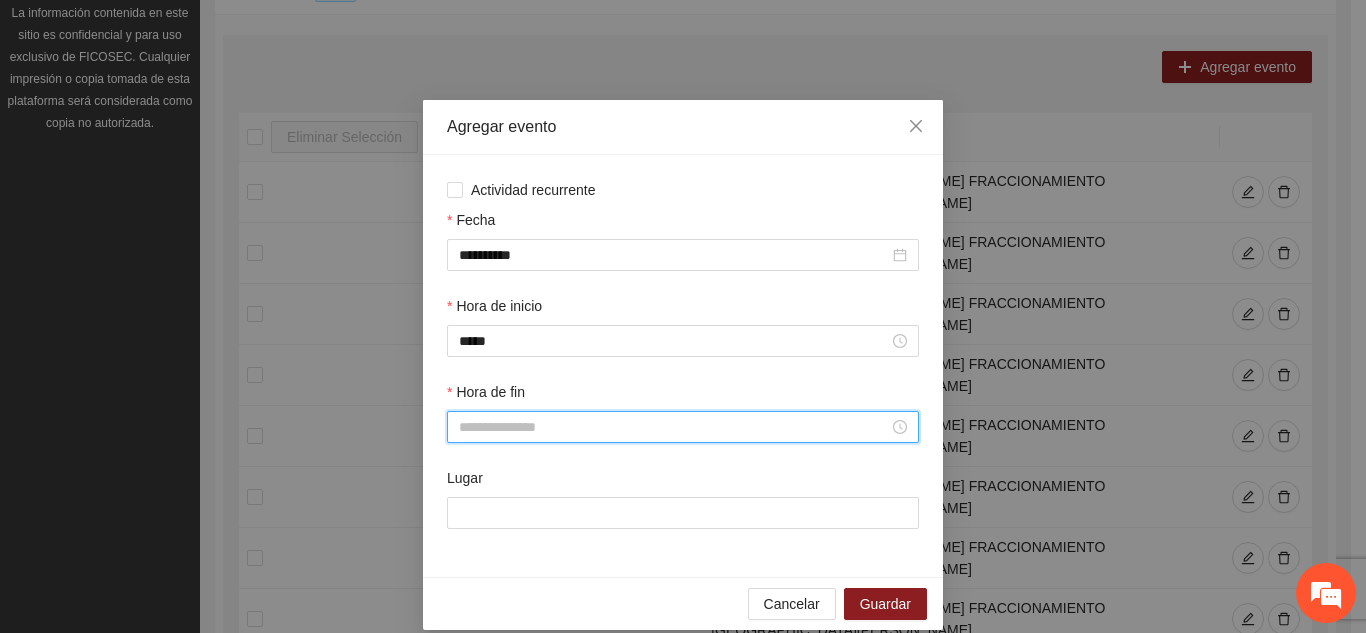 click on "Hora de fin" at bounding box center (674, 427) 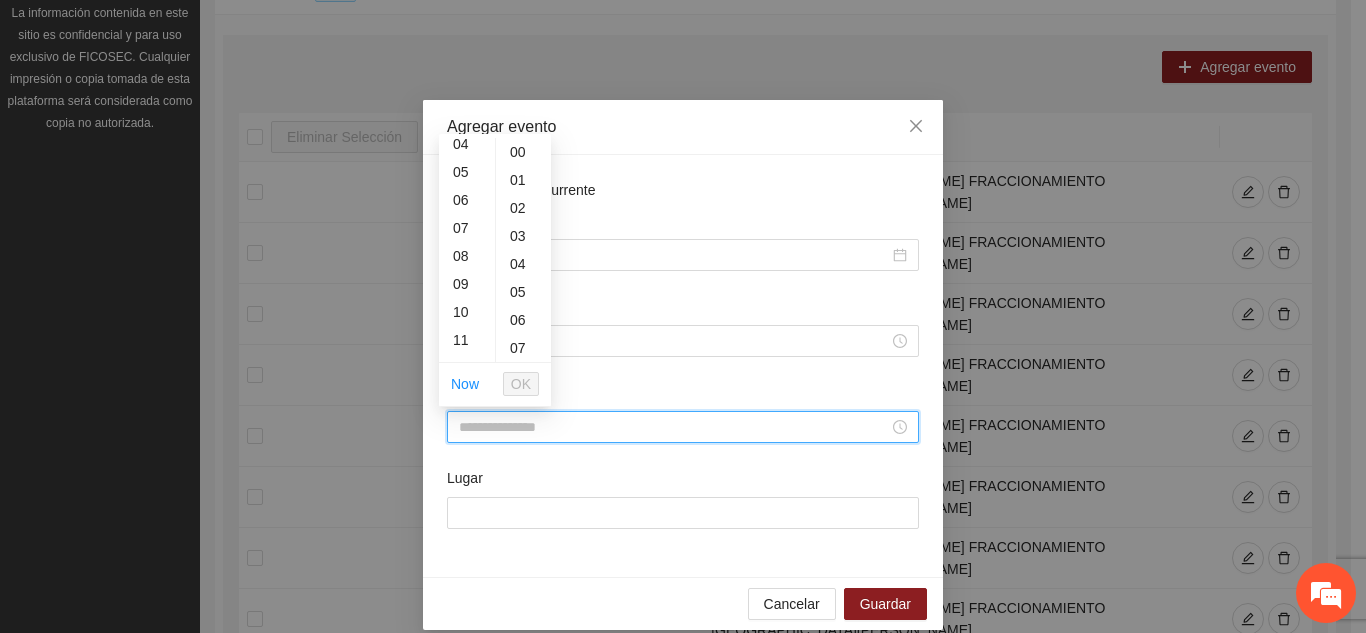 scroll, scrollTop: 160, scrollLeft: 0, axis: vertical 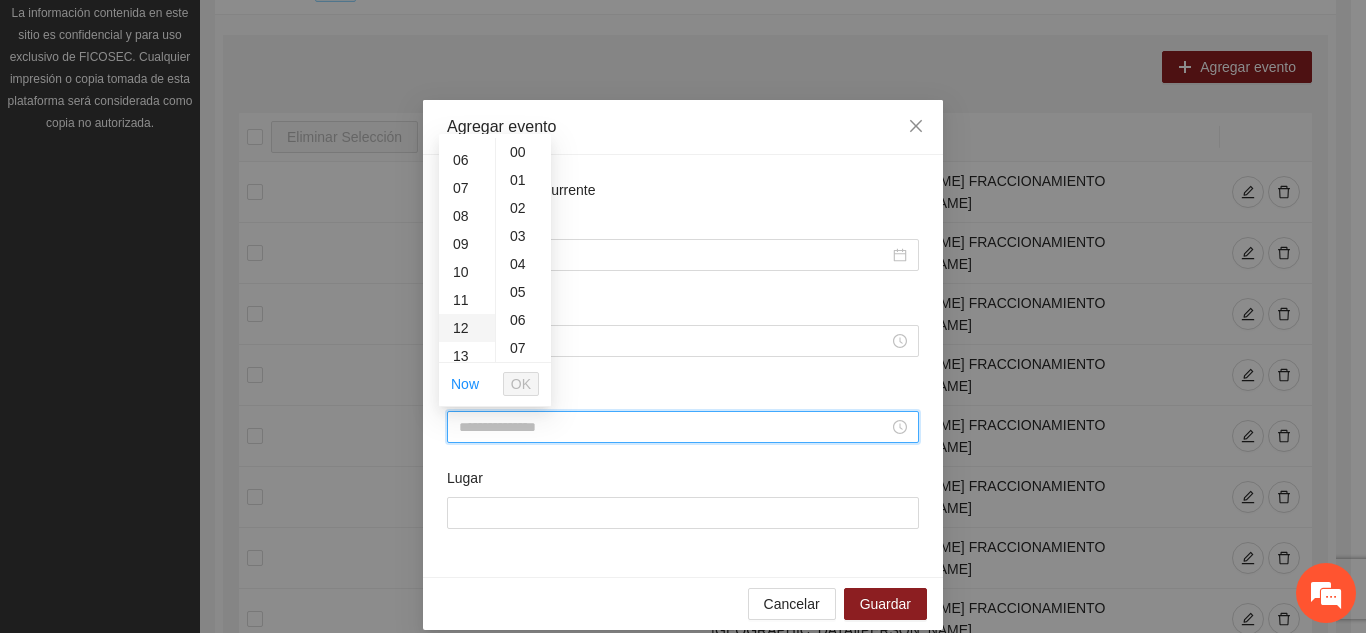 click on "12" at bounding box center (467, 328) 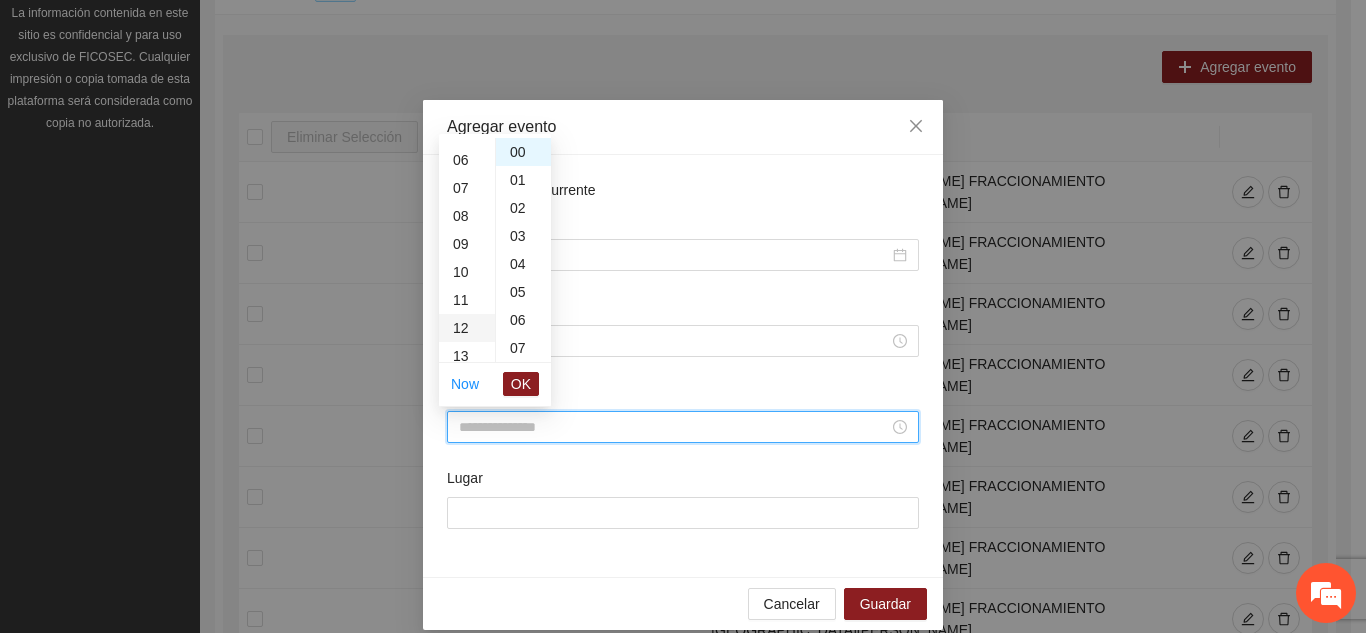 type on "*****" 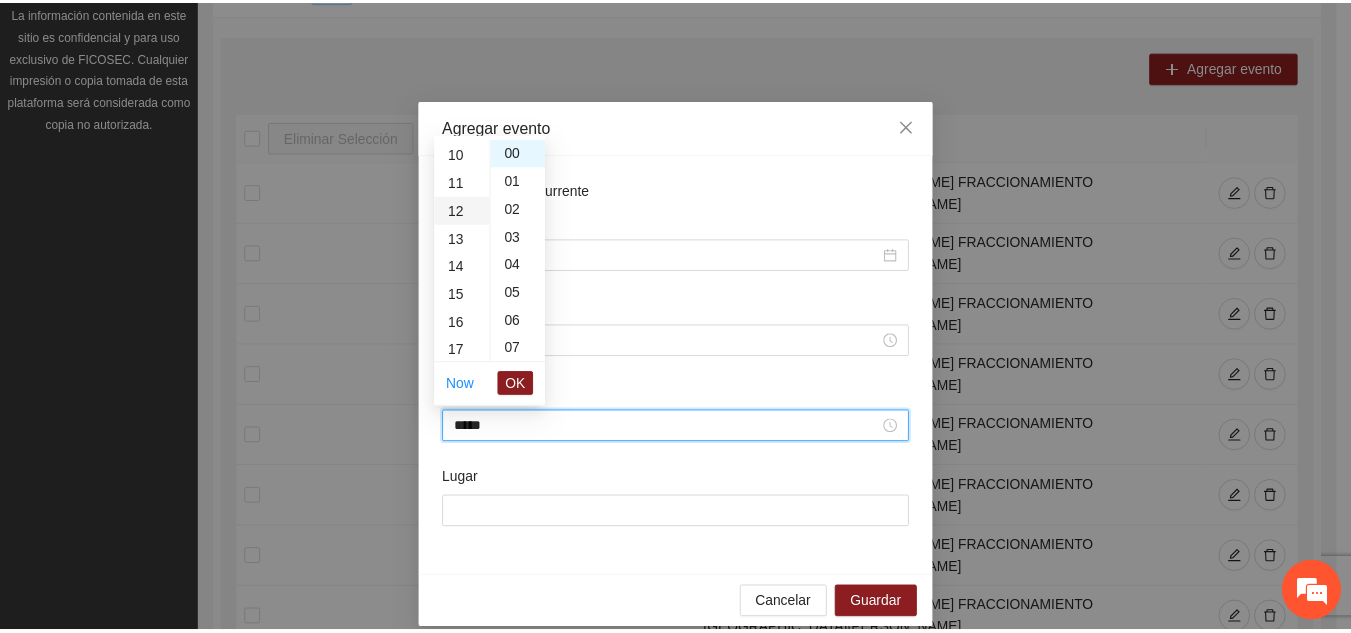 scroll, scrollTop: 336, scrollLeft: 0, axis: vertical 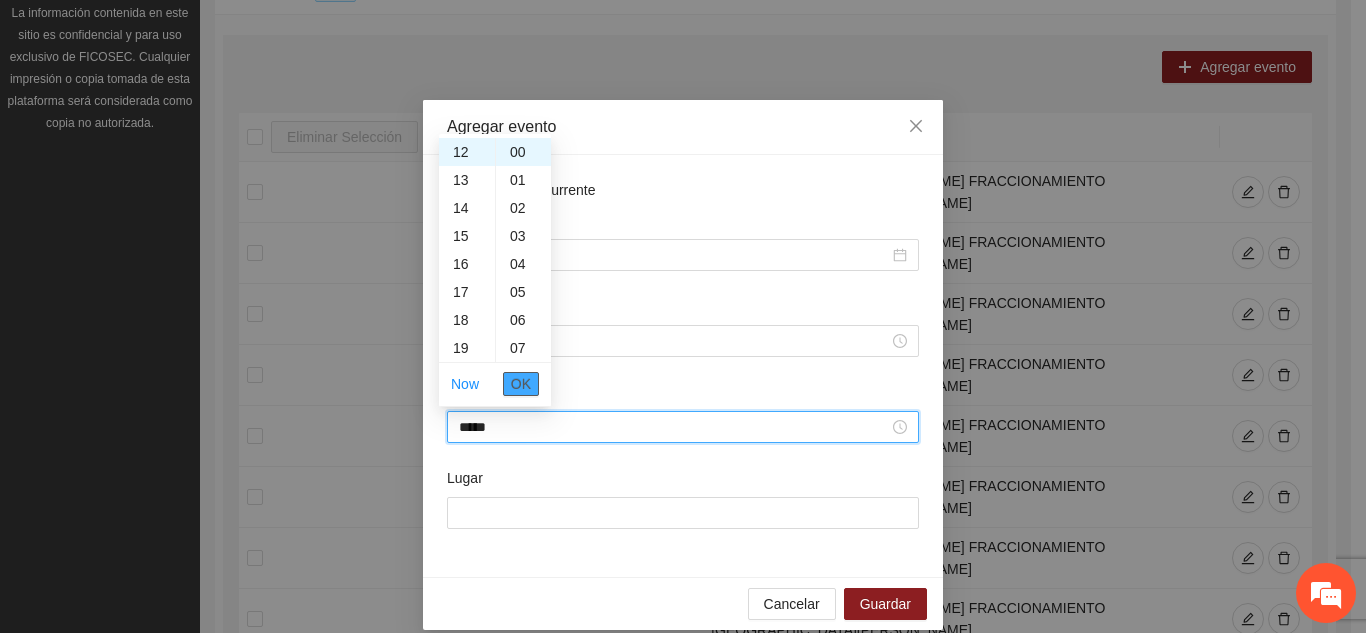click on "OK" at bounding box center (521, 384) 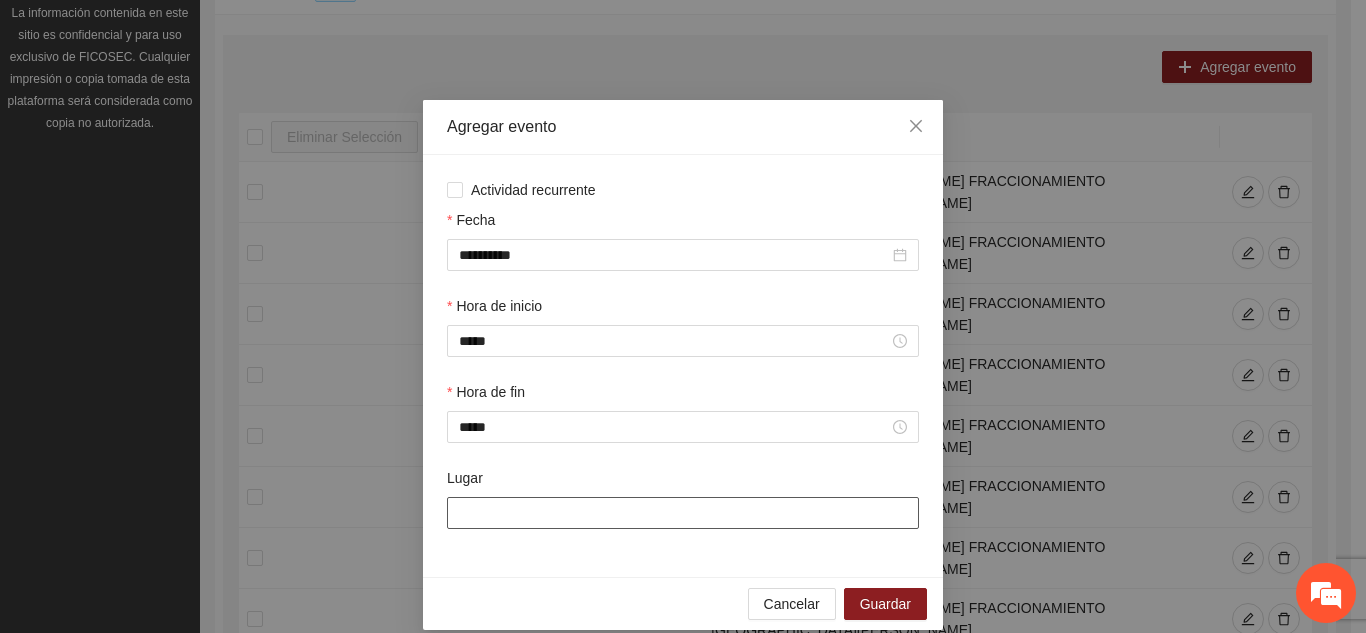 click on "Lugar" at bounding box center (683, 513) 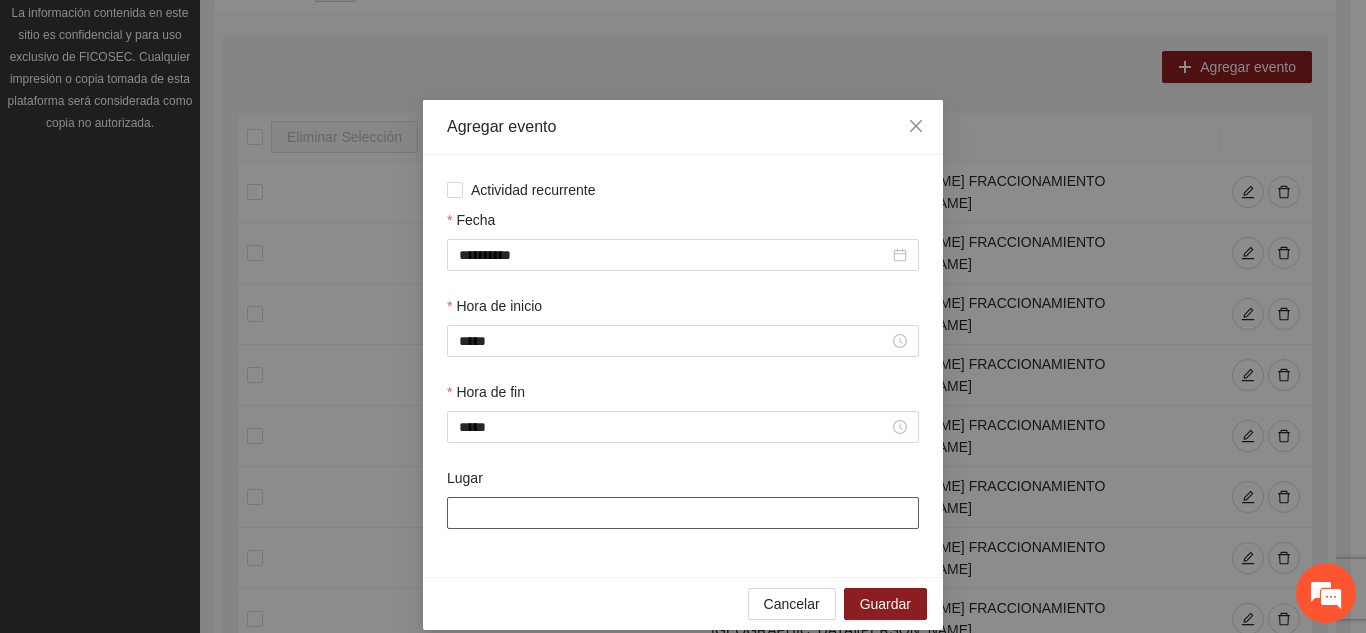 type on "**********" 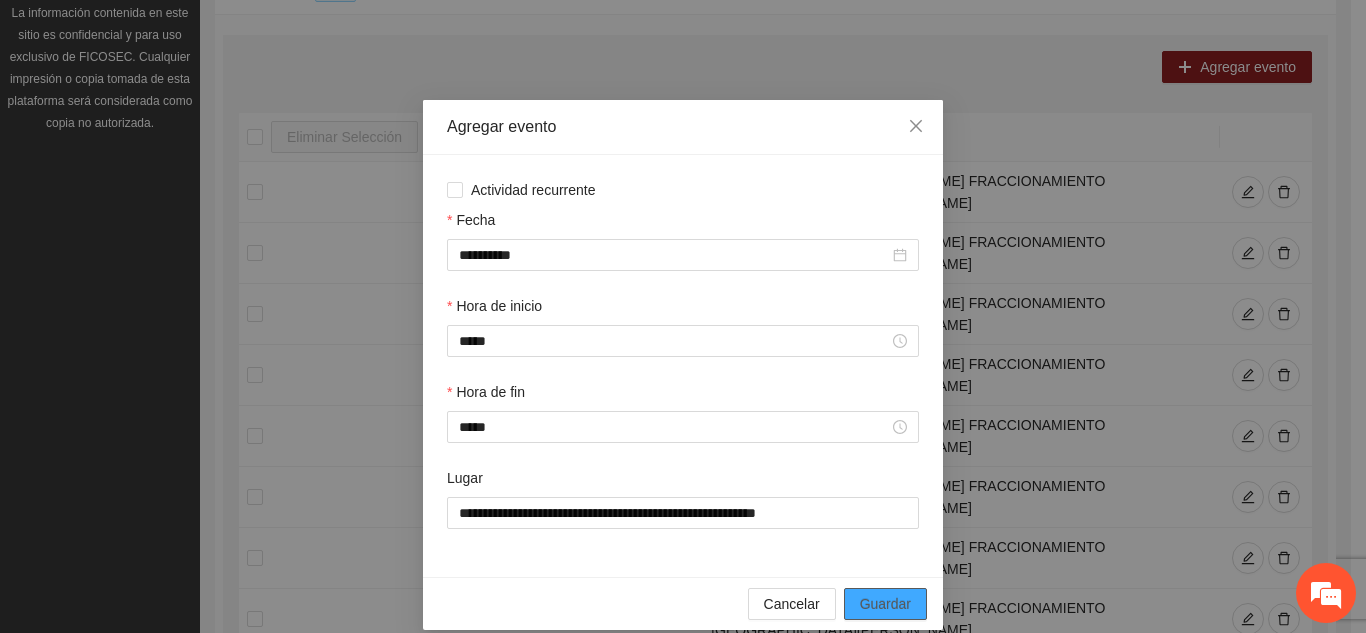 click on "Guardar" at bounding box center (885, 604) 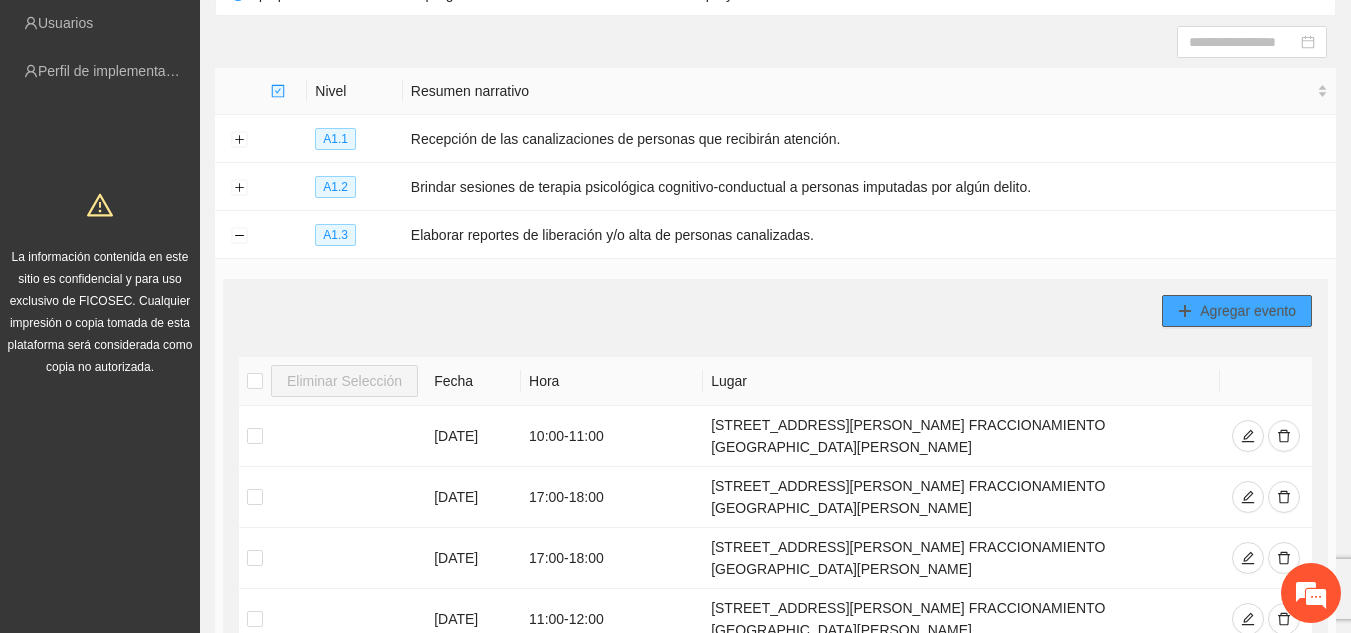 scroll, scrollTop: 163, scrollLeft: 0, axis: vertical 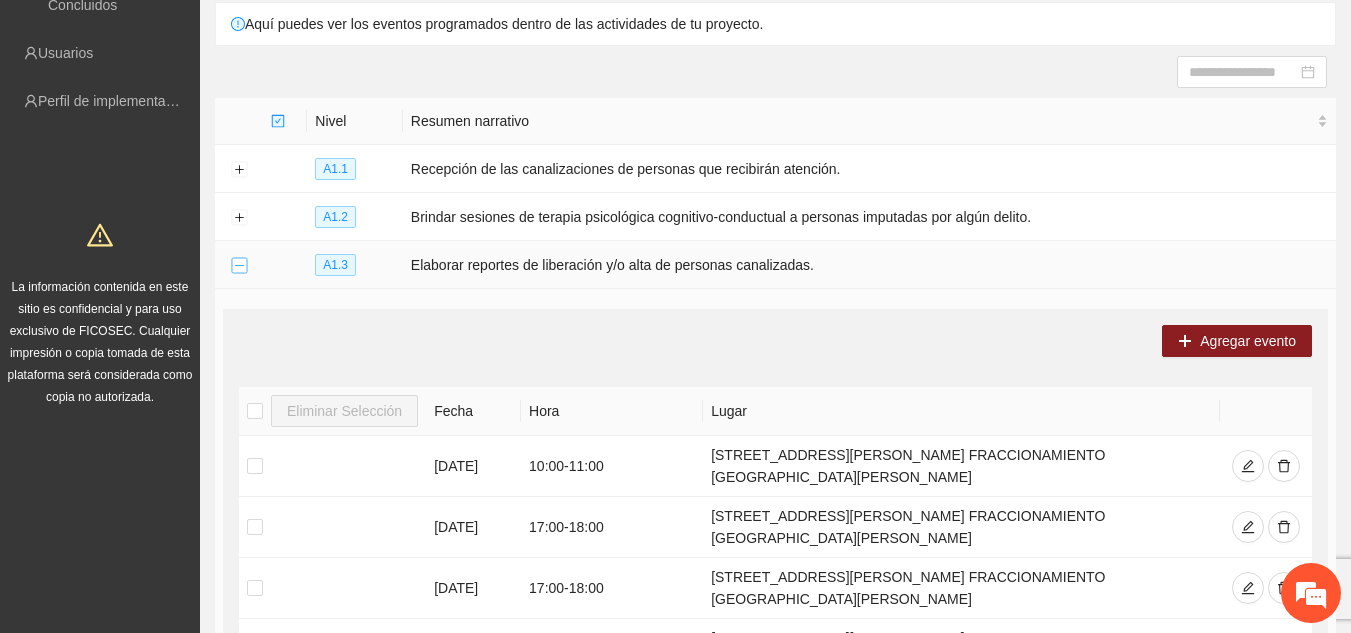 click at bounding box center (239, 266) 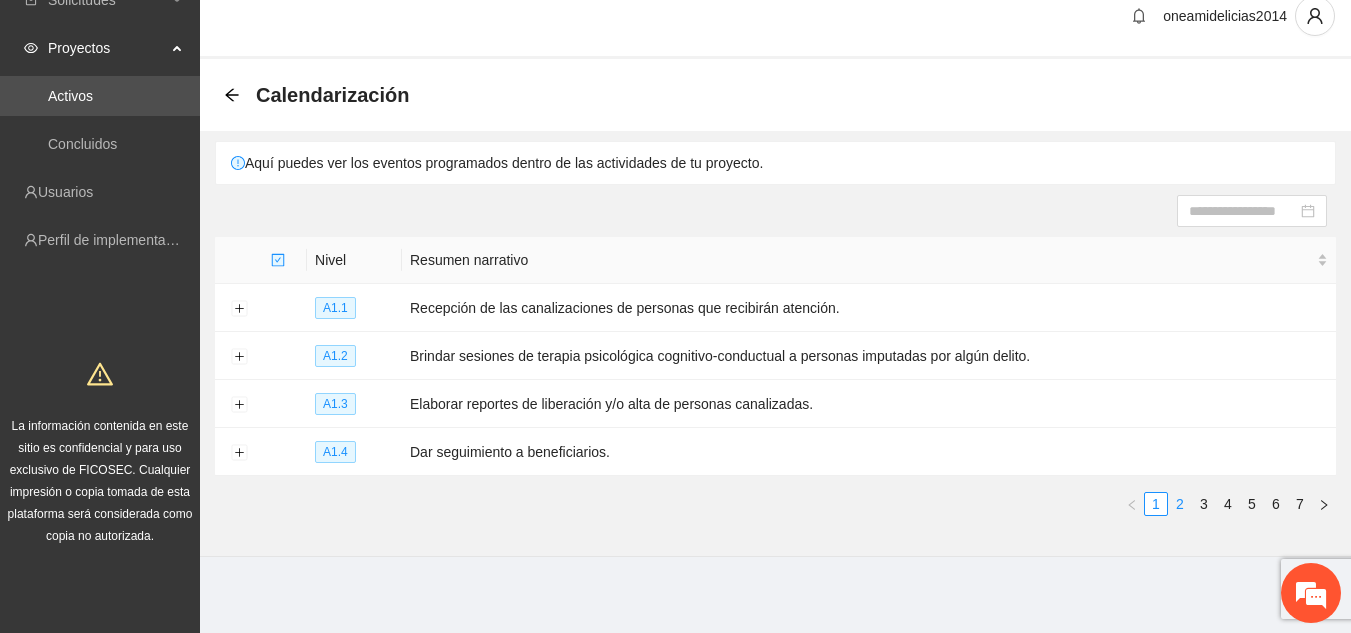 click on "2" at bounding box center (1180, 504) 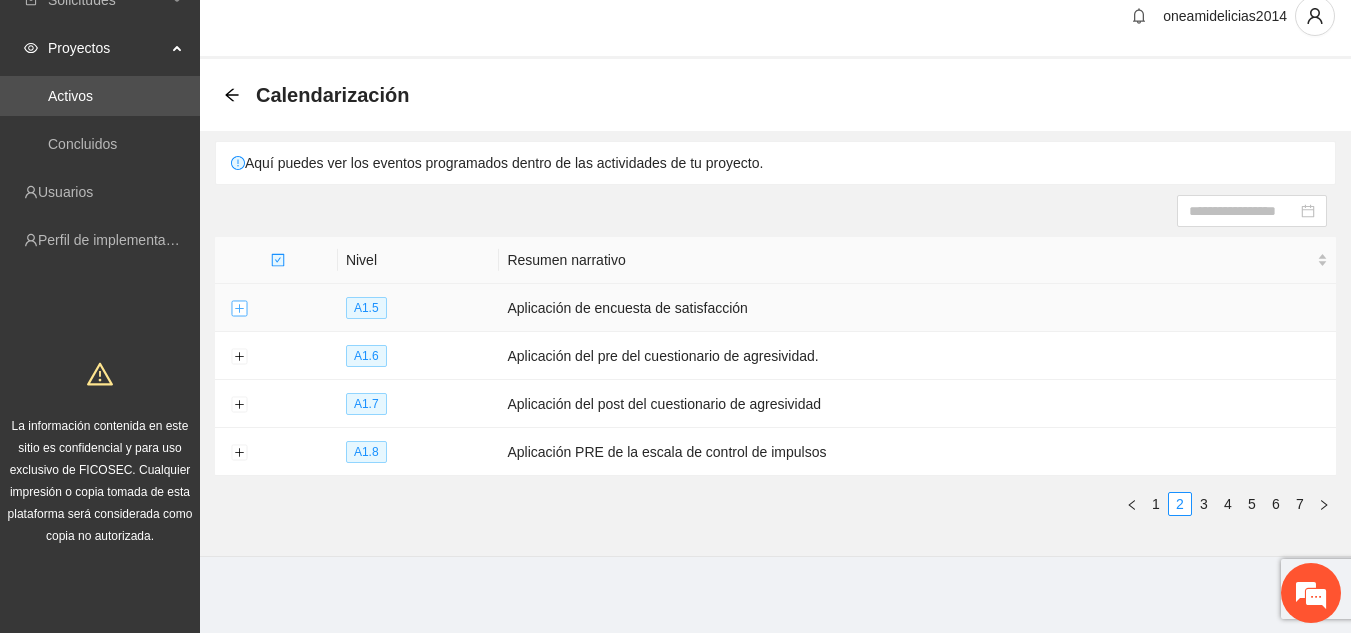 click at bounding box center (239, 309) 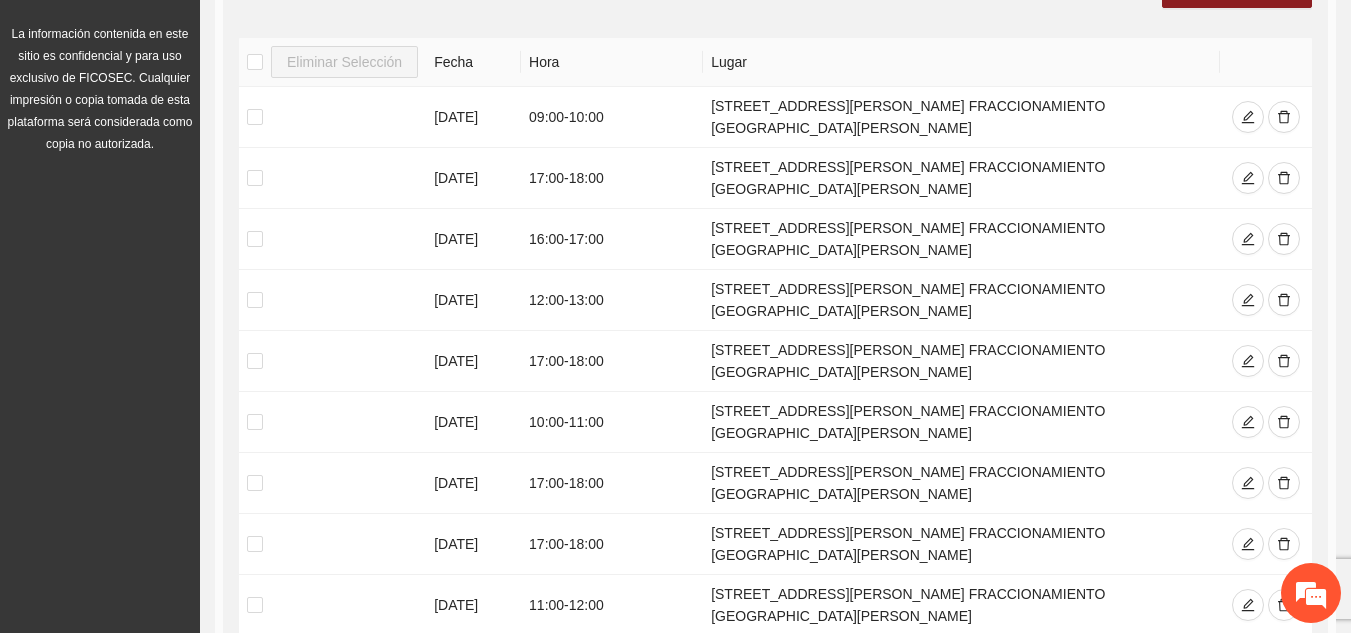 scroll, scrollTop: 424, scrollLeft: 0, axis: vertical 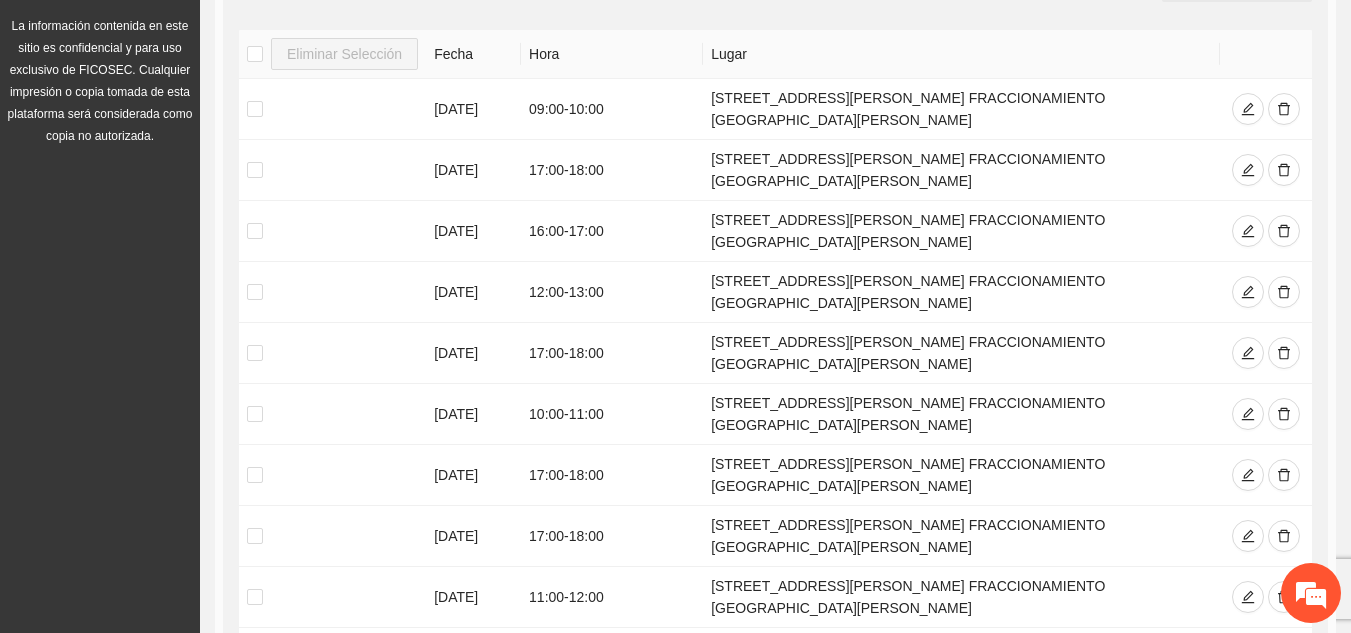 click on "2" at bounding box center (1155, 717) 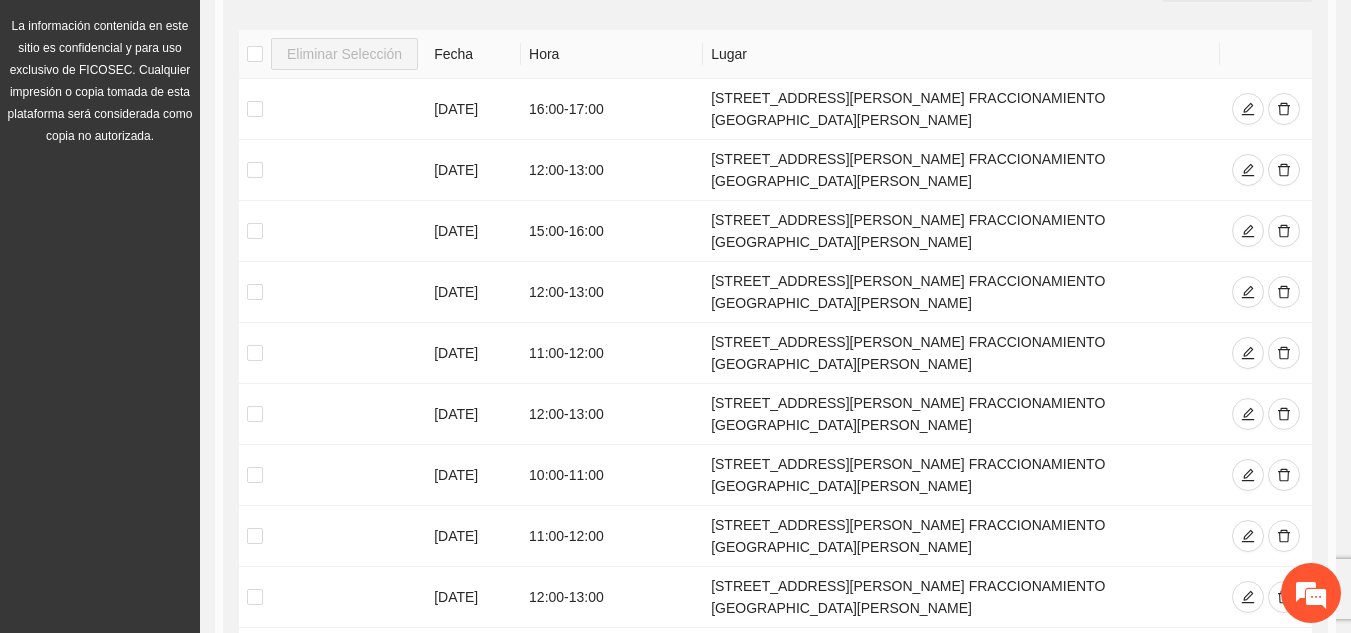 click on "3" at bounding box center (1179, 717) 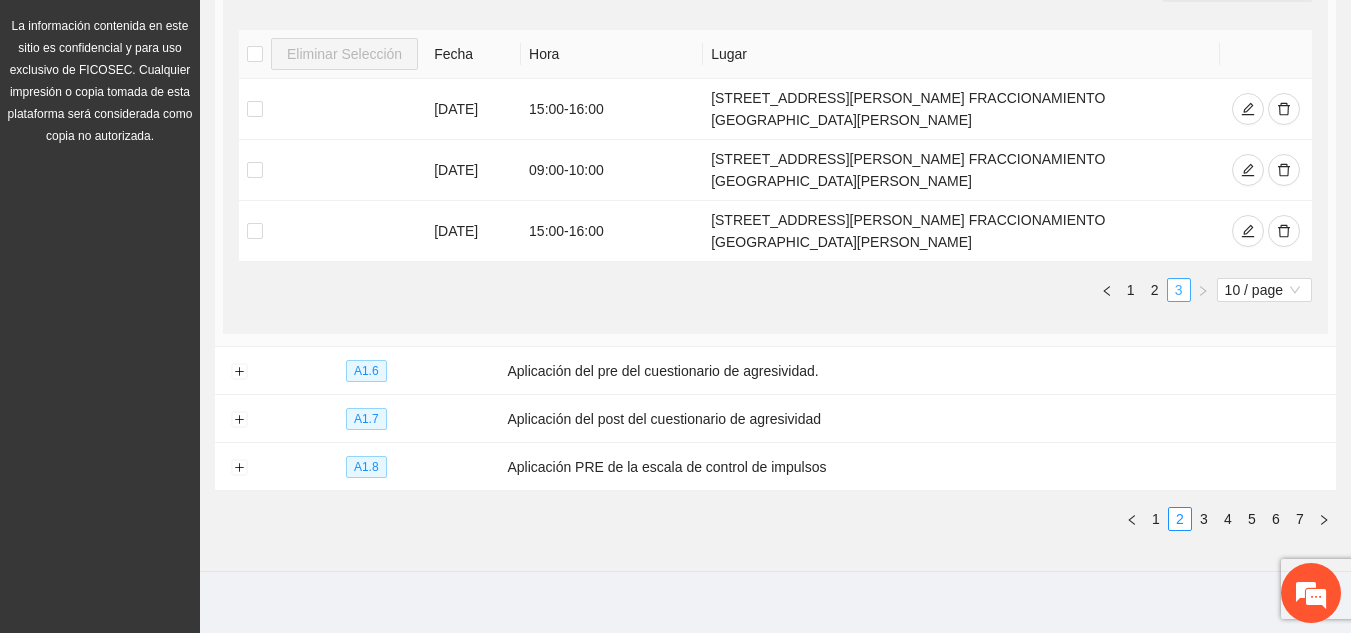 scroll, scrollTop: 403, scrollLeft: 0, axis: vertical 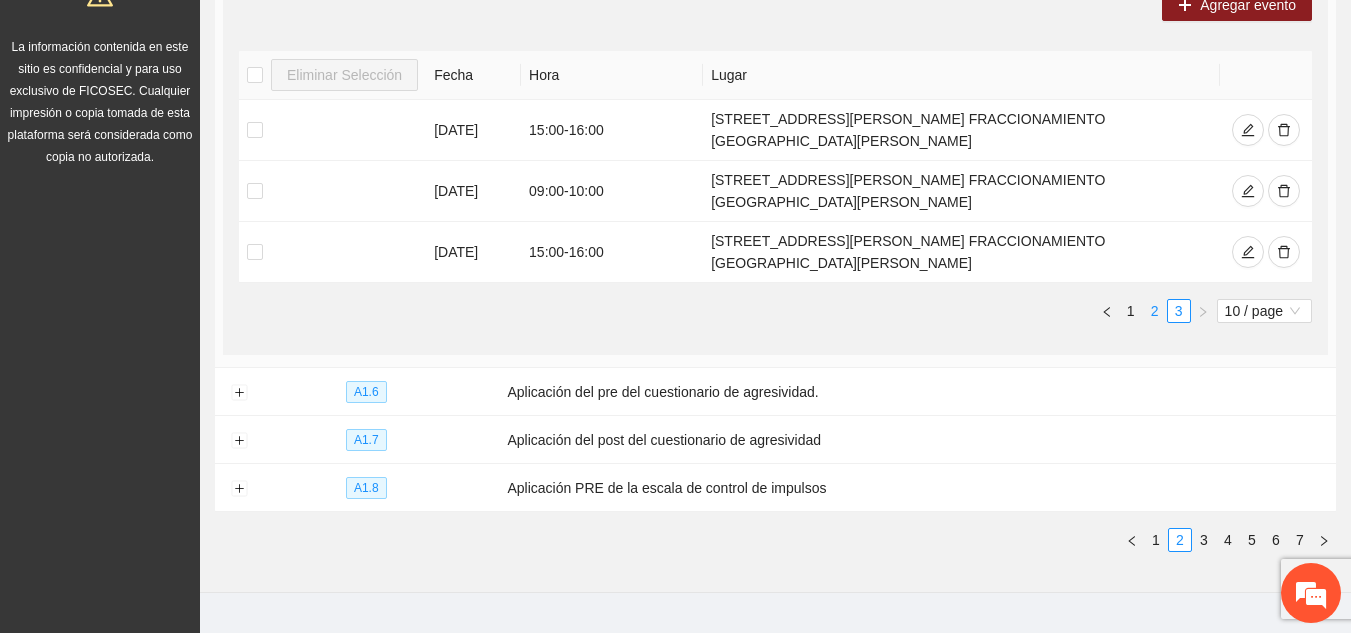 click on "2" at bounding box center [1155, 311] 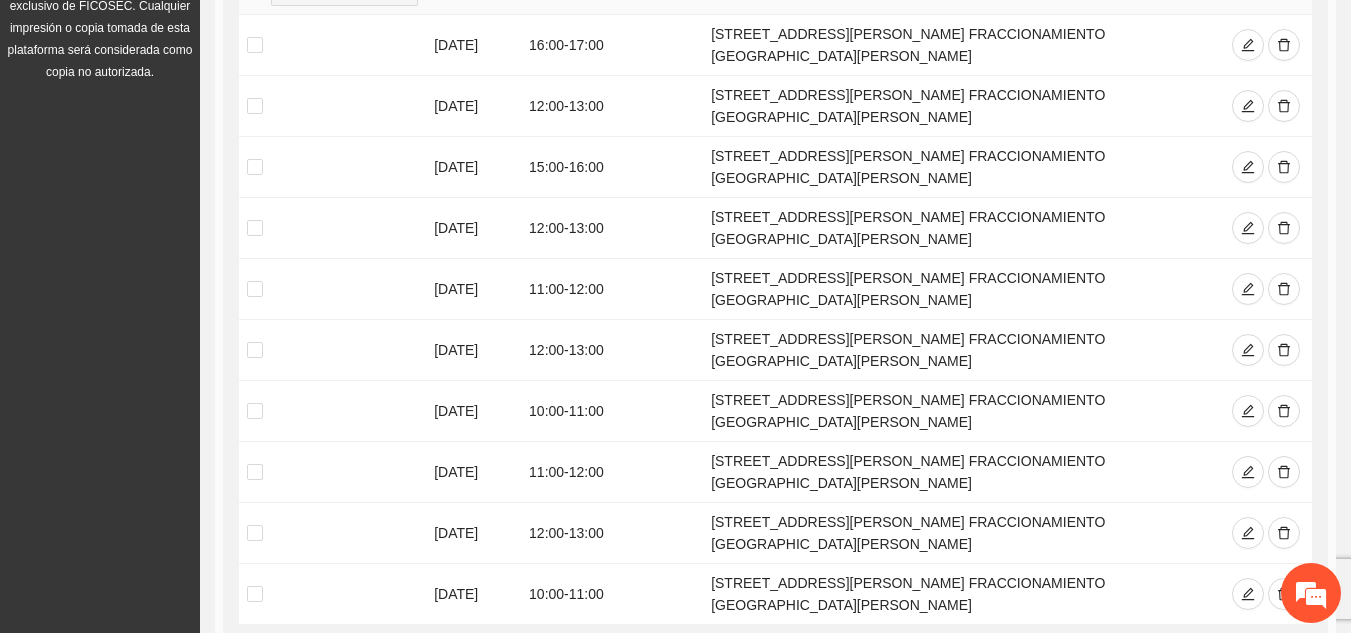 scroll, scrollTop: 523, scrollLeft: 0, axis: vertical 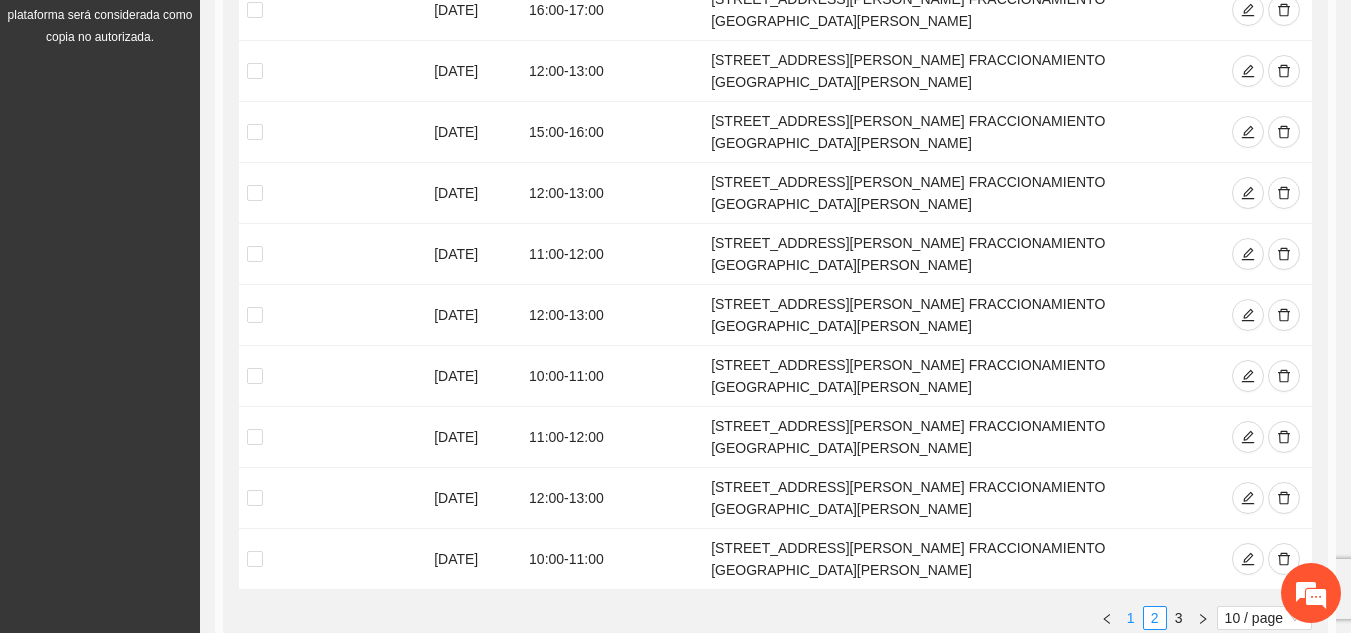 click on "1" at bounding box center [1131, 618] 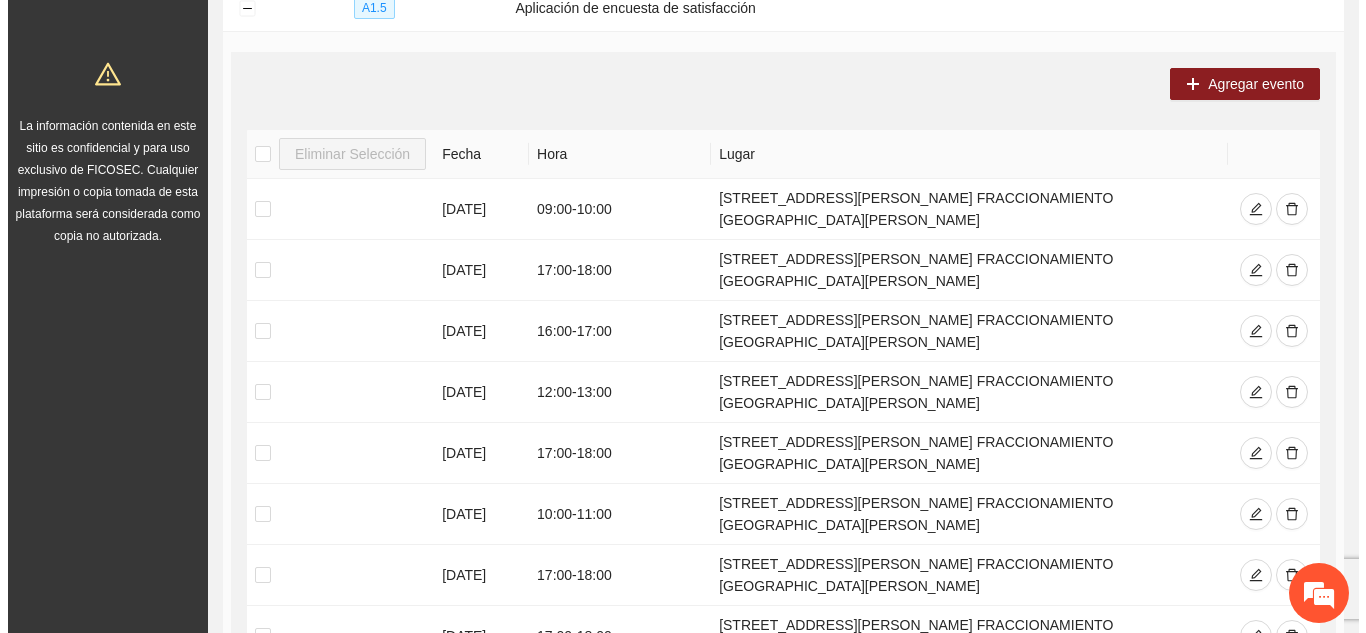 scroll, scrollTop: 323, scrollLeft: 0, axis: vertical 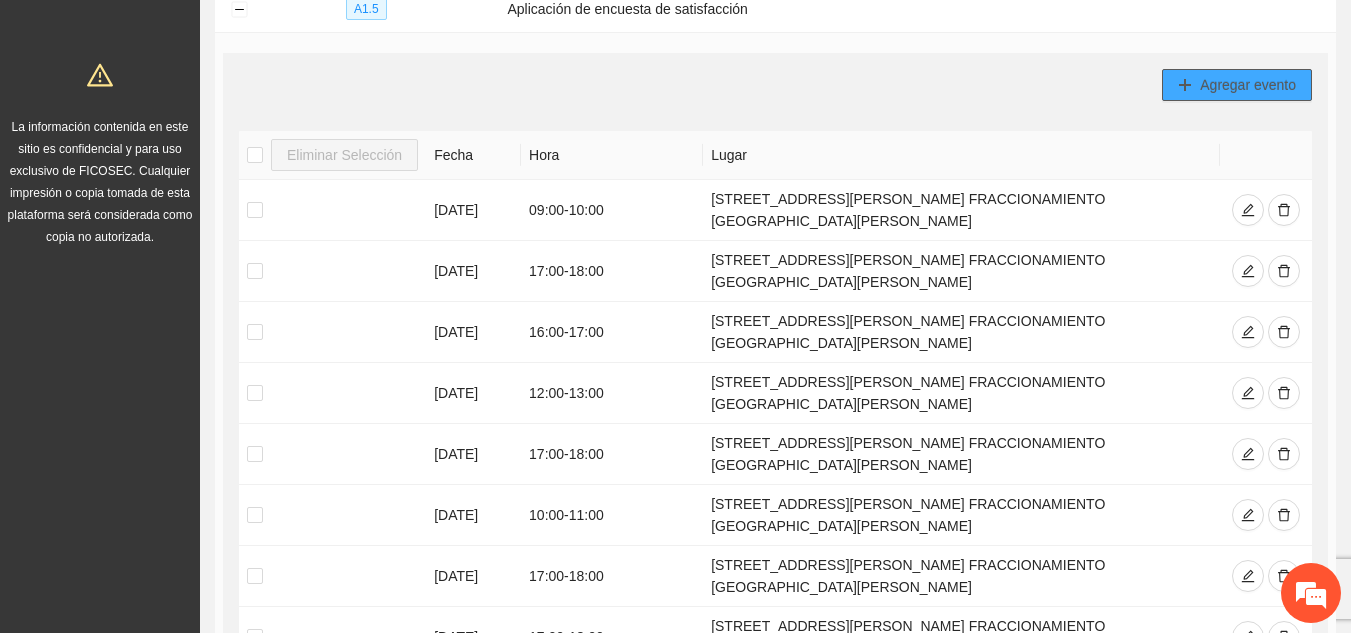 click on "Agregar evento" at bounding box center (1248, 85) 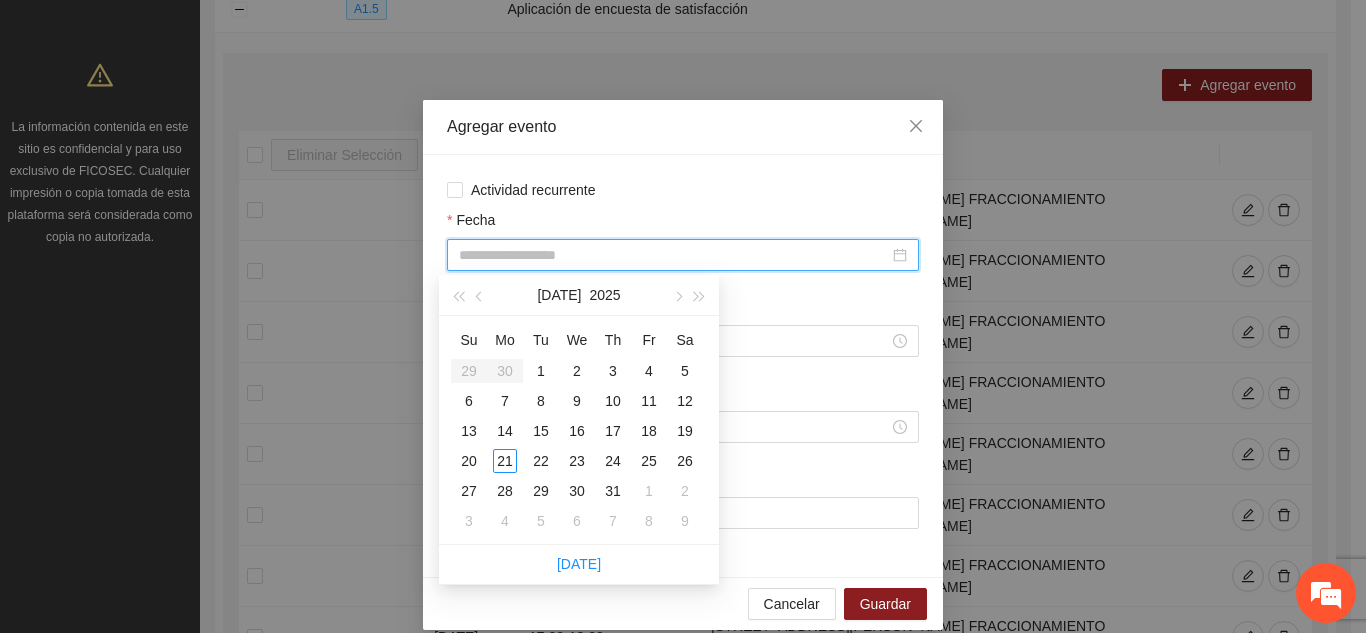 click on "Fecha" at bounding box center (674, 255) 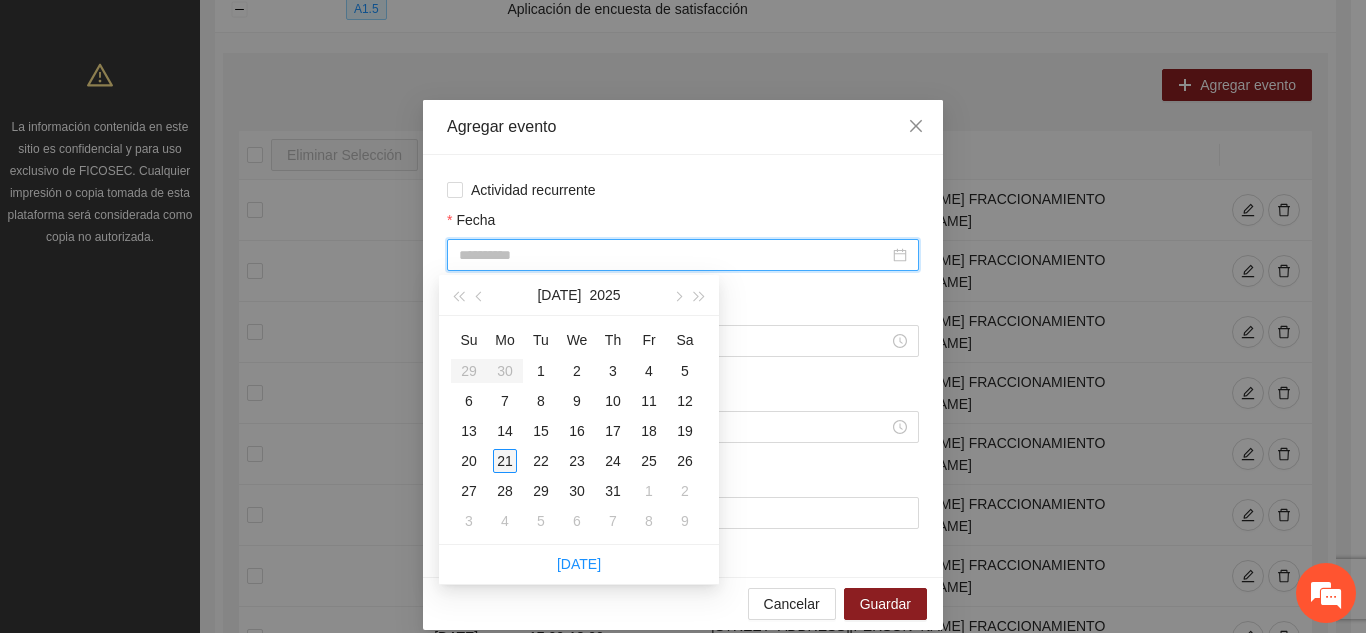 type on "**********" 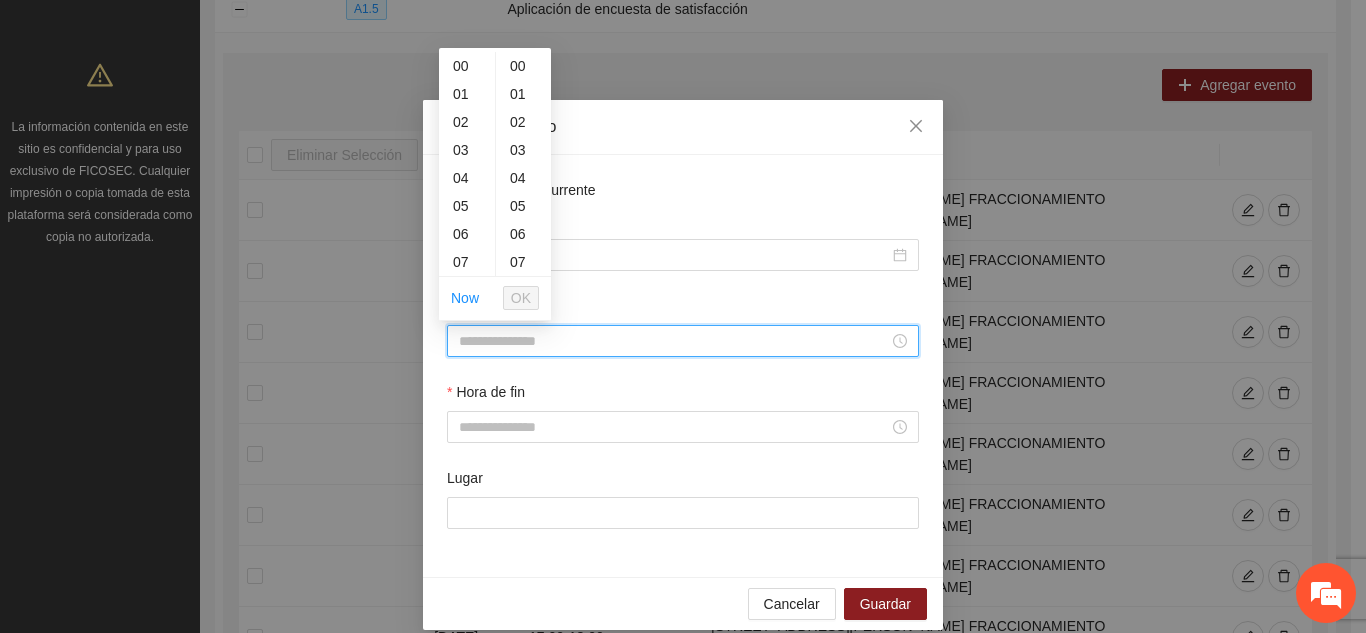 click on "Hora de inicio" at bounding box center (674, 341) 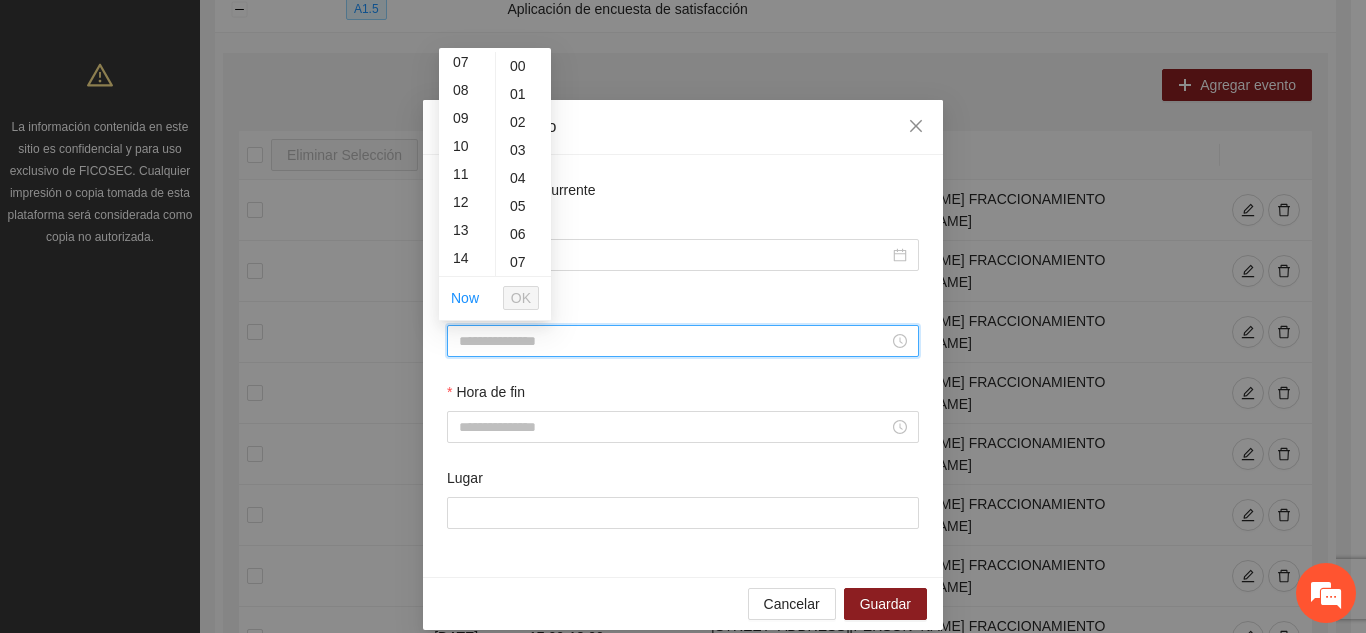 scroll, scrollTop: 240, scrollLeft: 0, axis: vertical 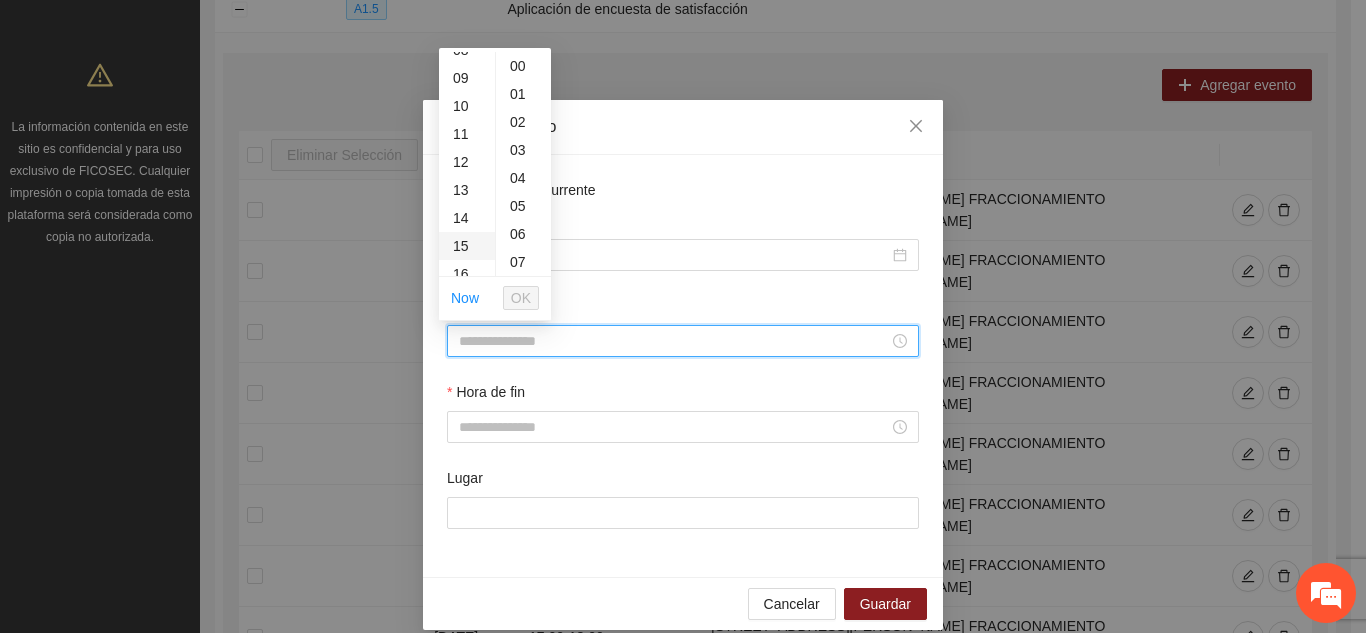 click on "15" at bounding box center [467, 246] 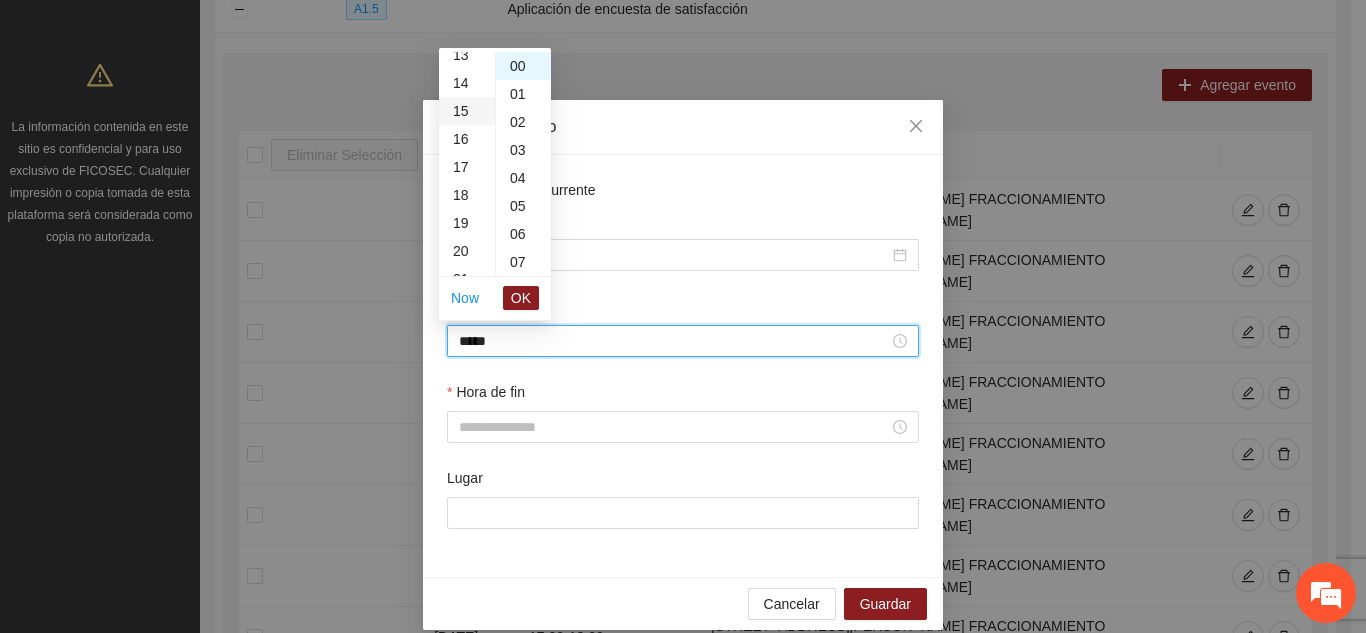 scroll, scrollTop: 420, scrollLeft: 0, axis: vertical 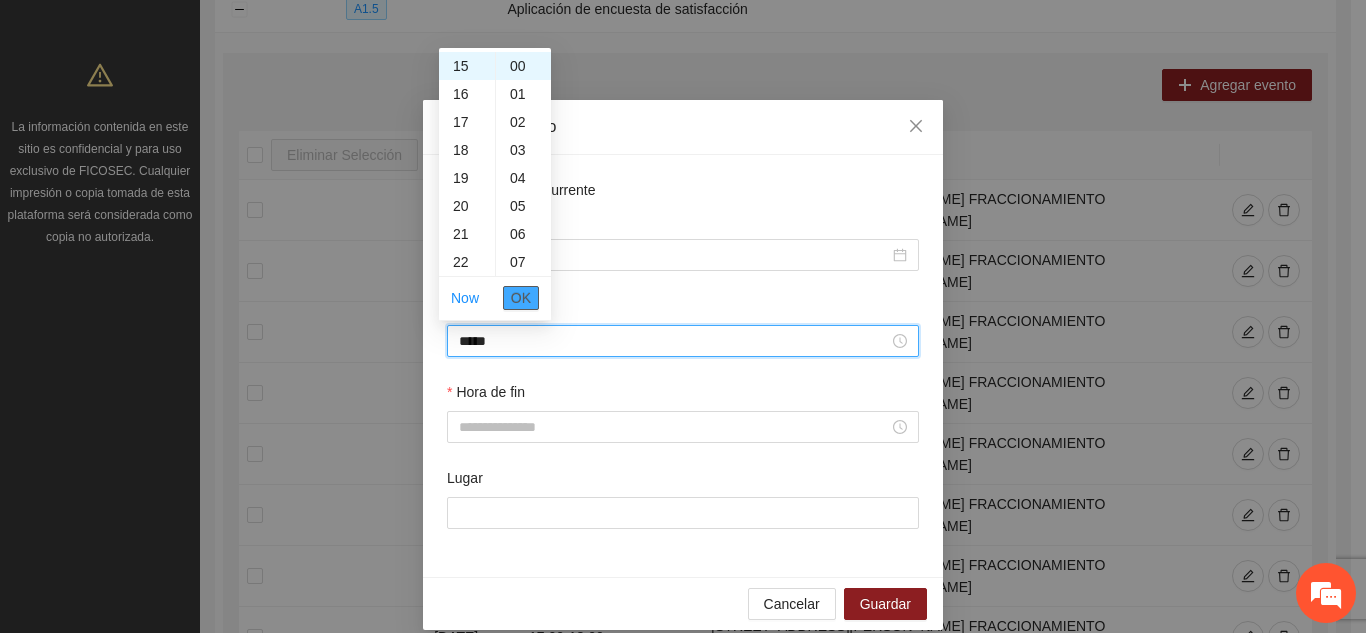 click on "OK" at bounding box center [521, 298] 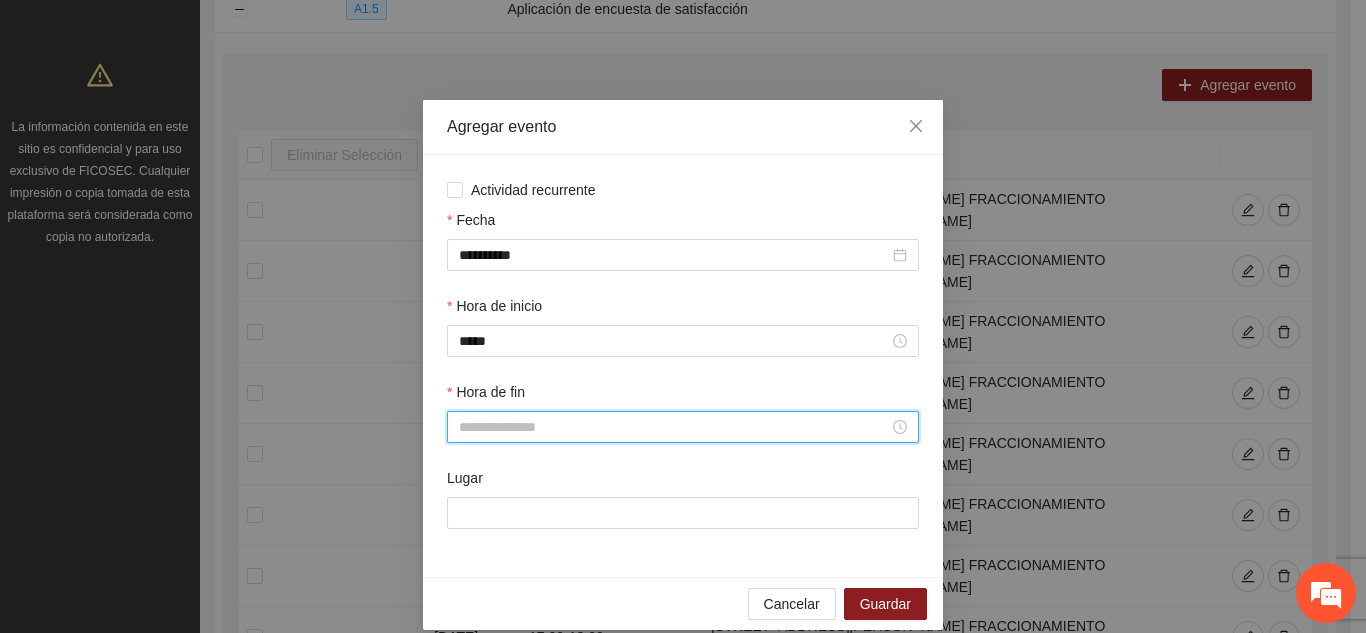 click on "Hora de fin" at bounding box center [674, 427] 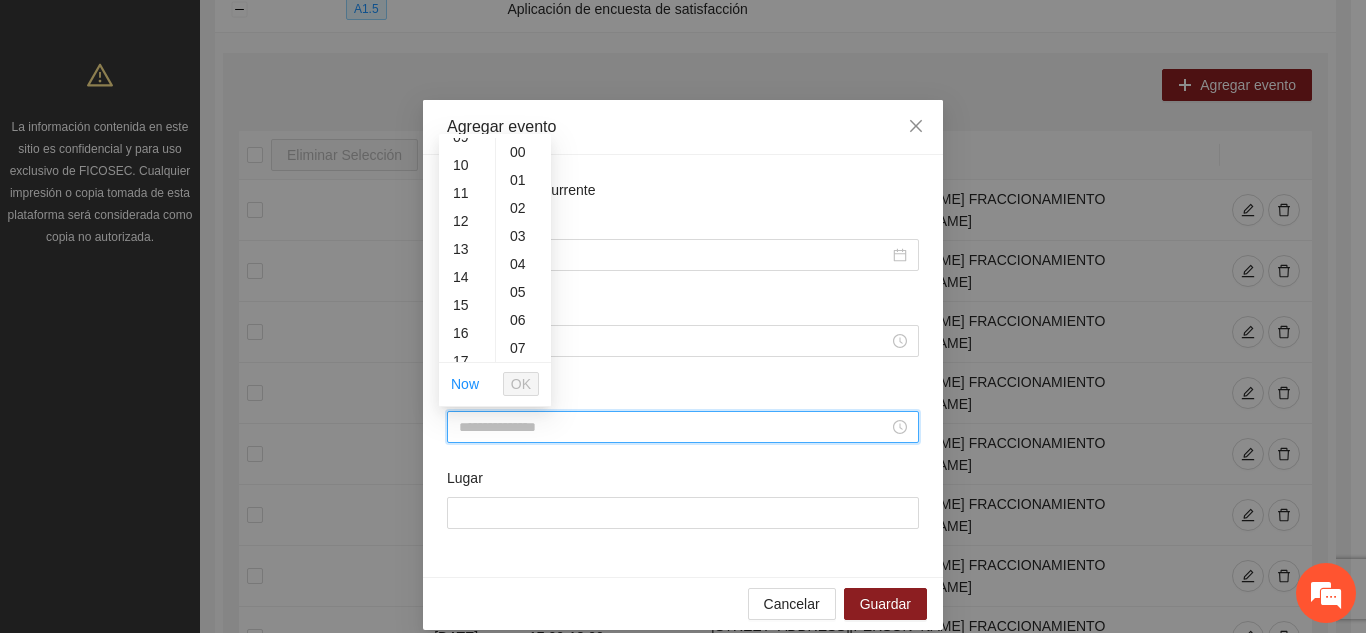 scroll, scrollTop: 280, scrollLeft: 0, axis: vertical 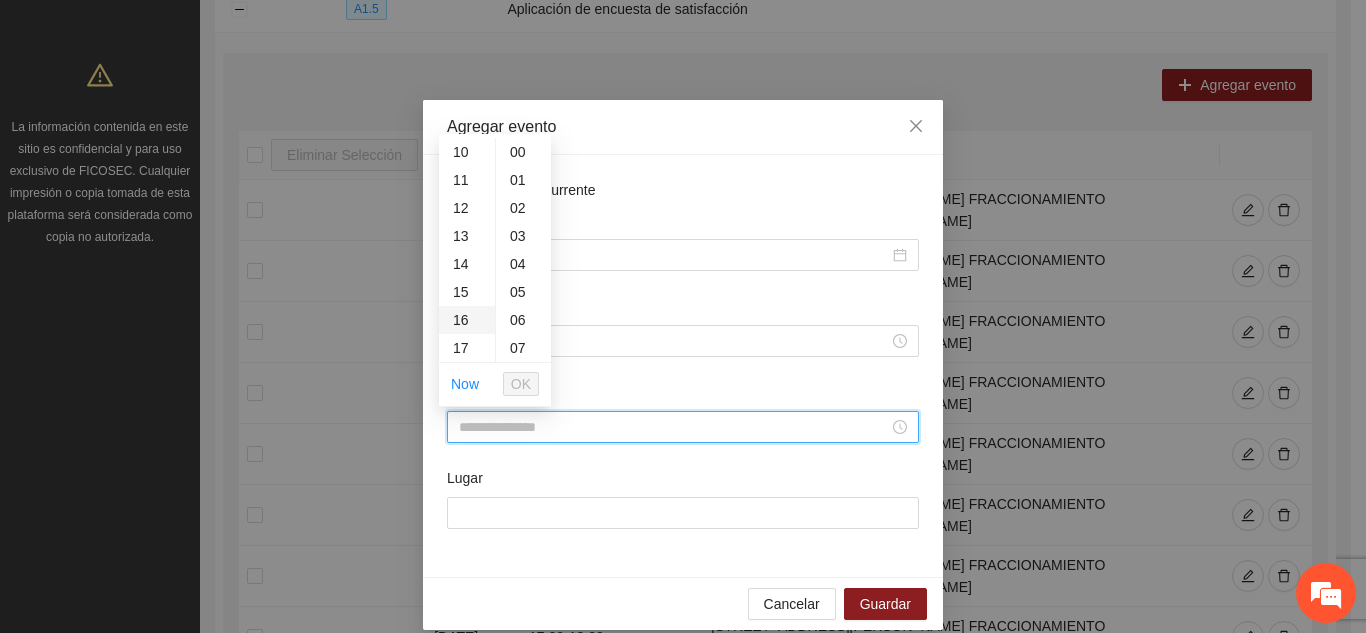 click on "16" at bounding box center [467, 320] 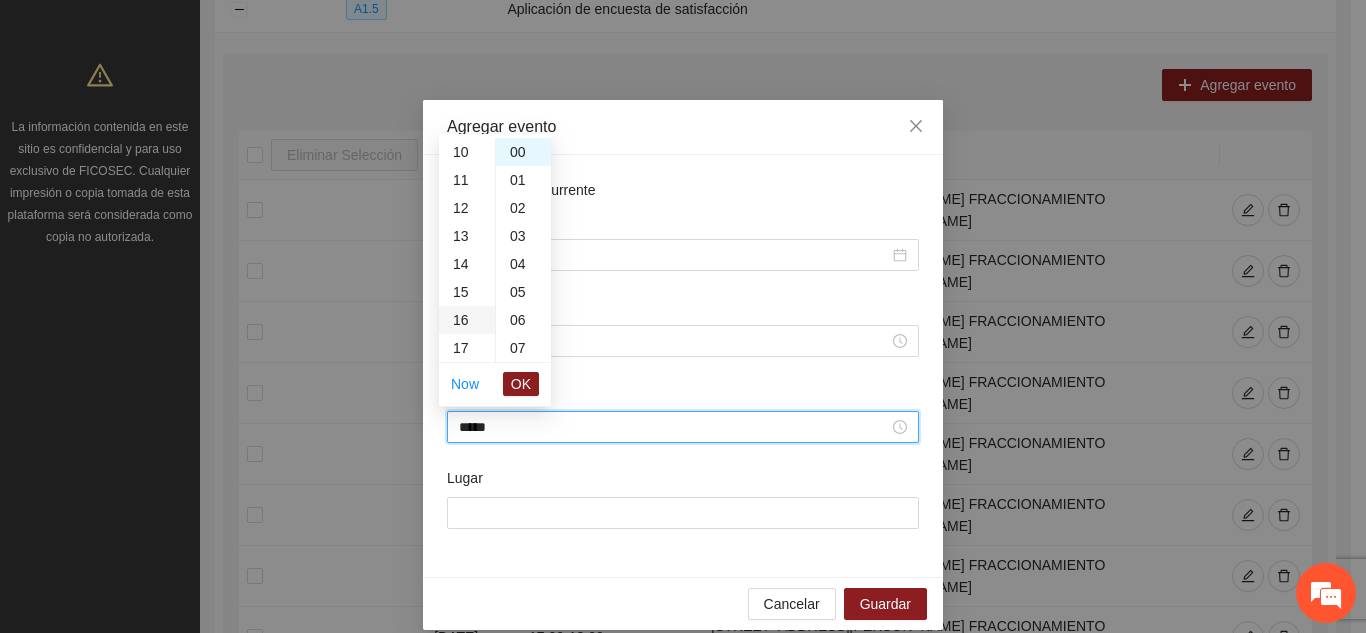 scroll, scrollTop: 448, scrollLeft: 0, axis: vertical 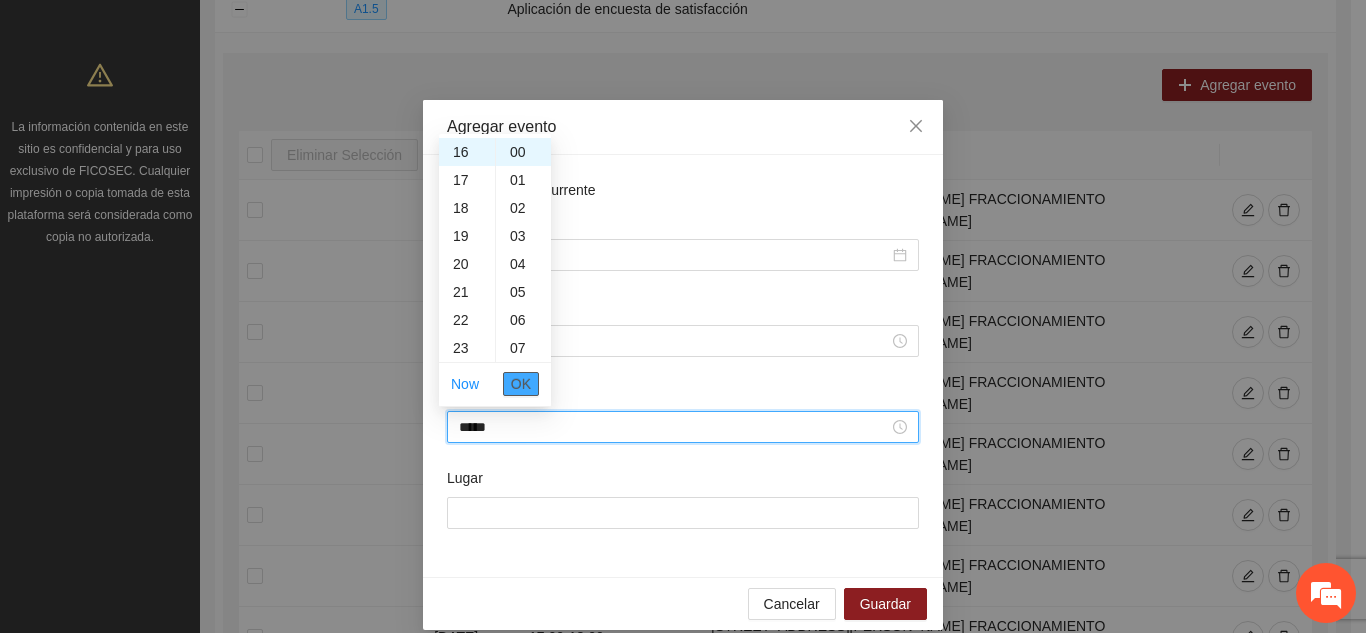 click on "OK" at bounding box center (521, 384) 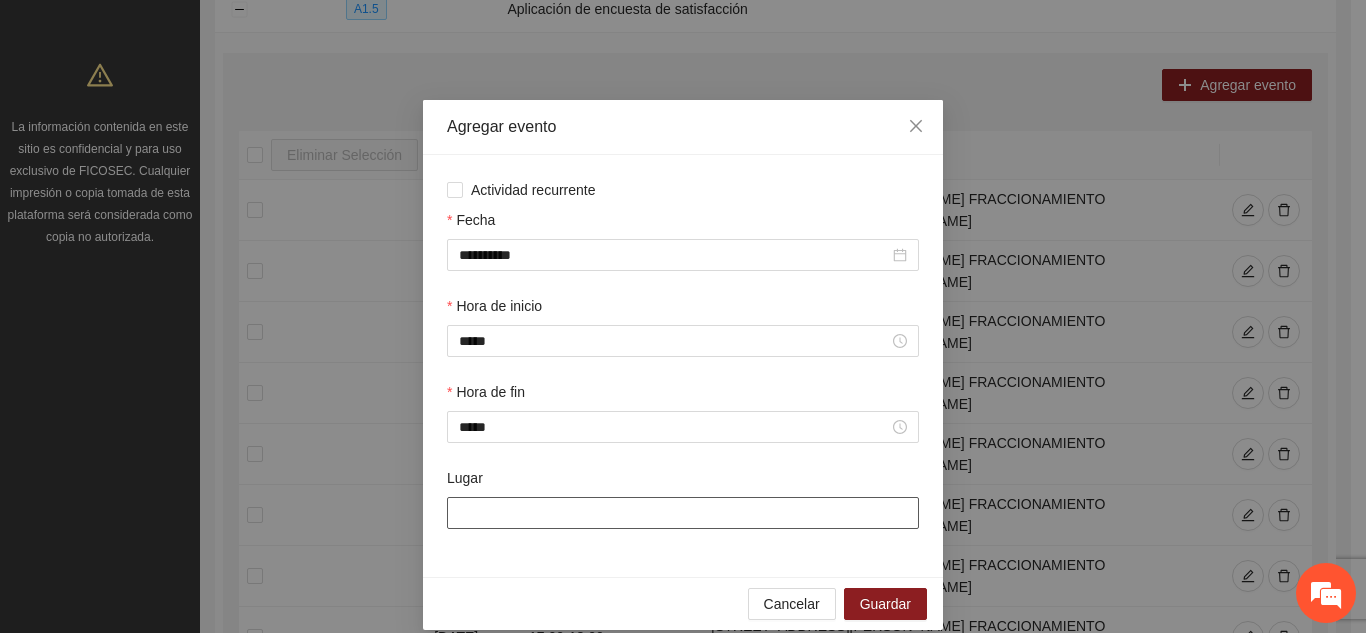 click on "Lugar" at bounding box center (683, 513) 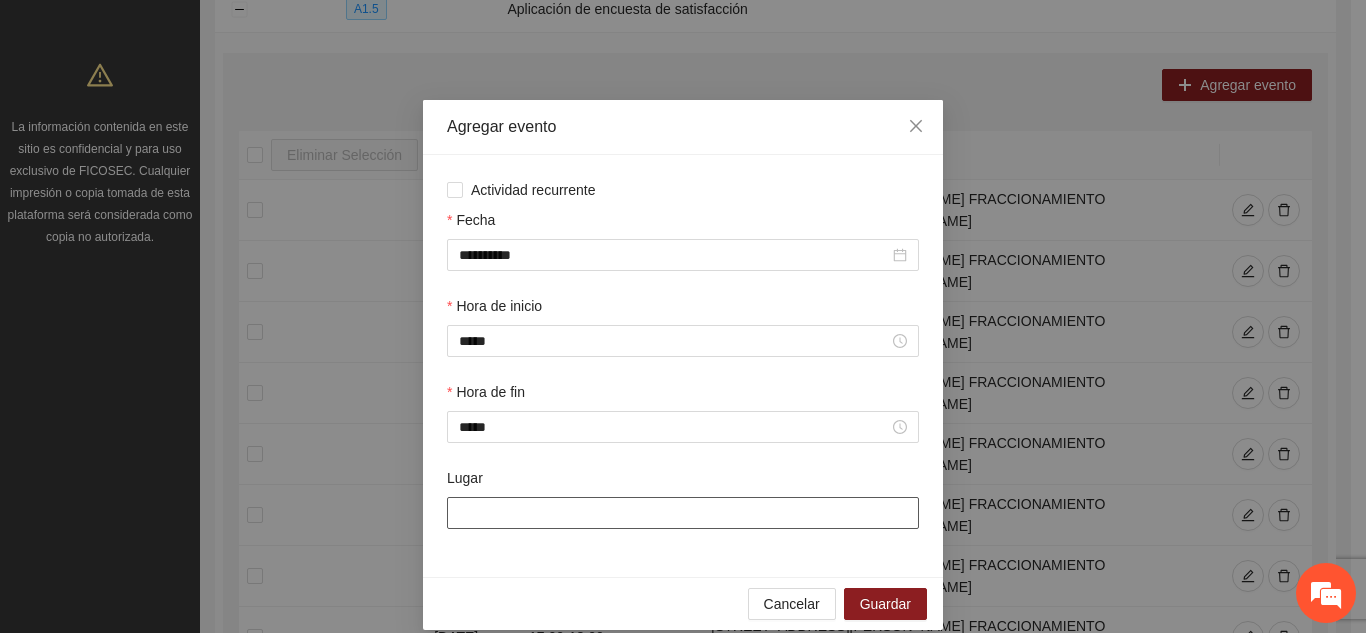 type on "**********" 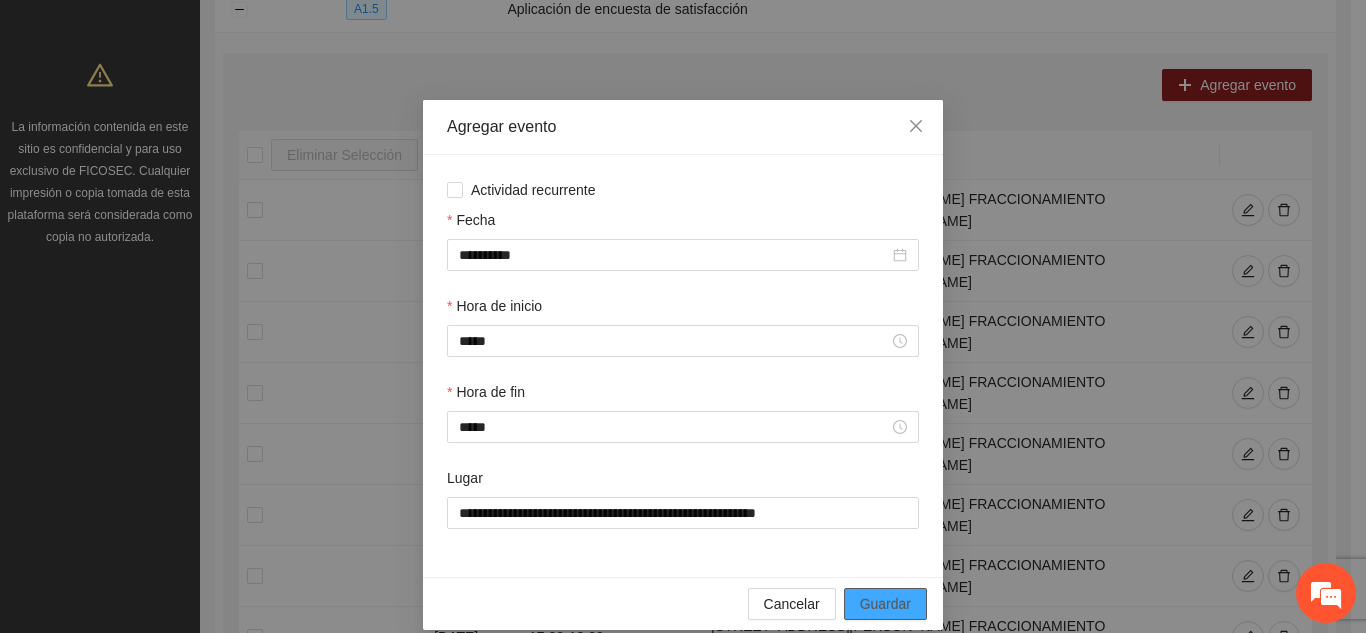 click on "Guardar" at bounding box center (885, 604) 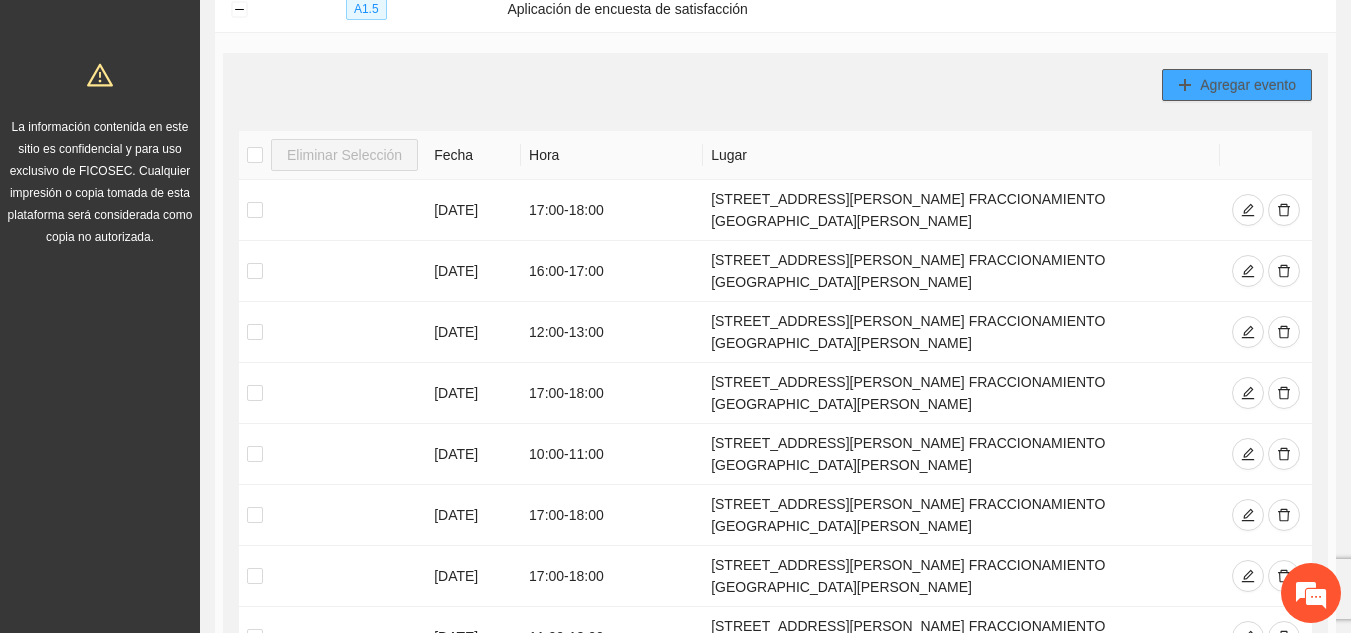click on "Agregar evento" at bounding box center [1248, 85] 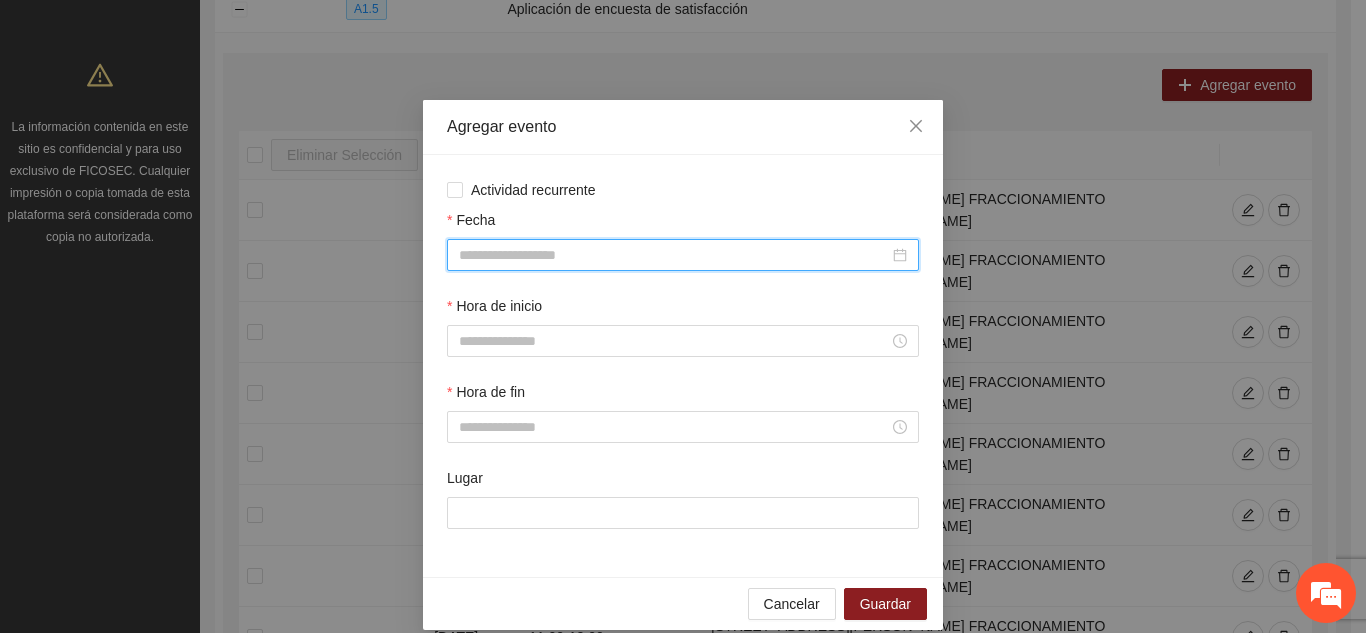 click on "Fecha" at bounding box center [674, 255] 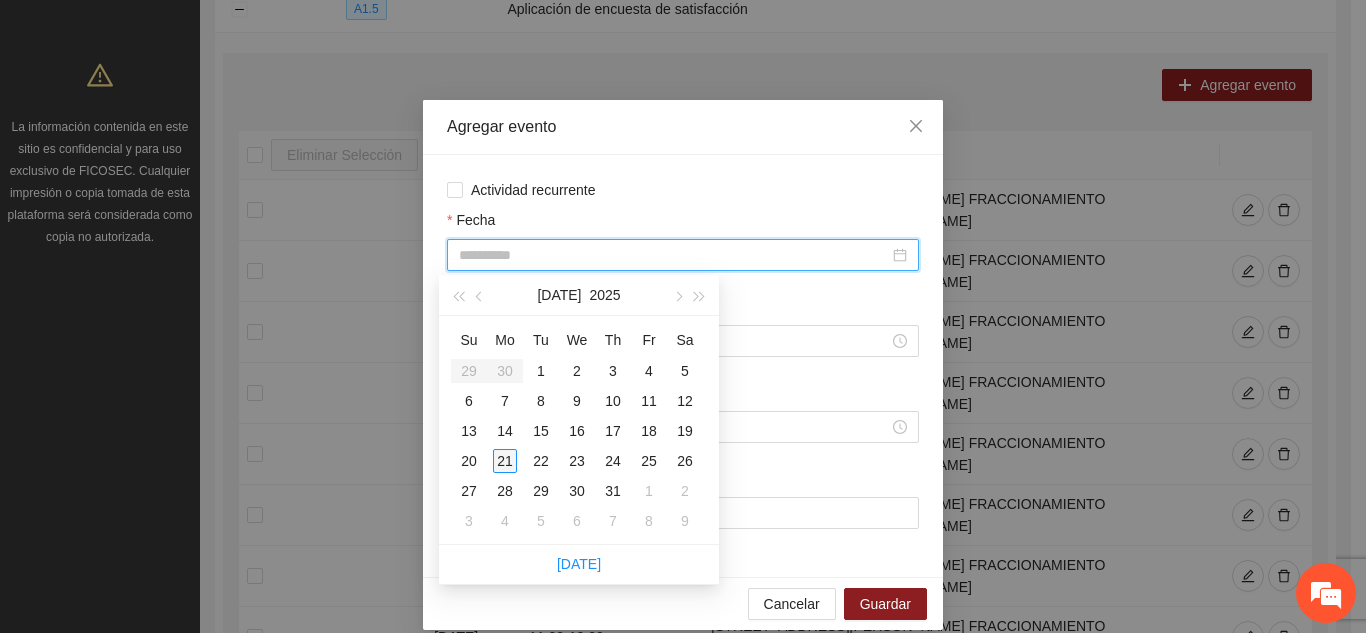 type on "**********" 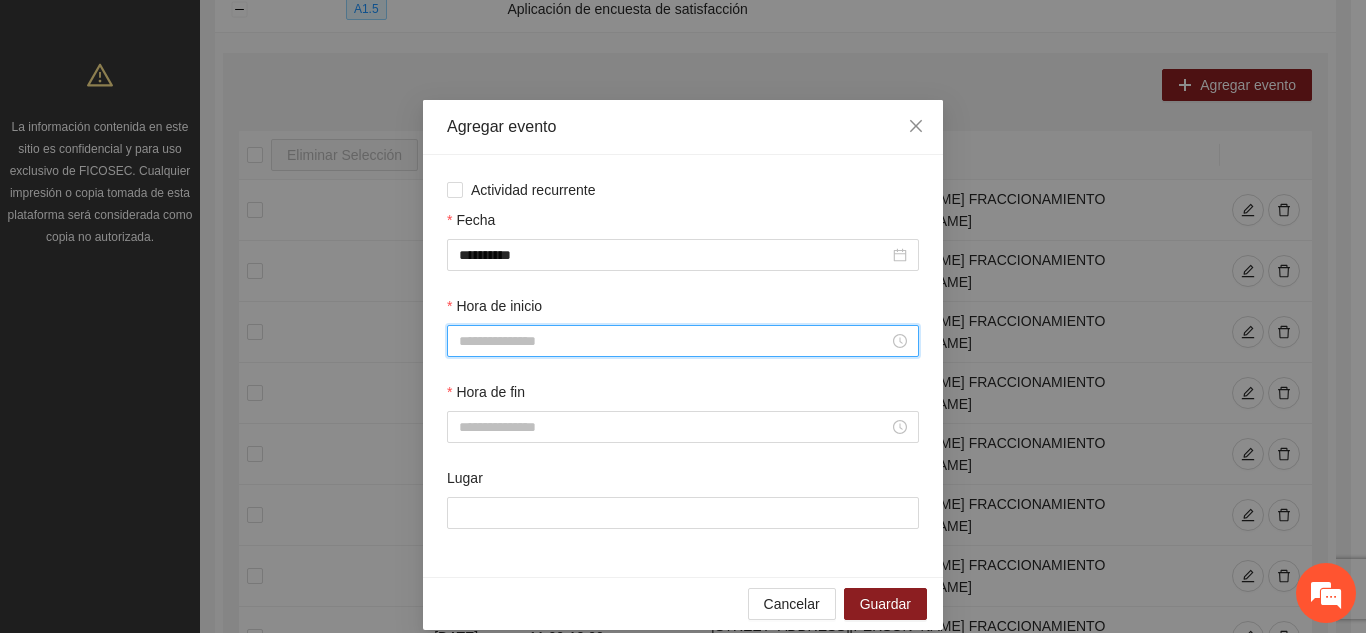 click on "Hora de inicio" at bounding box center (674, 341) 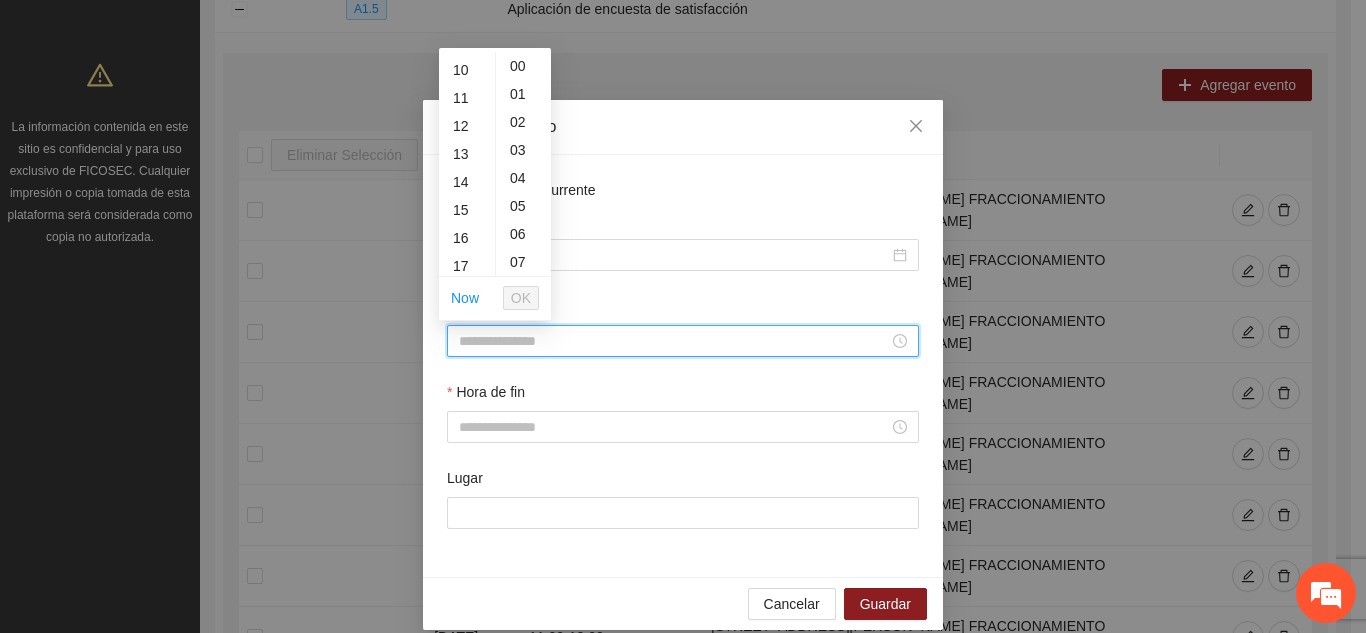 scroll, scrollTop: 293, scrollLeft: 0, axis: vertical 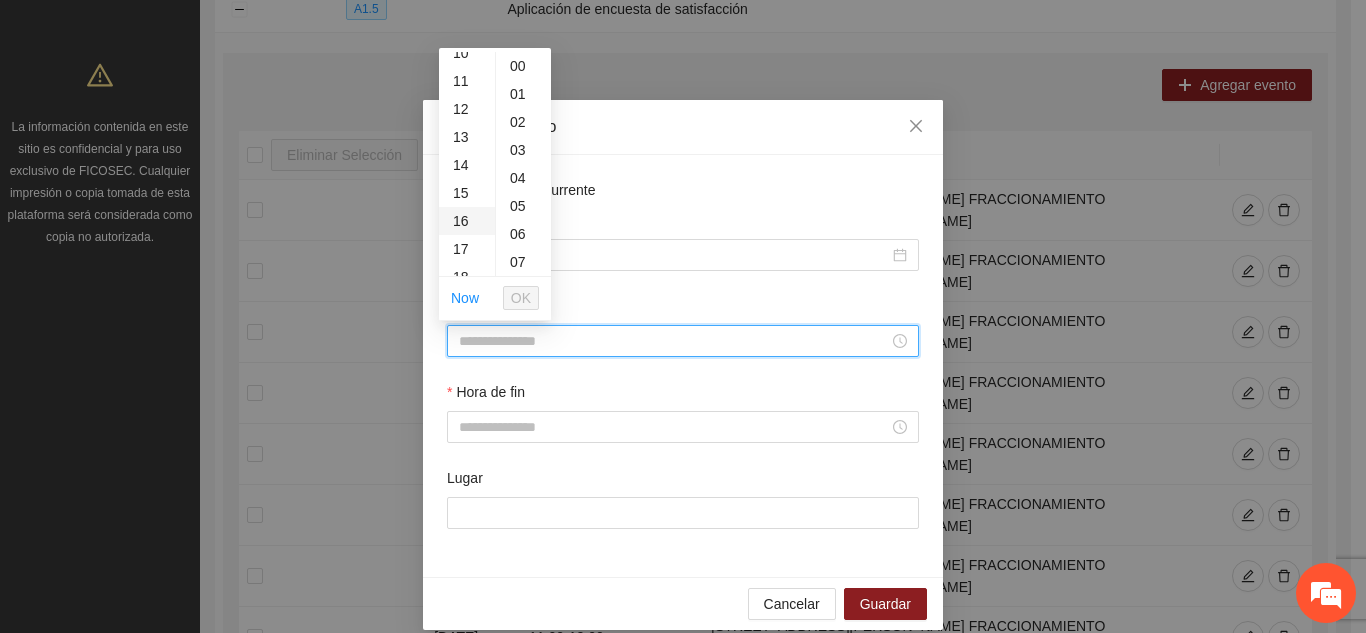 click on "16" at bounding box center [467, 221] 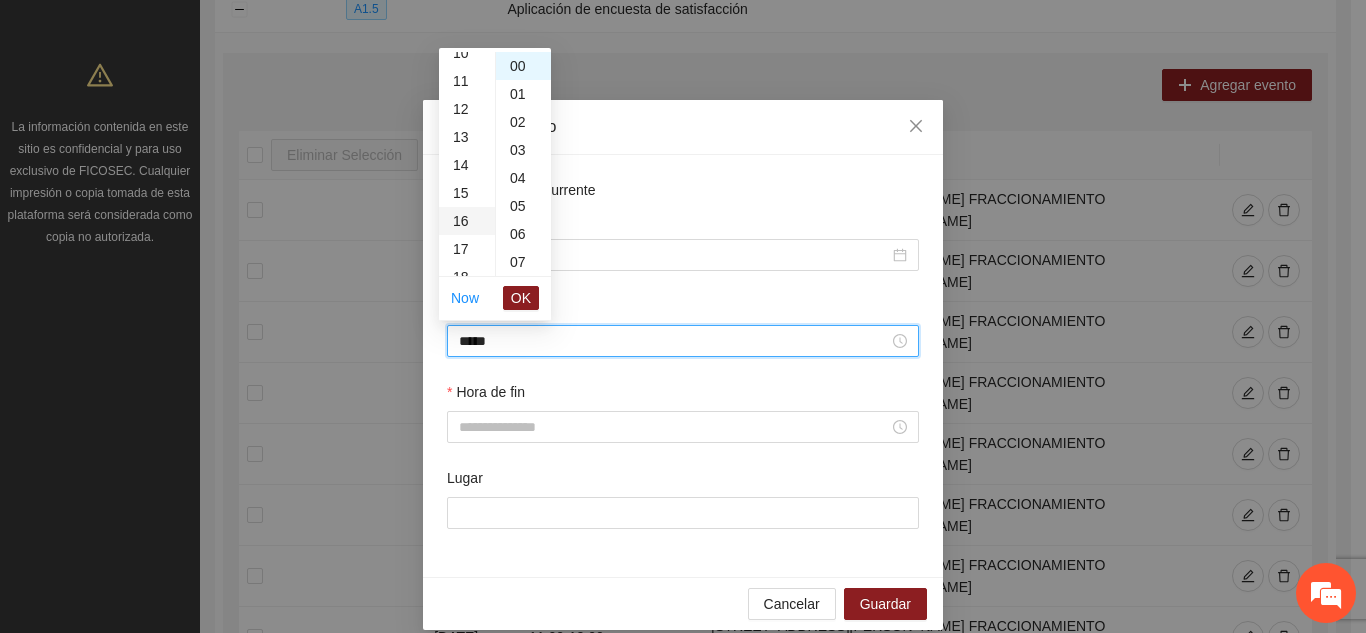 type on "*****" 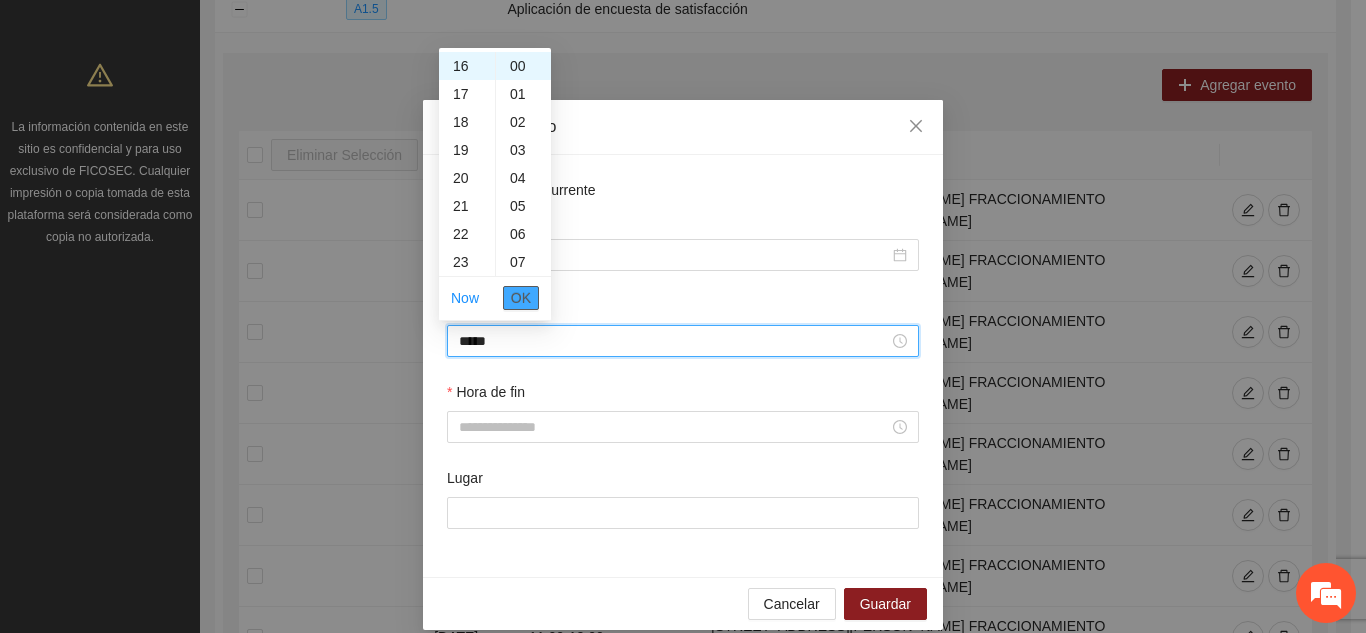 click on "OK" at bounding box center [521, 298] 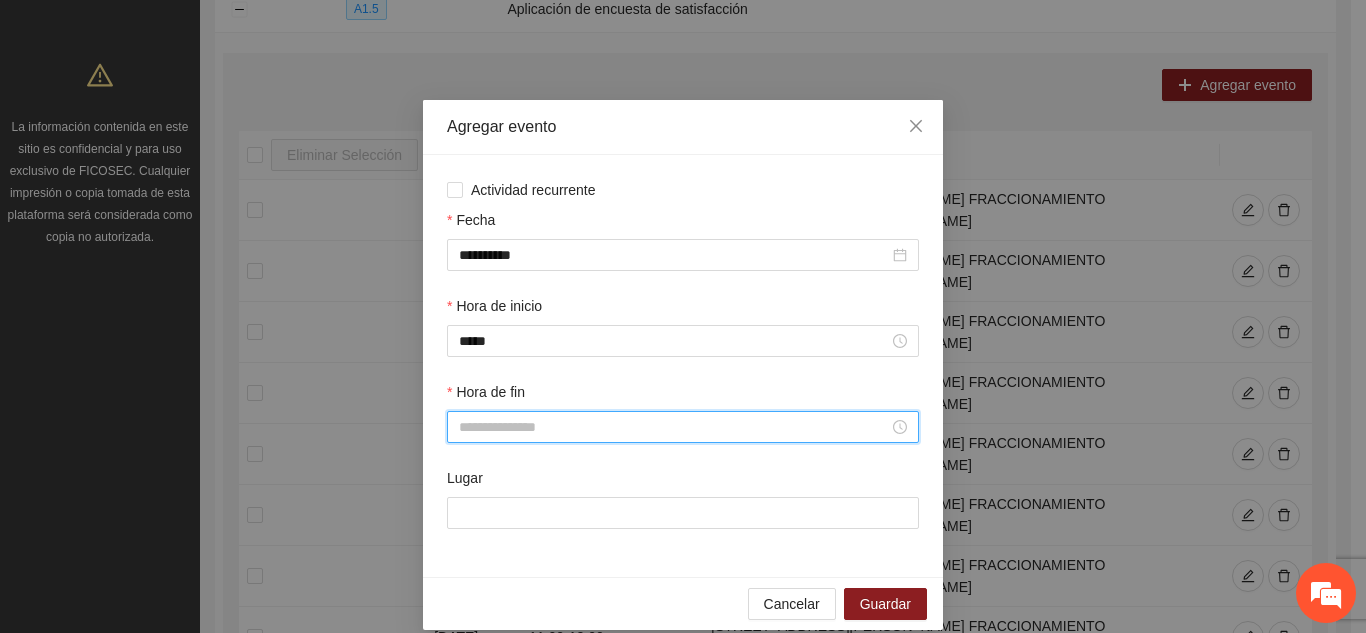 click on "Hora de fin" at bounding box center (674, 427) 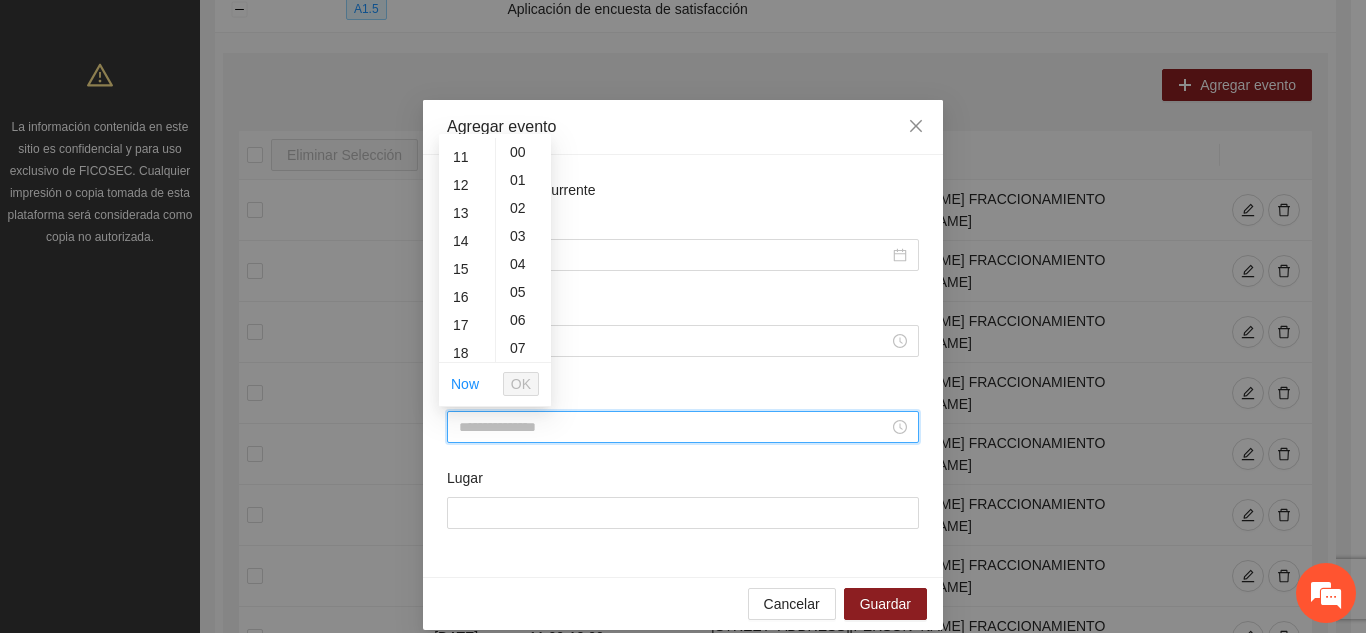 scroll, scrollTop: 320, scrollLeft: 0, axis: vertical 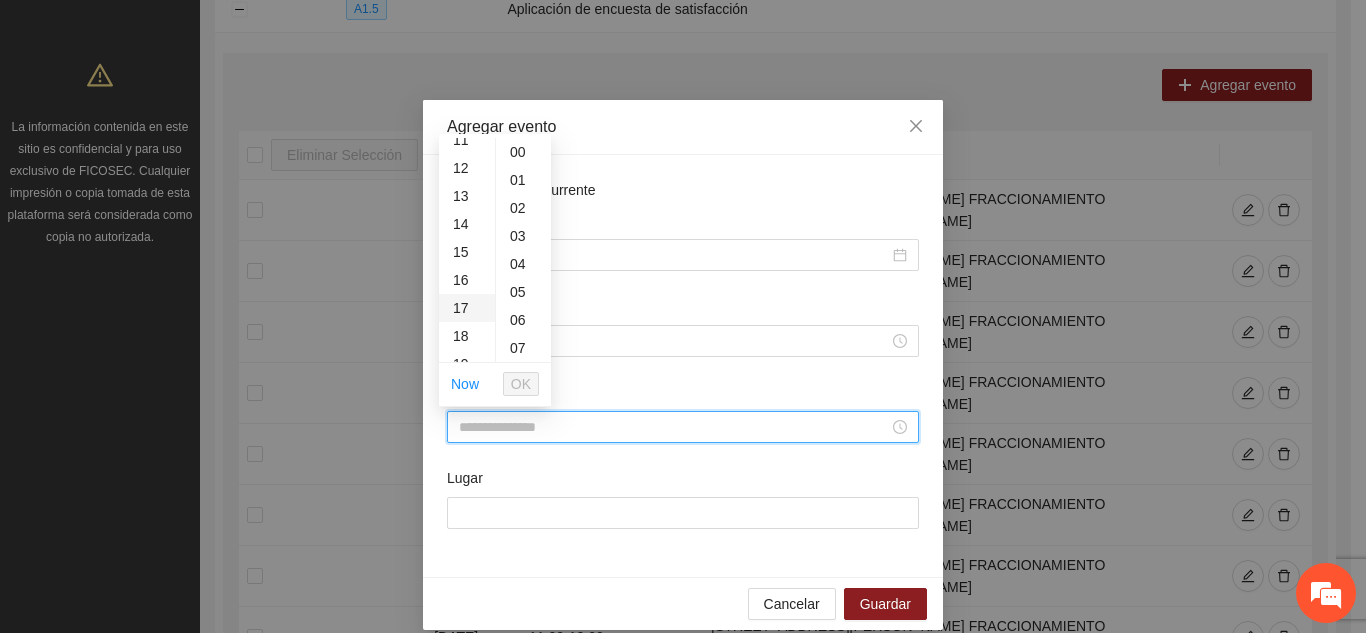 click on "17" at bounding box center (467, 308) 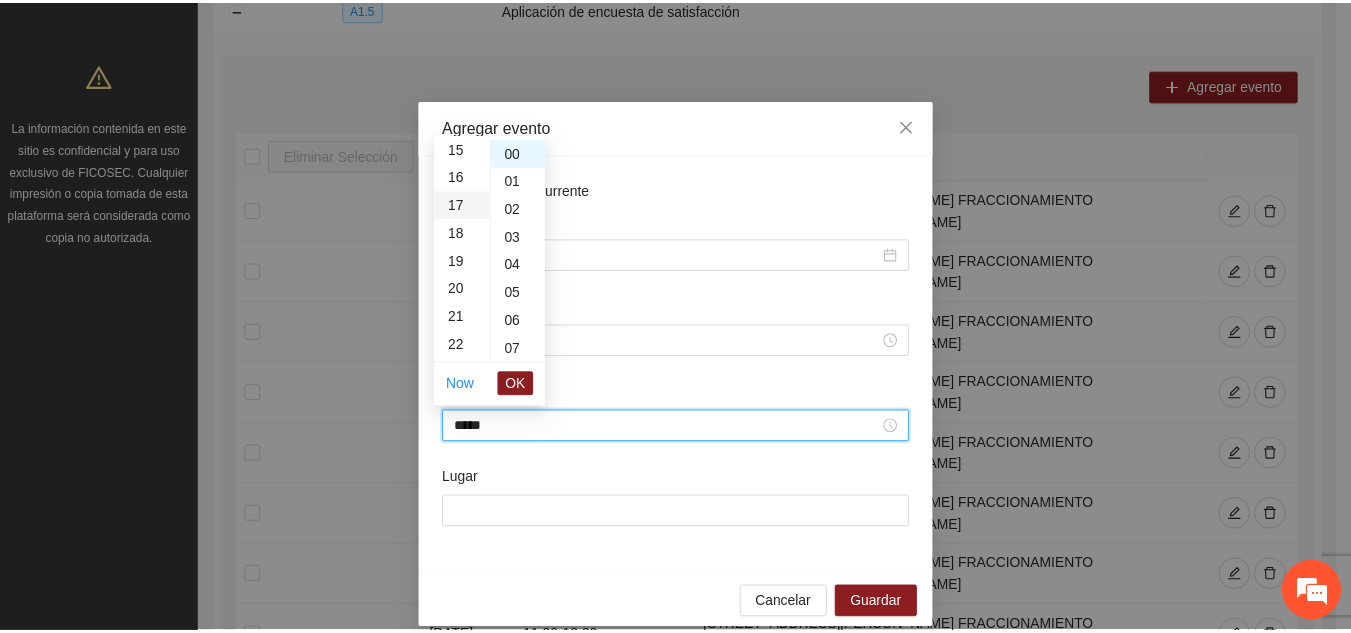 scroll, scrollTop: 476, scrollLeft: 0, axis: vertical 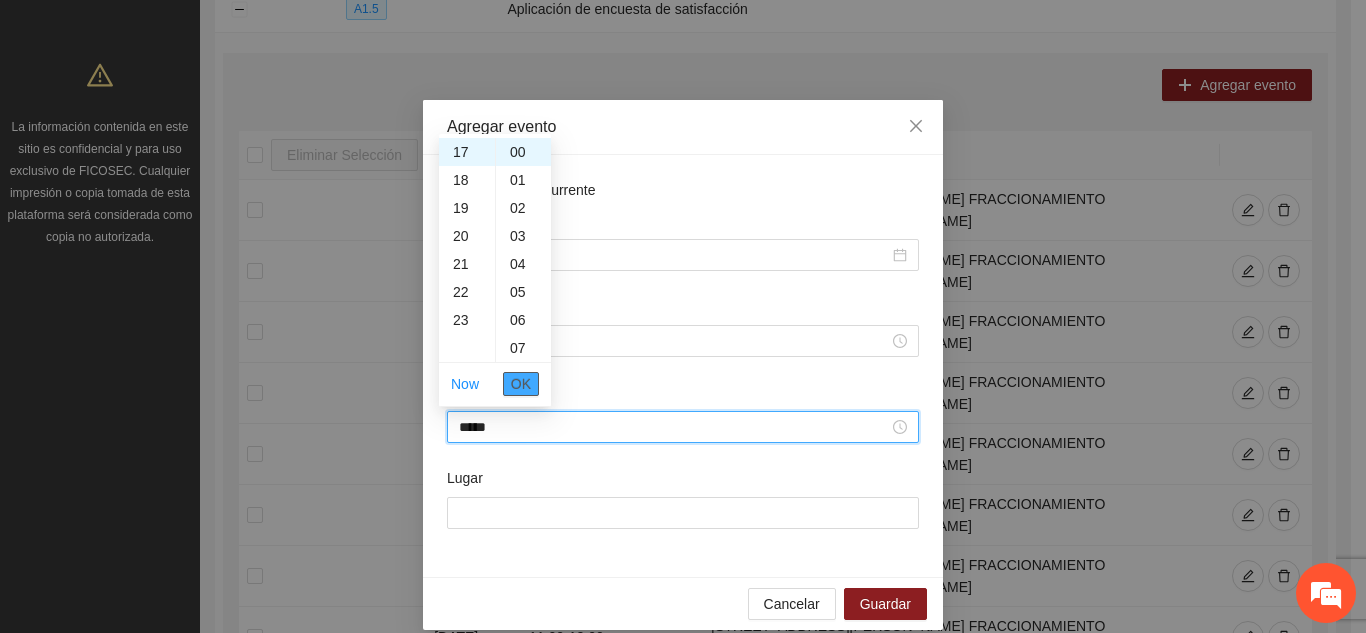 click on "OK" at bounding box center (521, 384) 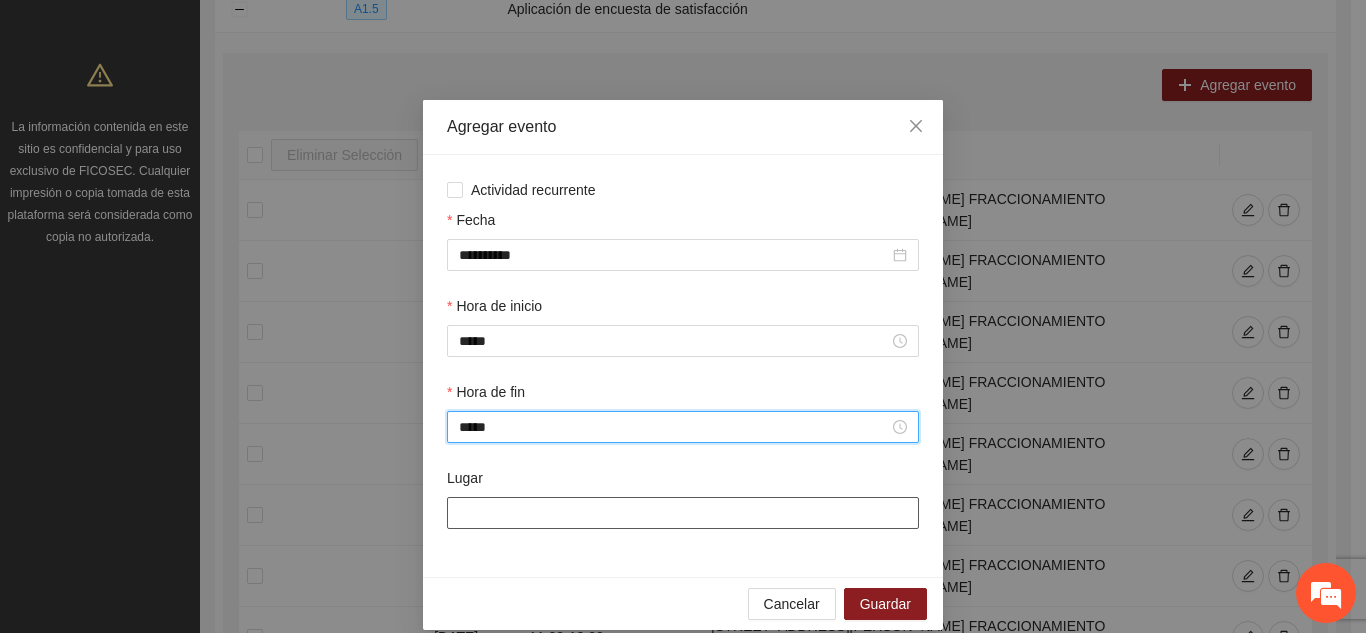 click on "Lugar" at bounding box center (683, 513) 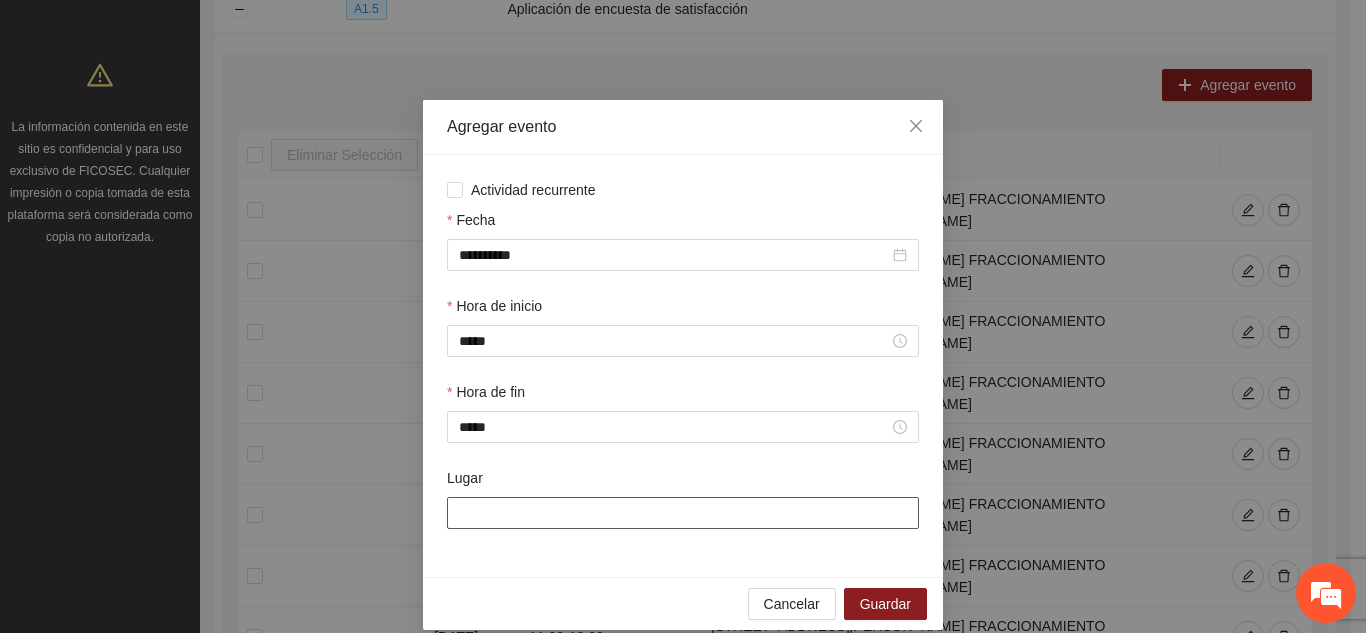 type on "**********" 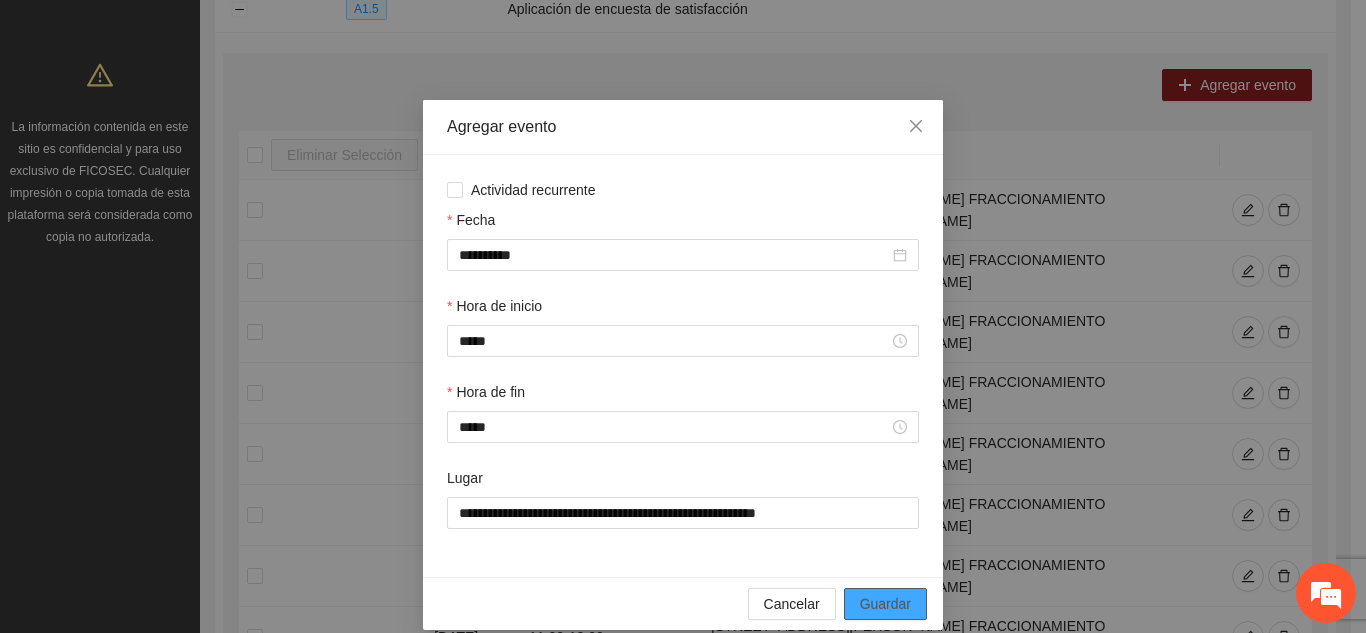 click on "Guardar" at bounding box center [885, 604] 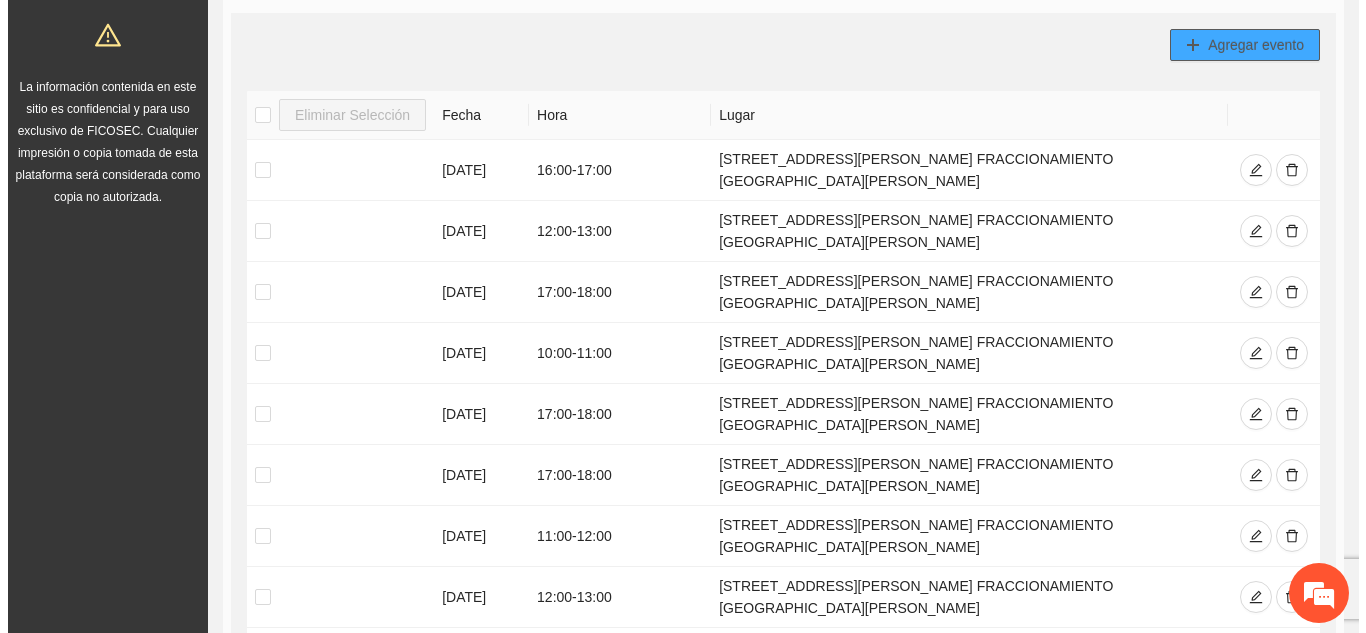 scroll, scrollTop: 403, scrollLeft: 0, axis: vertical 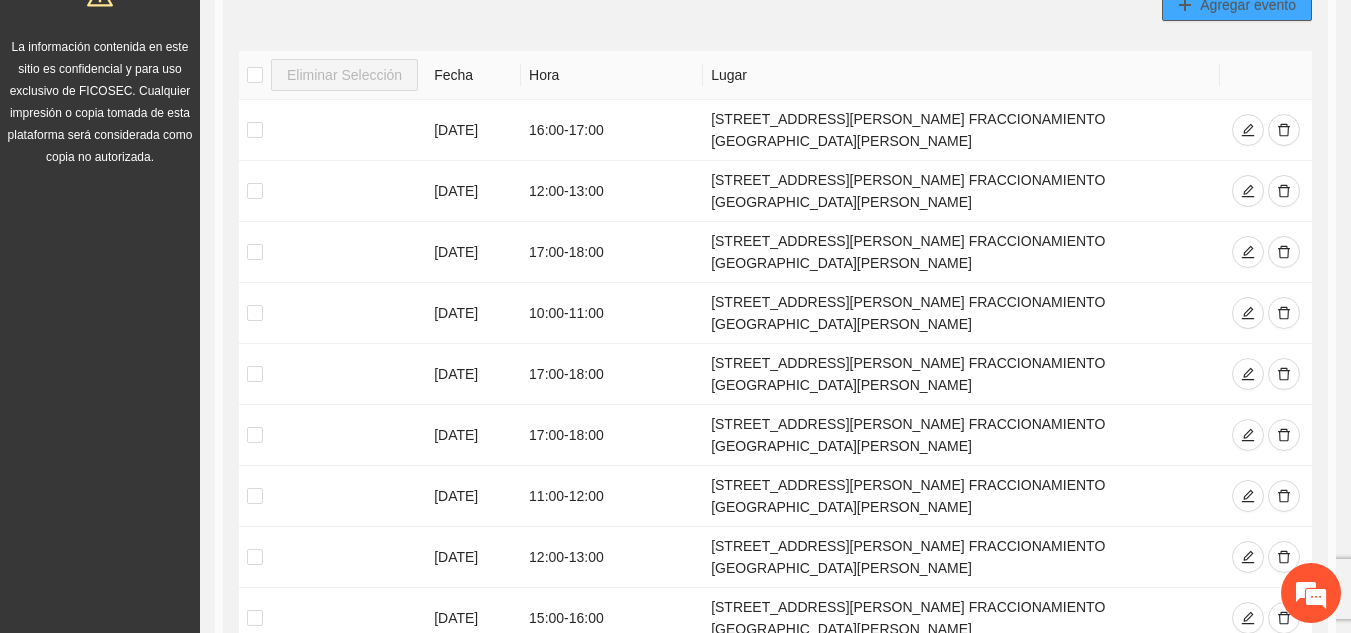 click on "Agregar evento" at bounding box center [1248, 5] 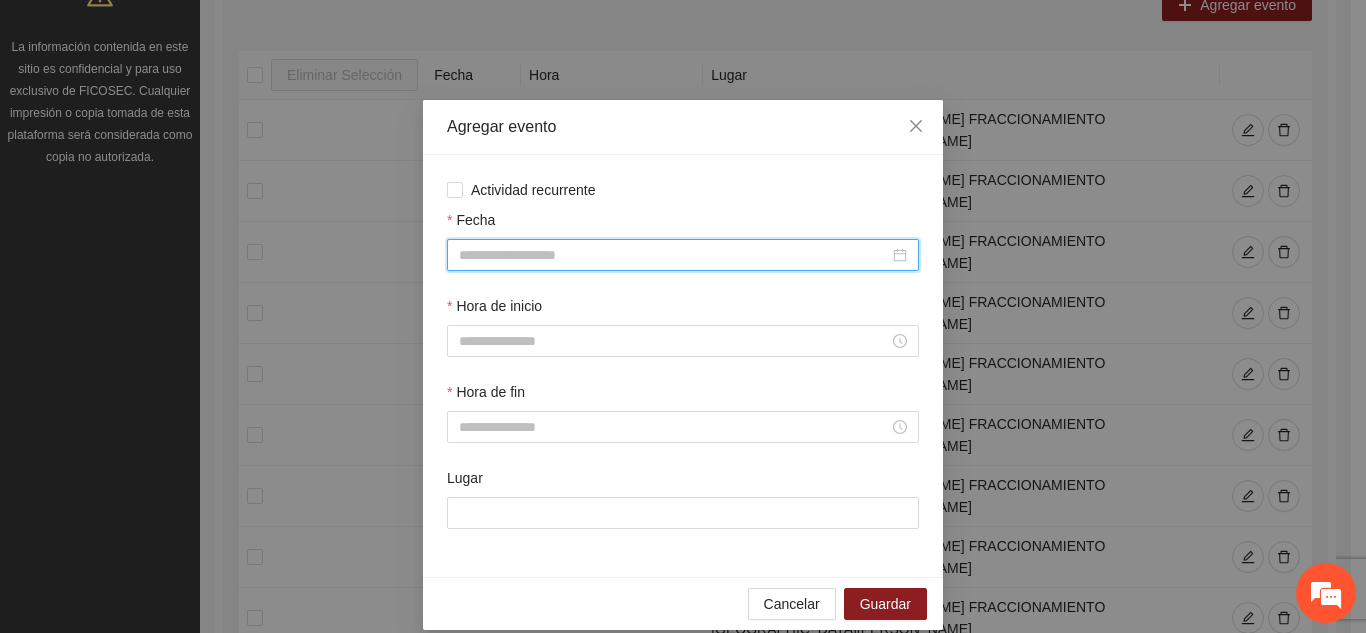 click on "Fecha" at bounding box center (674, 255) 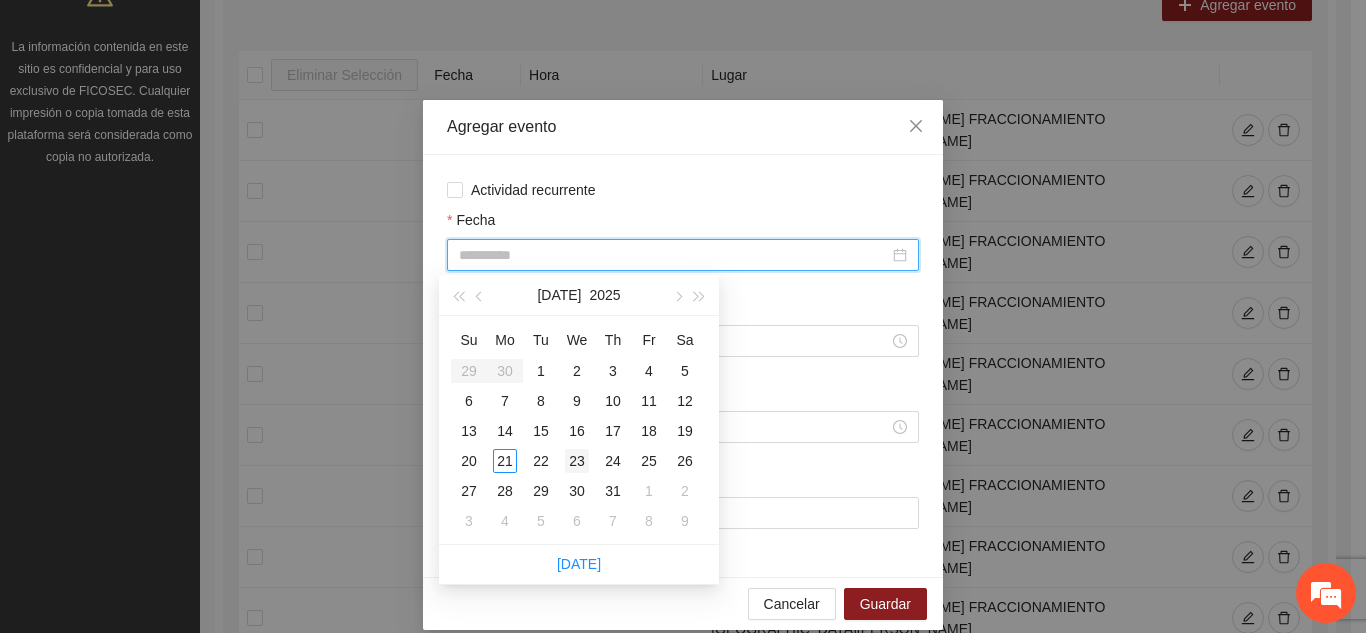 type on "**********" 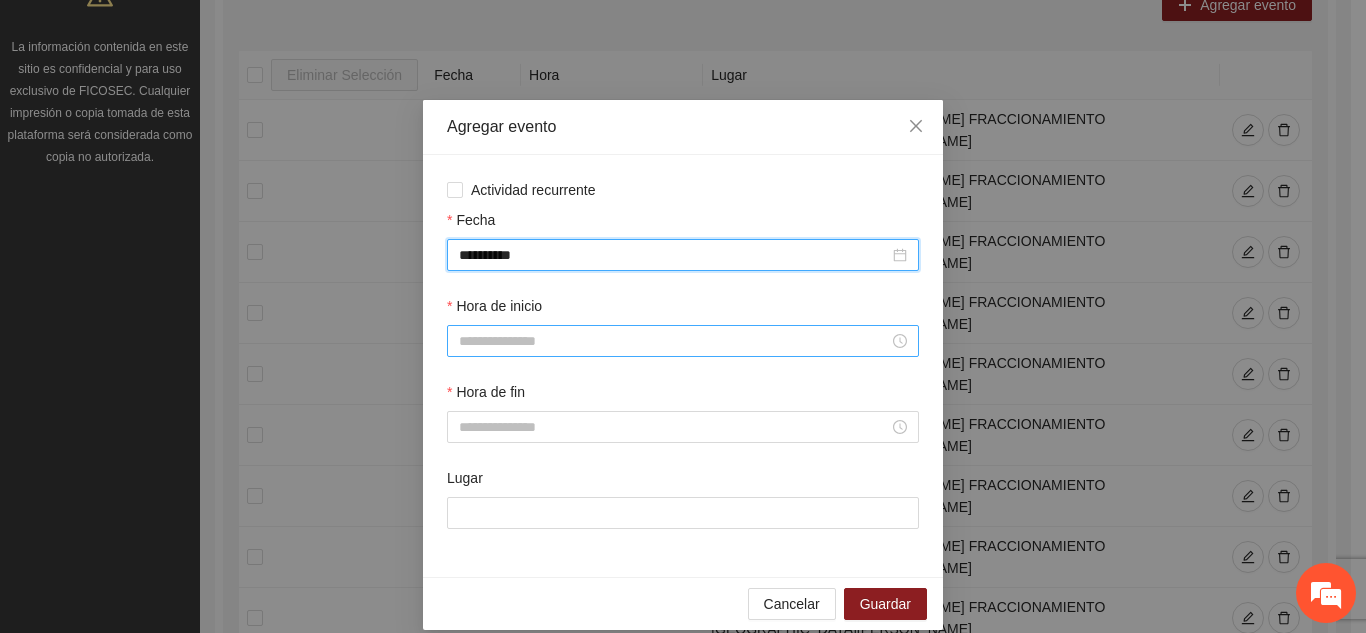 click on "Hora de inicio" at bounding box center (674, 341) 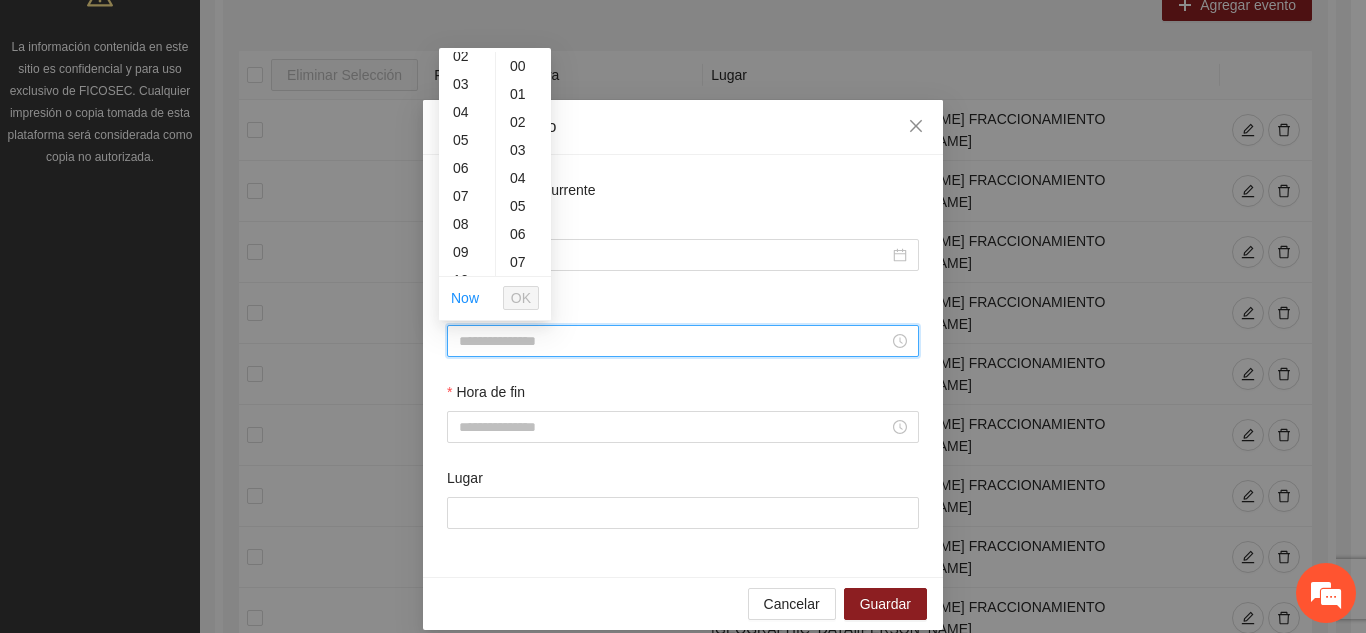 scroll, scrollTop: 80, scrollLeft: 0, axis: vertical 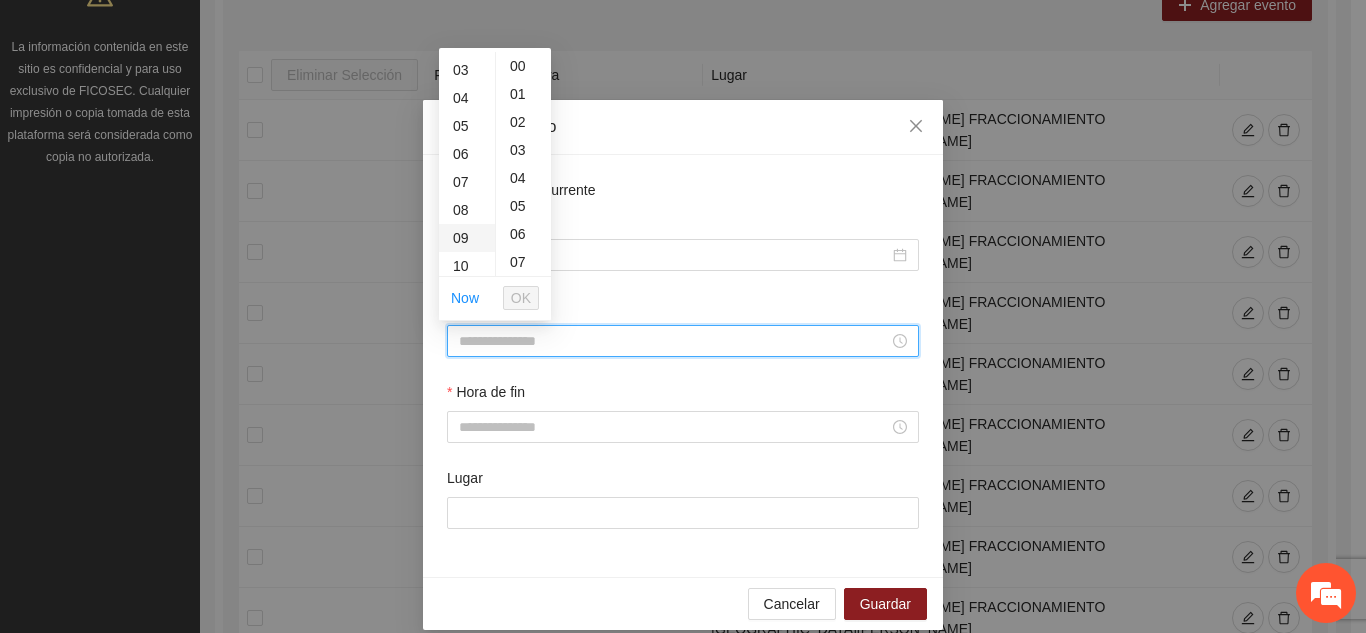 click on "09" at bounding box center (467, 238) 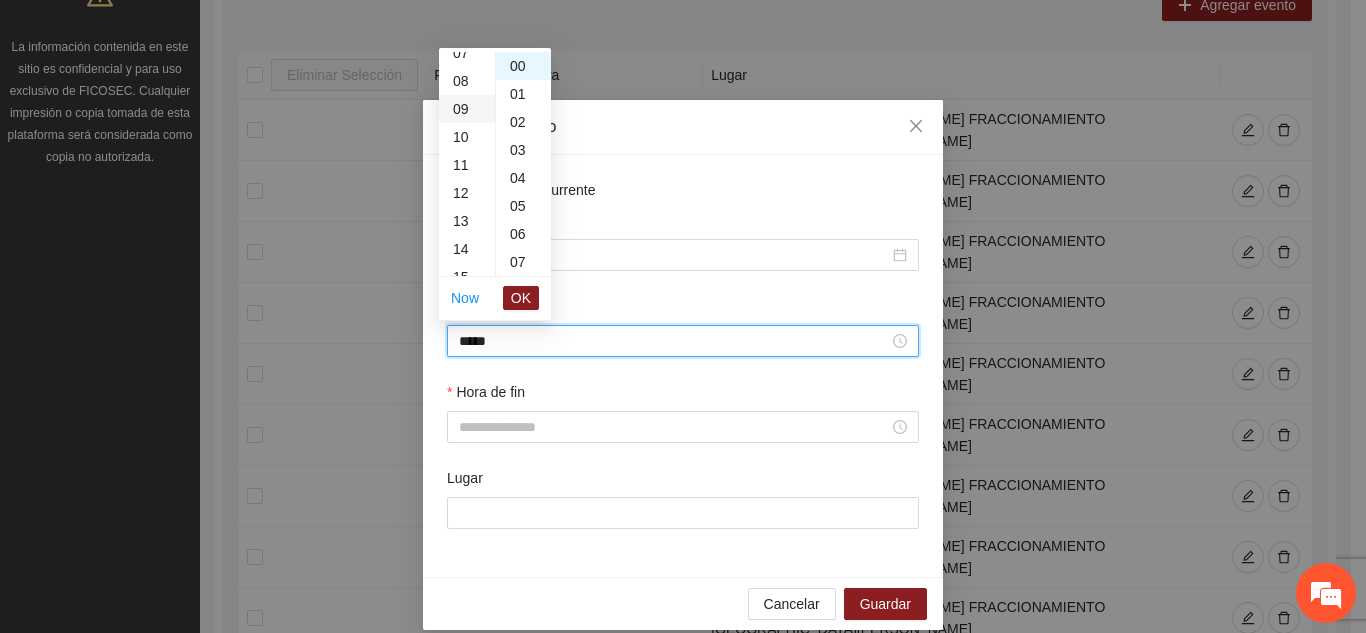 scroll, scrollTop: 252, scrollLeft: 0, axis: vertical 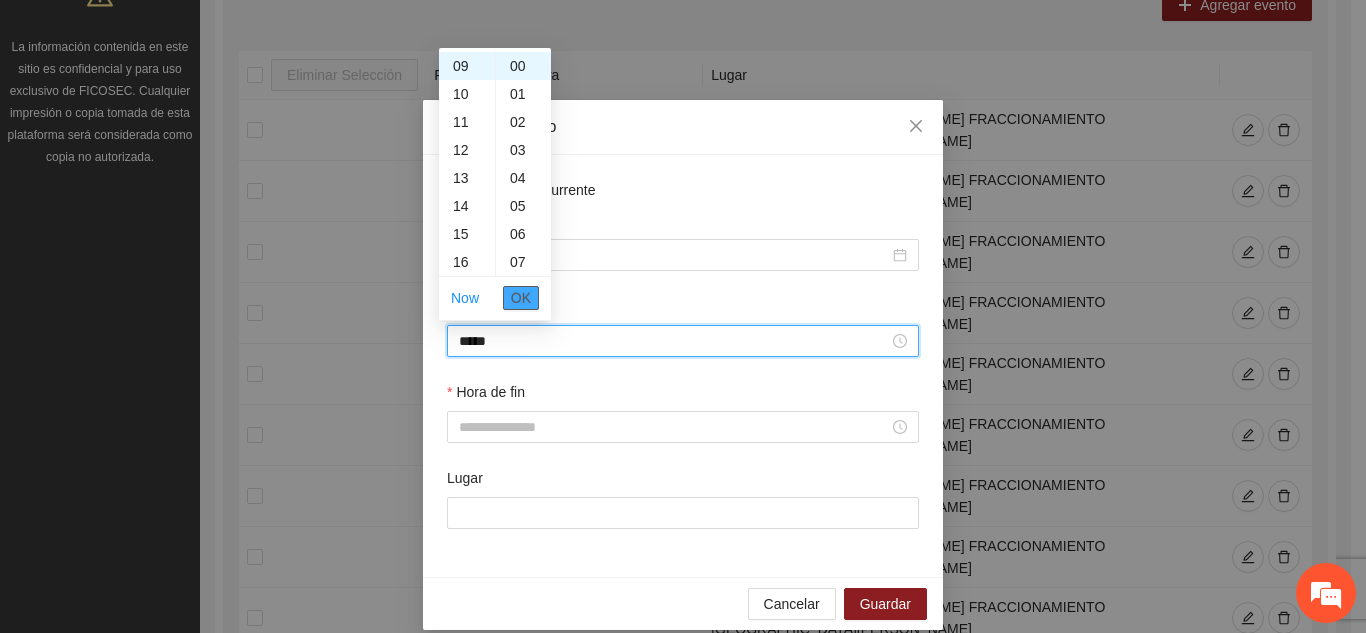 click on "OK" at bounding box center [521, 298] 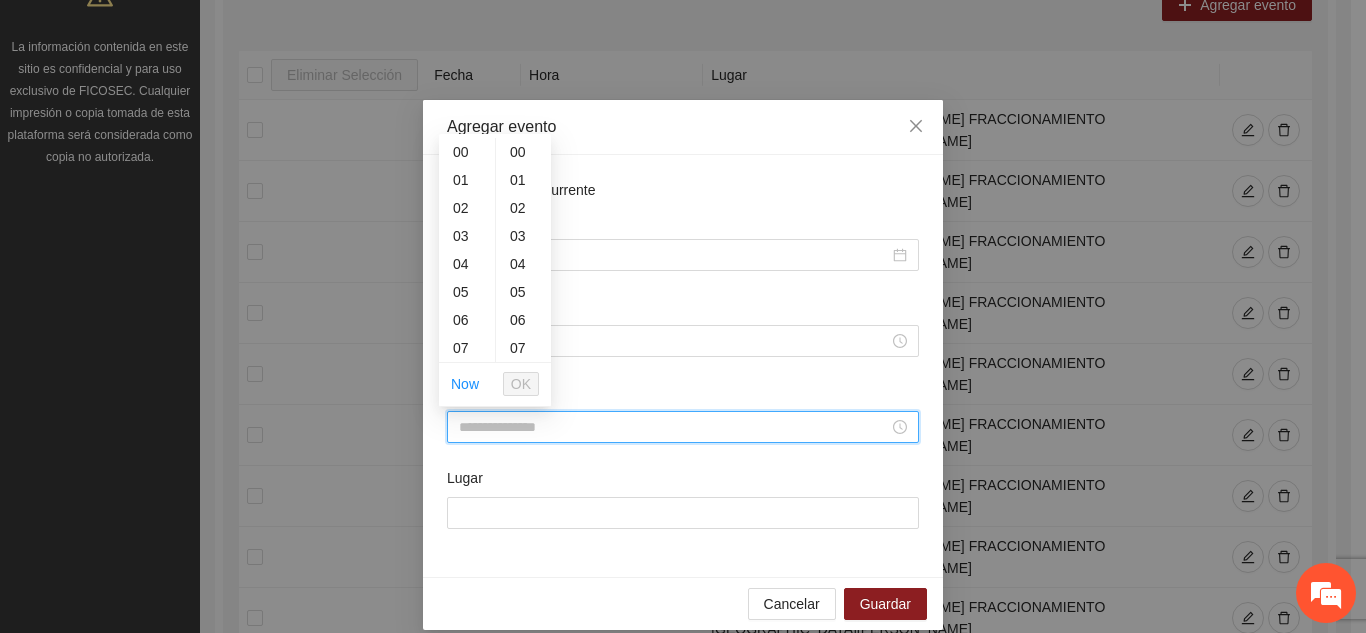 click on "Hora de fin" at bounding box center [674, 427] 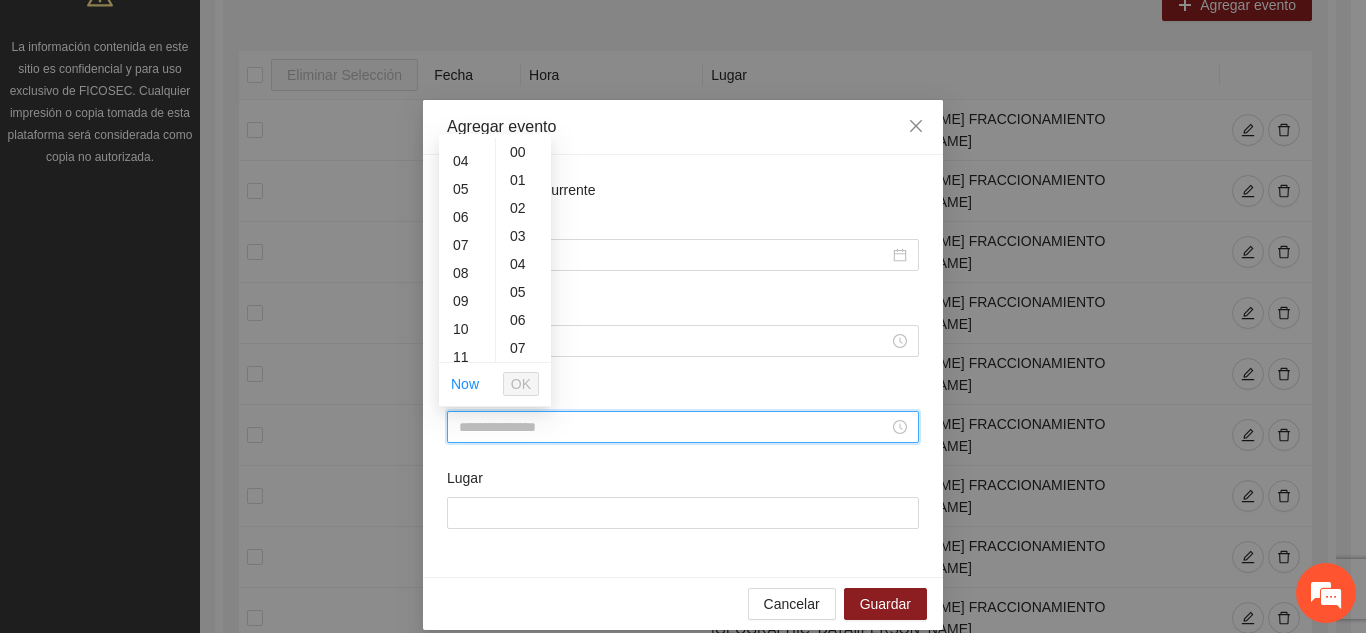 scroll, scrollTop: 120, scrollLeft: 0, axis: vertical 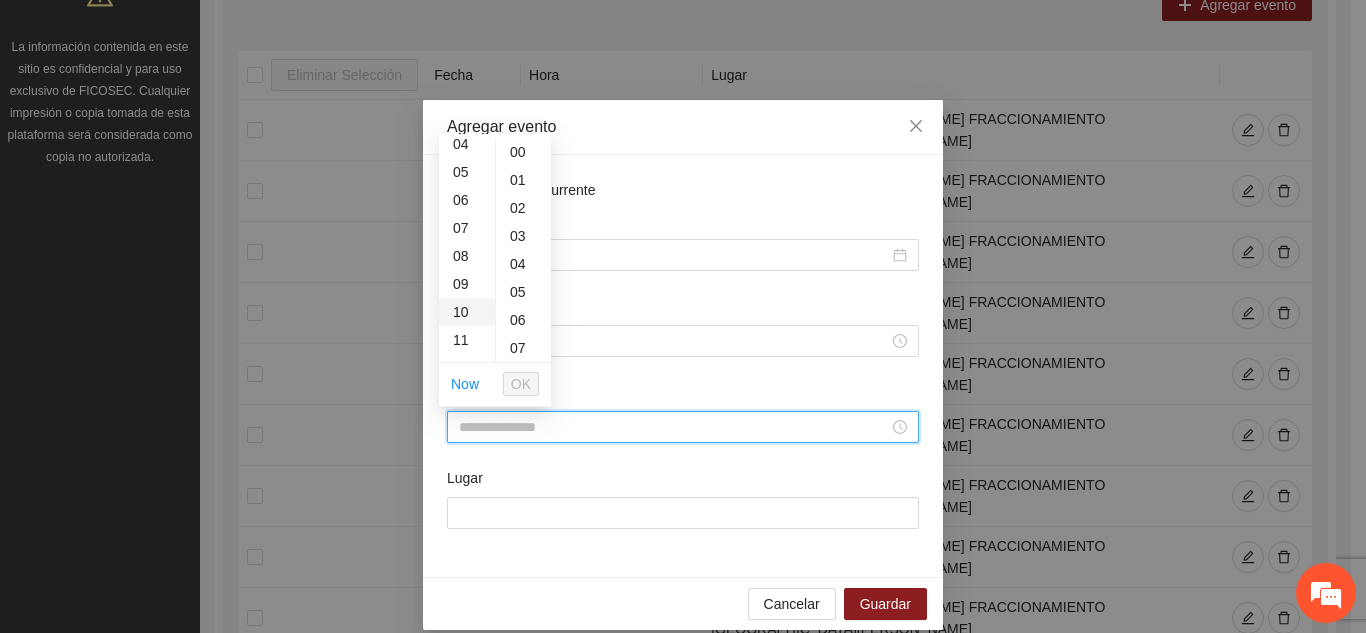 click on "10" at bounding box center [467, 312] 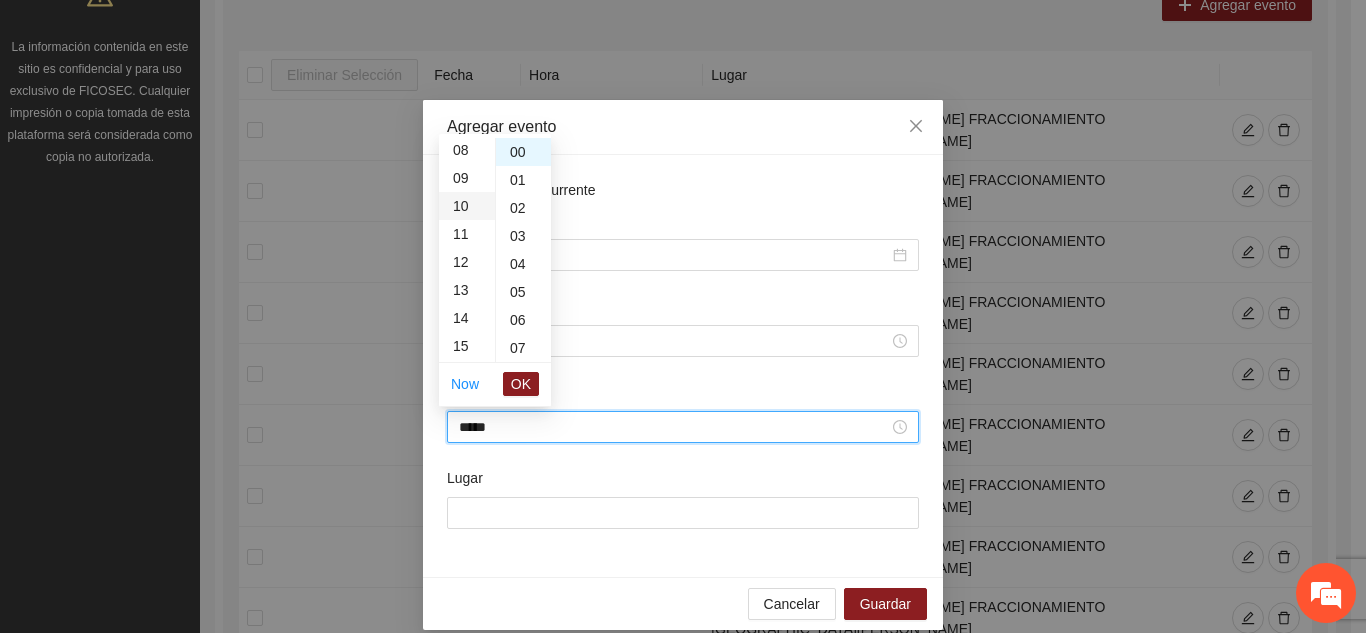 scroll, scrollTop: 280, scrollLeft: 0, axis: vertical 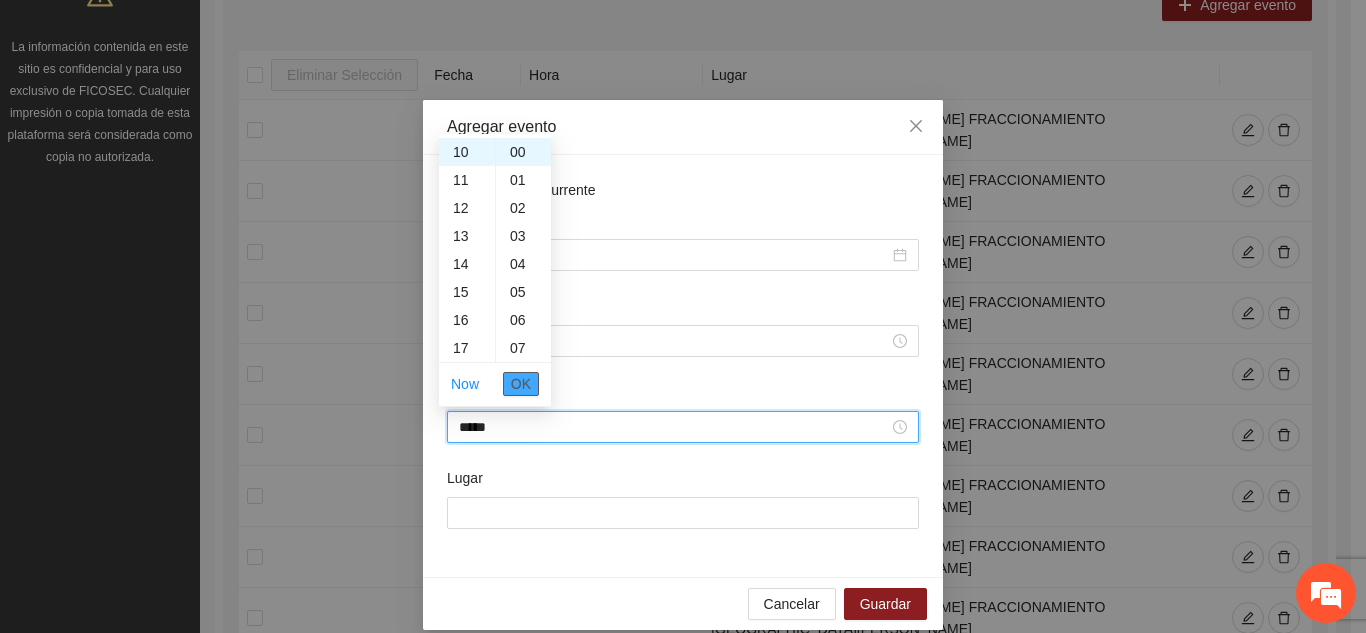 click on "OK" at bounding box center (521, 384) 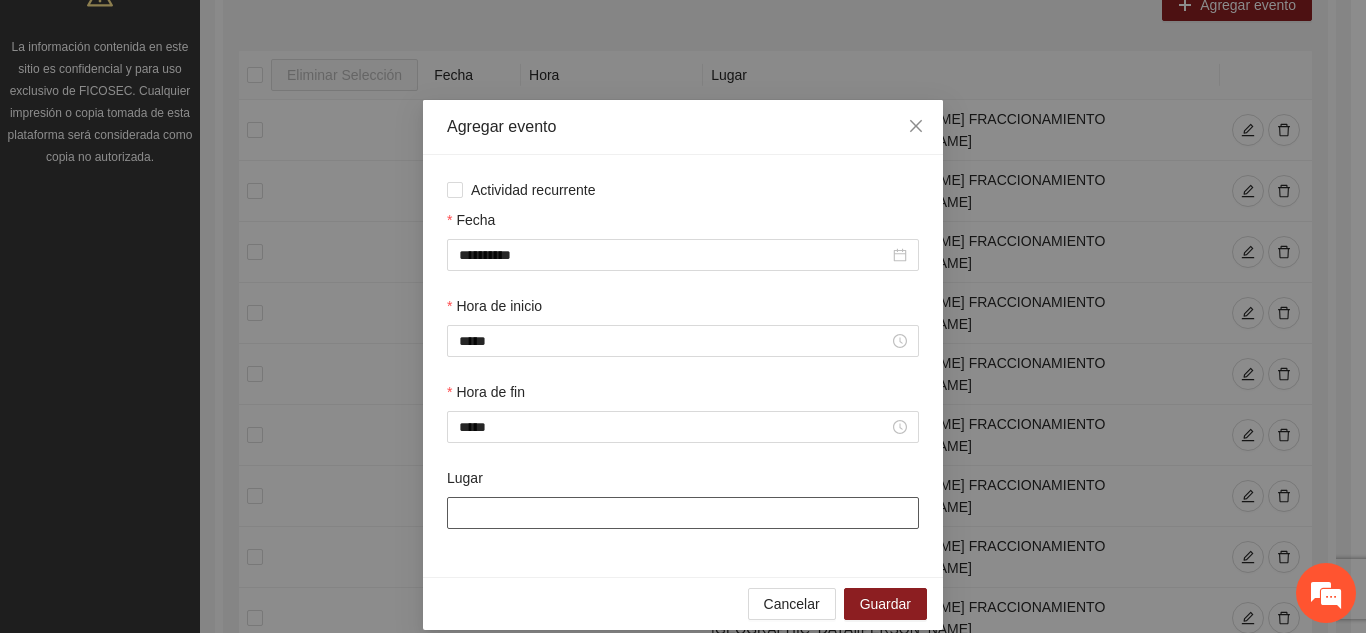 click on "Lugar" at bounding box center (683, 513) 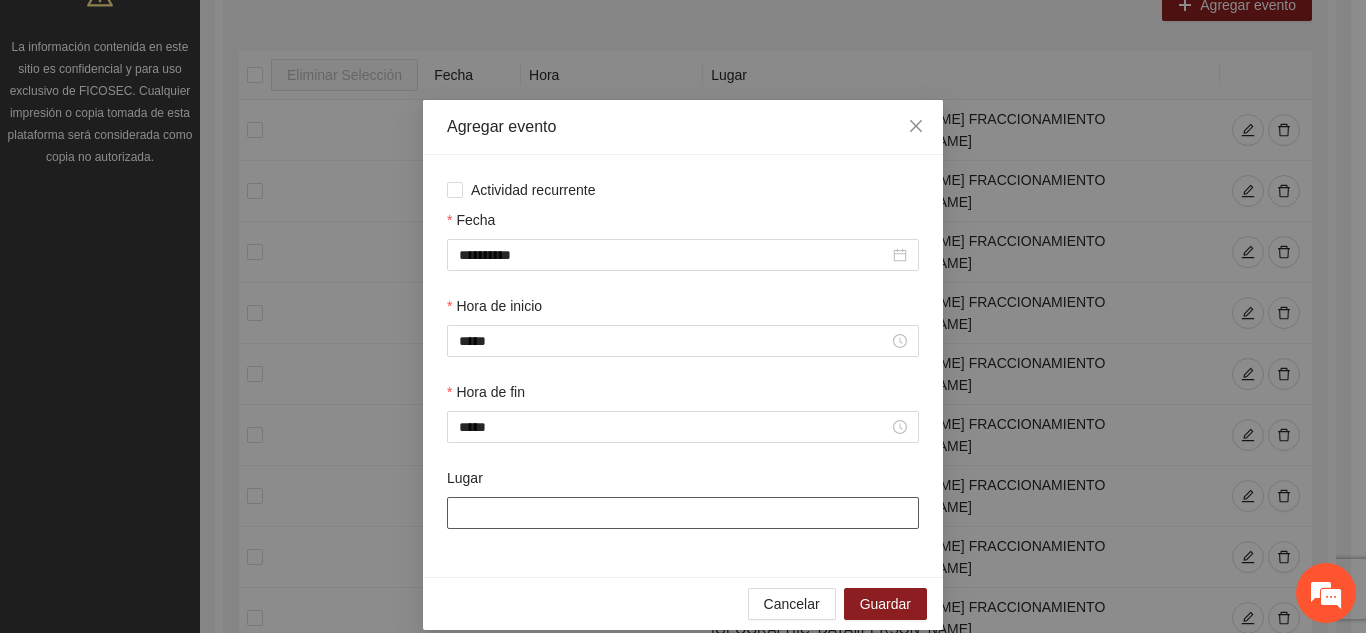 type on "**********" 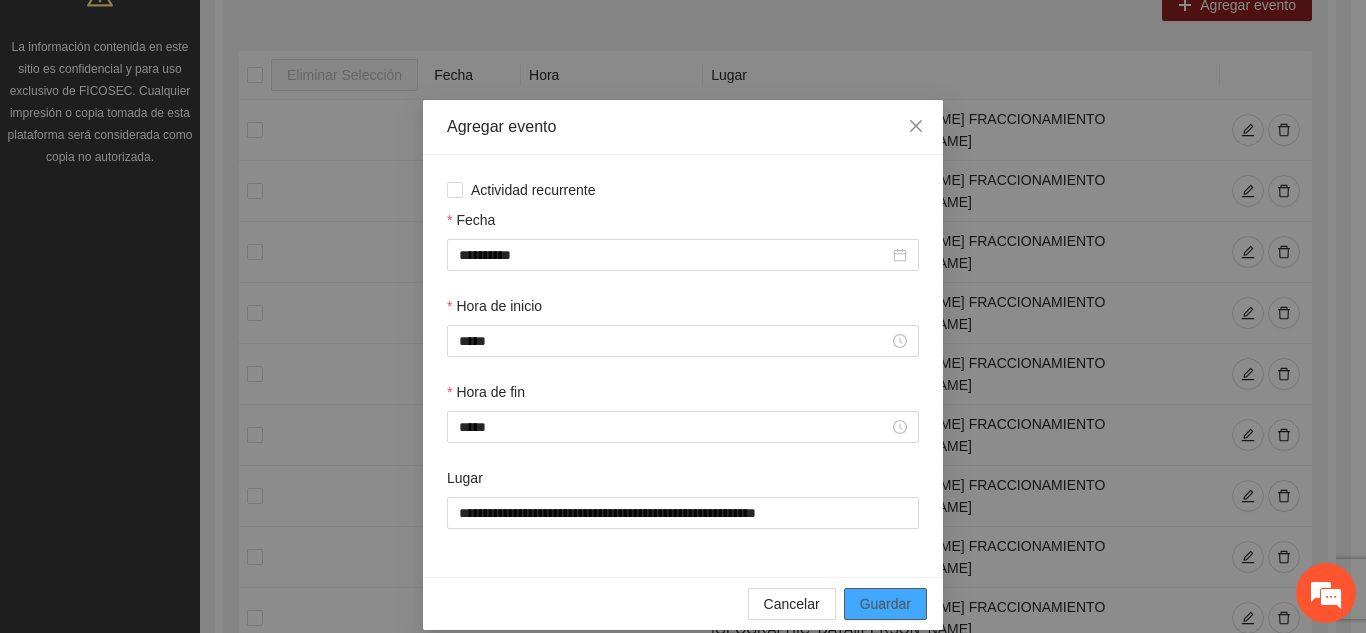 click on "Guardar" at bounding box center [885, 604] 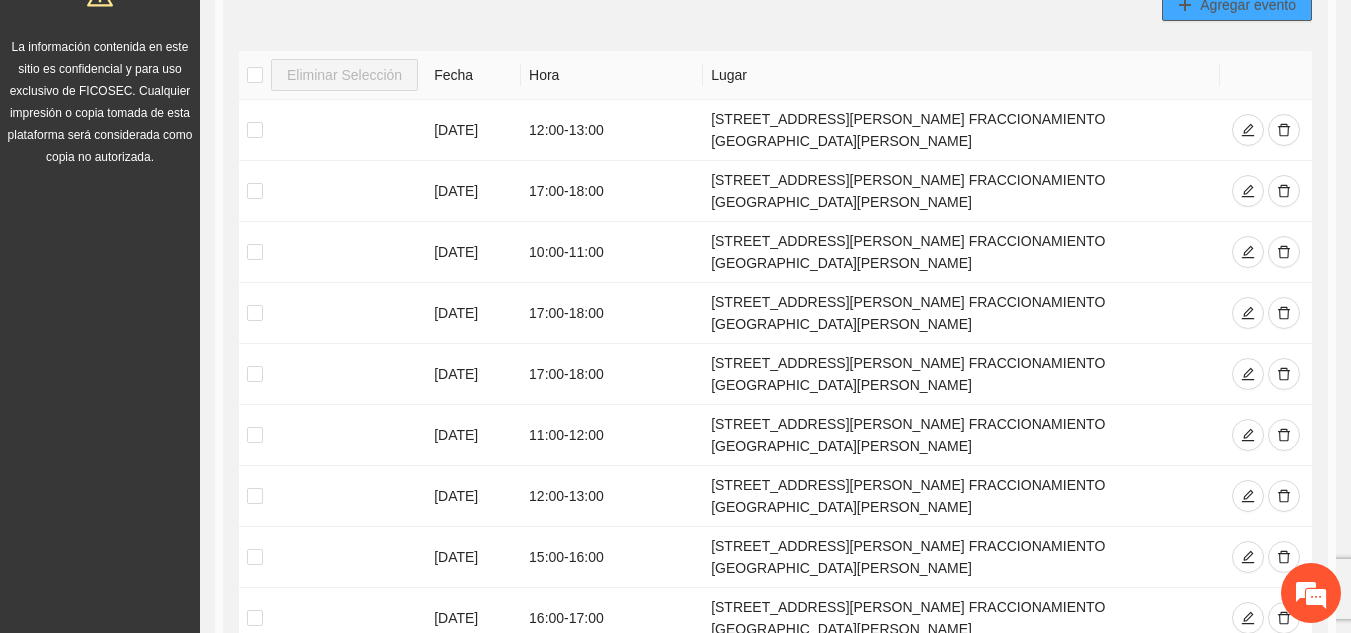 click on "Agregar evento" at bounding box center [1248, 5] 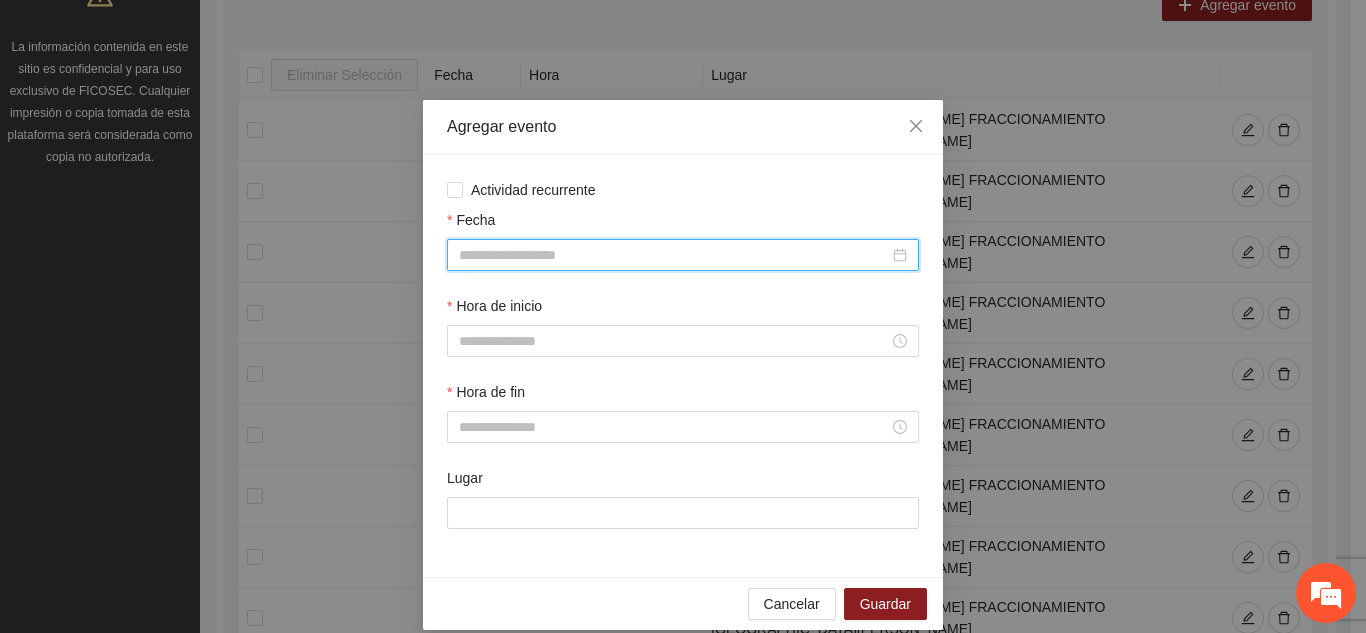 click on "Fecha" at bounding box center [674, 255] 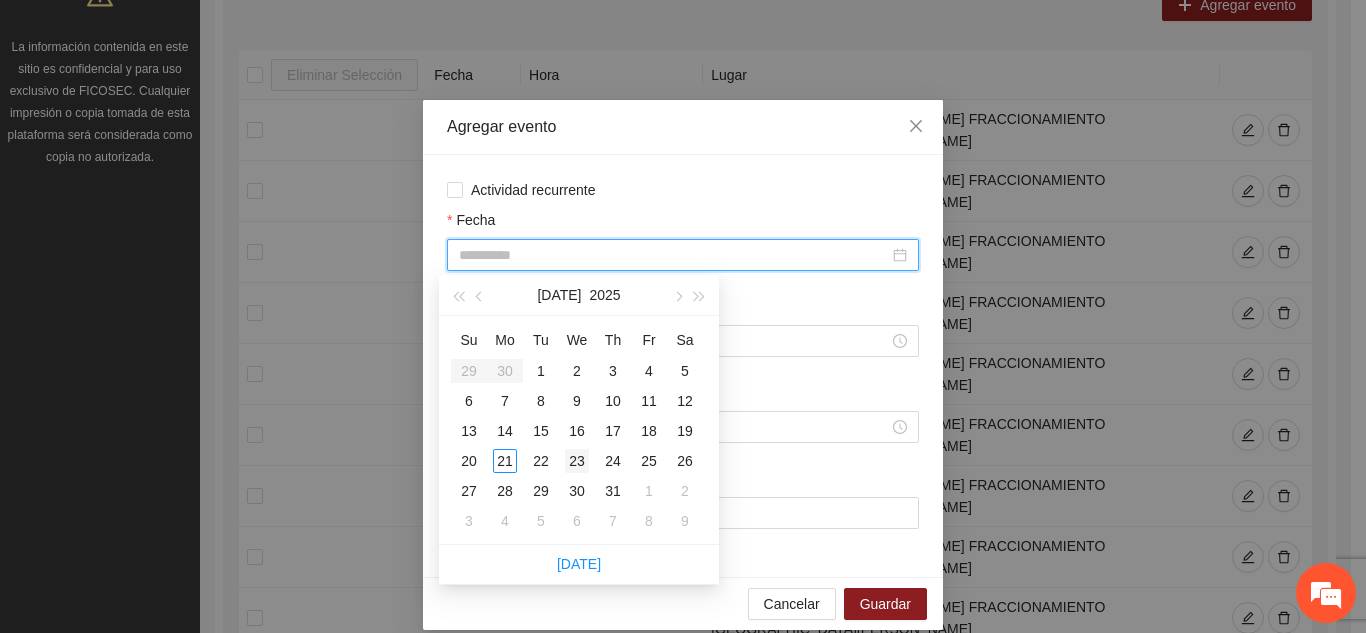 type on "**********" 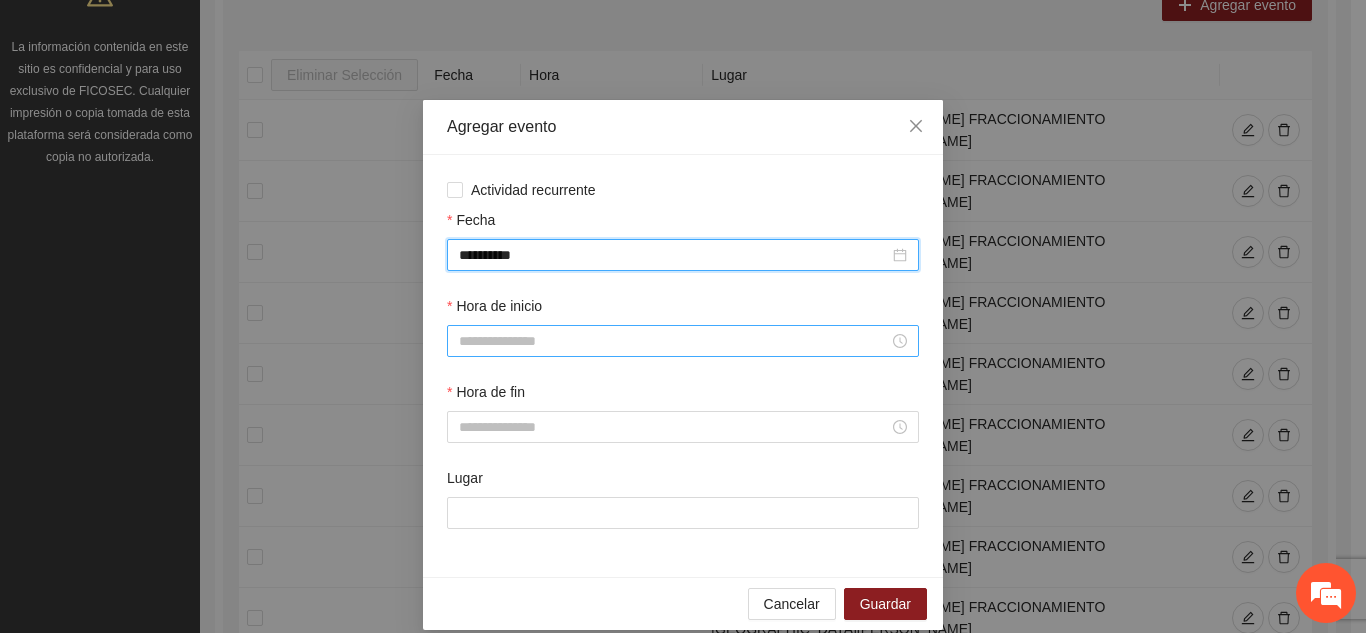 click on "Hora de inicio" at bounding box center [674, 341] 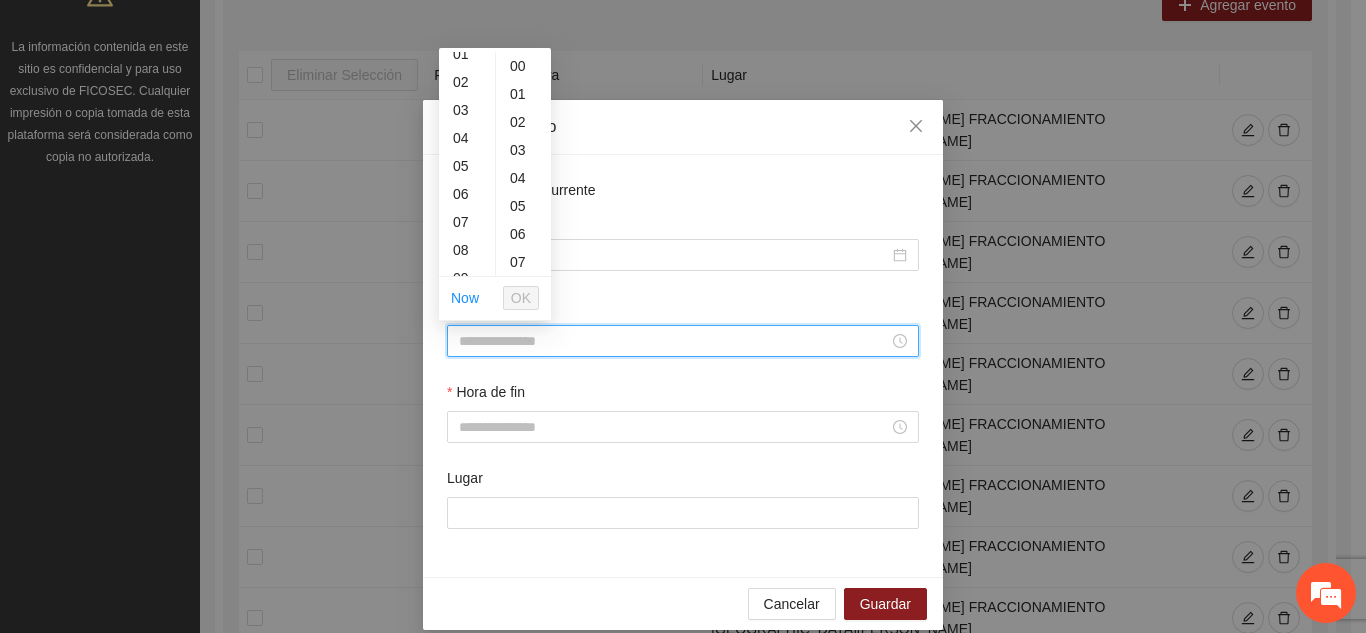 scroll, scrollTop: 80, scrollLeft: 0, axis: vertical 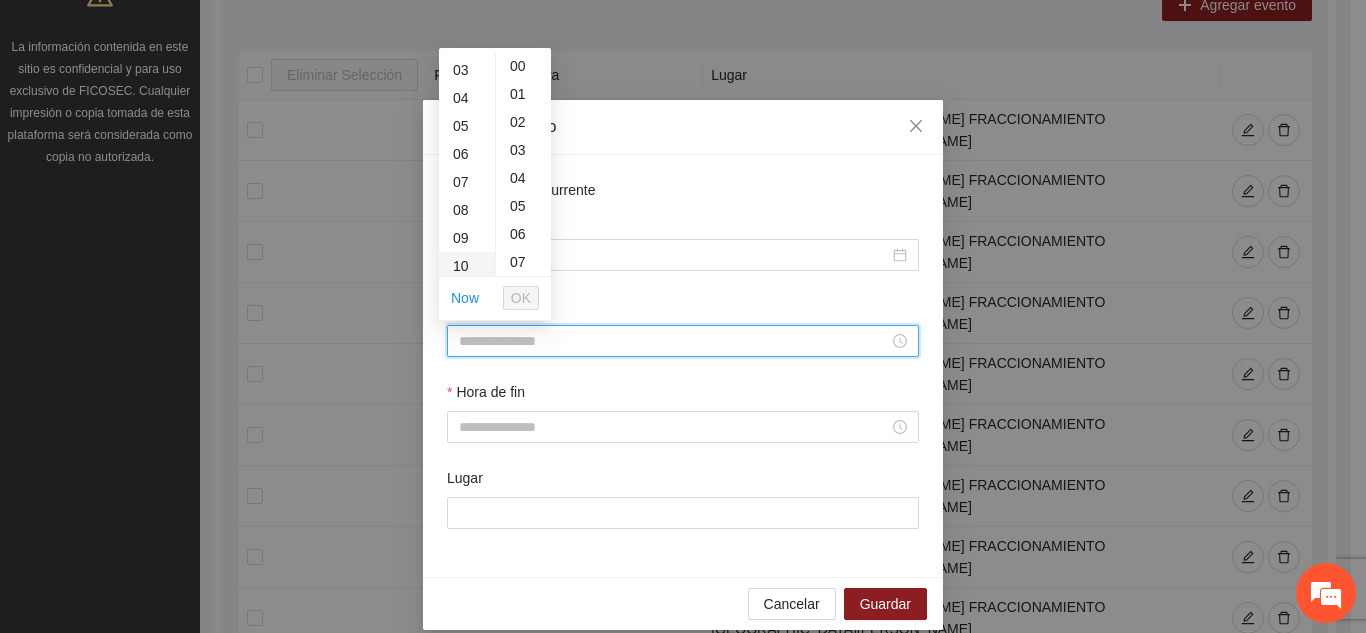 click on "10" at bounding box center (467, 266) 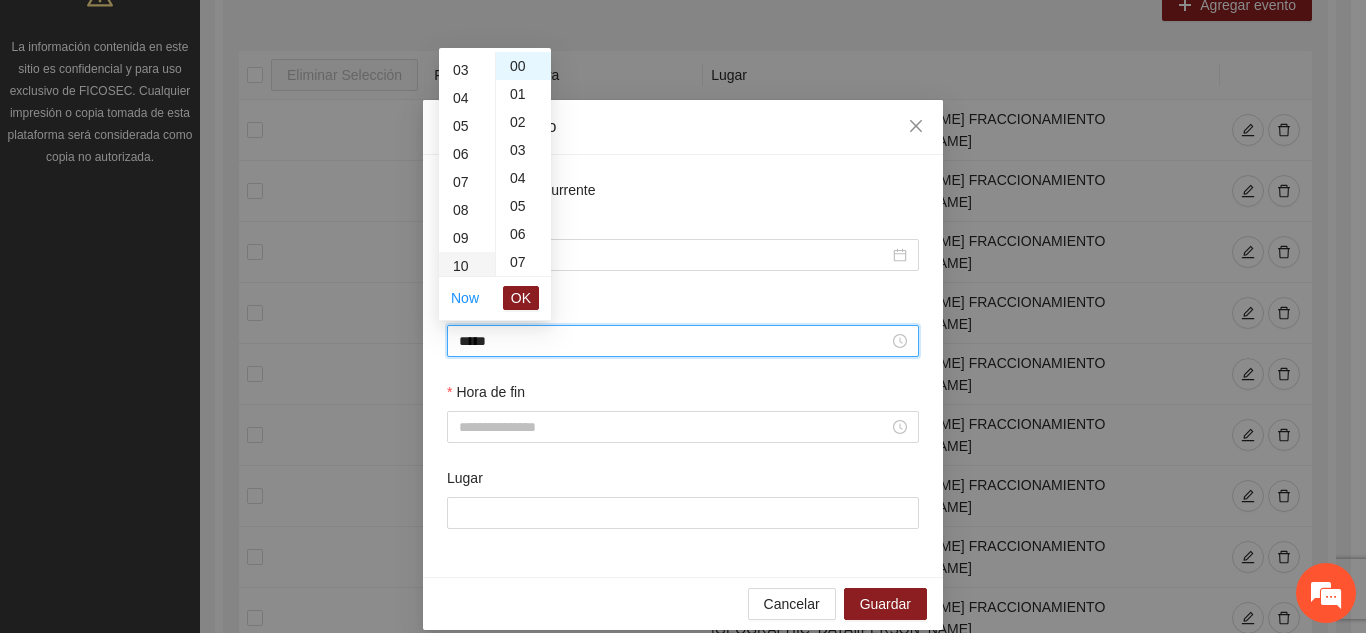 scroll, scrollTop: 280, scrollLeft: 0, axis: vertical 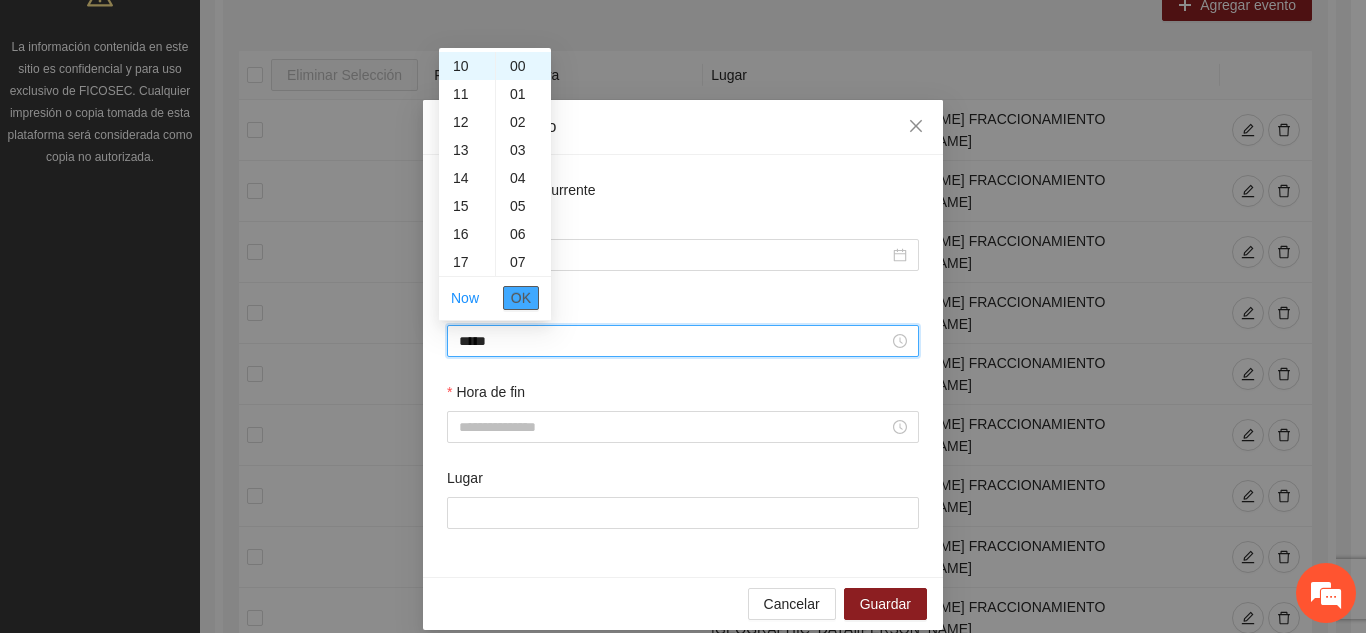 click on "OK" at bounding box center (521, 298) 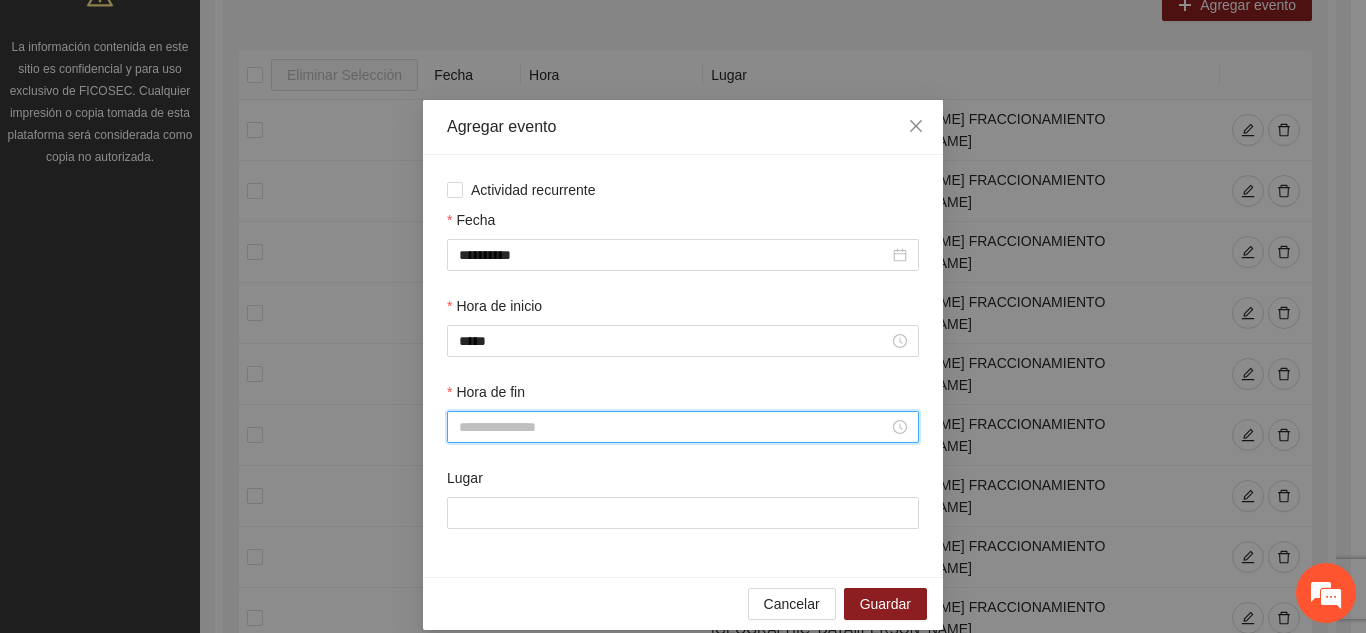 click on "Hora de fin" at bounding box center (674, 427) 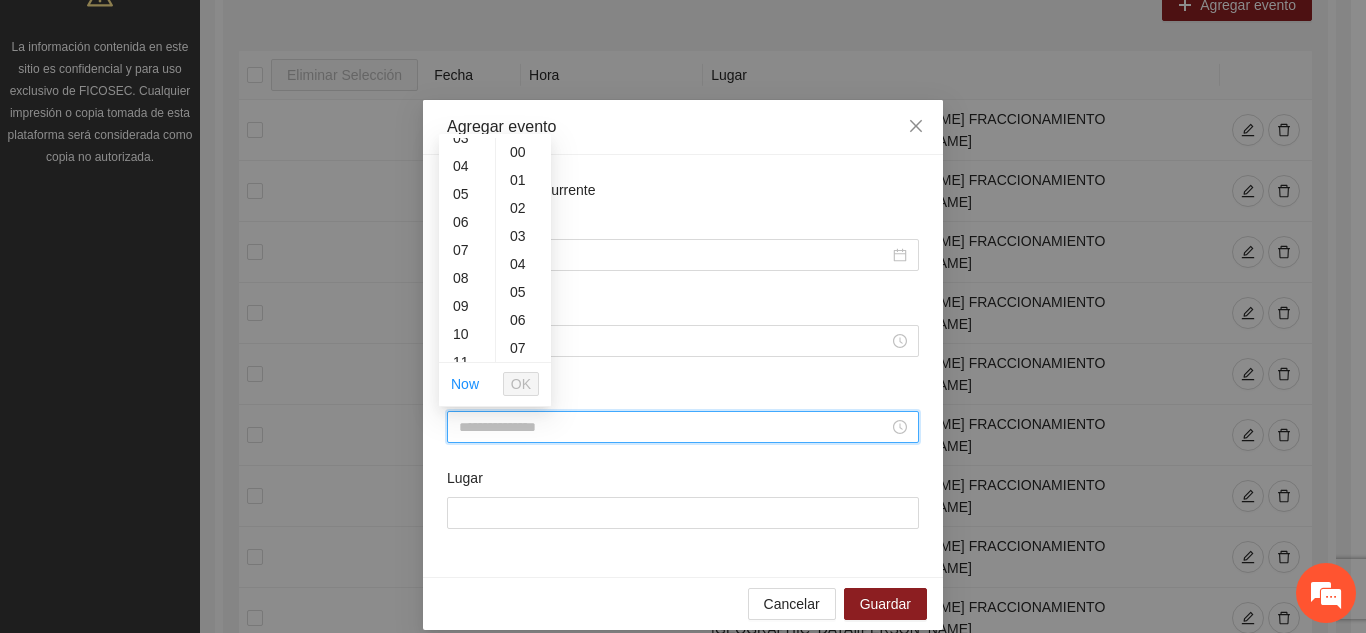scroll, scrollTop: 120, scrollLeft: 0, axis: vertical 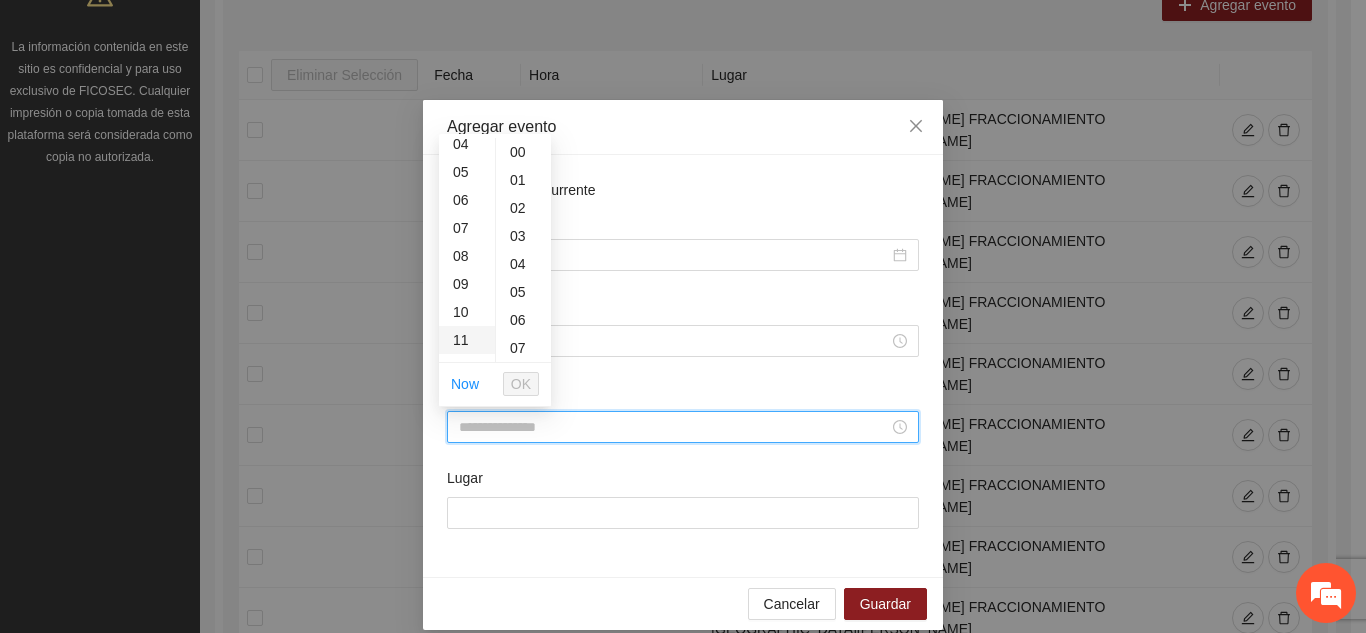 click on "11" at bounding box center [467, 340] 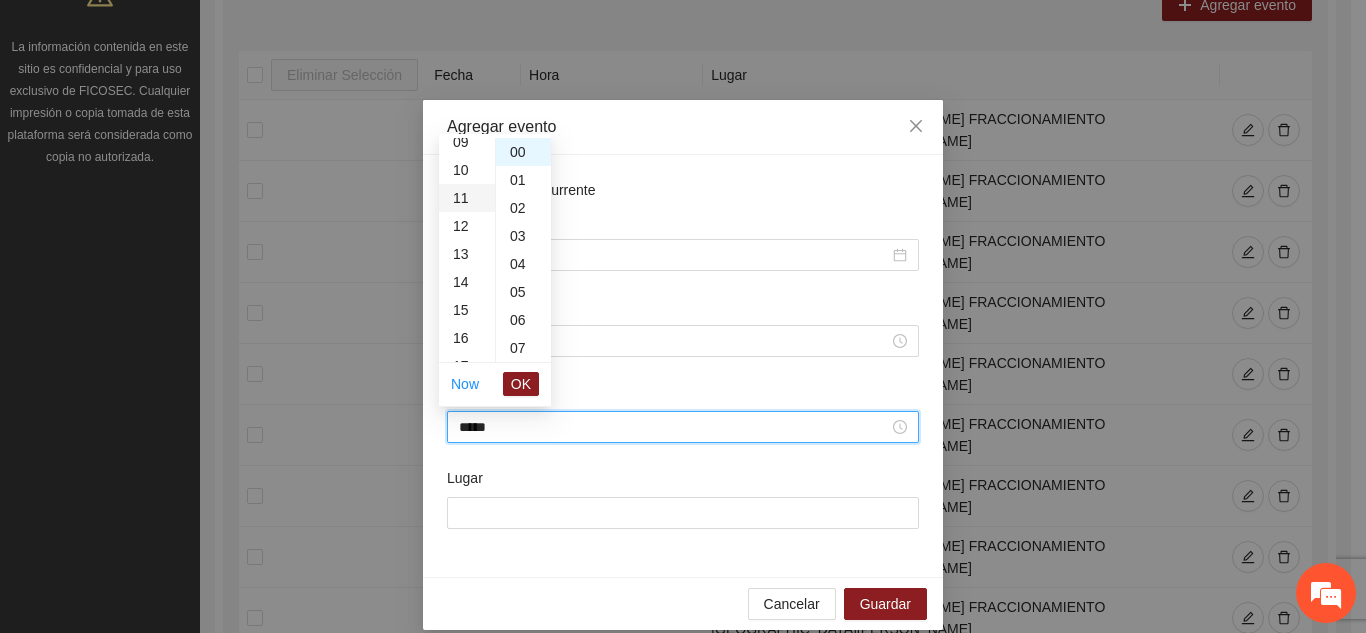 scroll, scrollTop: 308, scrollLeft: 0, axis: vertical 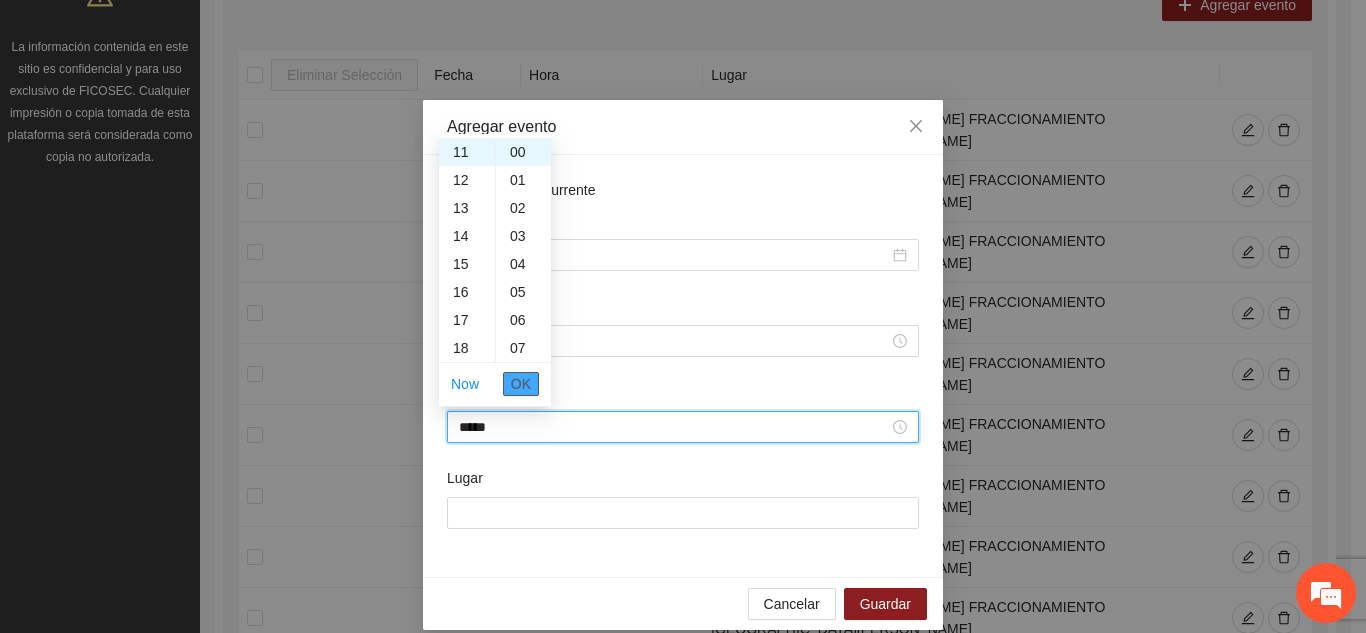 click on "OK" at bounding box center [521, 384] 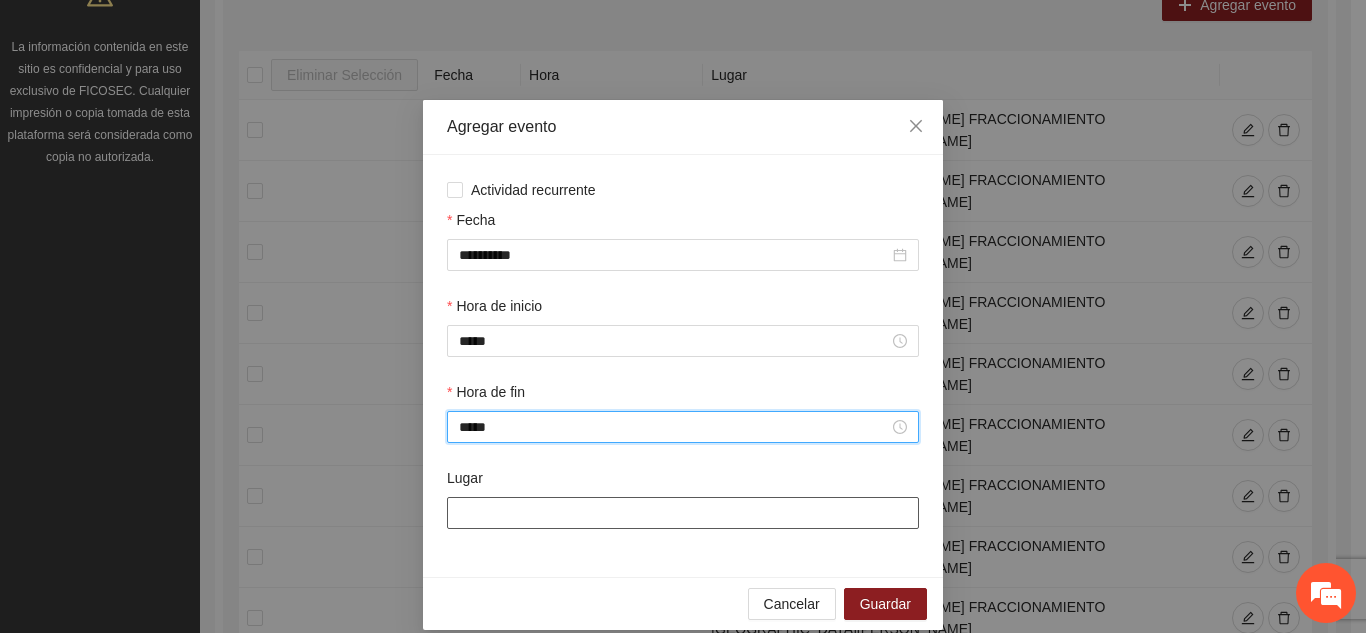 click on "Lugar" at bounding box center (683, 513) 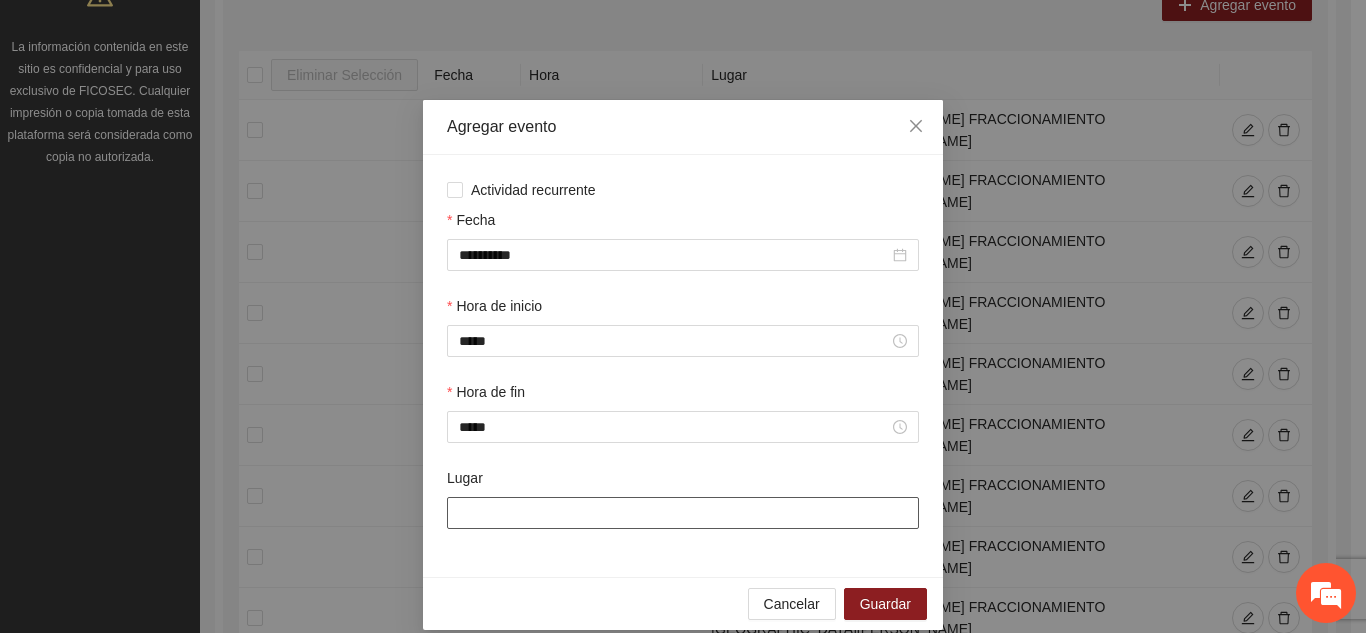 type on "**********" 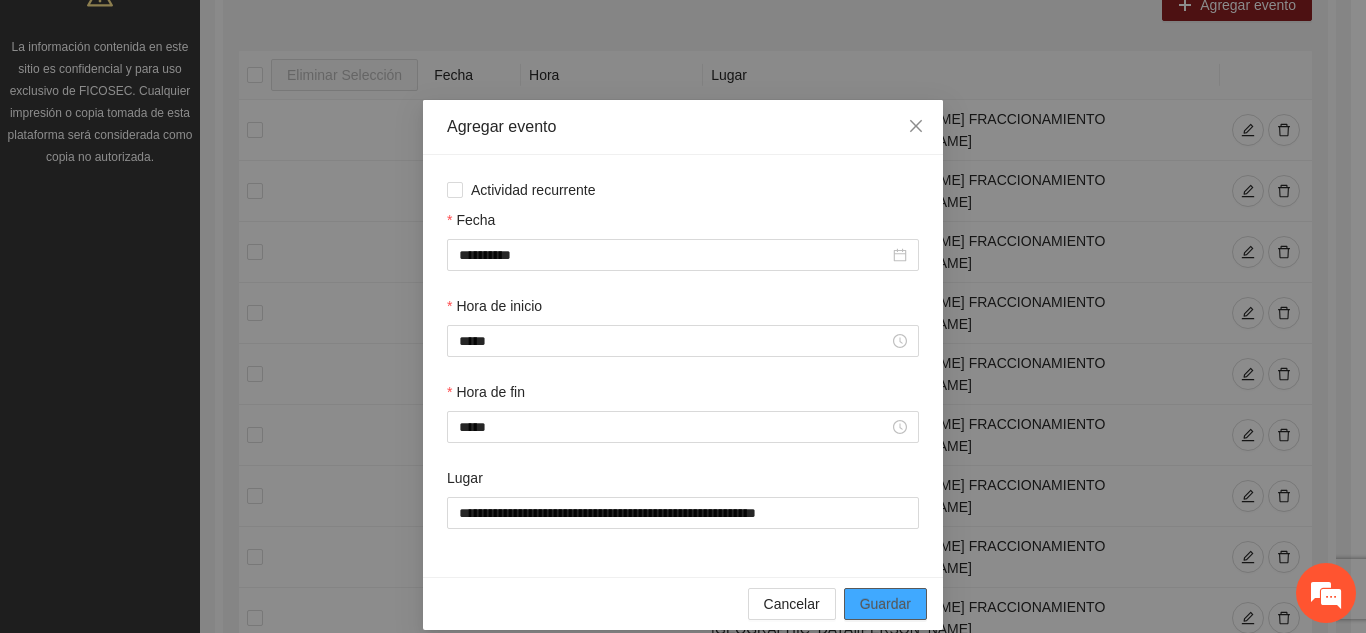 click on "Guardar" at bounding box center [885, 604] 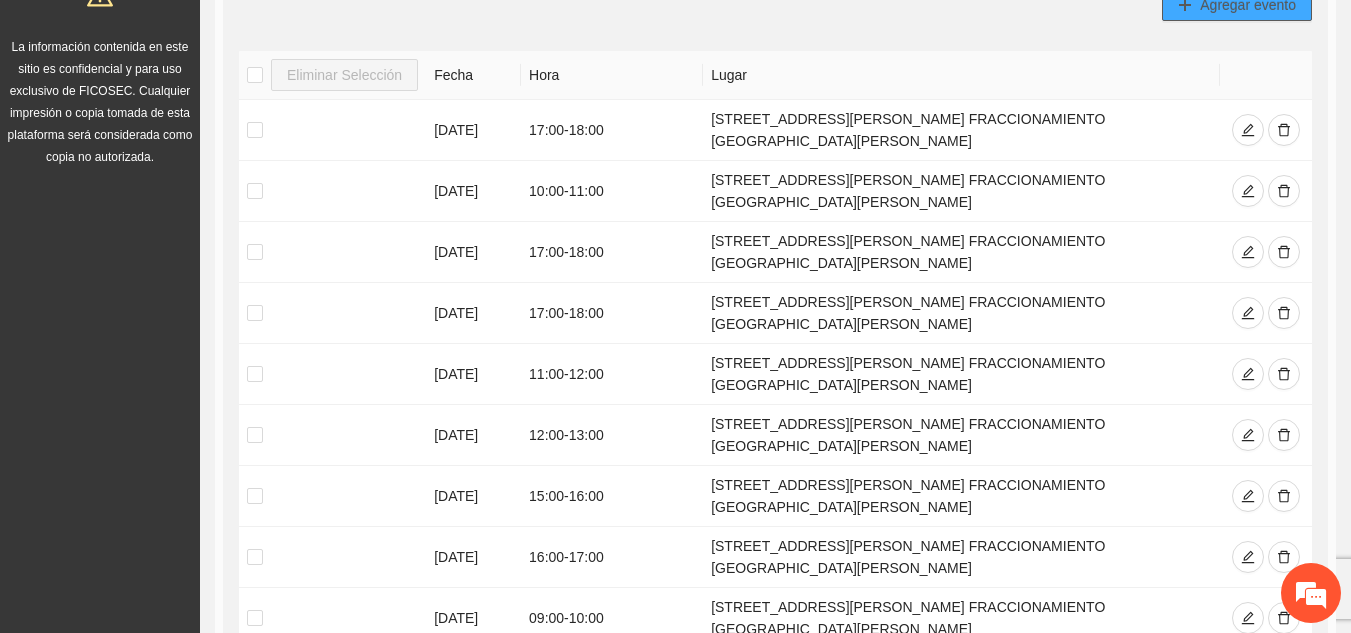 click on "Agregar evento" at bounding box center [1248, 5] 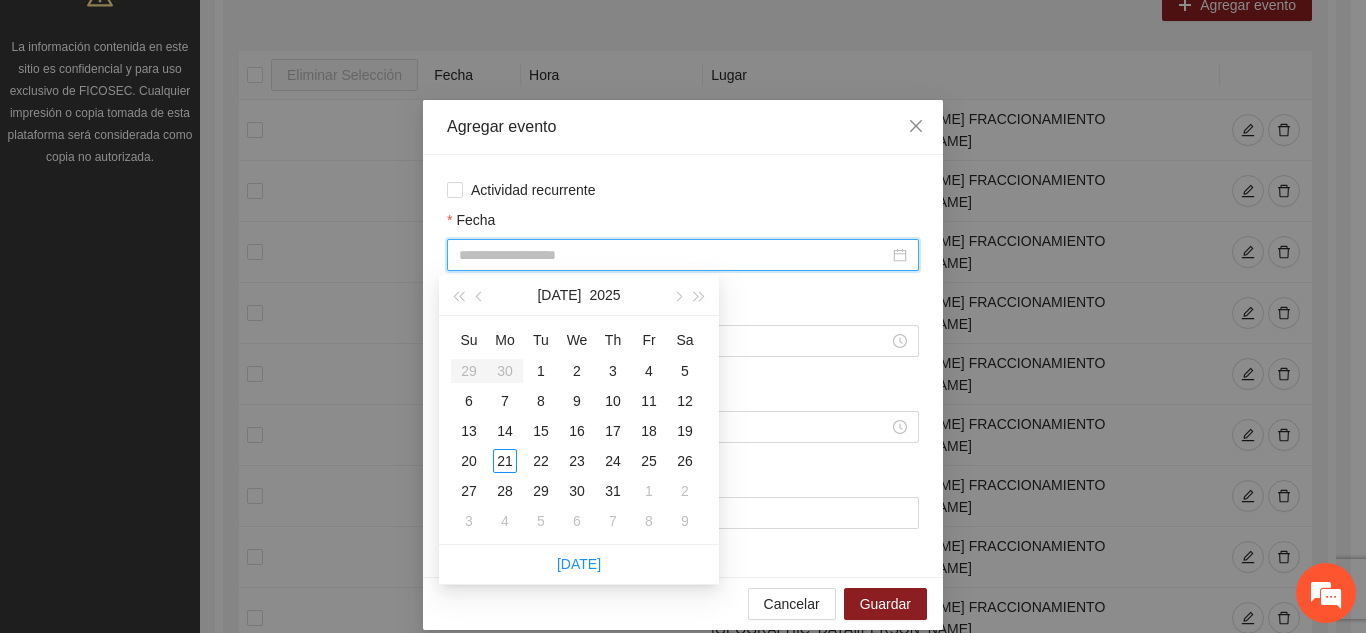 click on "Fecha" at bounding box center [674, 255] 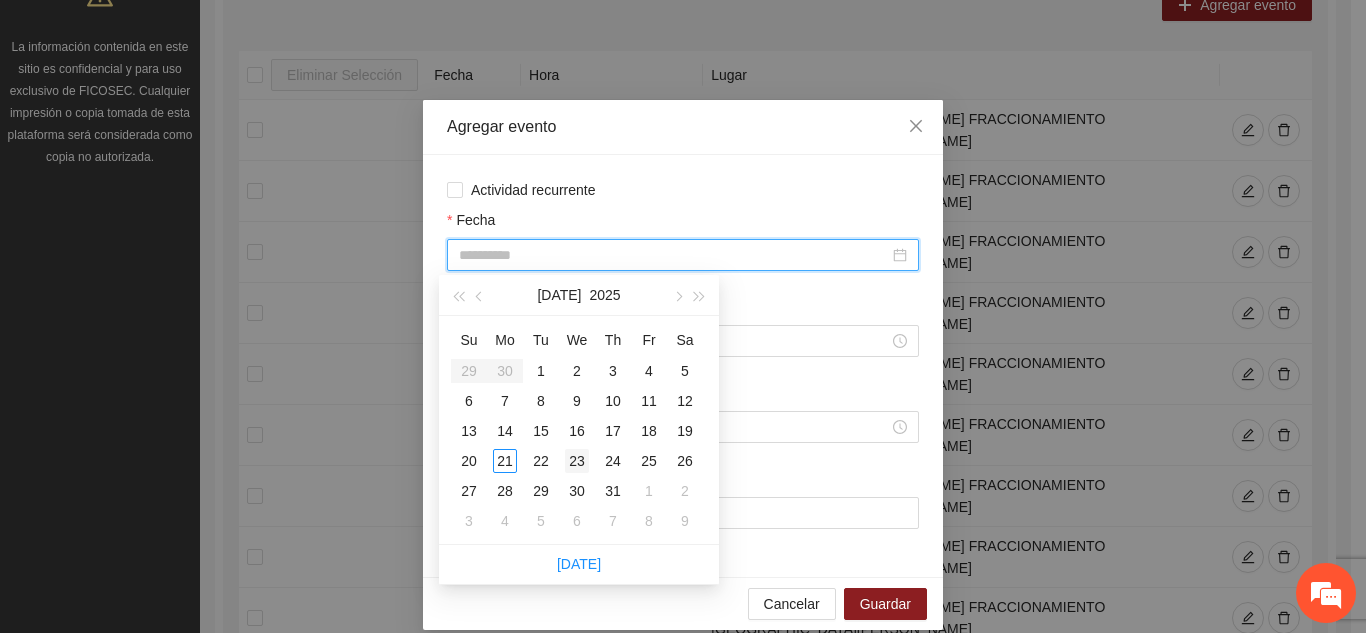 type on "**********" 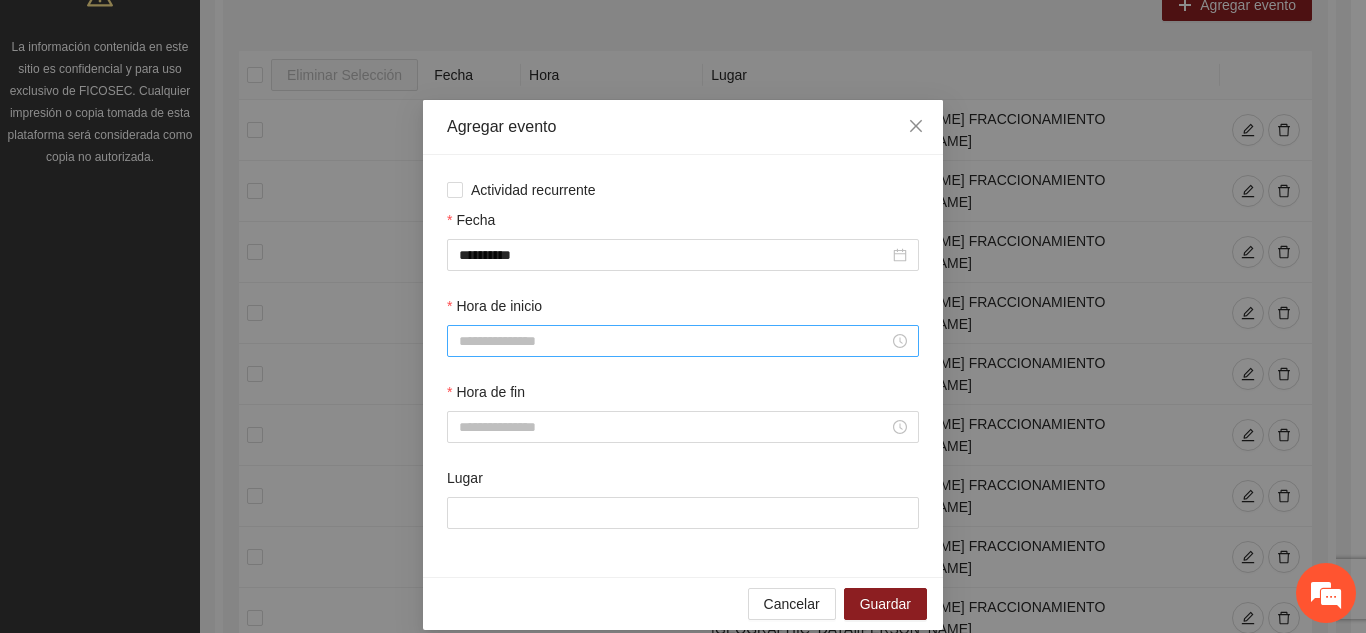 click at bounding box center (683, 341) 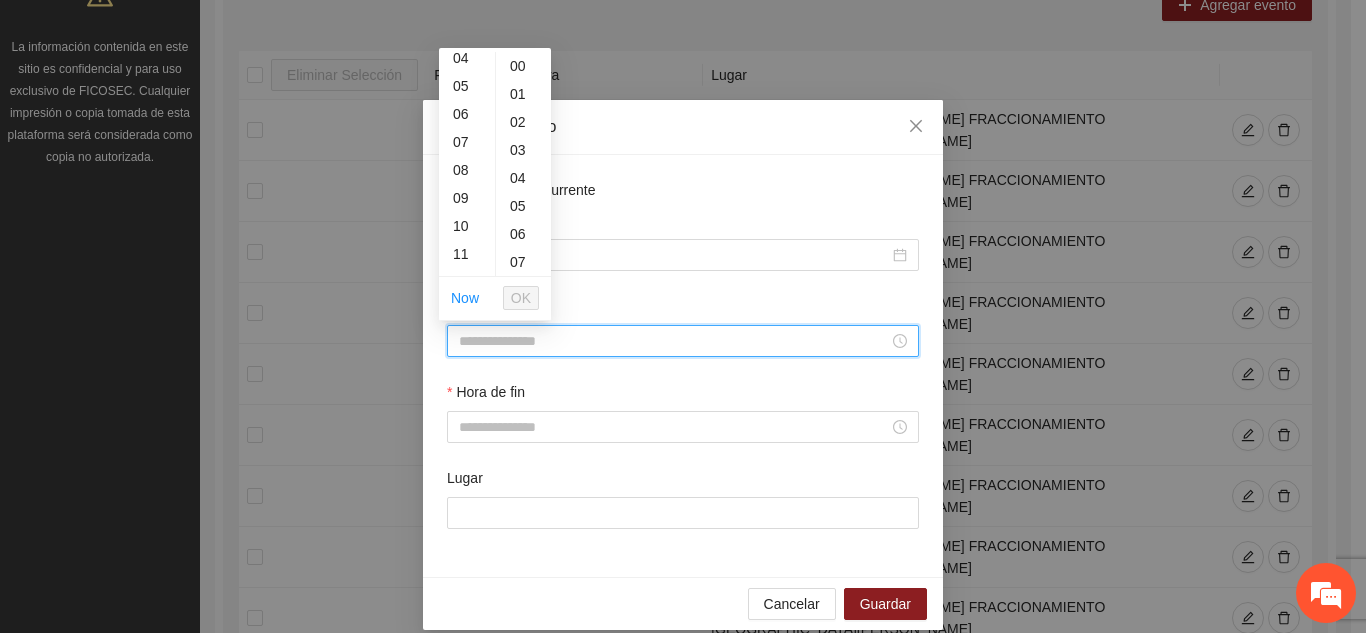scroll, scrollTop: 160, scrollLeft: 0, axis: vertical 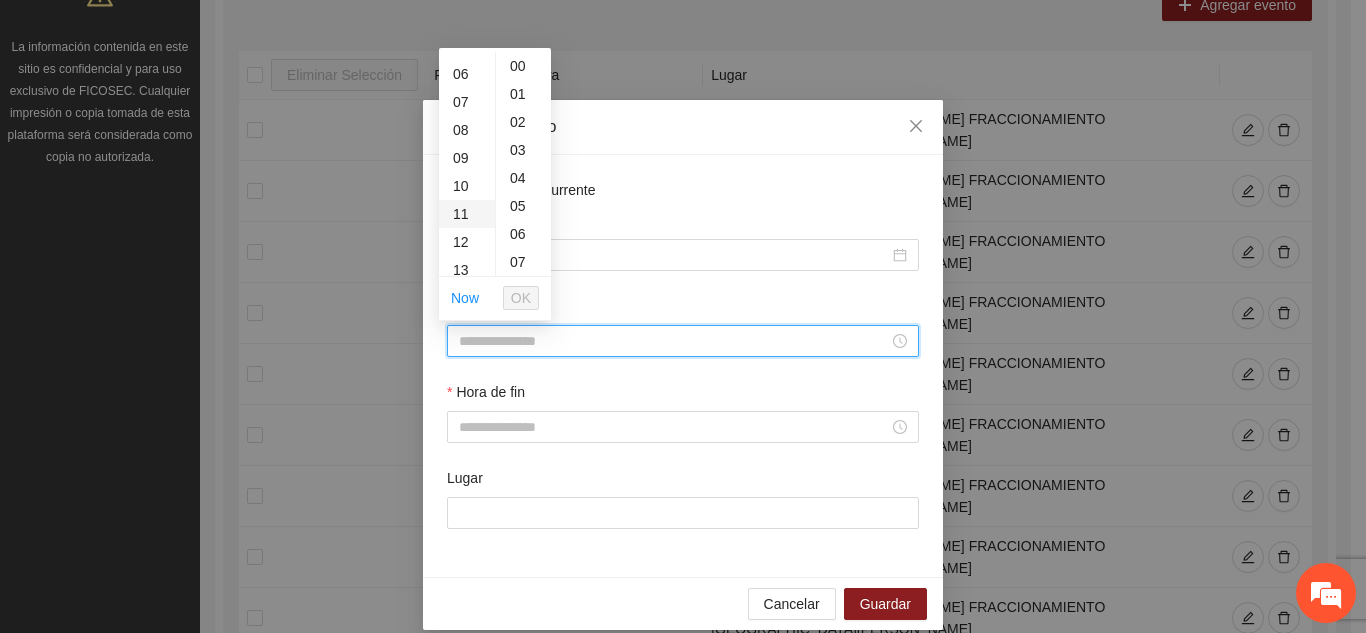 click on "11" at bounding box center (467, 214) 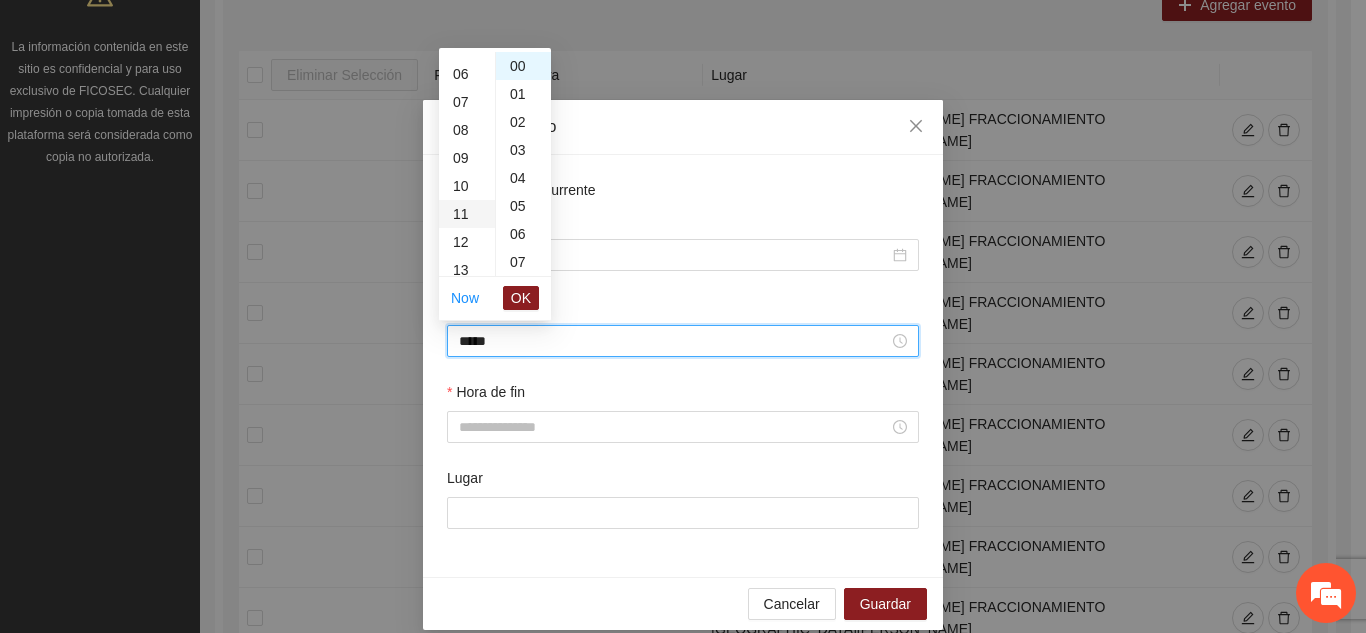 scroll, scrollTop: 308, scrollLeft: 0, axis: vertical 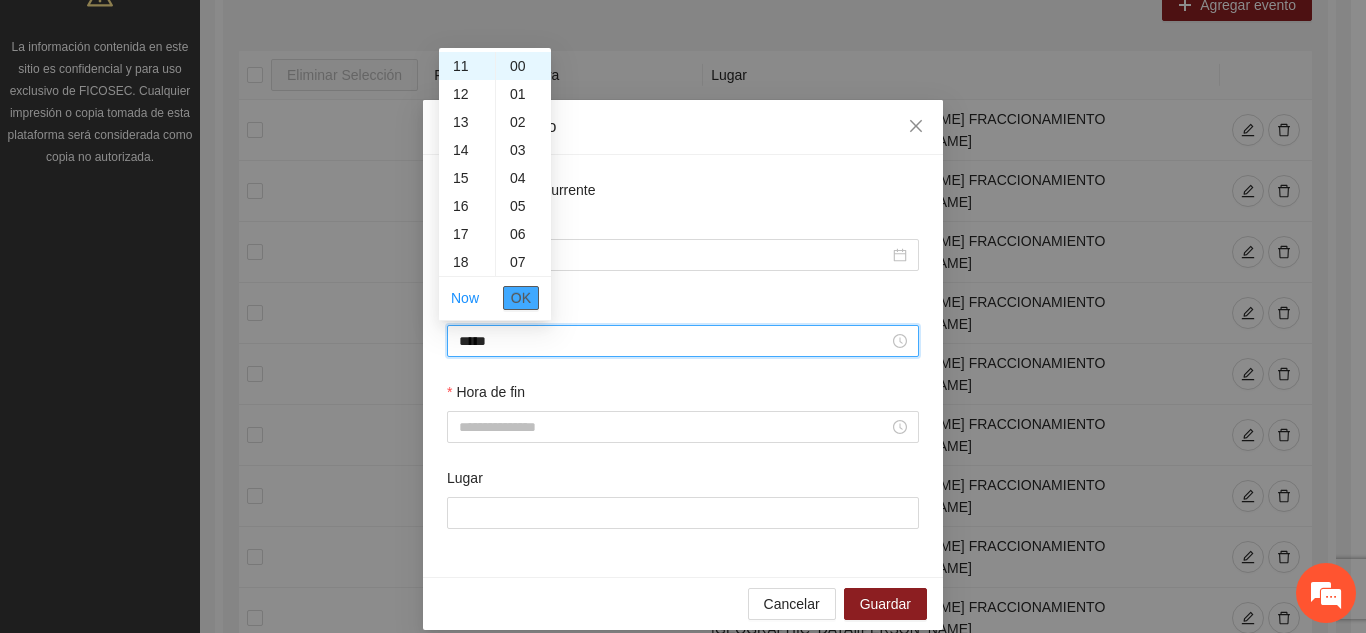 click on "OK" at bounding box center [521, 298] 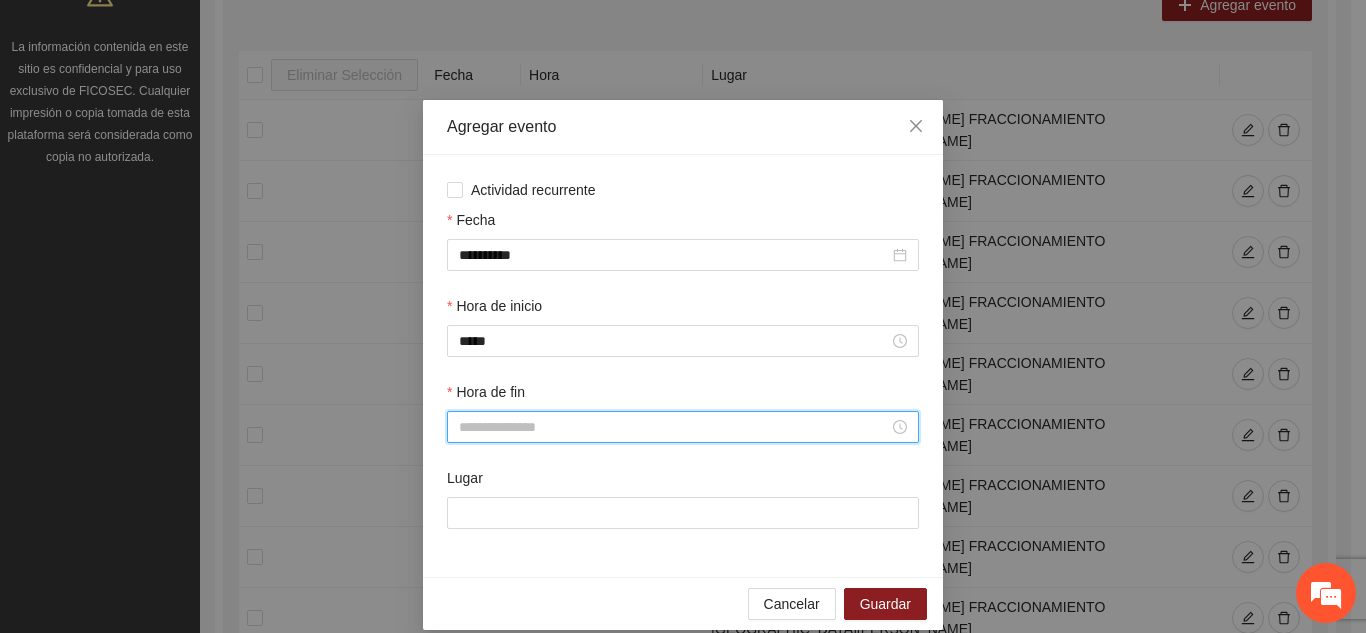 click on "Hora de fin" at bounding box center [674, 427] 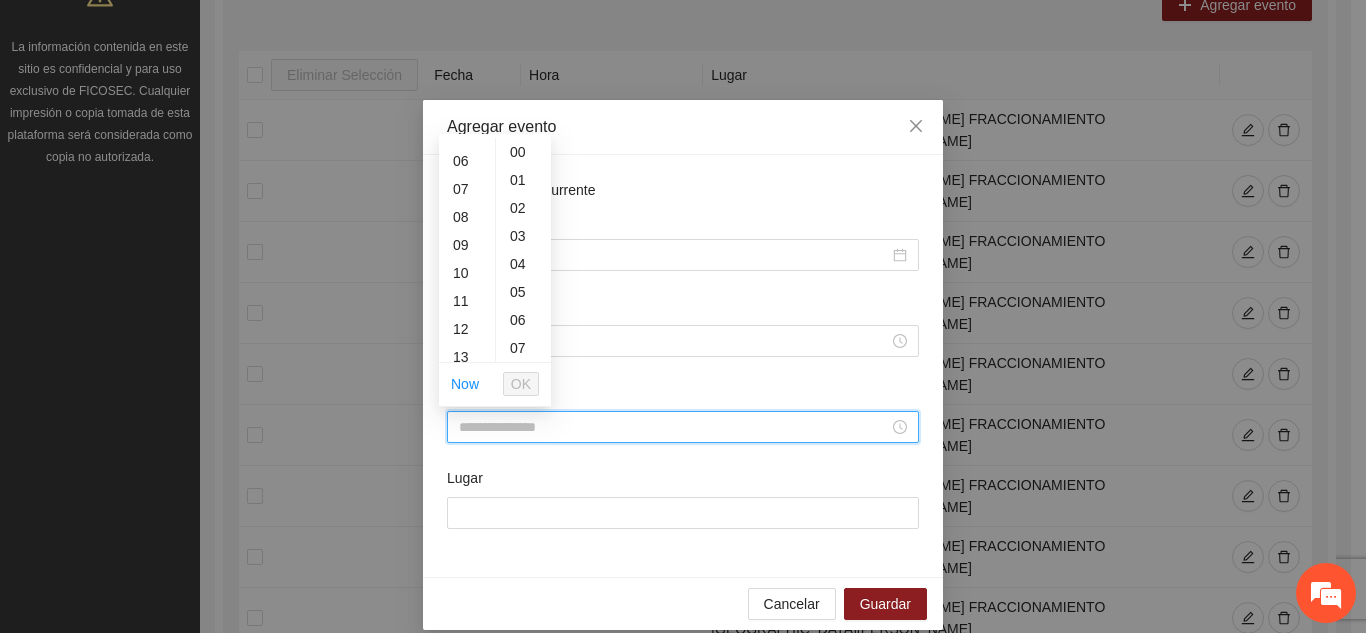 scroll, scrollTop: 160, scrollLeft: 0, axis: vertical 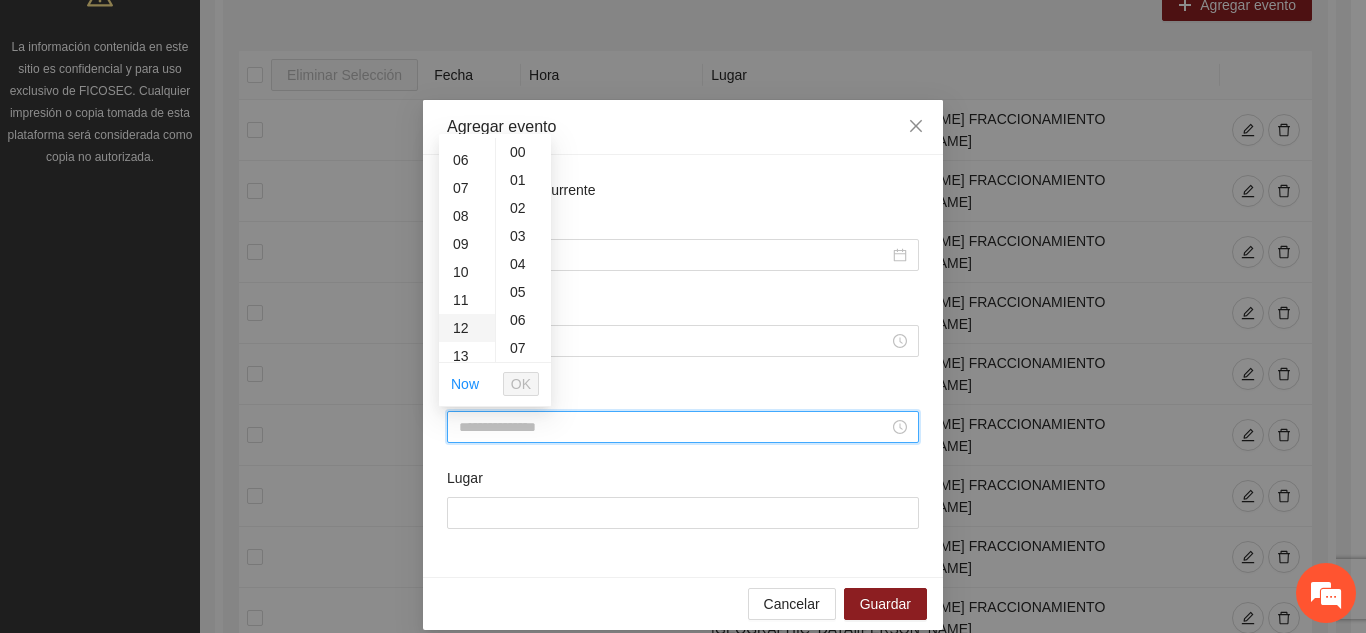 click on "12" at bounding box center (467, 328) 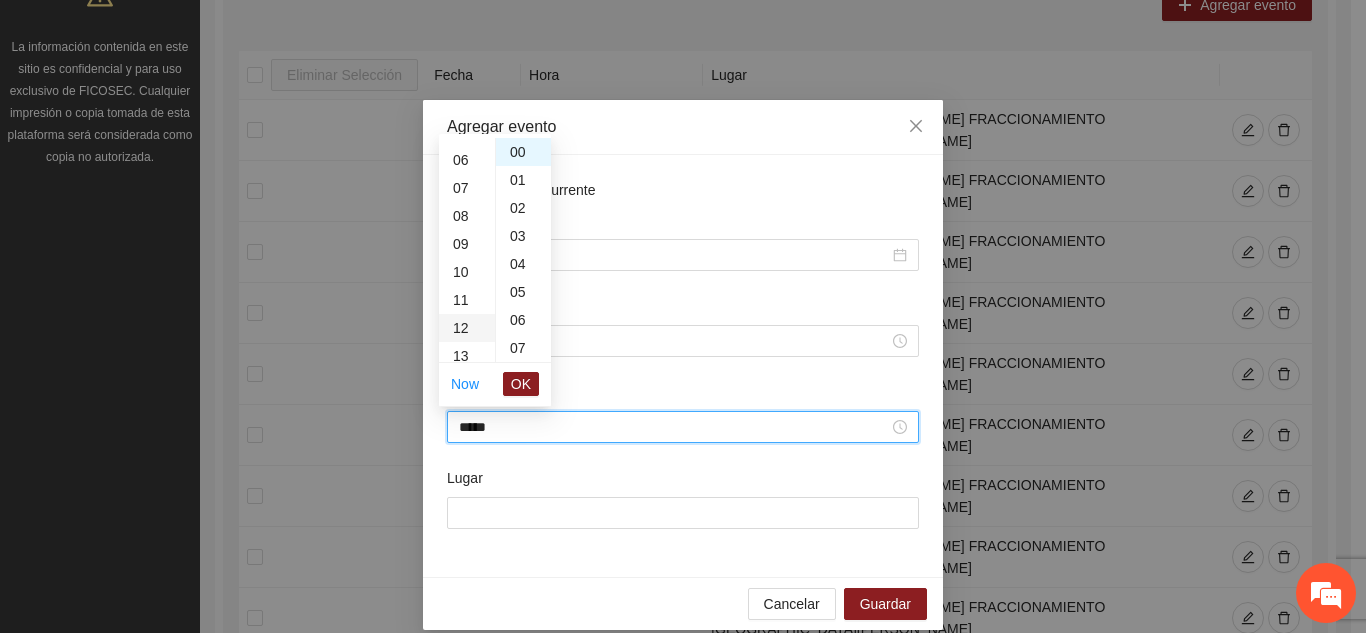 scroll, scrollTop: 336, scrollLeft: 0, axis: vertical 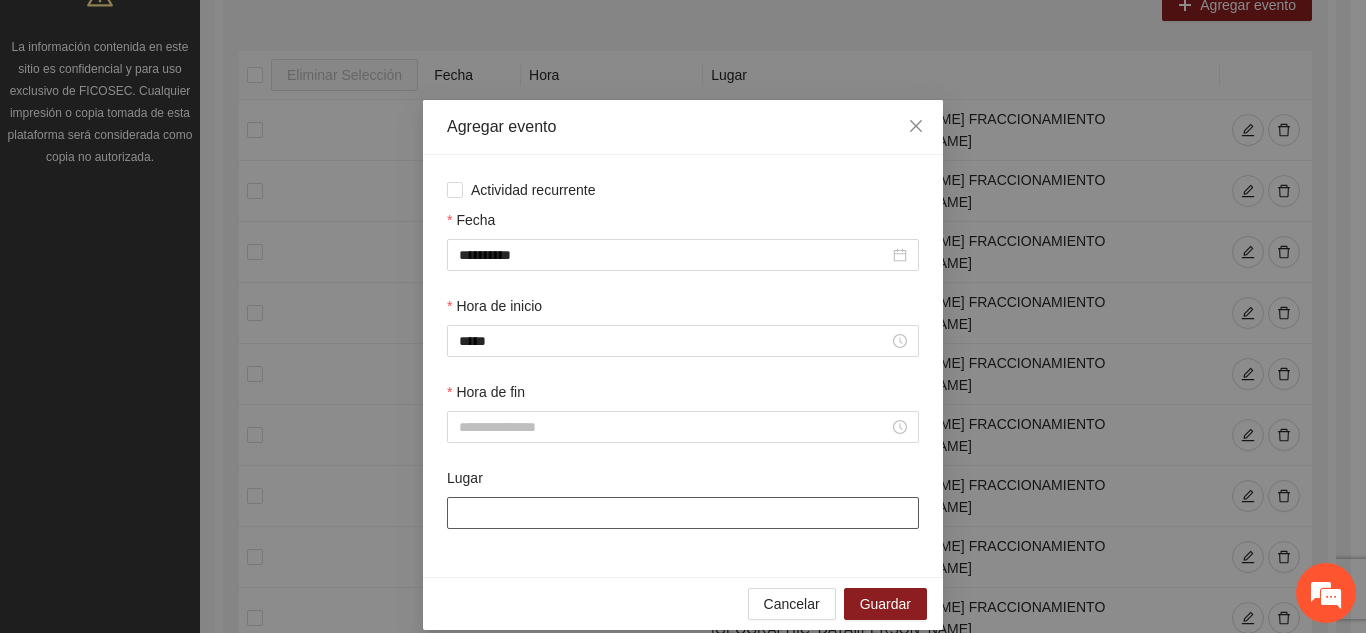 click on "Lugar" at bounding box center [683, 513] 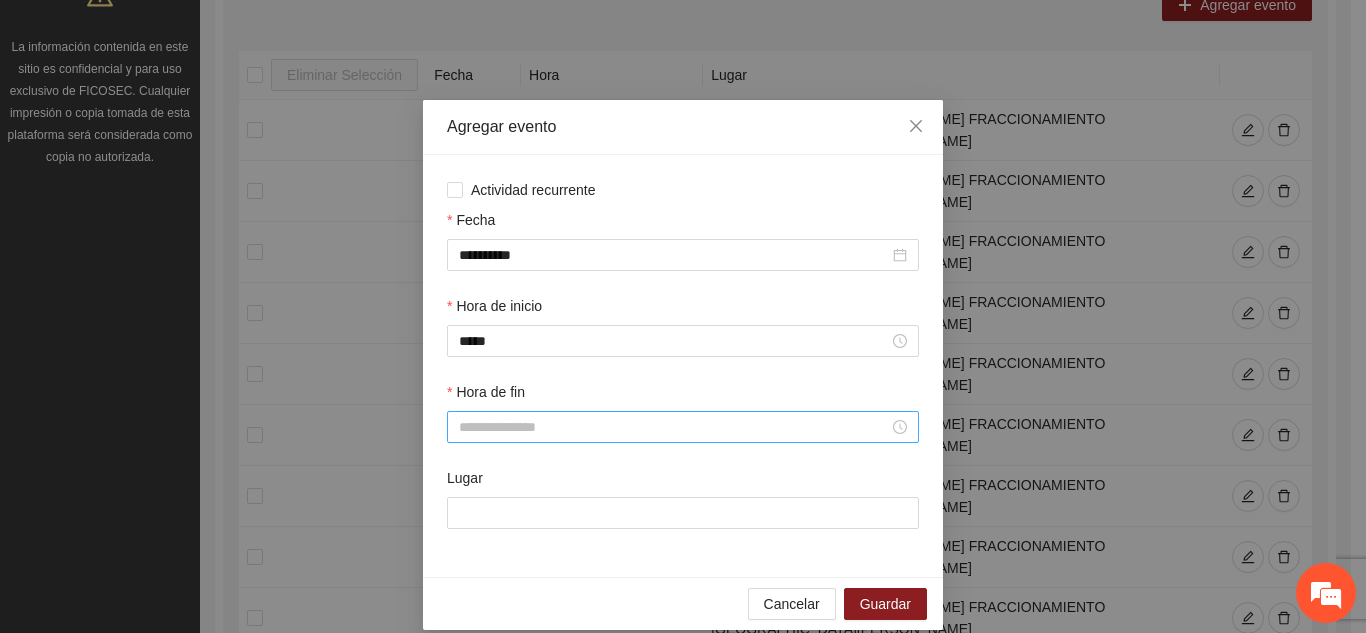 click at bounding box center (683, 427) 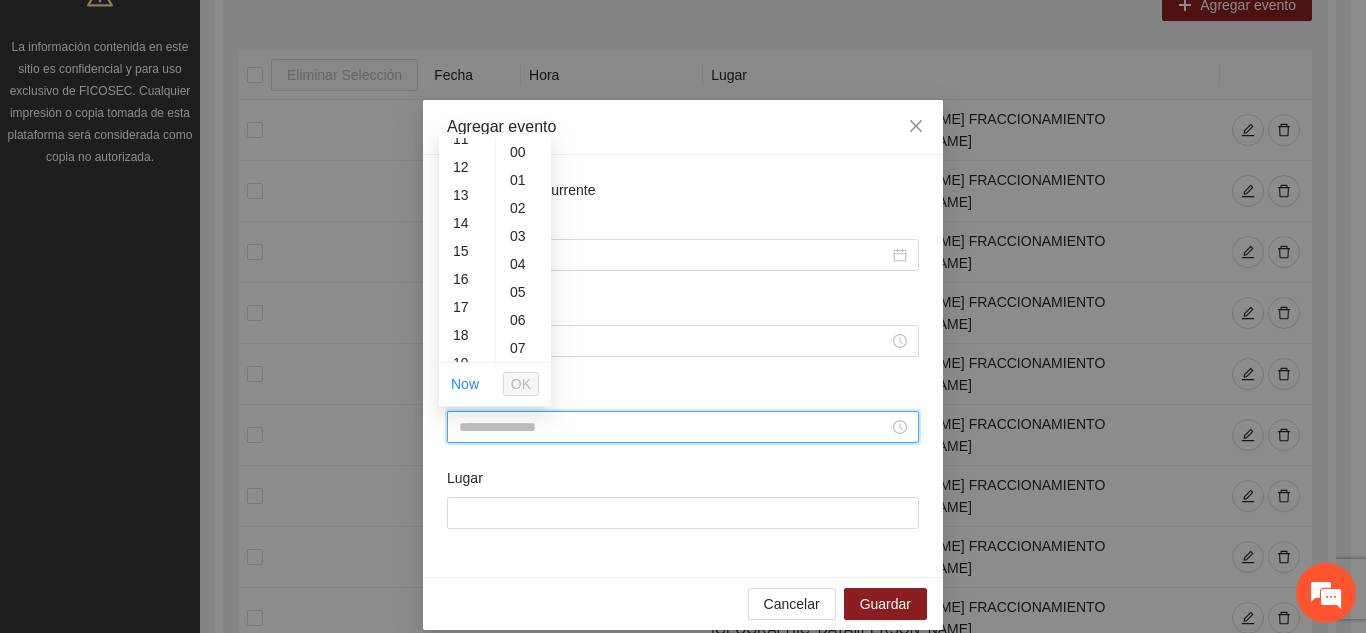 scroll, scrollTop: 296, scrollLeft: 0, axis: vertical 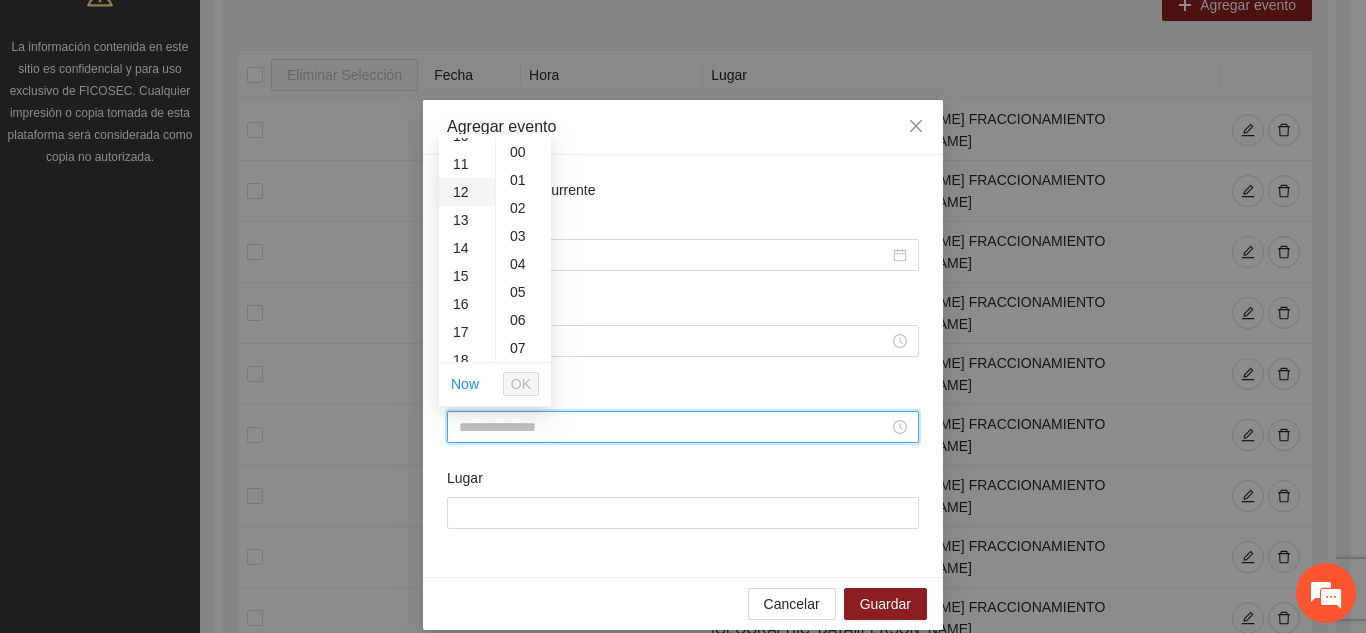 click on "12" at bounding box center (467, 192) 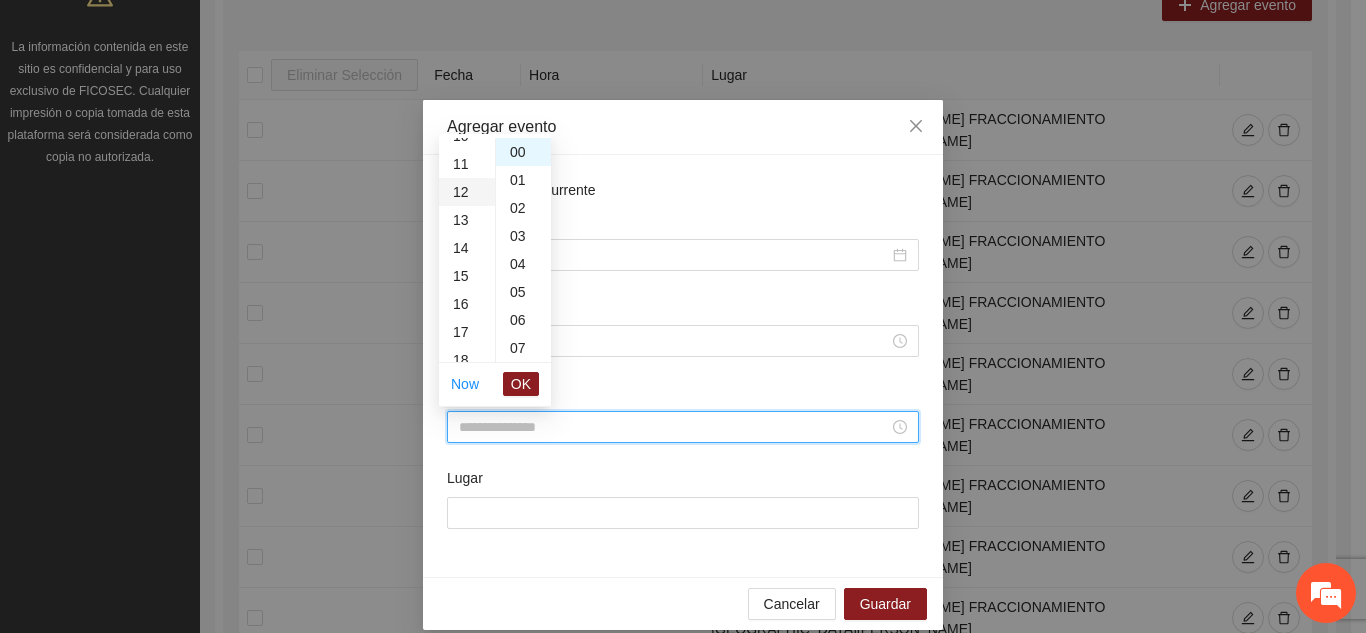 type on "*****" 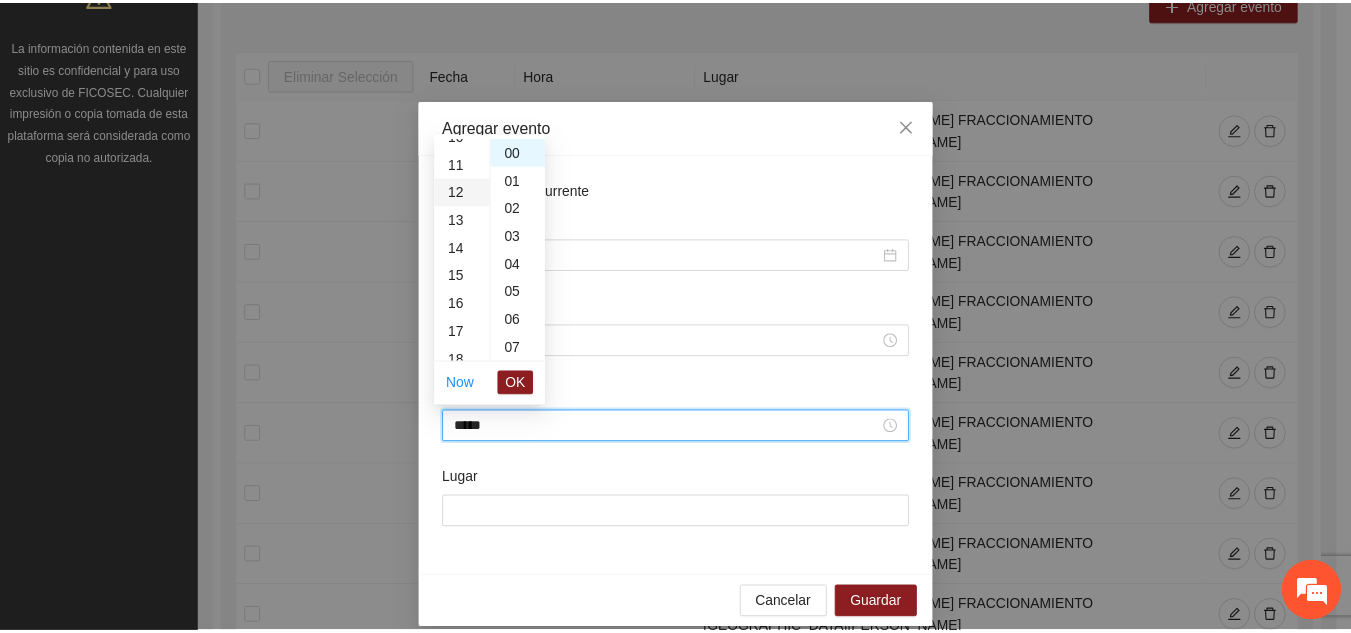 scroll, scrollTop: 336, scrollLeft: 0, axis: vertical 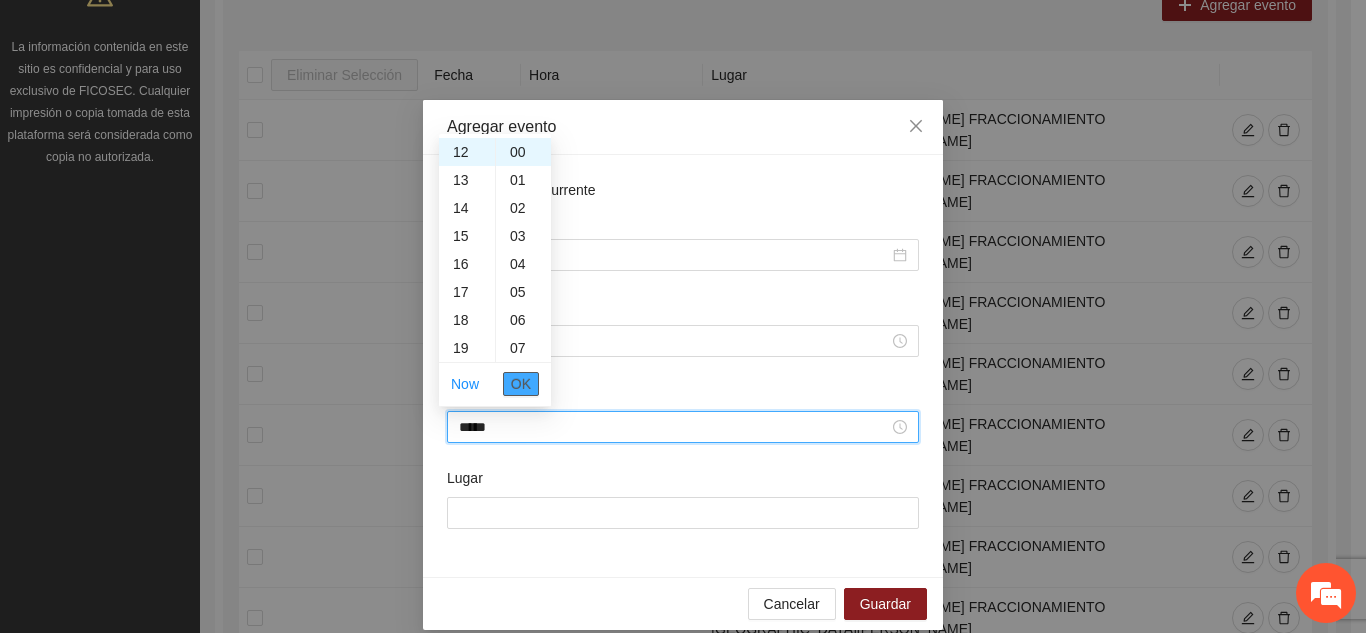 click on "OK" at bounding box center [521, 384] 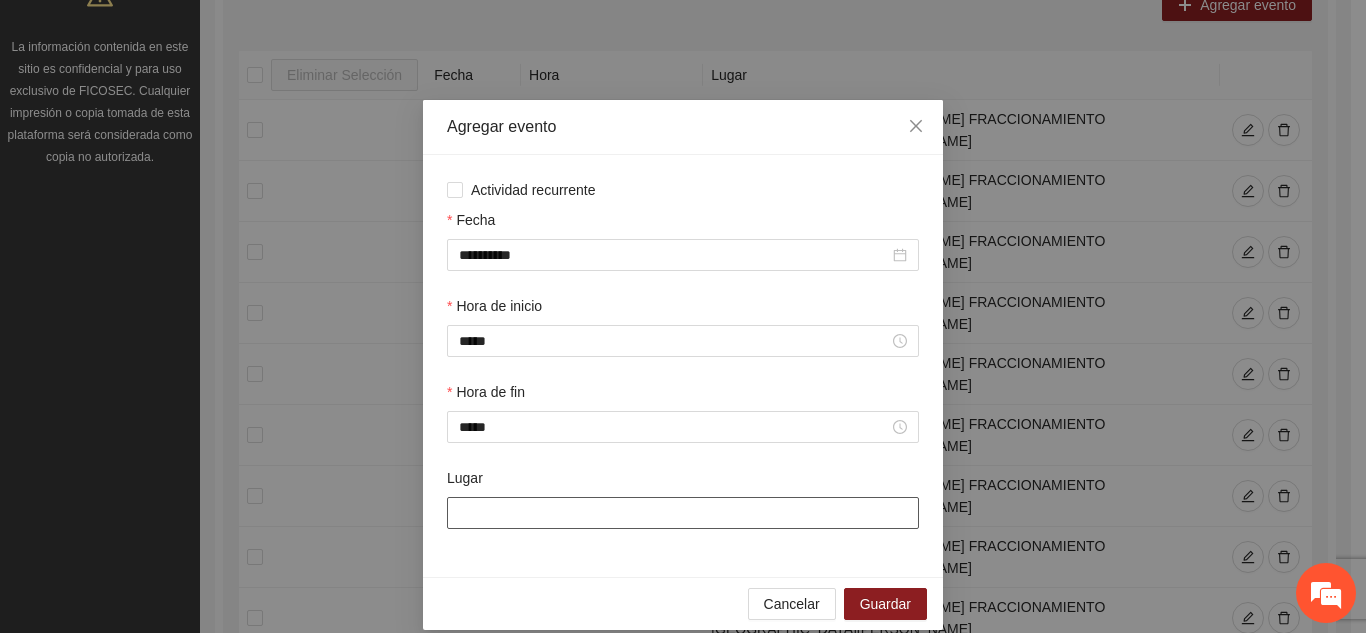 click on "Lugar" at bounding box center (683, 513) 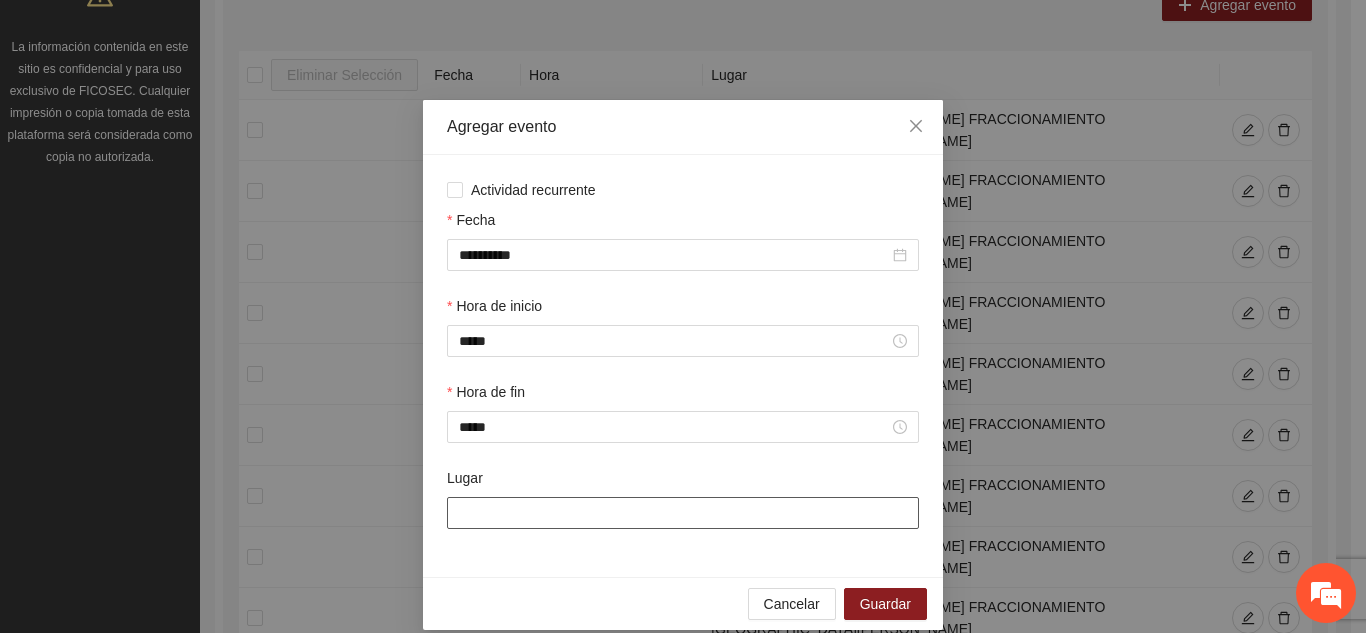 type on "**********" 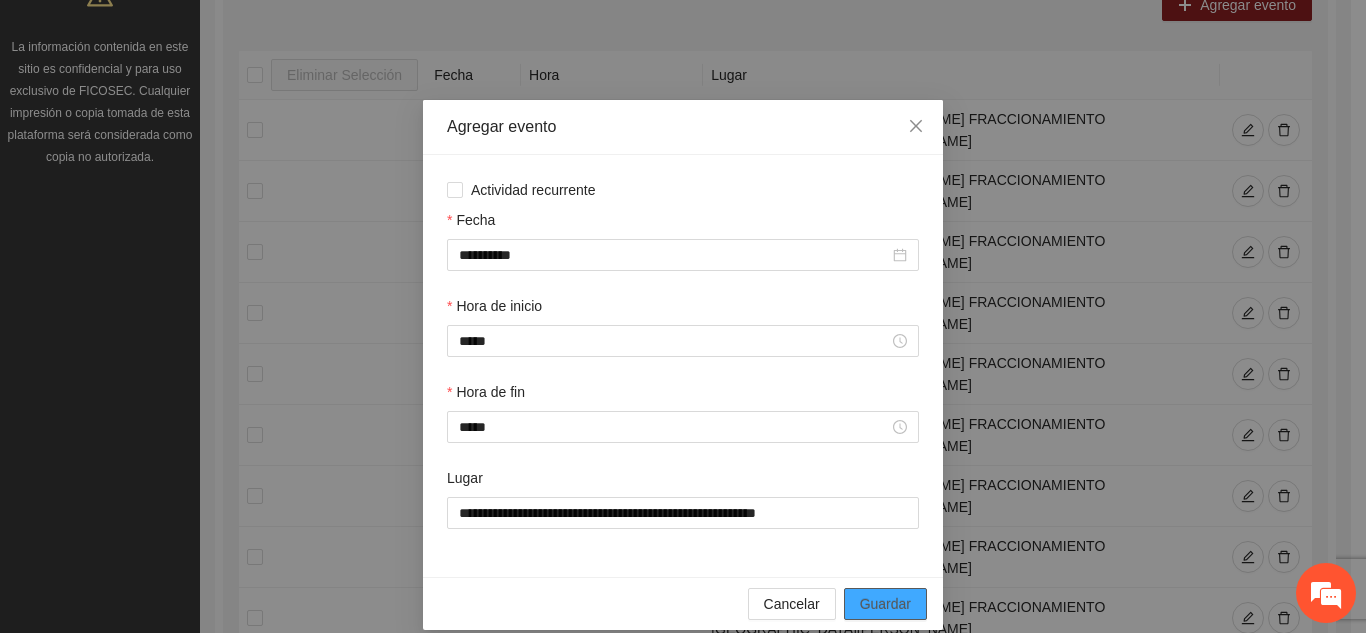 click on "Guardar" at bounding box center (885, 604) 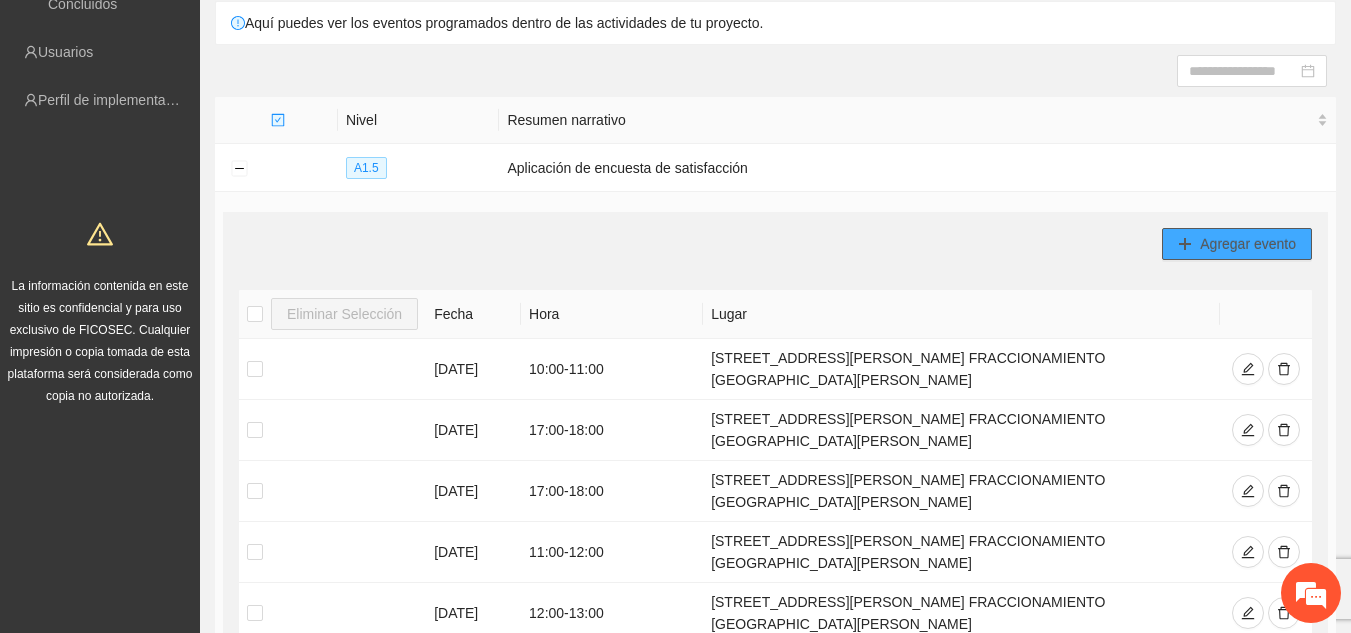 scroll, scrollTop: 163, scrollLeft: 0, axis: vertical 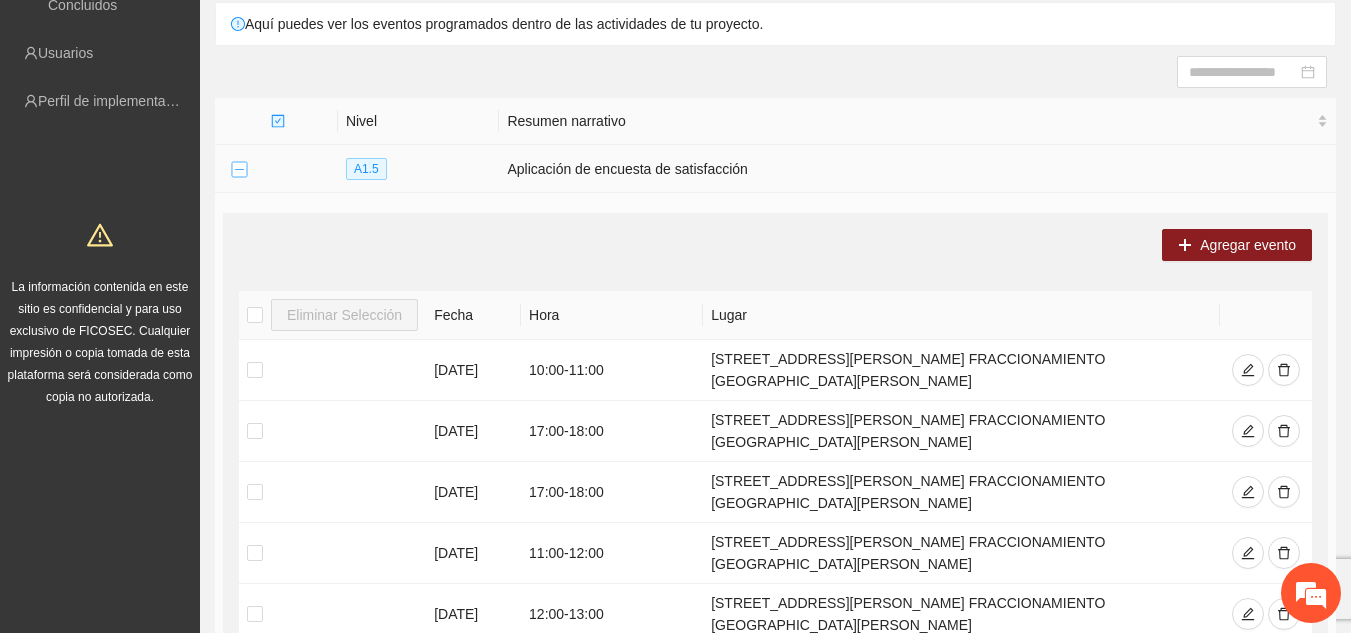 click at bounding box center (239, 170) 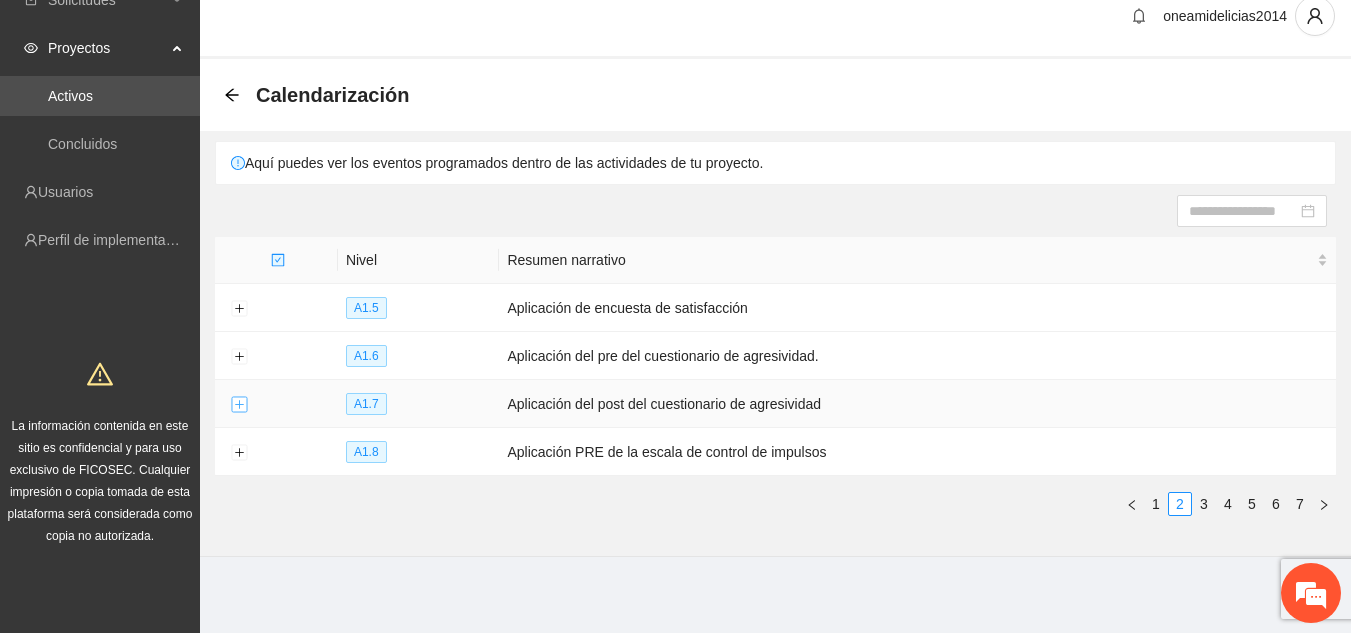 click at bounding box center (239, 405) 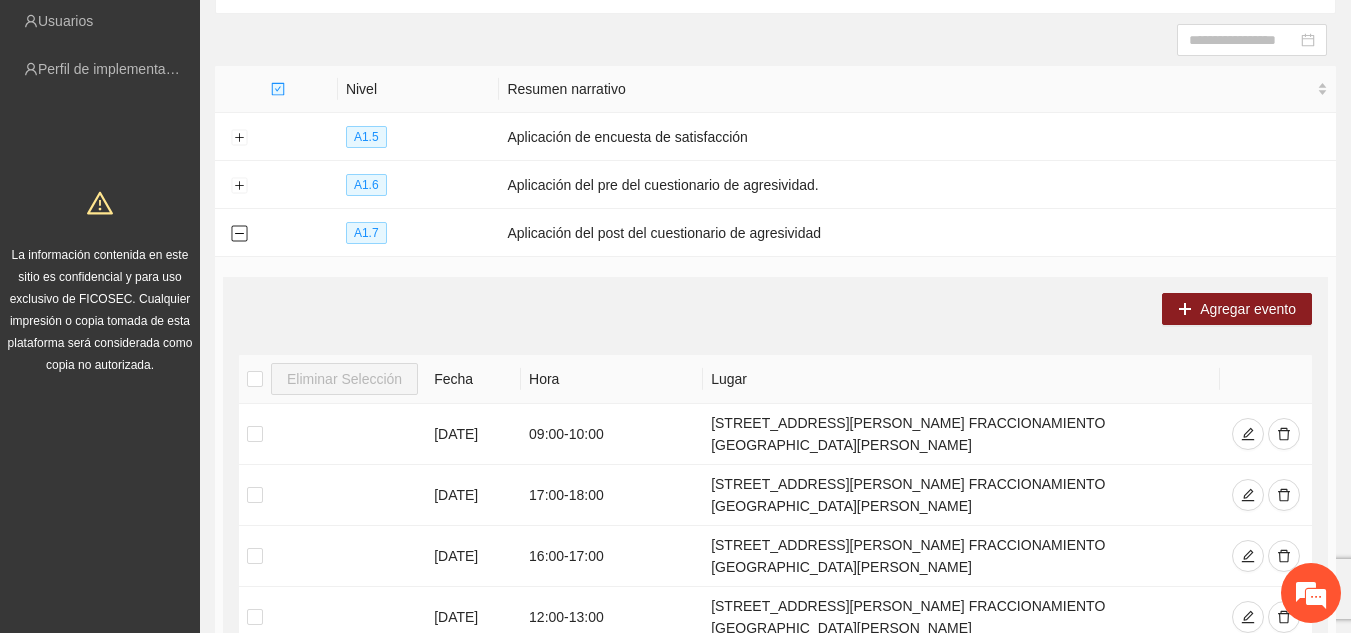 scroll, scrollTop: 224, scrollLeft: 0, axis: vertical 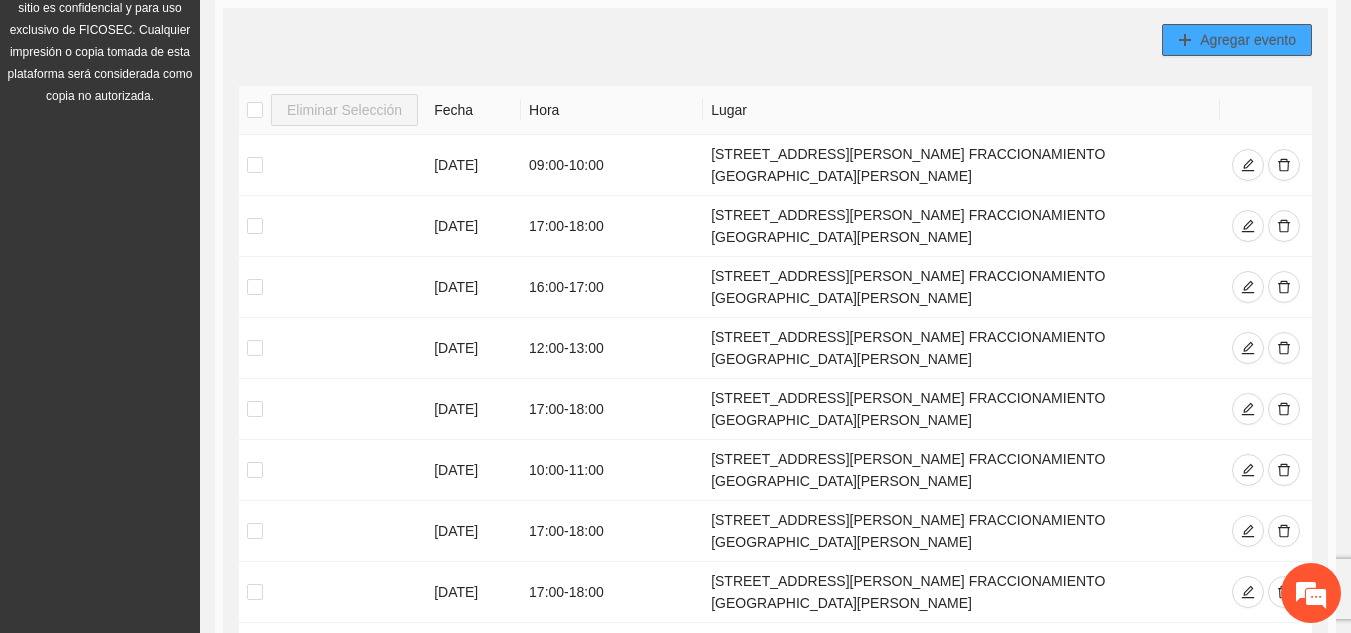 click on "Agregar evento" at bounding box center (1248, 40) 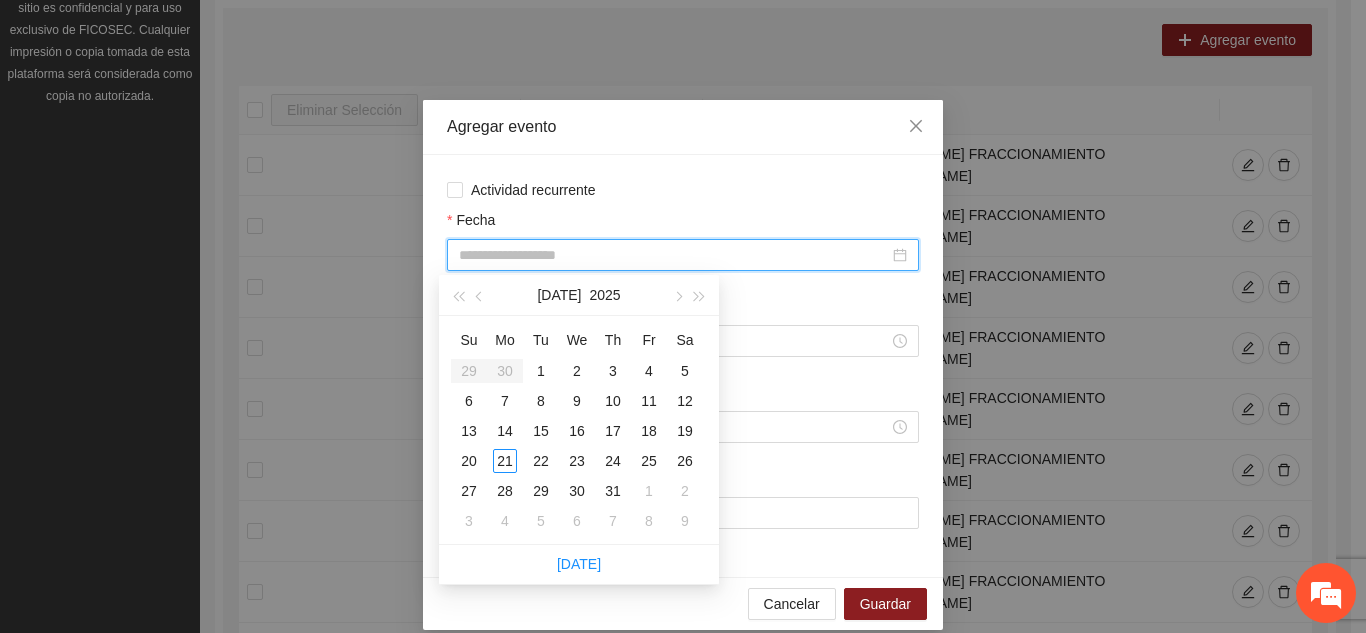 click on "Fecha" at bounding box center (674, 255) 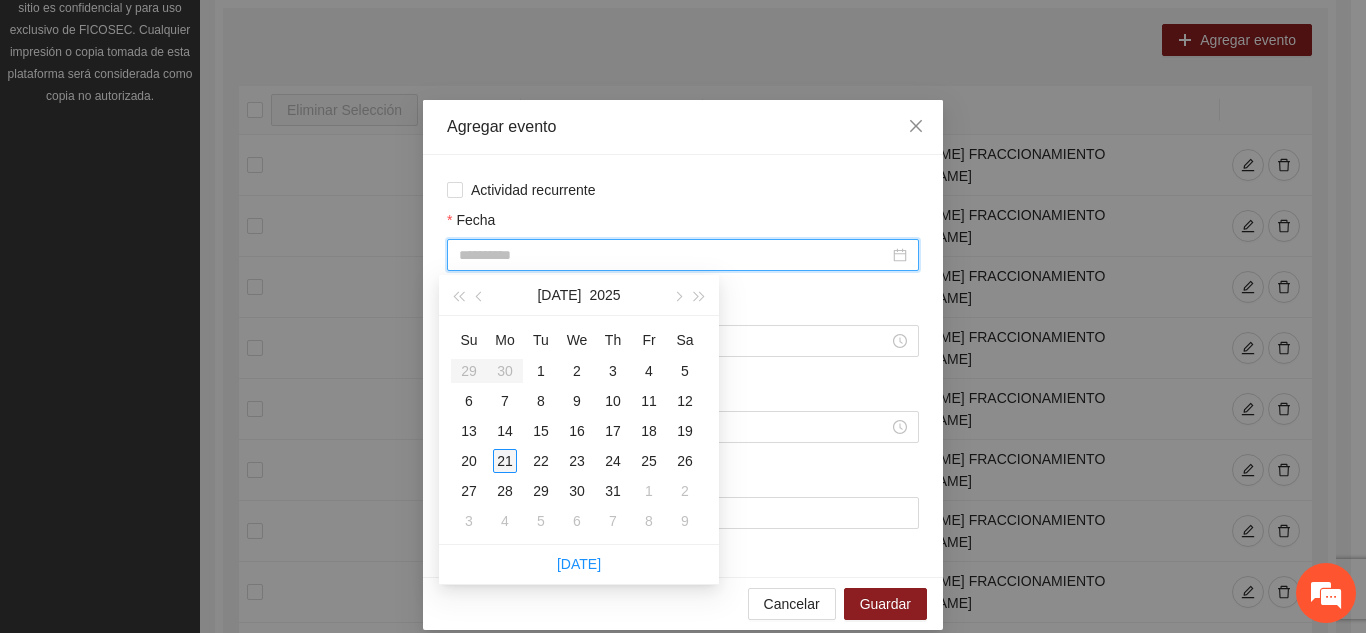 type on "**********" 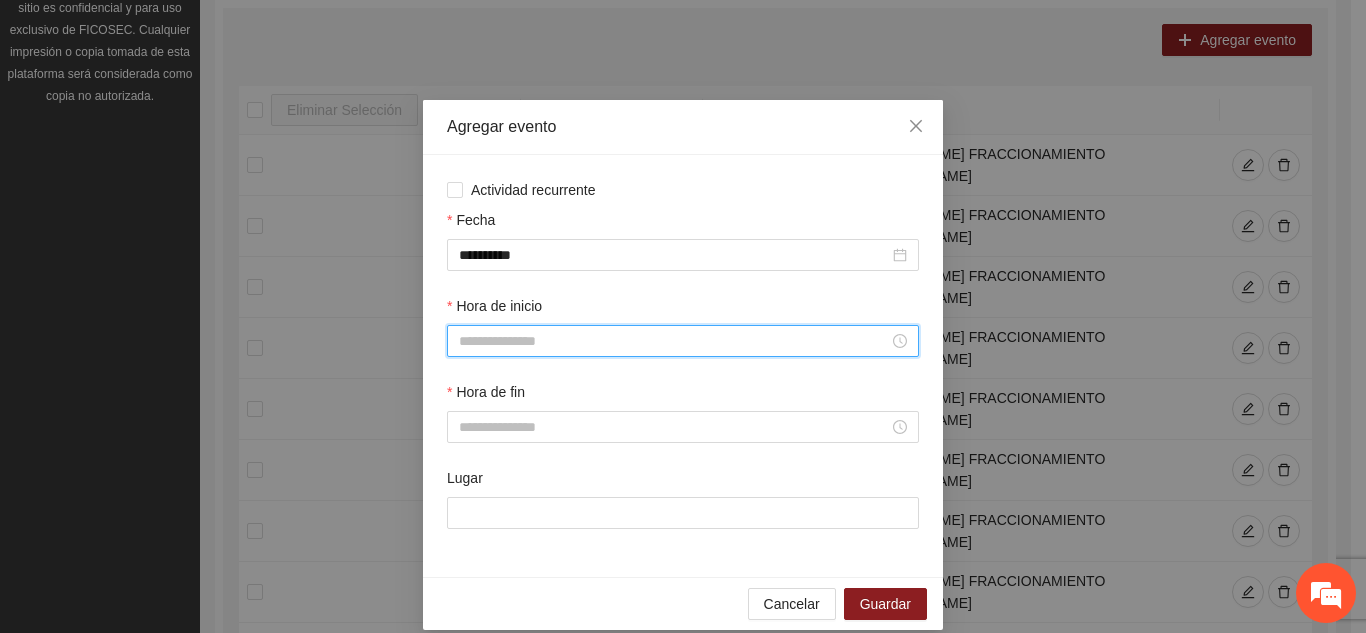 click on "Hora de inicio" at bounding box center (674, 341) 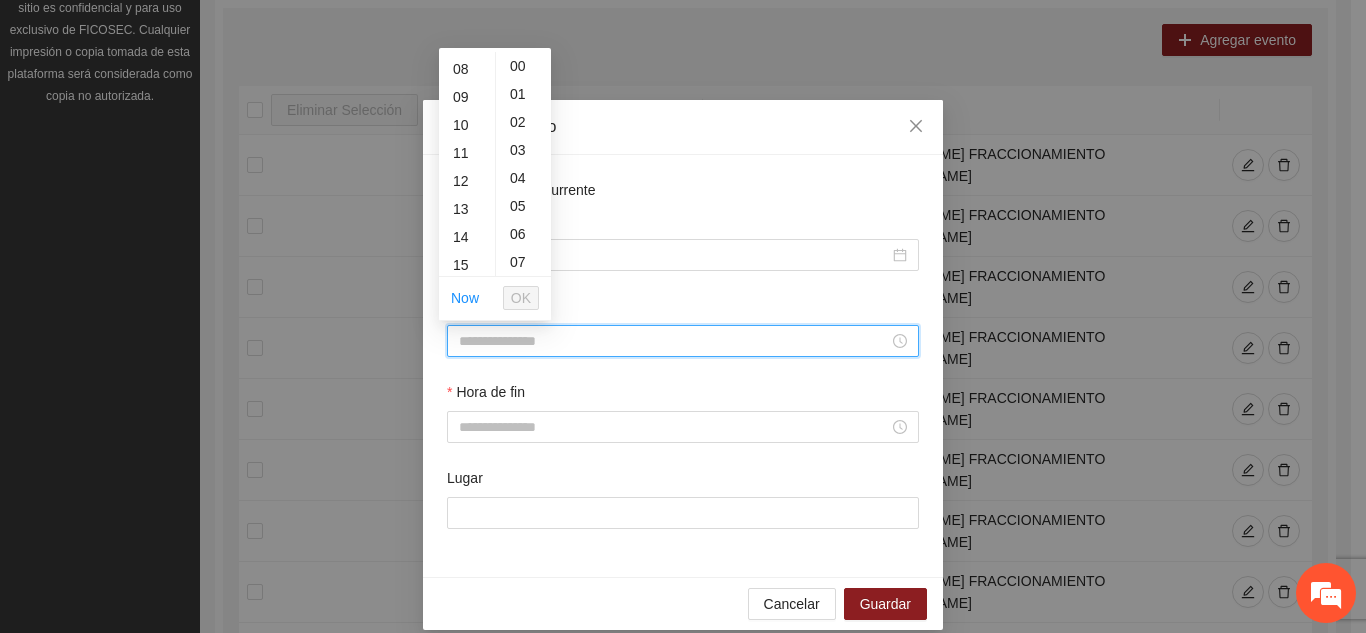 scroll, scrollTop: 240, scrollLeft: 0, axis: vertical 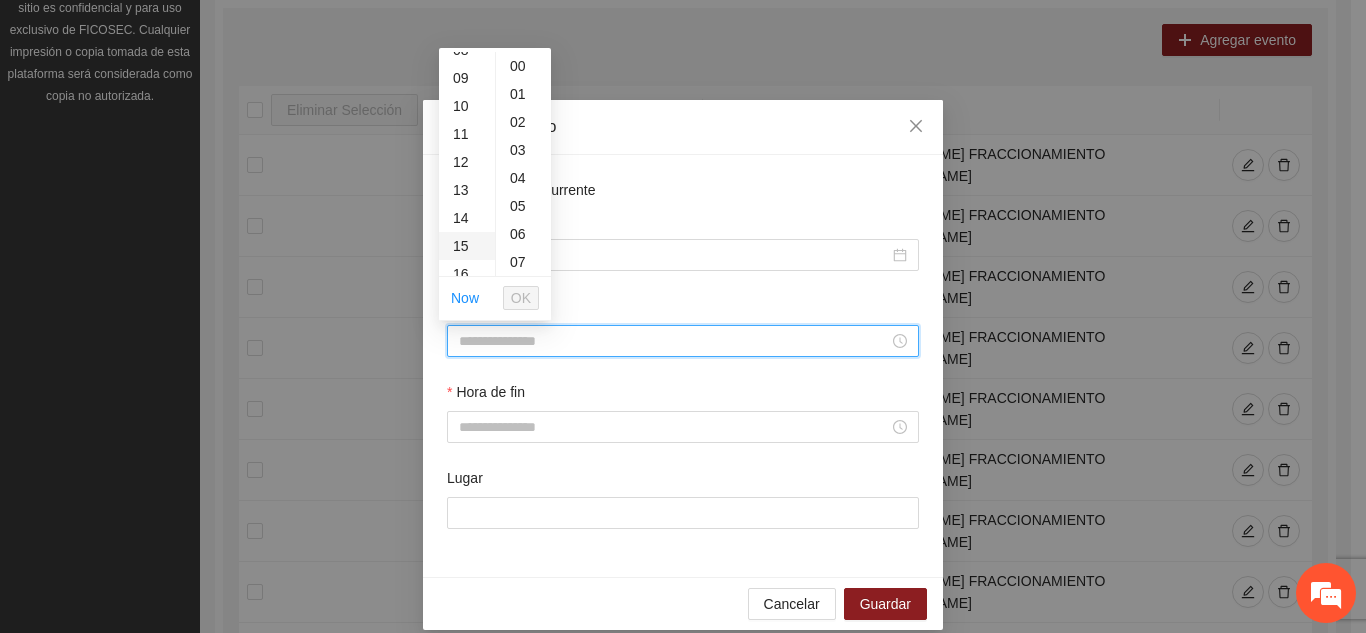 click on "15" at bounding box center (467, 246) 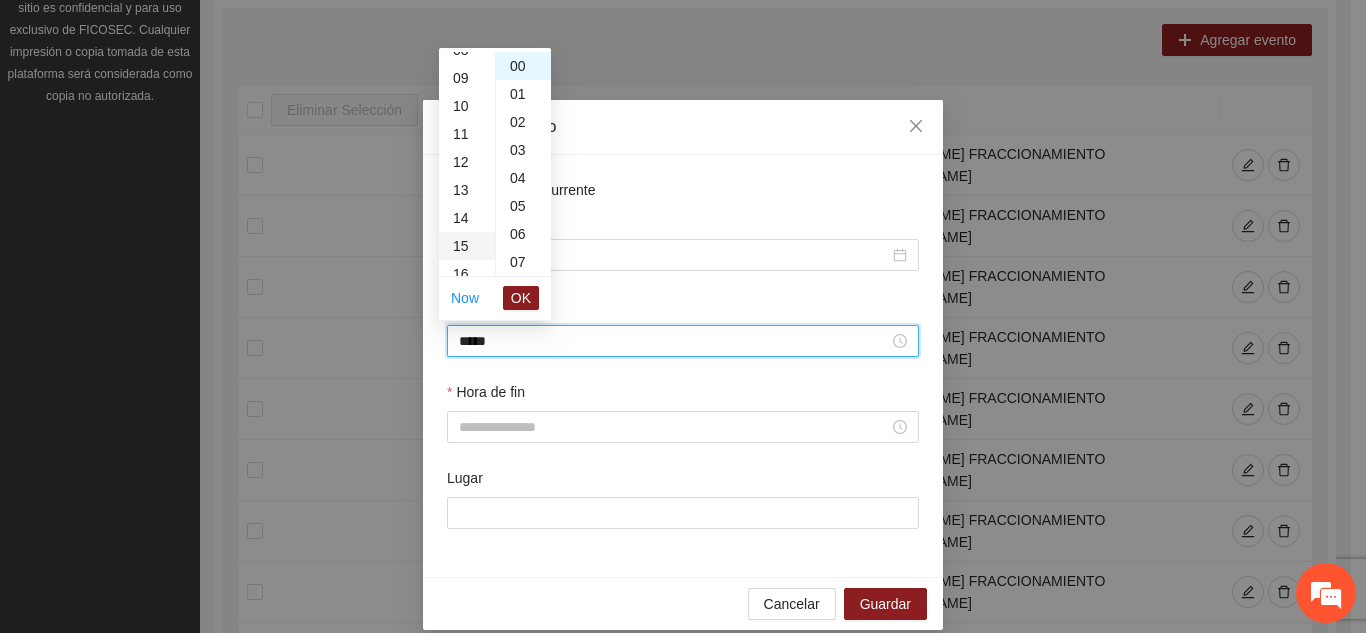 scroll, scrollTop: 420, scrollLeft: 0, axis: vertical 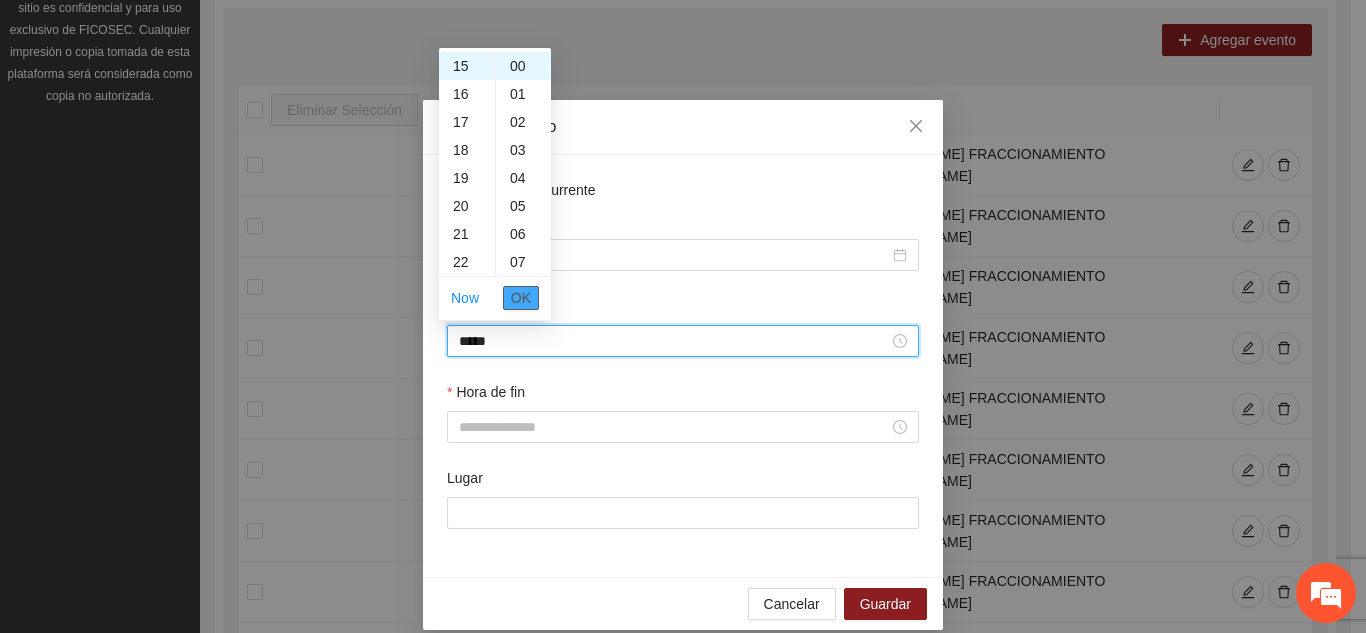 click on "OK" at bounding box center [521, 298] 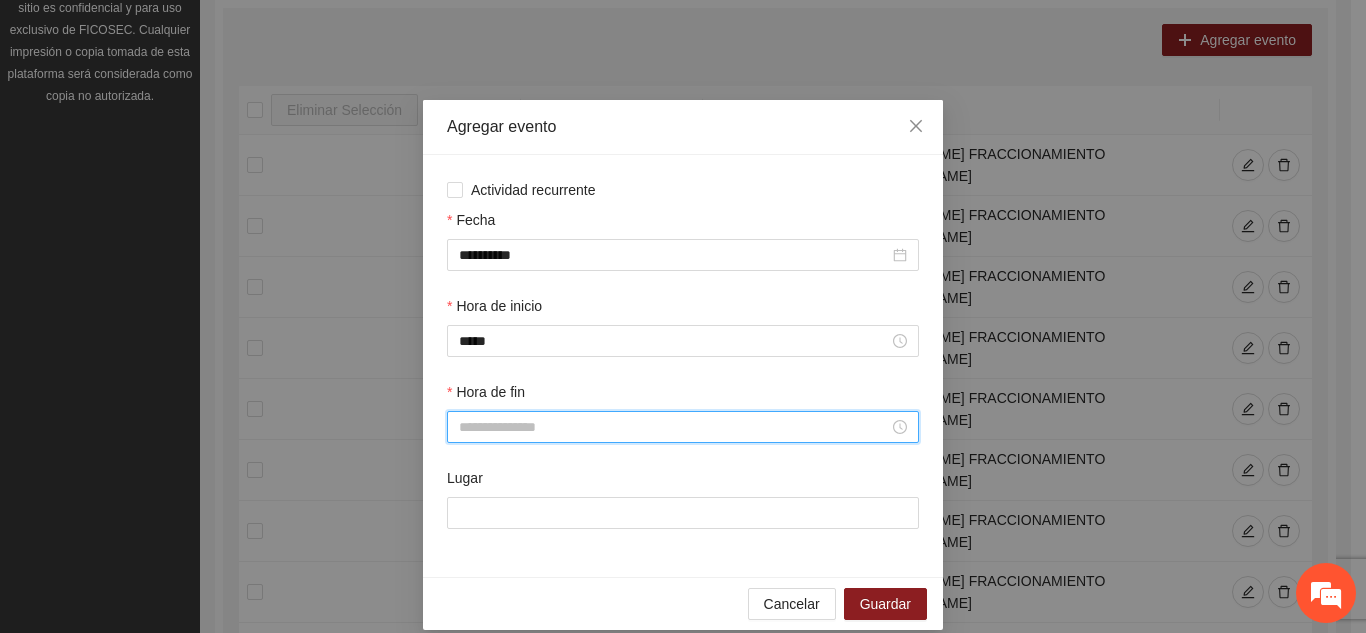 click on "Hora de fin" at bounding box center (674, 427) 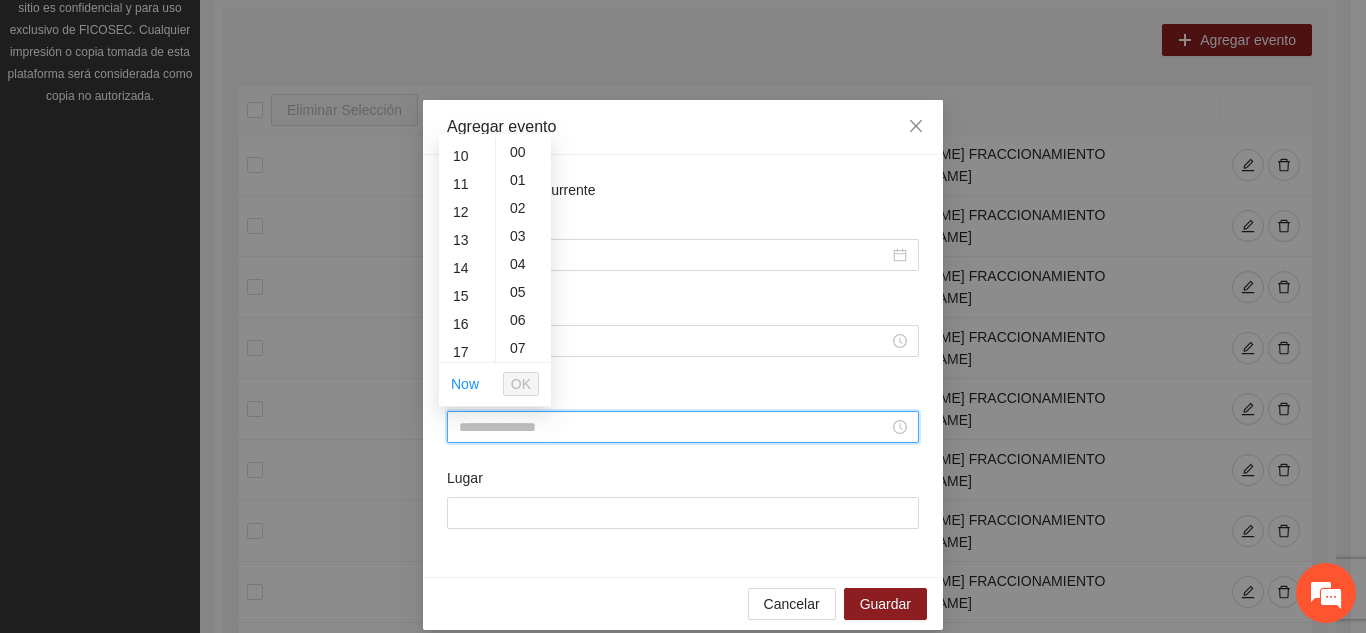 scroll, scrollTop: 293, scrollLeft: 0, axis: vertical 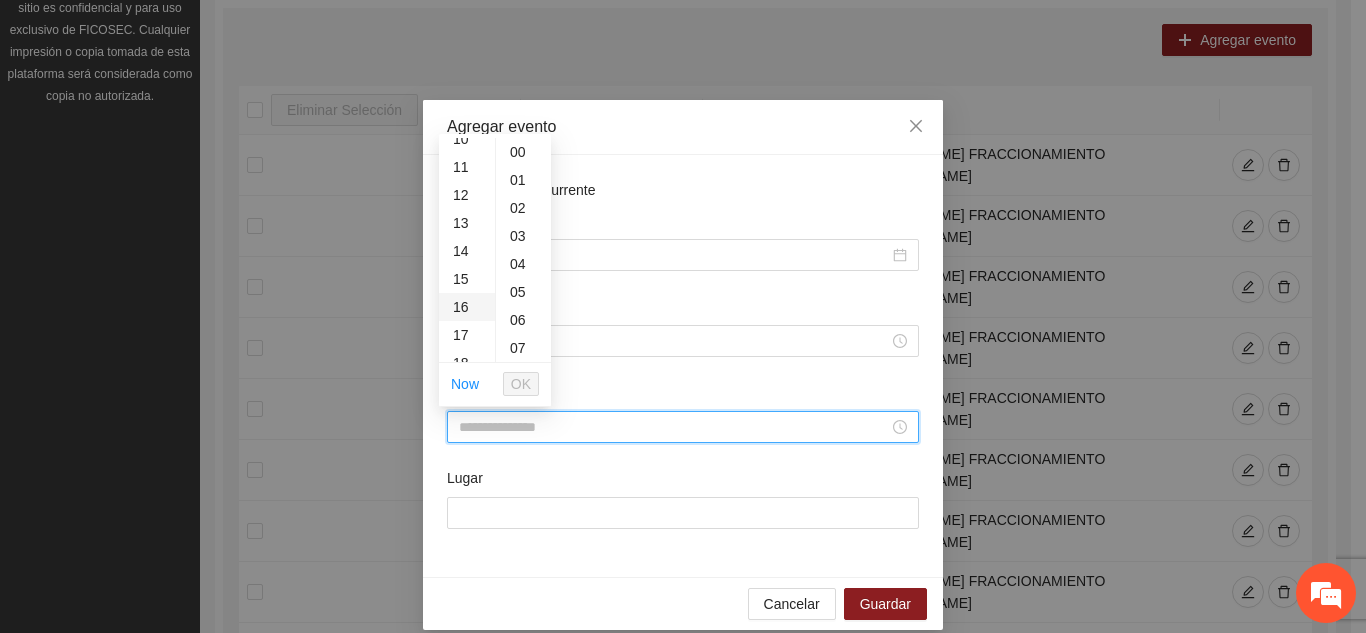 click on "16" at bounding box center [467, 307] 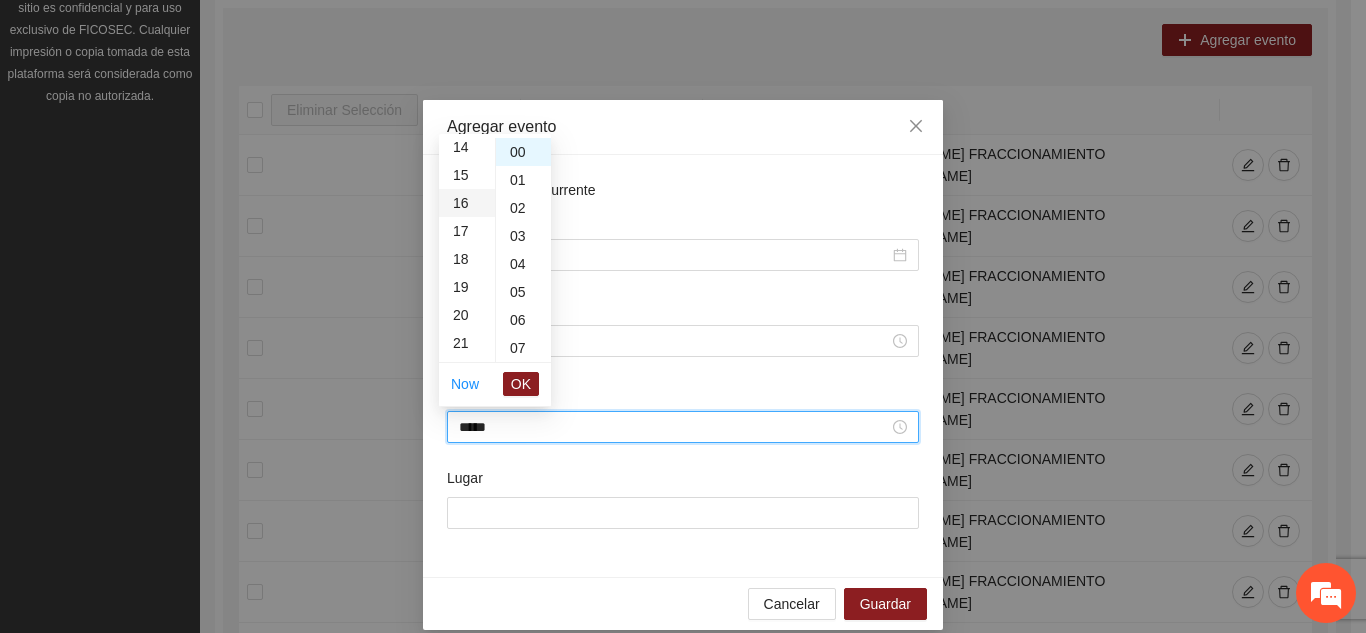 scroll, scrollTop: 448, scrollLeft: 0, axis: vertical 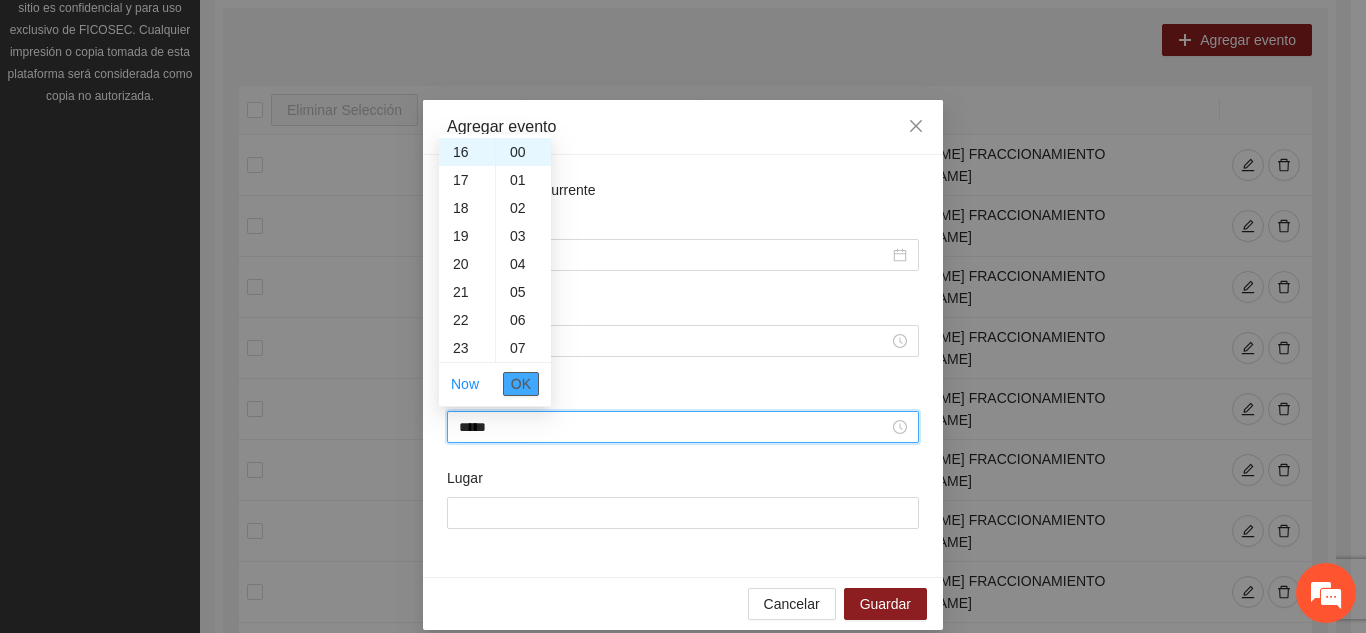 click on "OK" at bounding box center (521, 384) 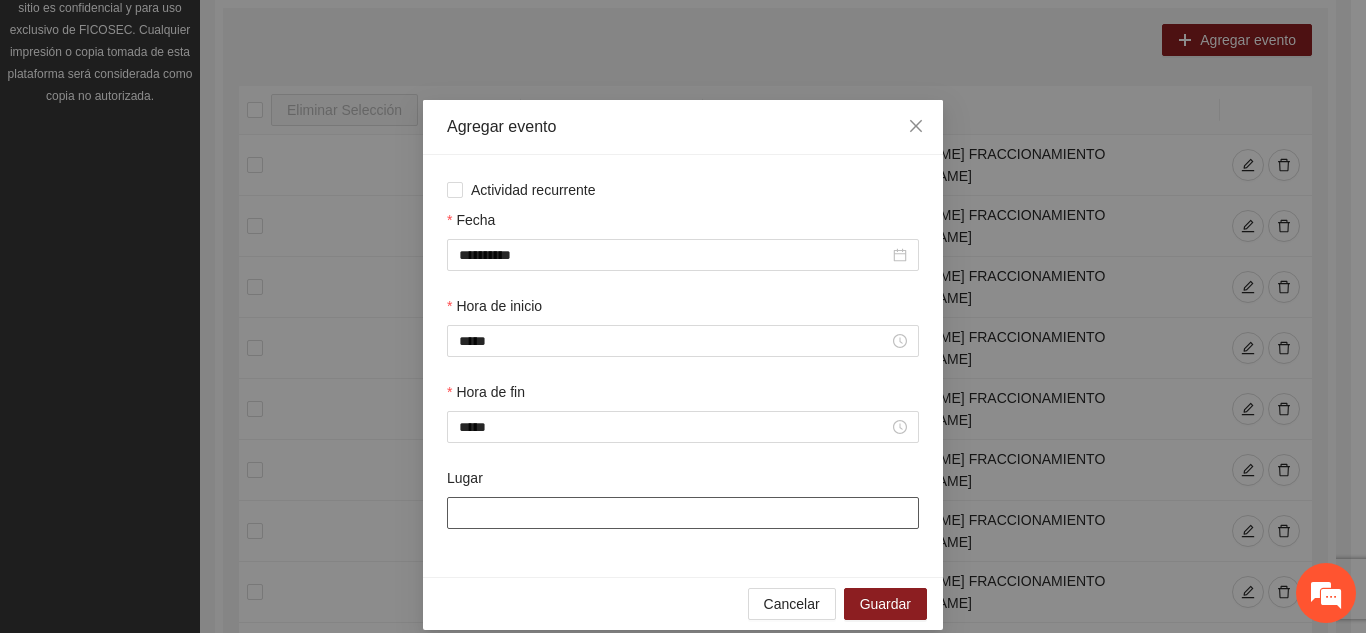 click on "Lugar" at bounding box center (683, 513) 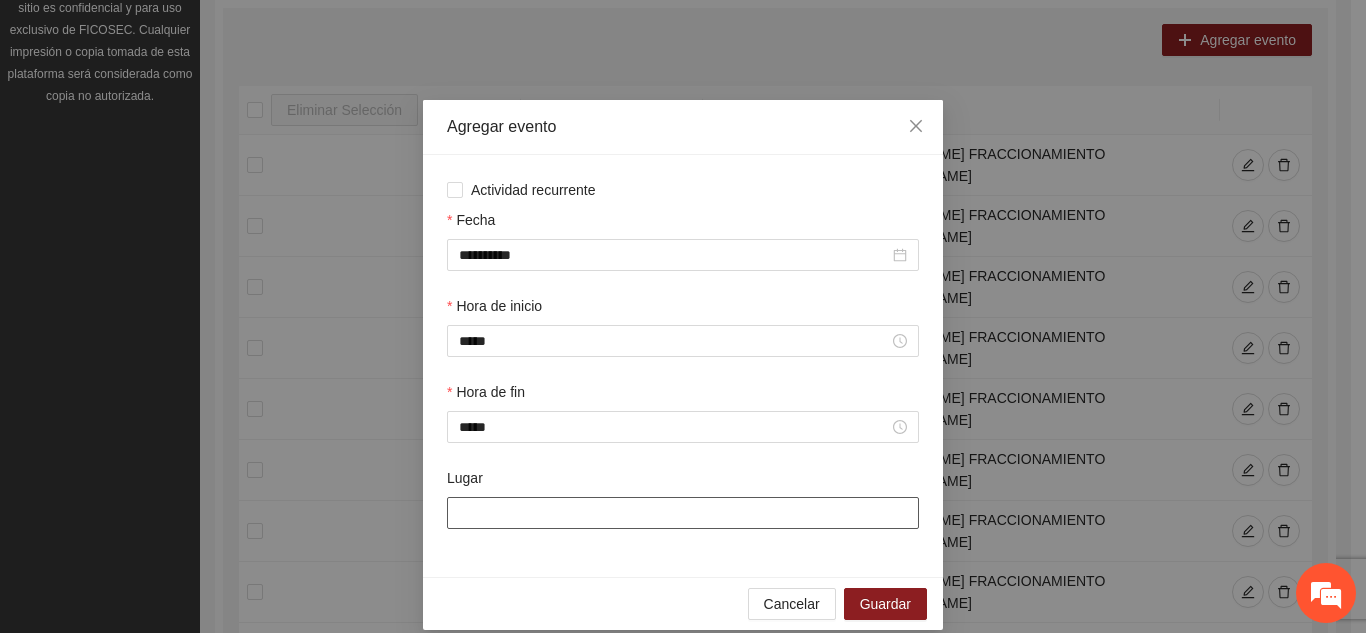 type on "**********" 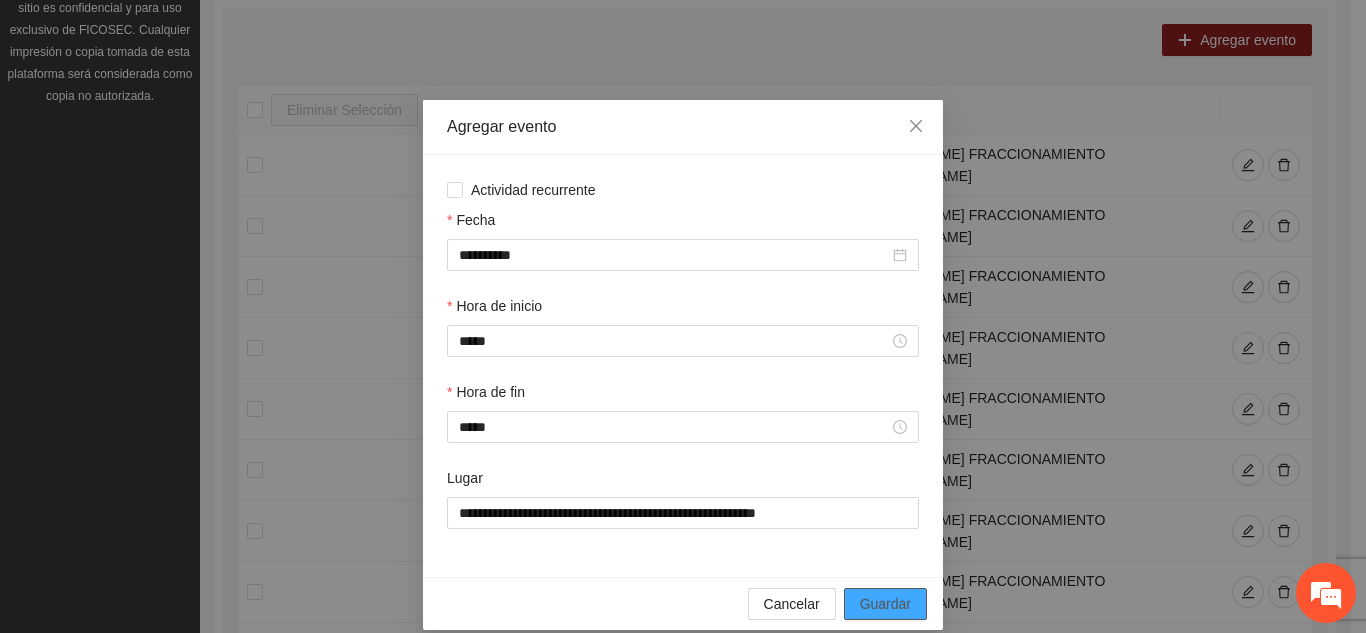 click on "Guardar" at bounding box center (885, 604) 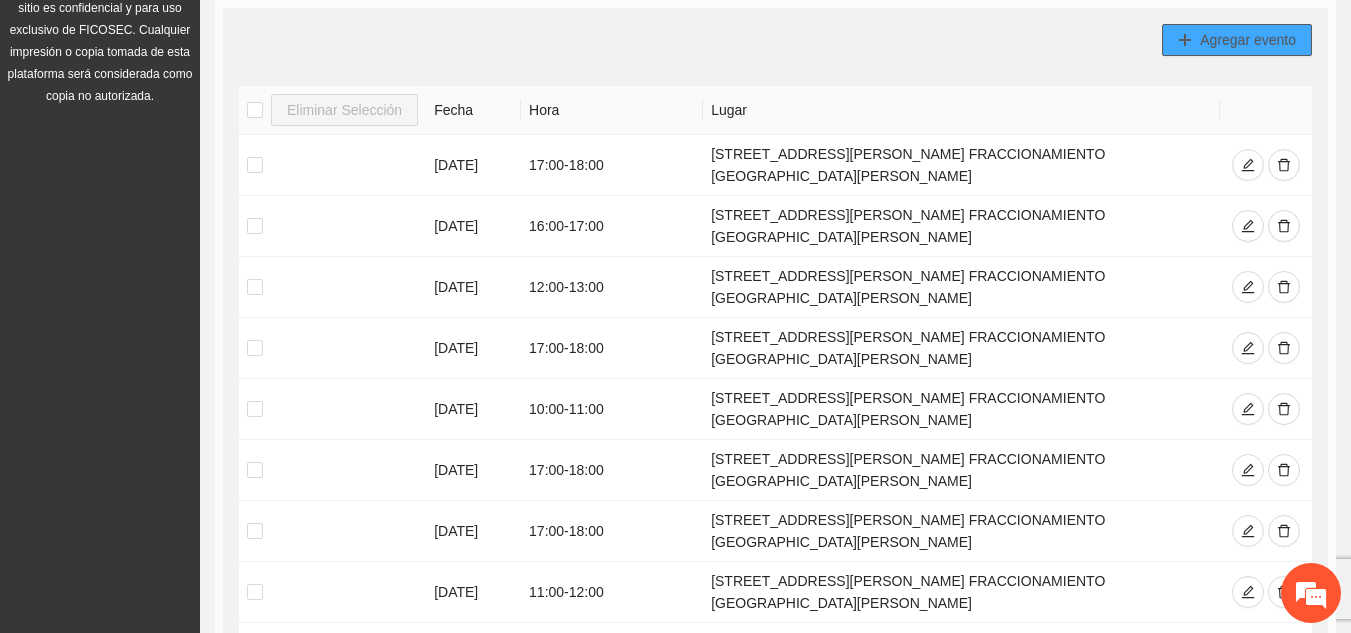 click on "Agregar evento" at bounding box center [1248, 40] 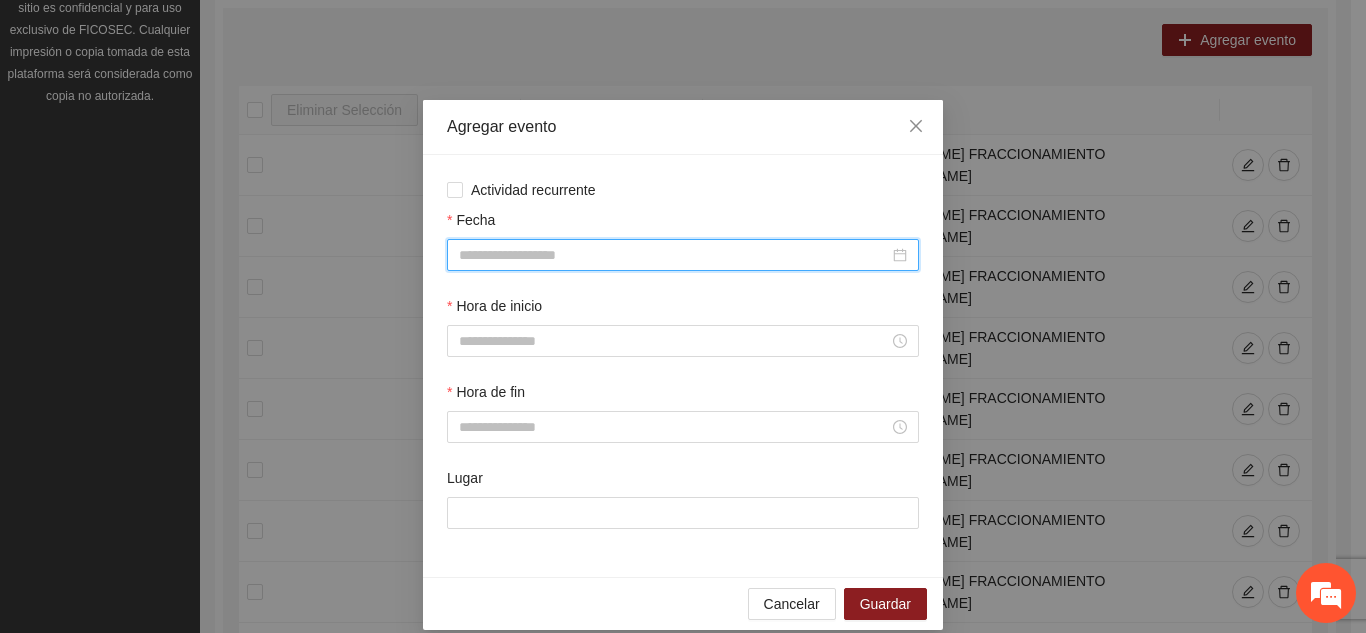 click on "Fecha" at bounding box center [674, 255] 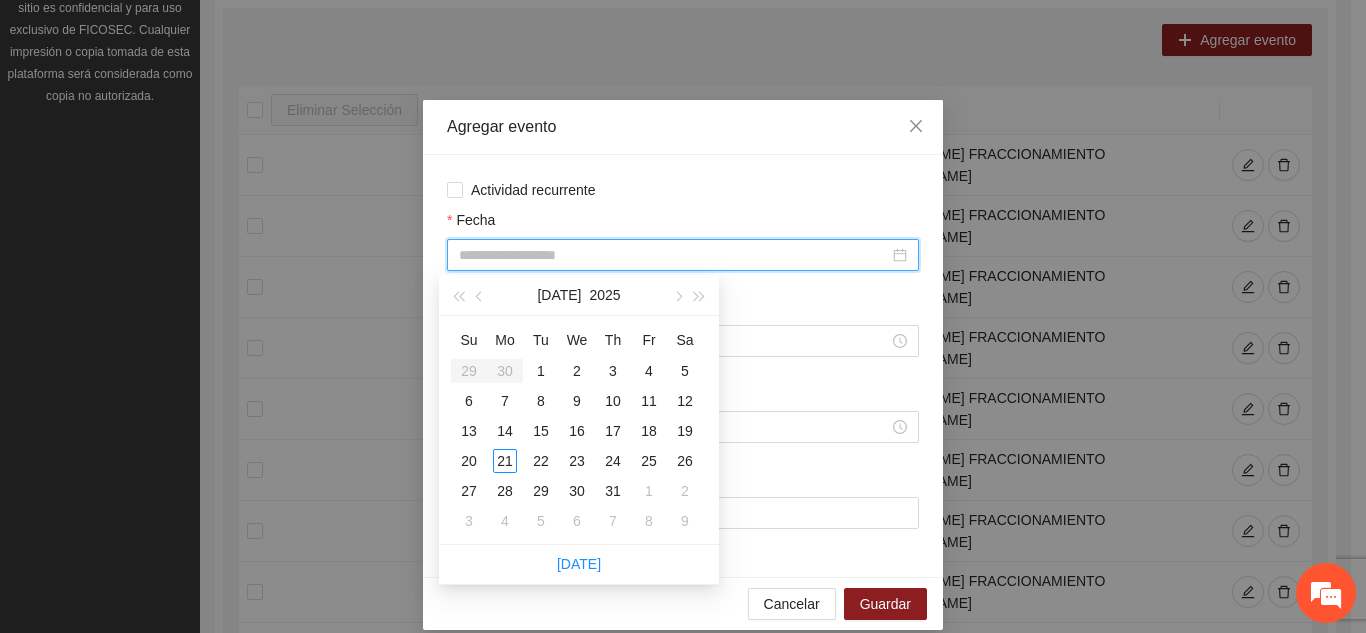 type on "**********" 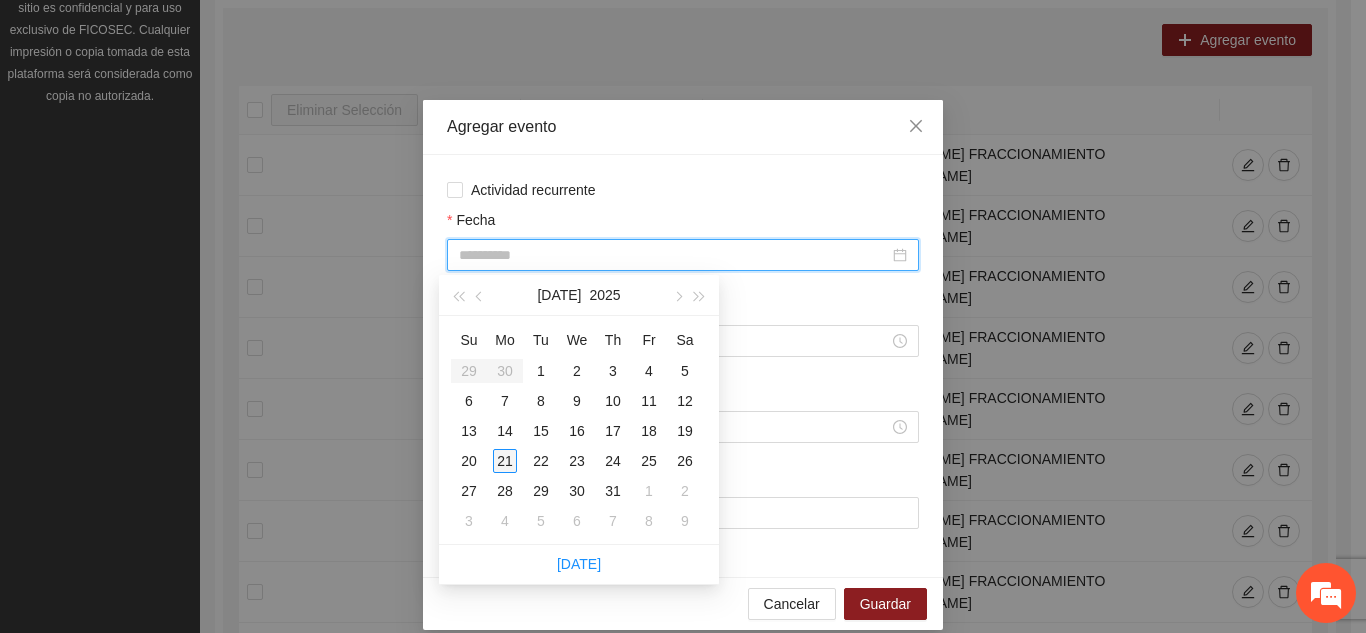 type on "**********" 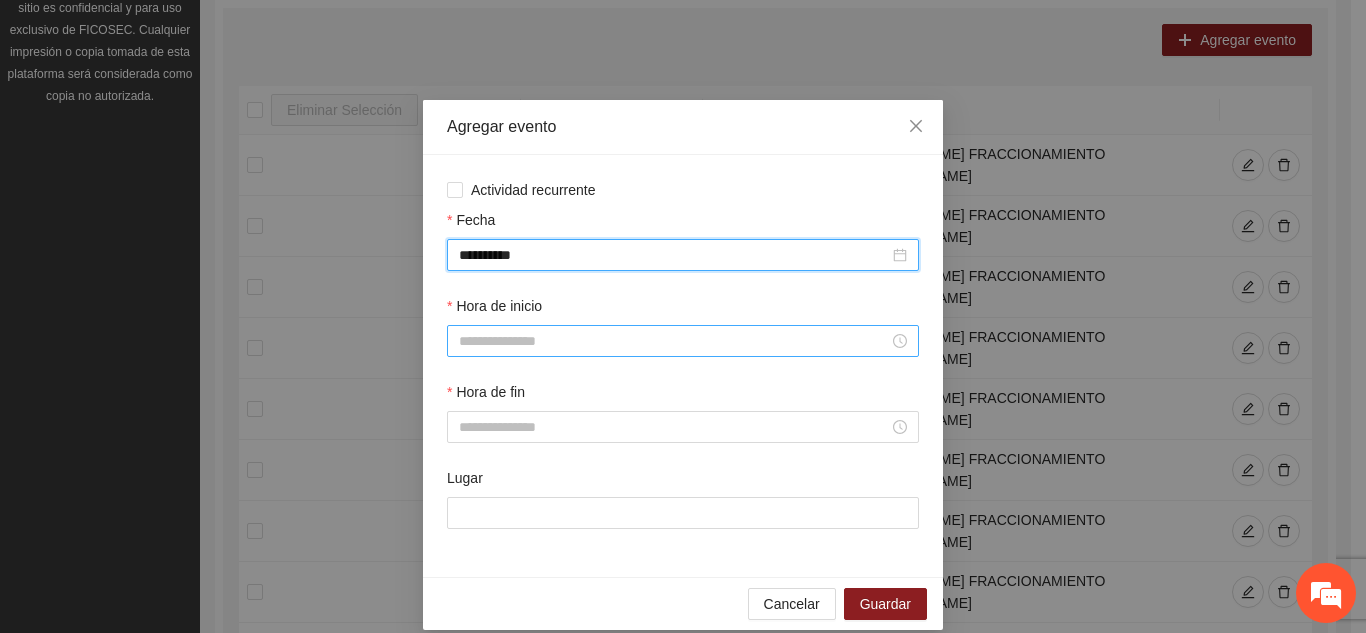 click on "Hora de inicio" at bounding box center (674, 341) 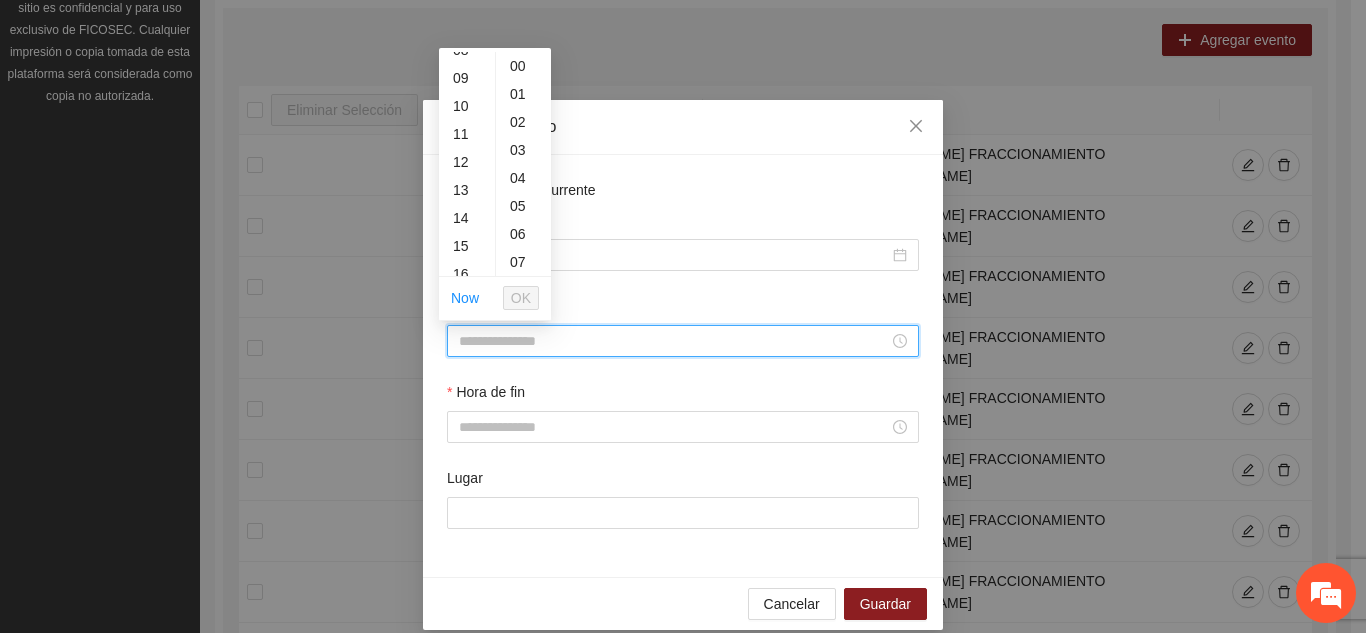 scroll, scrollTop: 280, scrollLeft: 0, axis: vertical 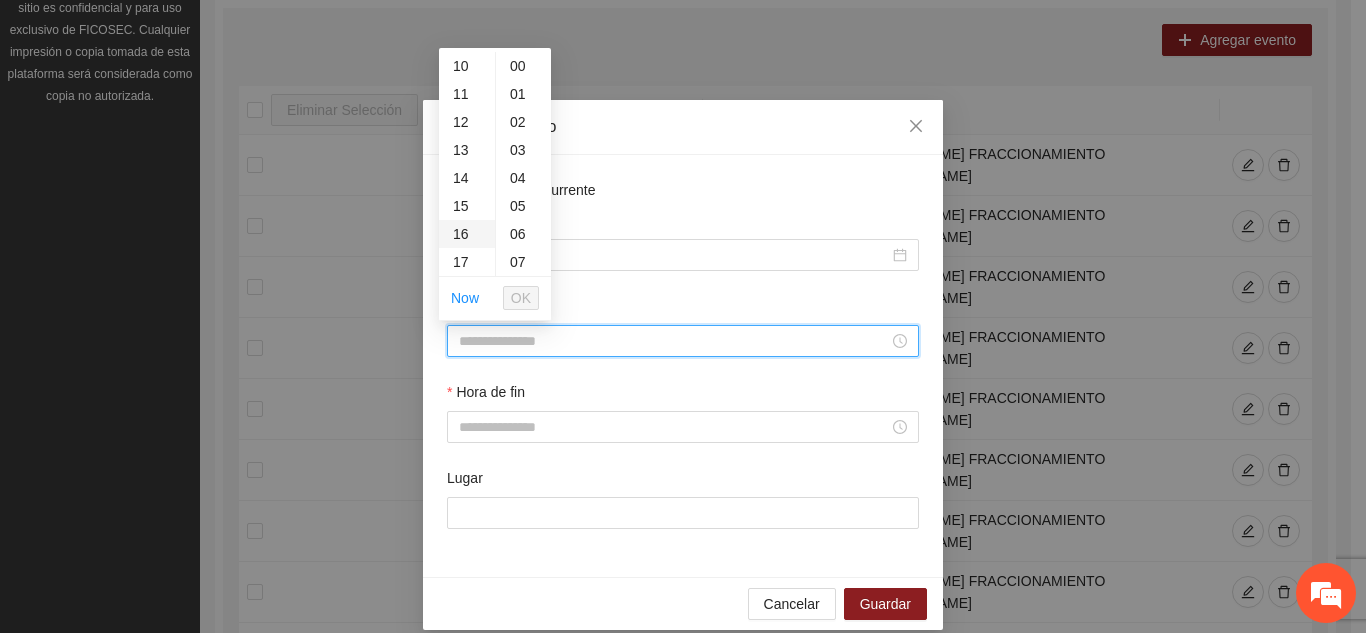 click on "16" at bounding box center (467, 234) 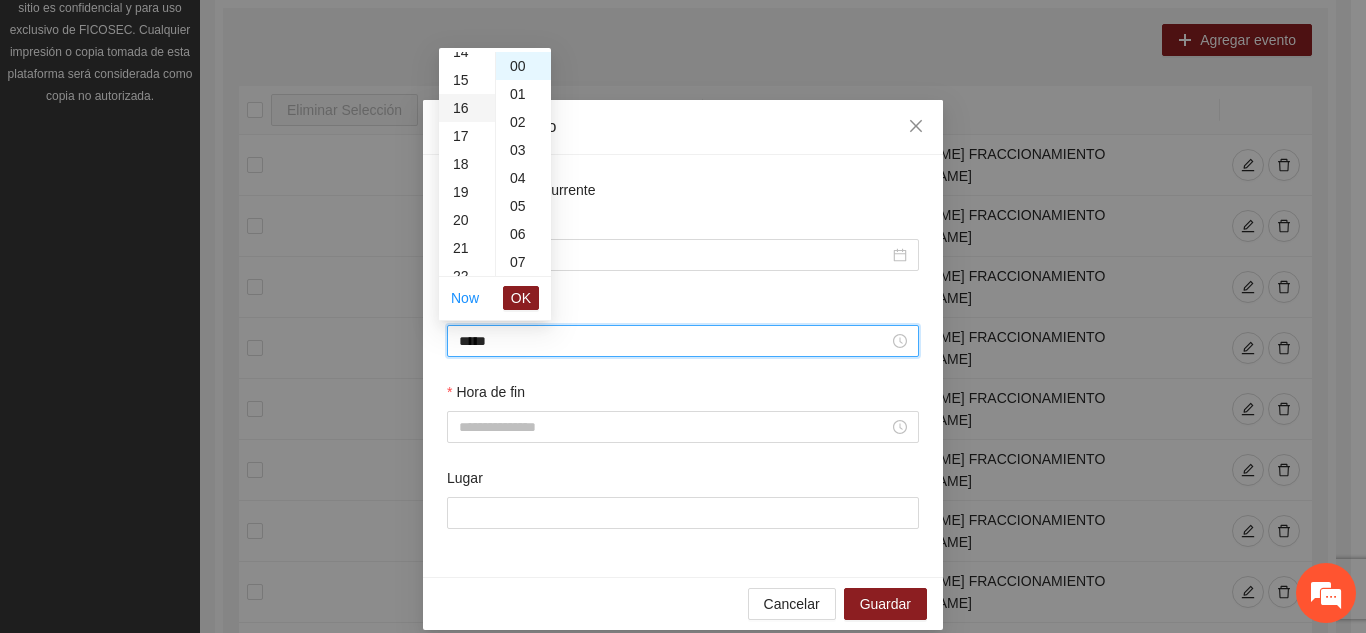 scroll, scrollTop: 448, scrollLeft: 0, axis: vertical 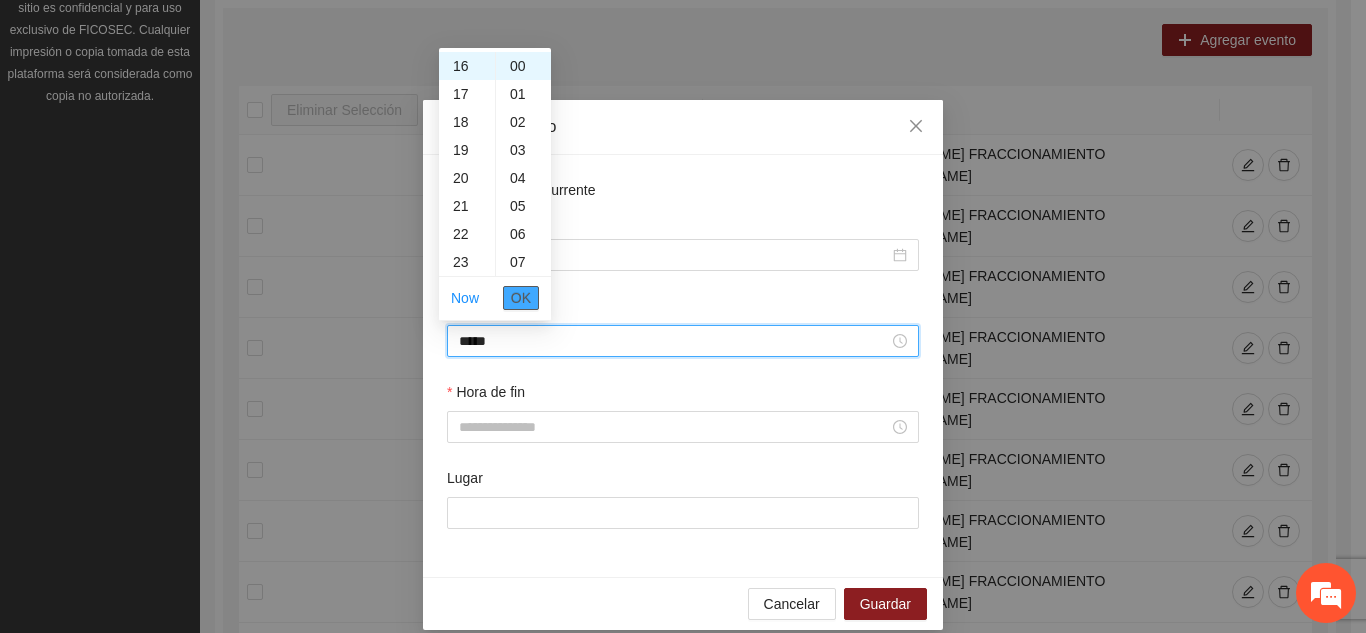 click on "OK" at bounding box center (521, 298) 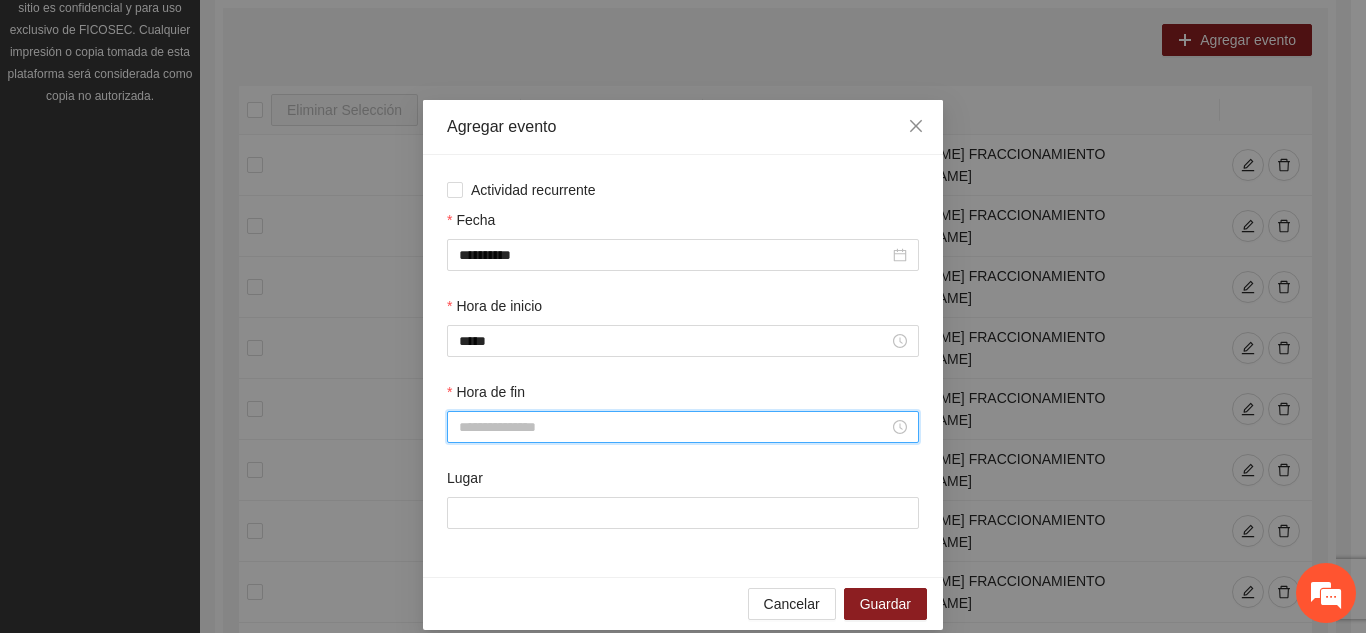 click on "Hora de fin" at bounding box center [674, 427] 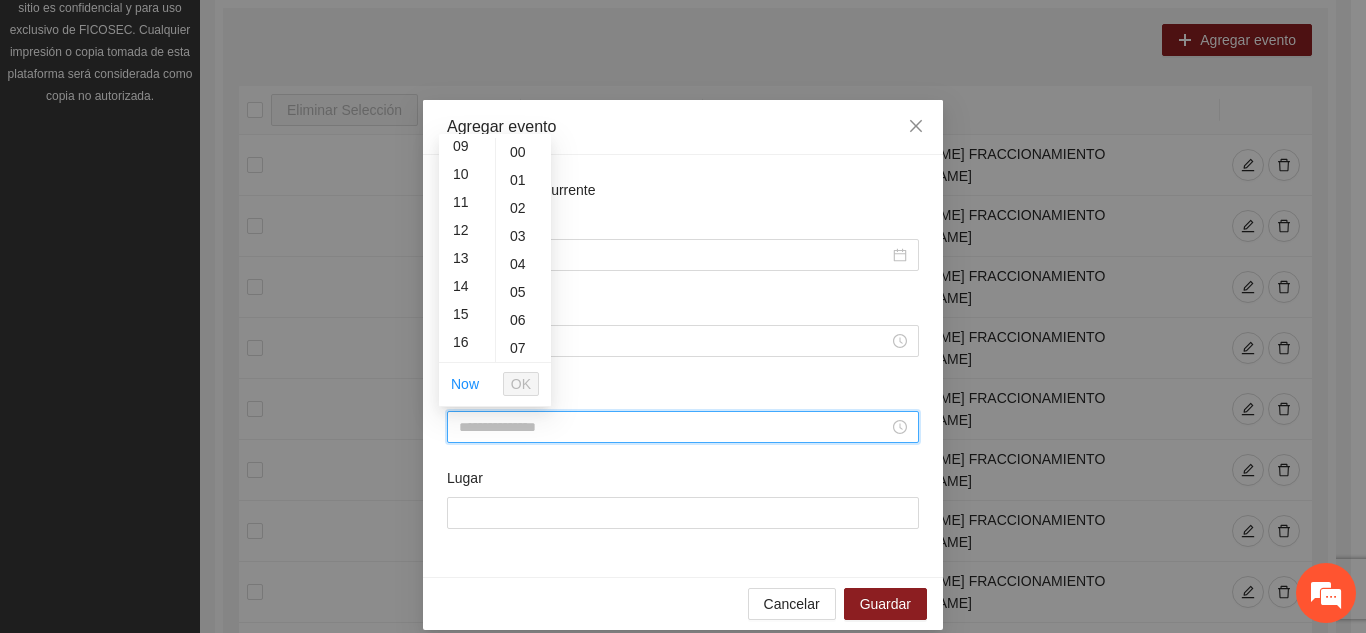 scroll, scrollTop: 267, scrollLeft: 0, axis: vertical 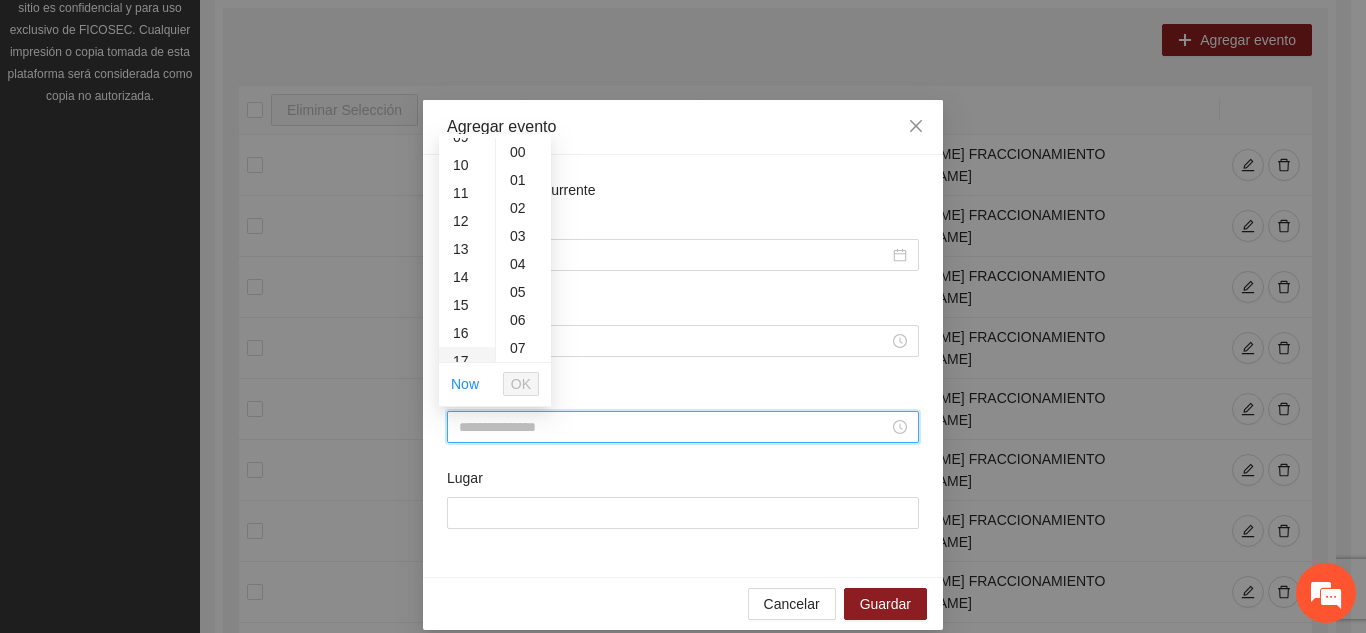 click on "17" at bounding box center [467, 361] 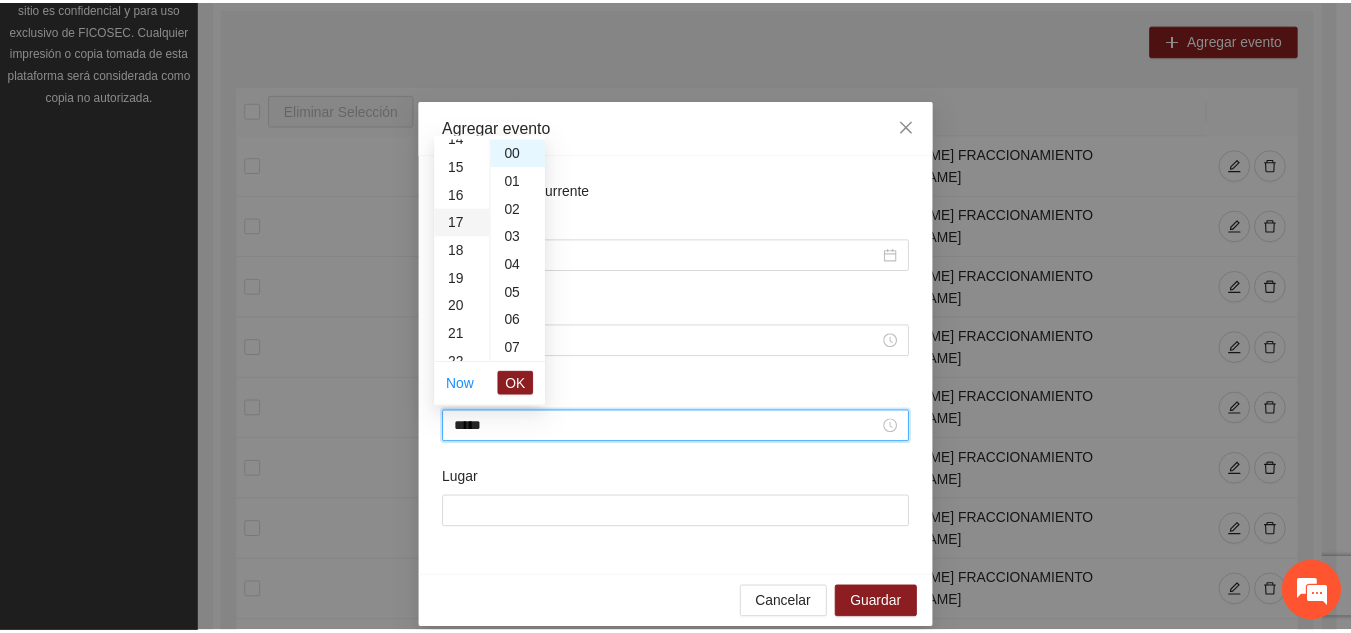 scroll, scrollTop: 476, scrollLeft: 0, axis: vertical 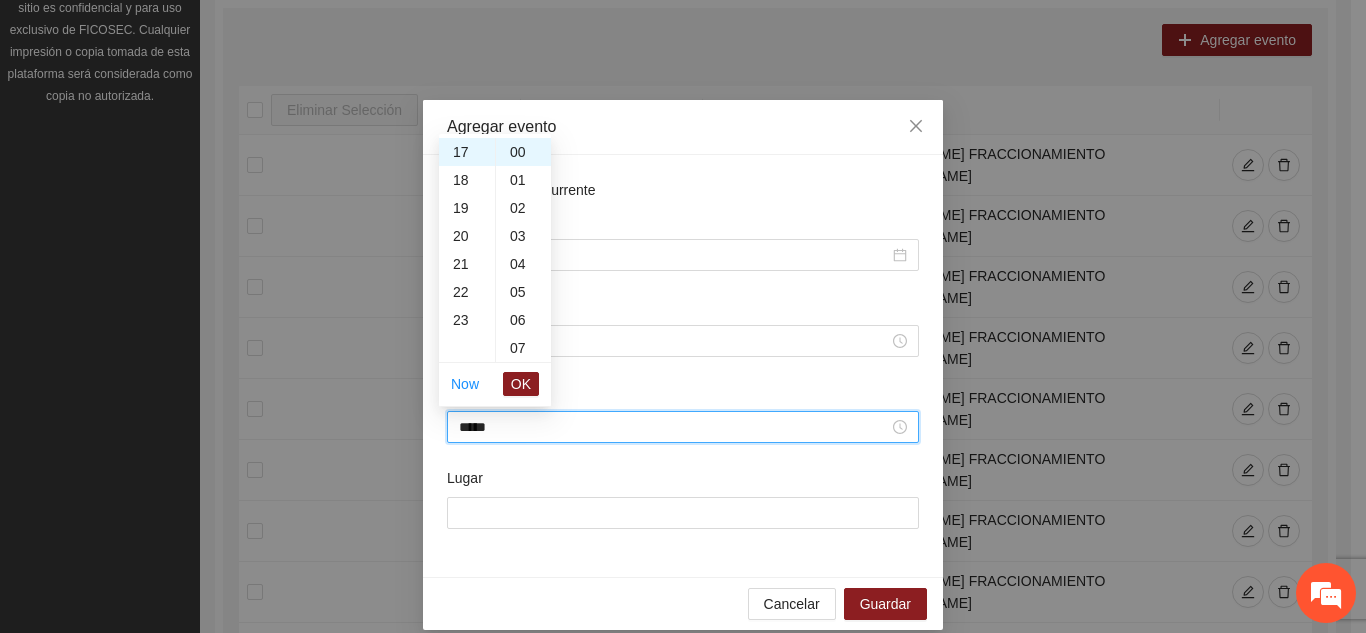click on "Now OK" at bounding box center [495, 384] 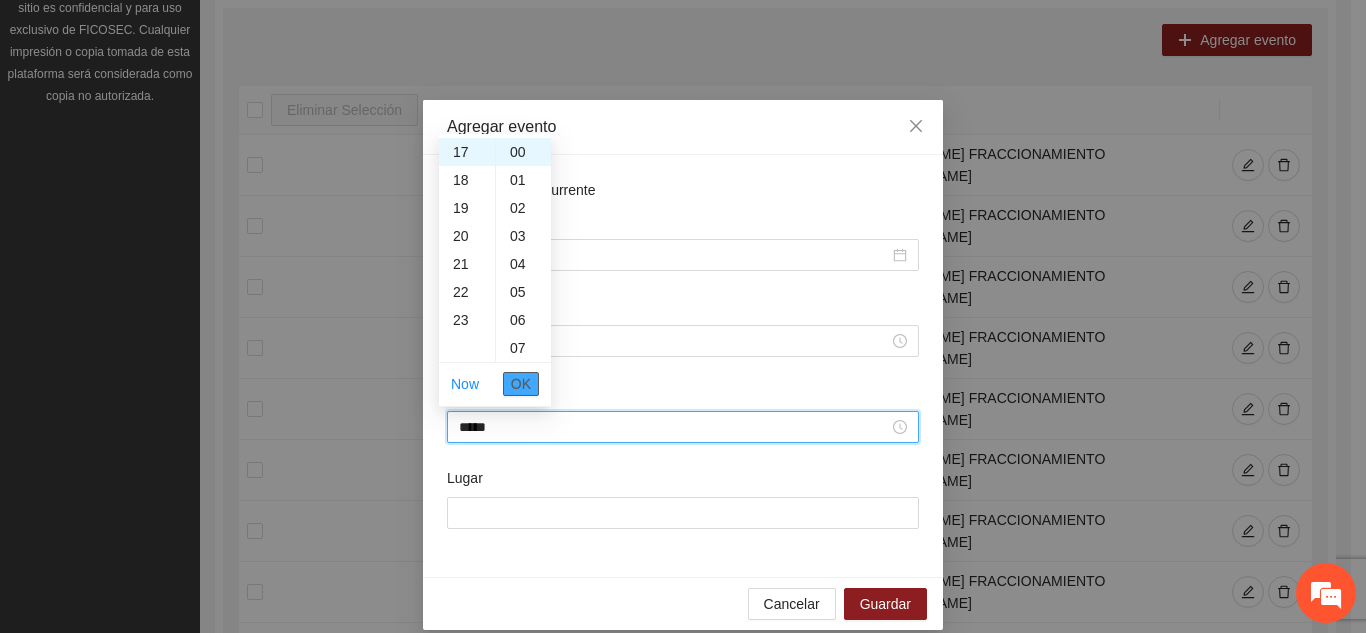 click on "OK" at bounding box center [521, 384] 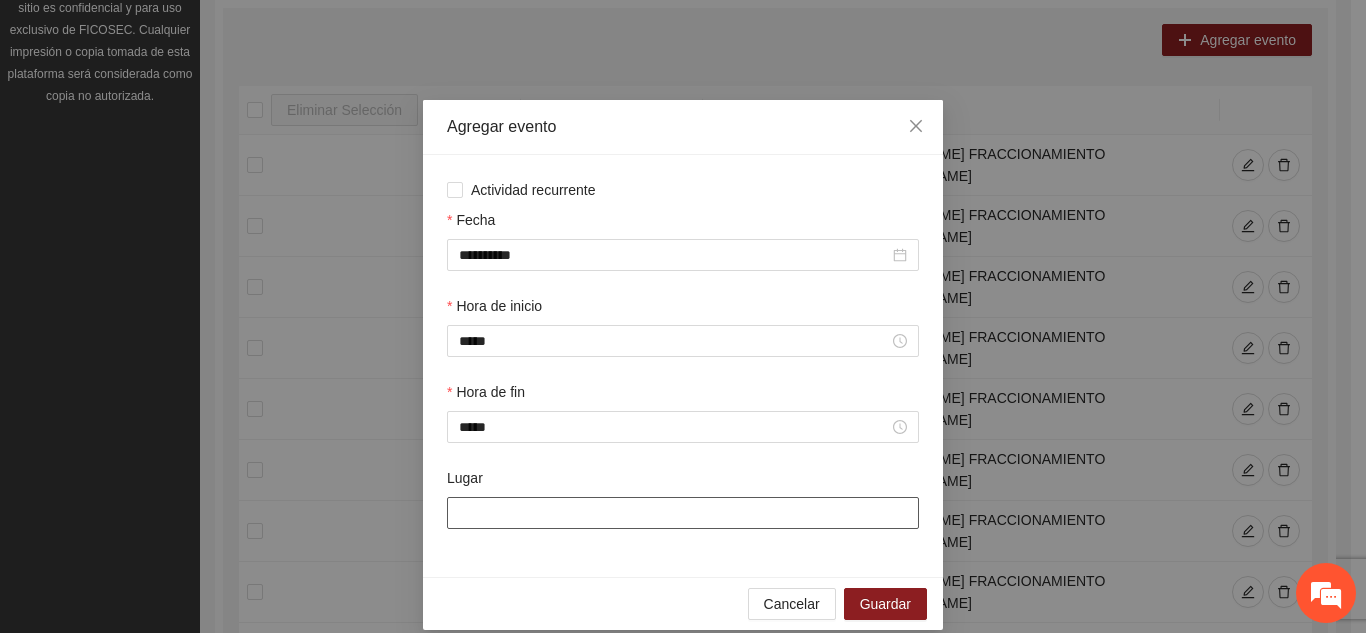 click on "Lugar" at bounding box center [683, 513] 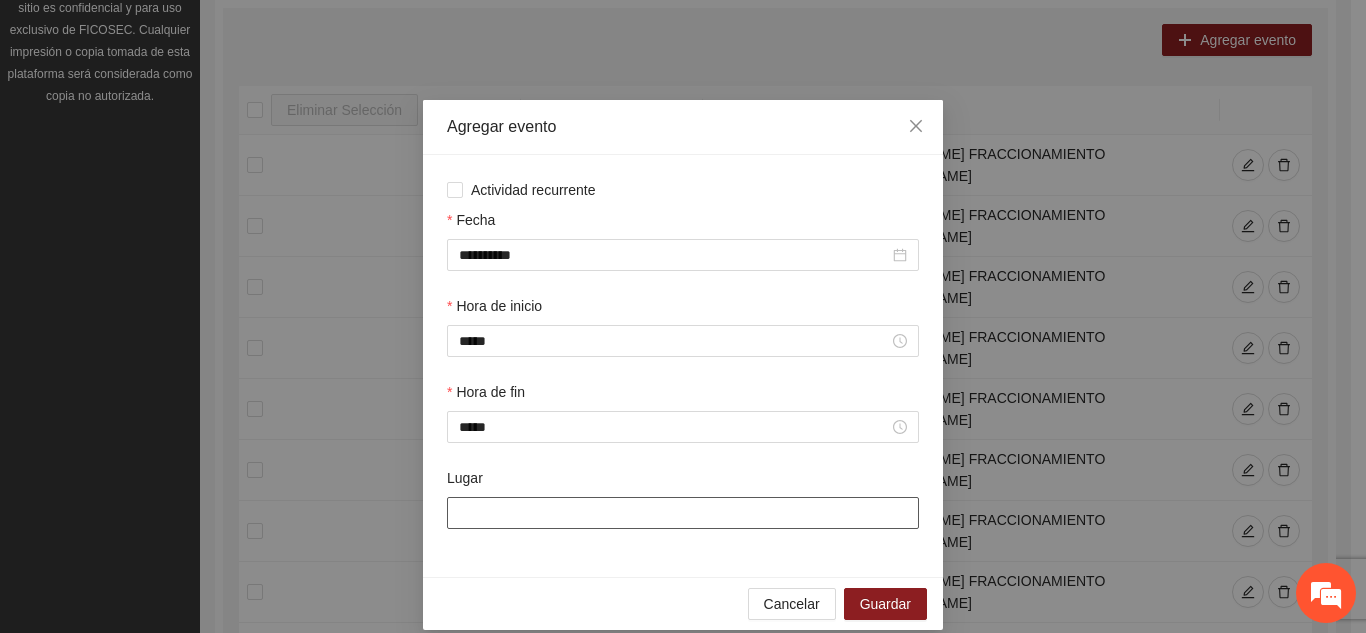 type on "**********" 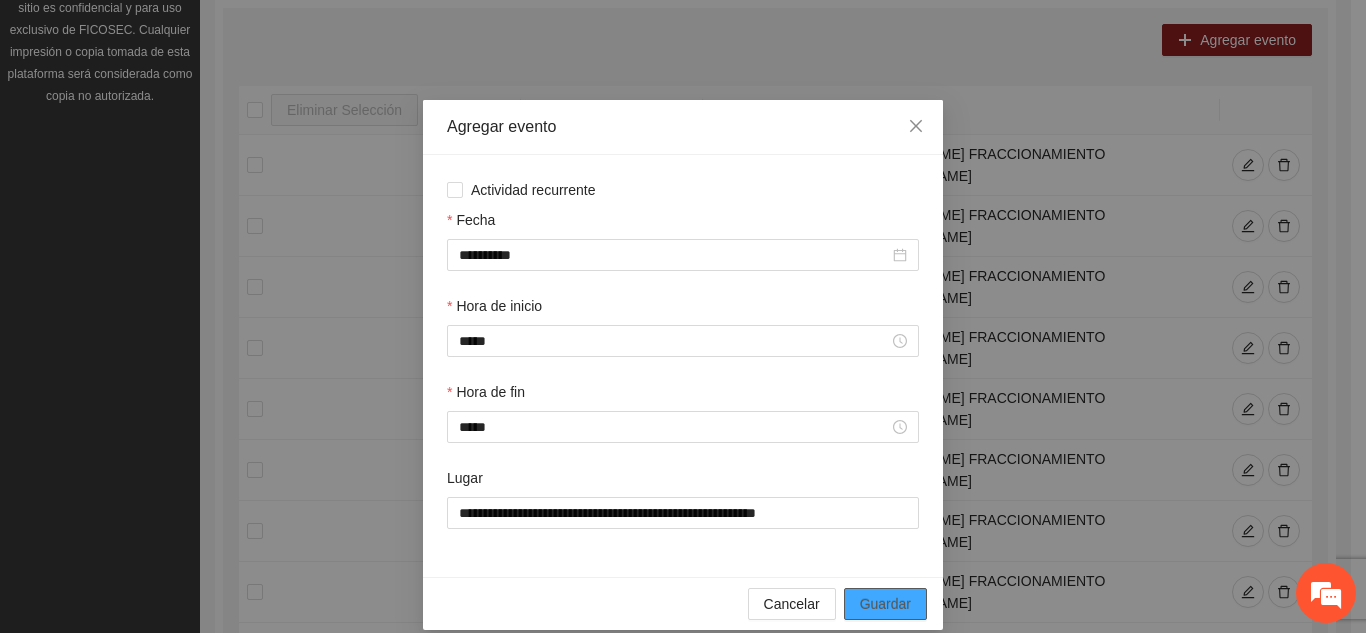 click on "Guardar" at bounding box center (885, 604) 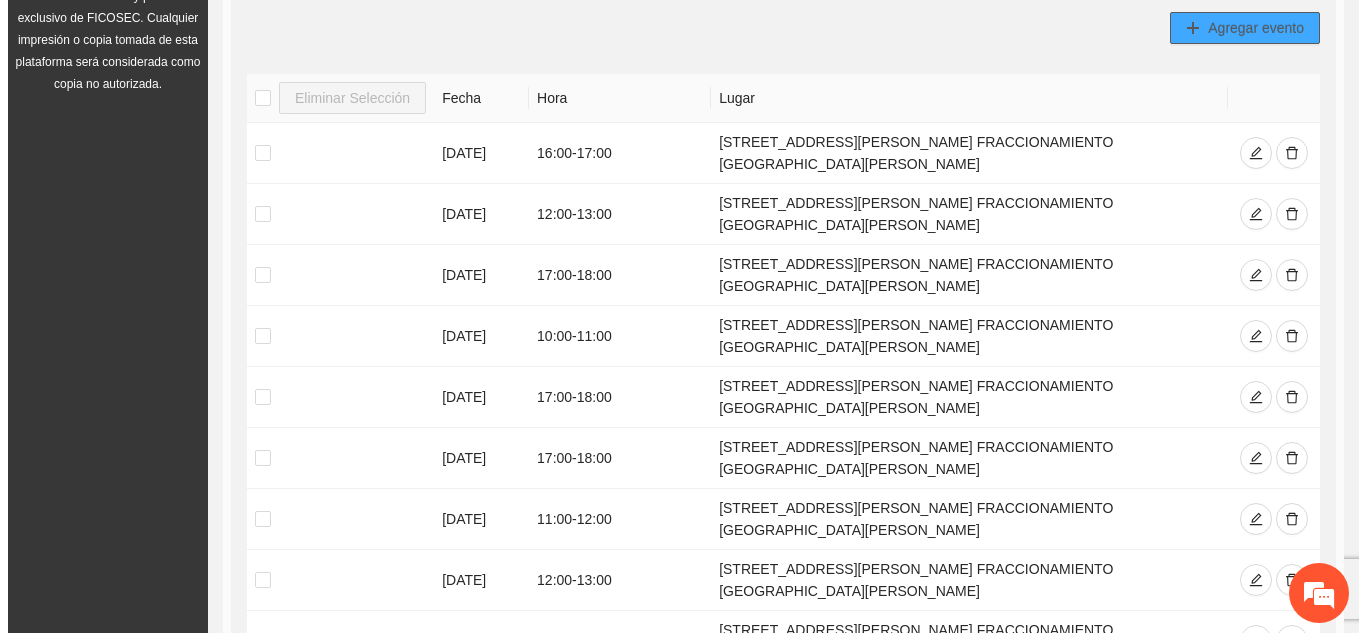 scroll, scrollTop: 464, scrollLeft: 0, axis: vertical 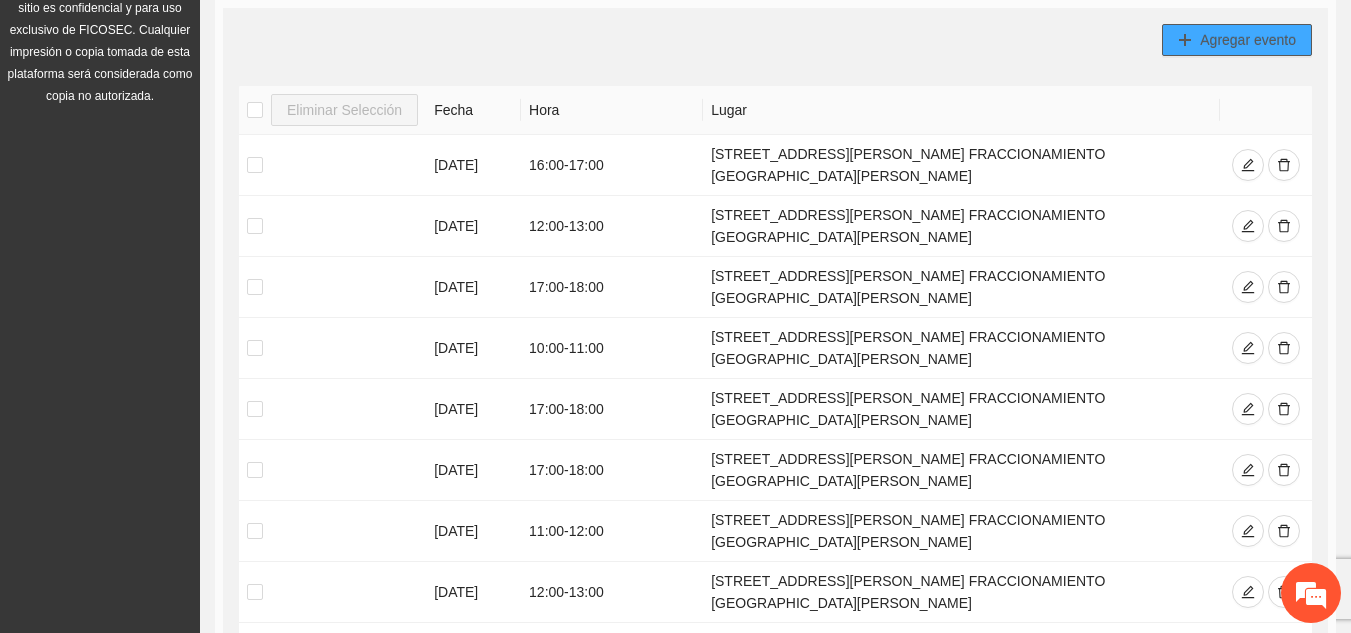 click on "Agregar evento" at bounding box center [1248, 40] 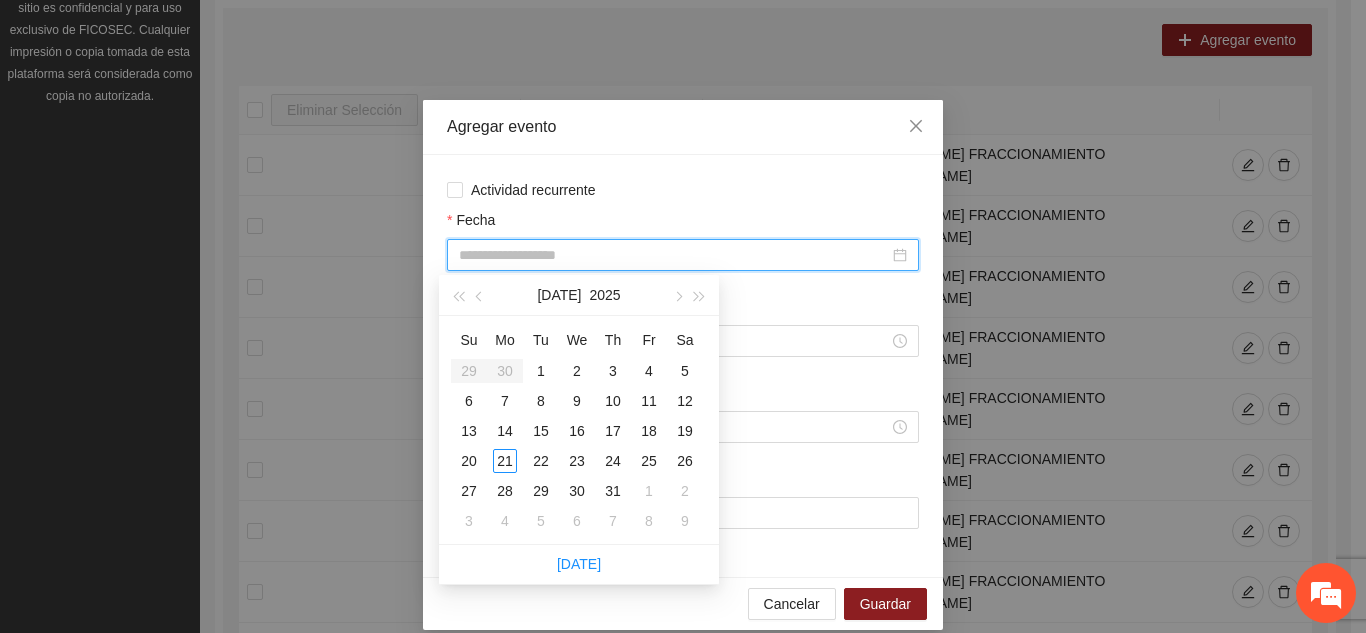 click on "Fecha" at bounding box center [674, 255] 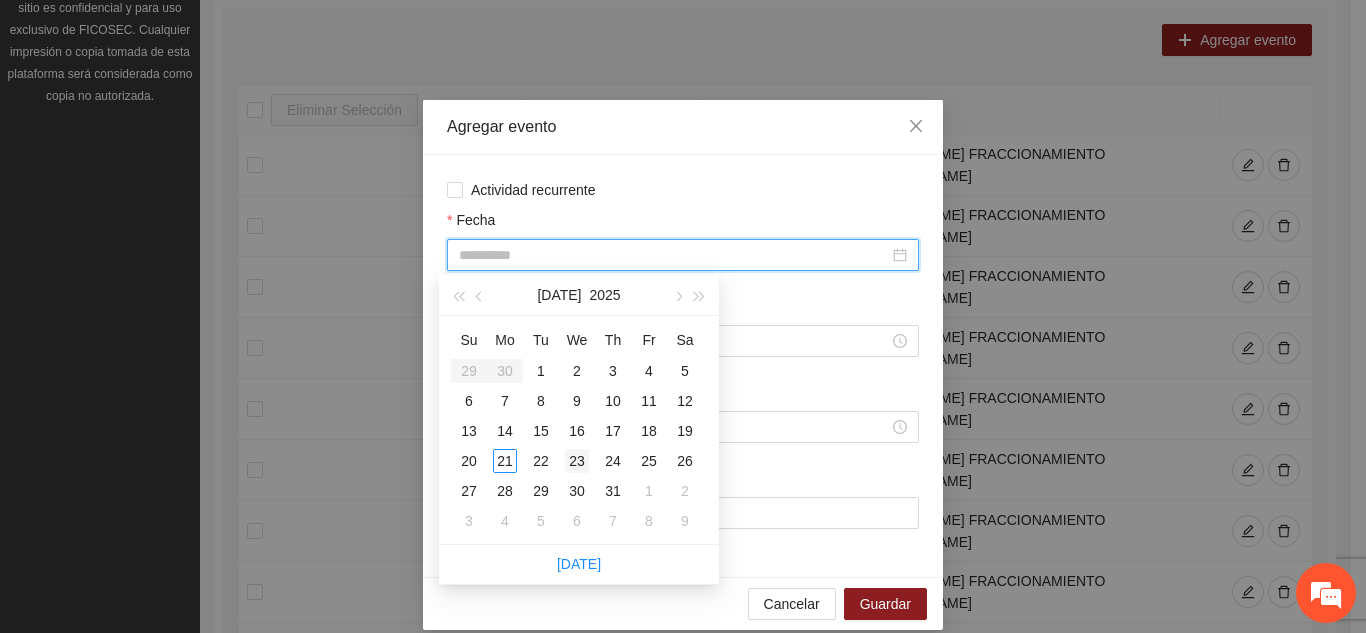 type on "**********" 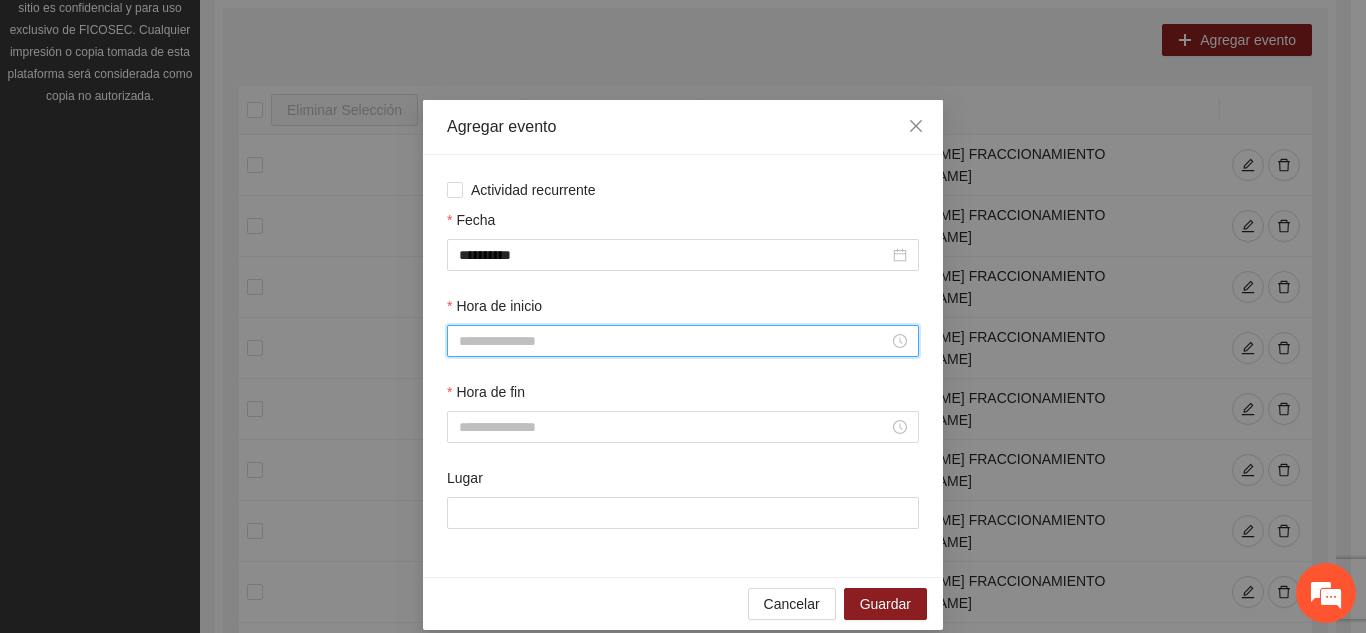 click on "Hora de inicio" at bounding box center [674, 341] 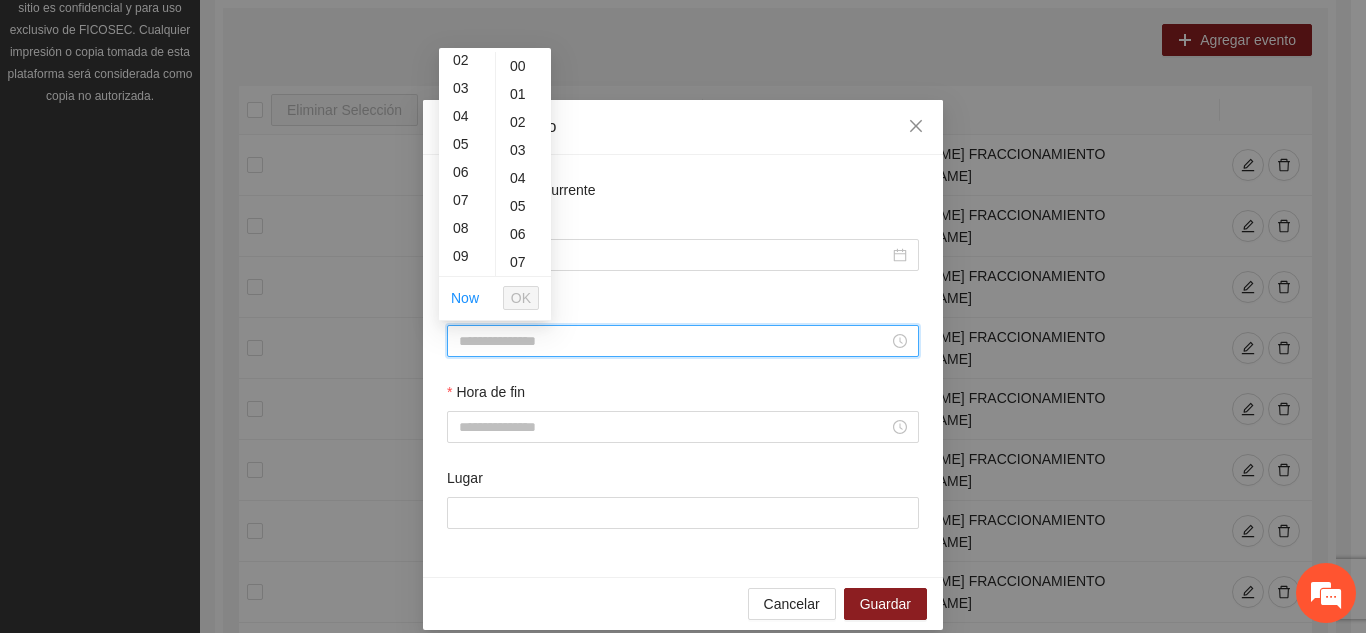 scroll, scrollTop: 80, scrollLeft: 0, axis: vertical 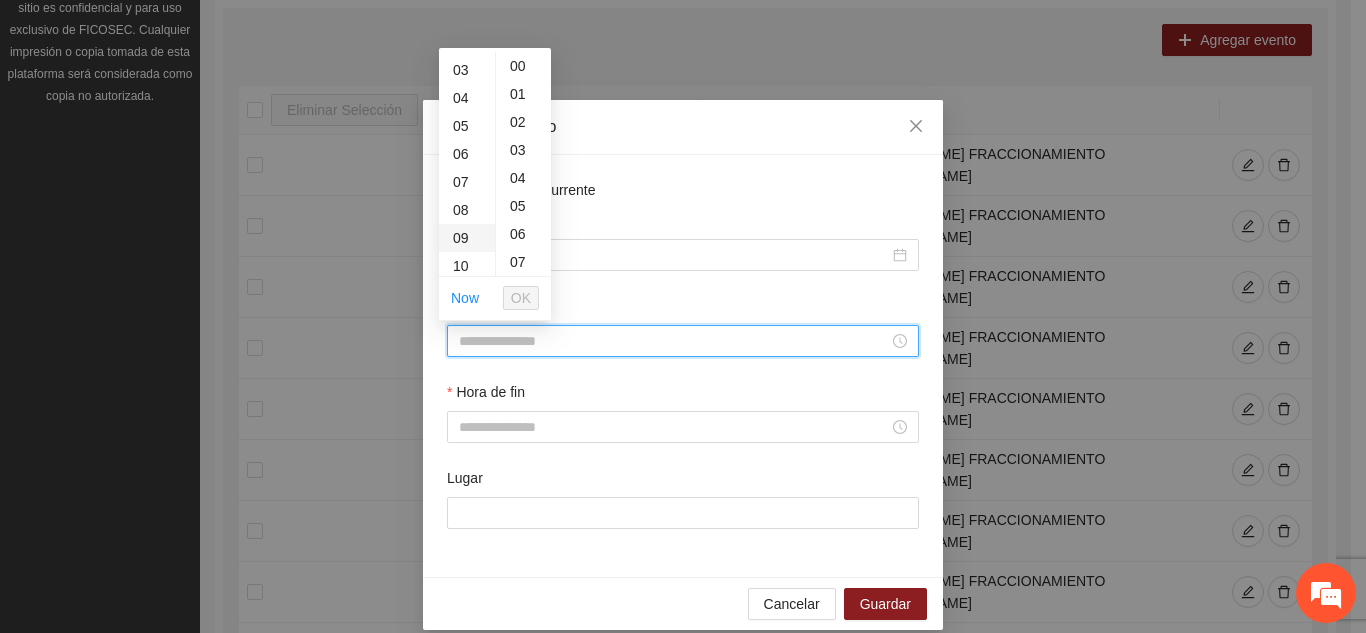 click on "09" at bounding box center (467, 238) 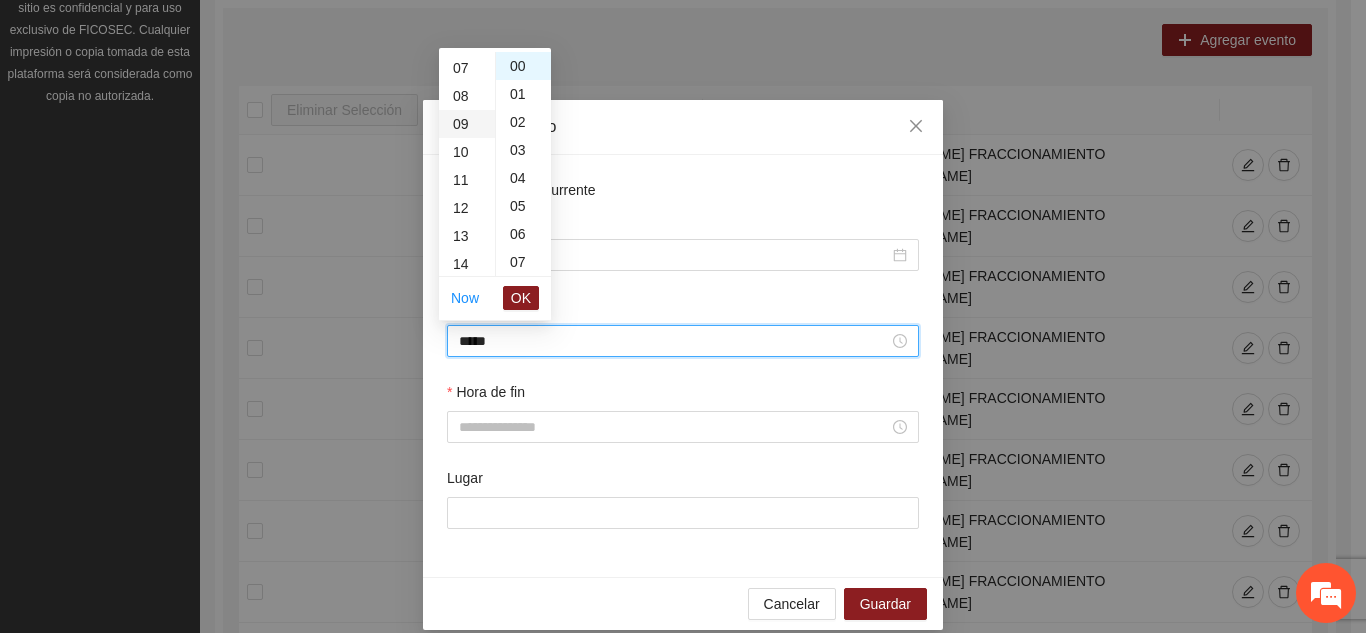 scroll, scrollTop: 252, scrollLeft: 0, axis: vertical 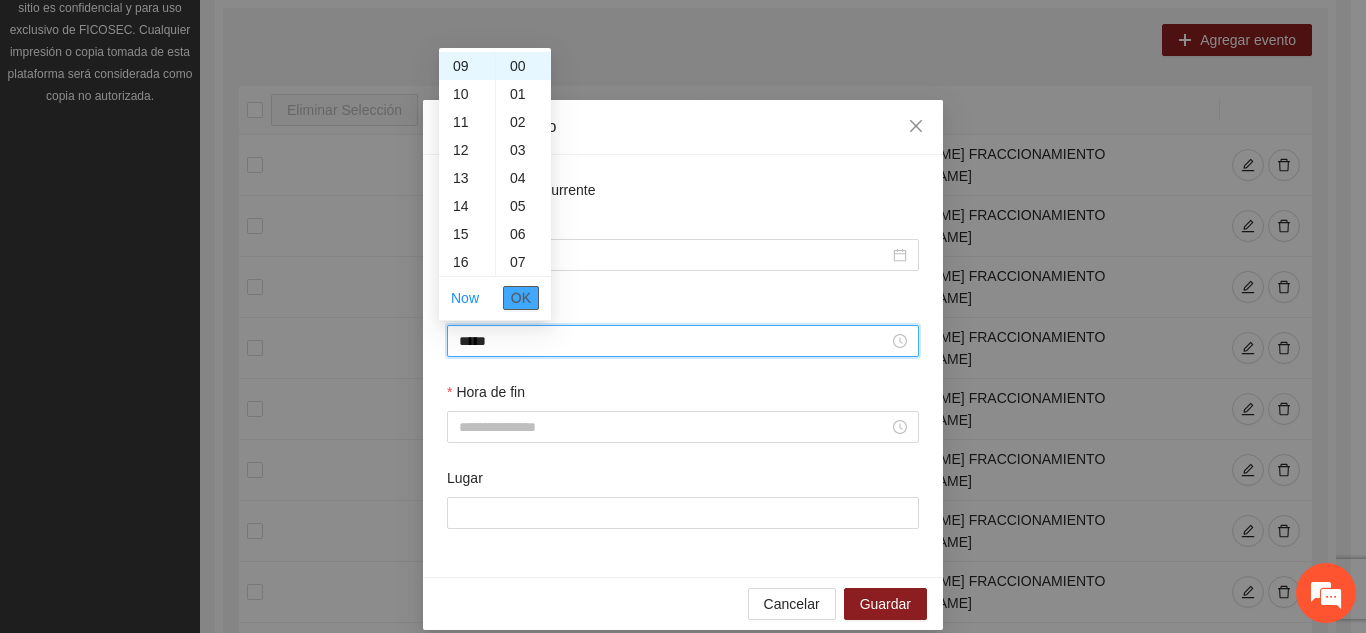 click on "OK" at bounding box center [521, 298] 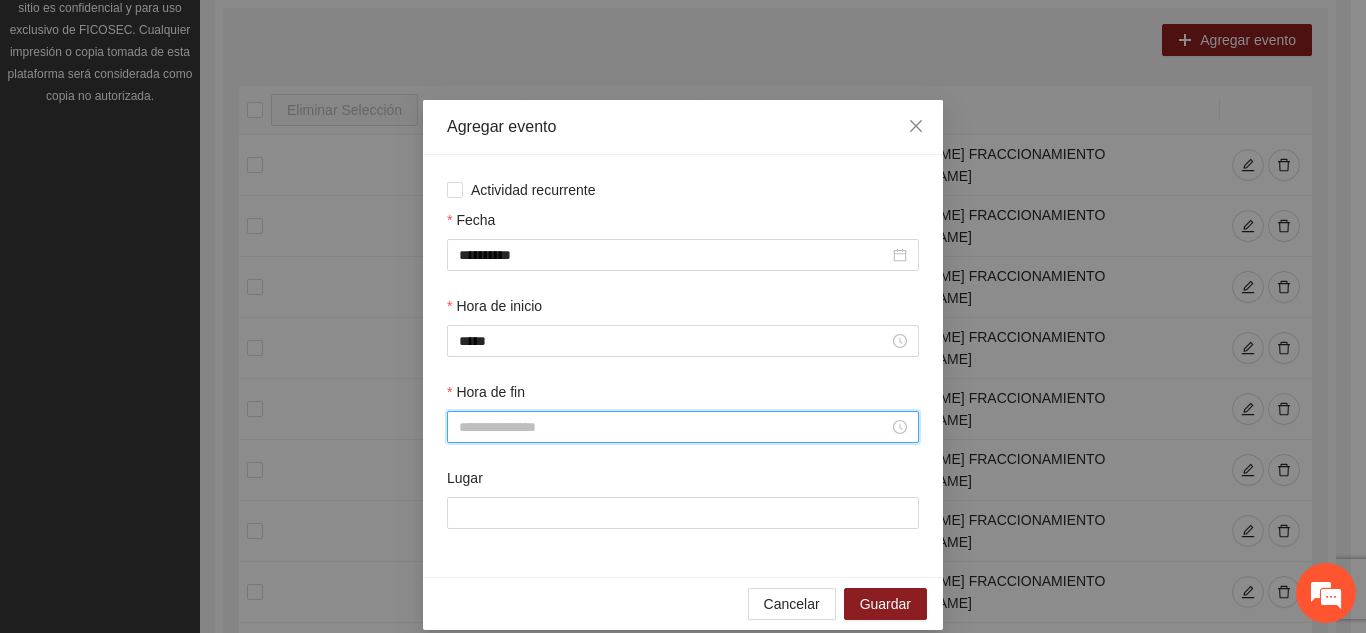 click on "Hora de fin" at bounding box center [674, 427] 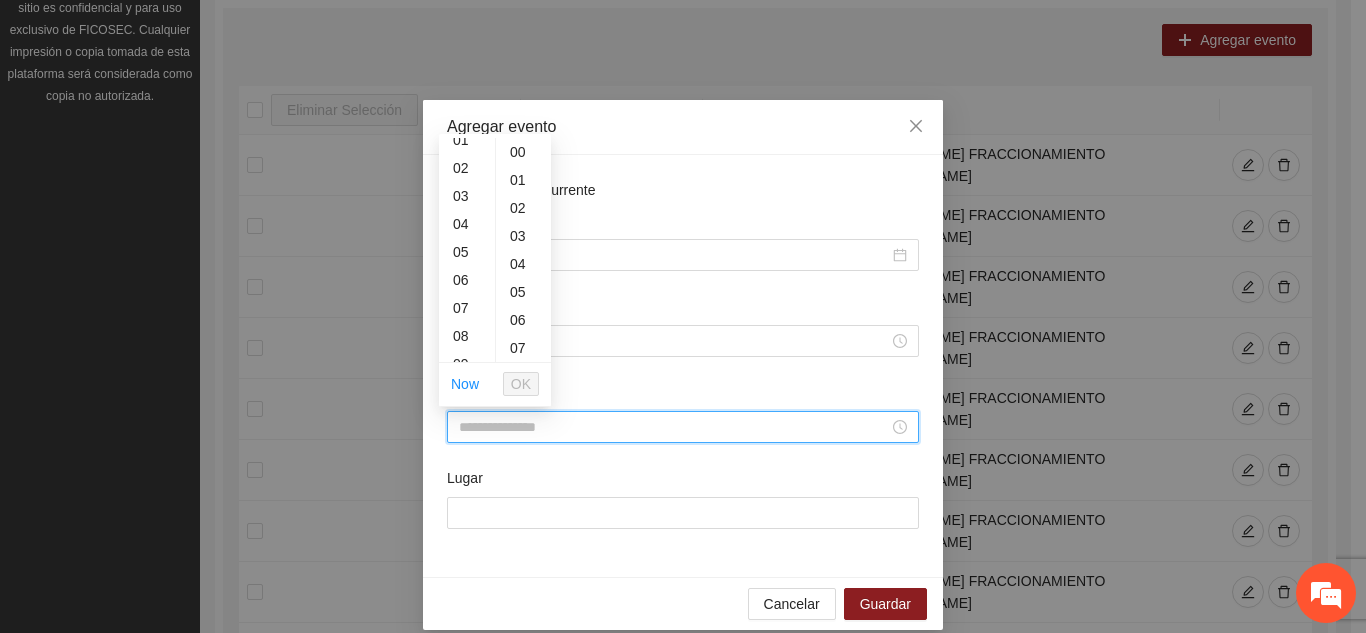scroll, scrollTop: 80, scrollLeft: 0, axis: vertical 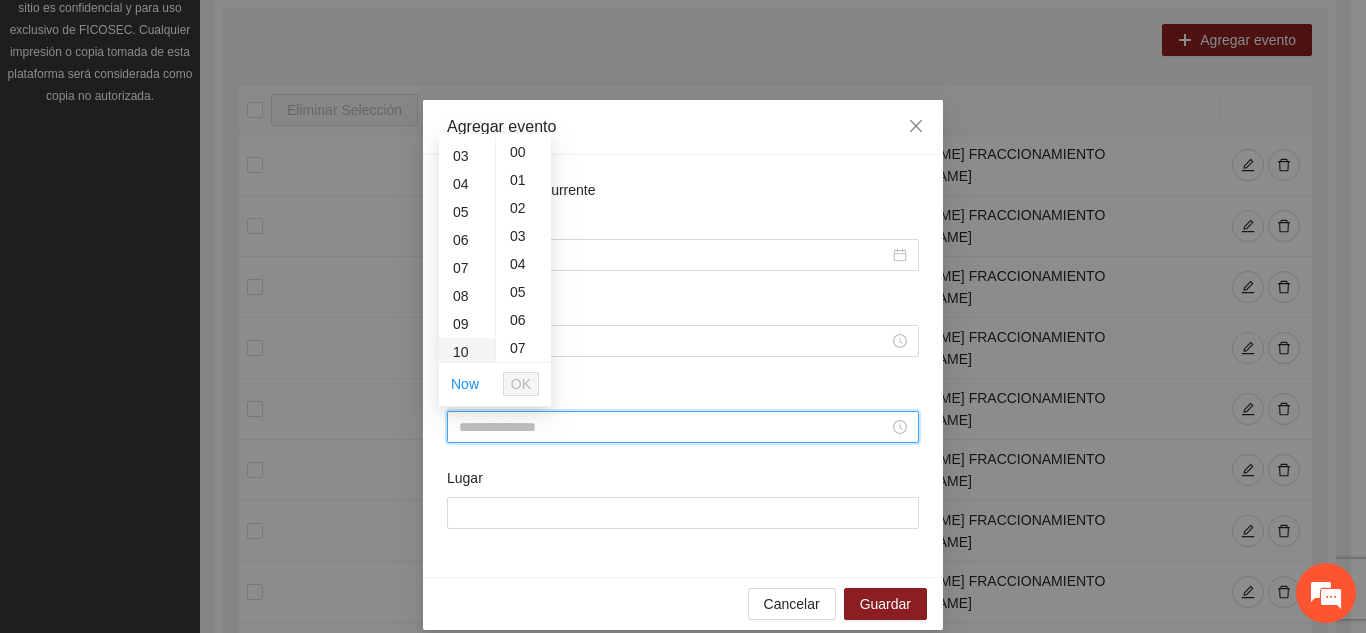 click on "10" at bounding box center [467, 352] 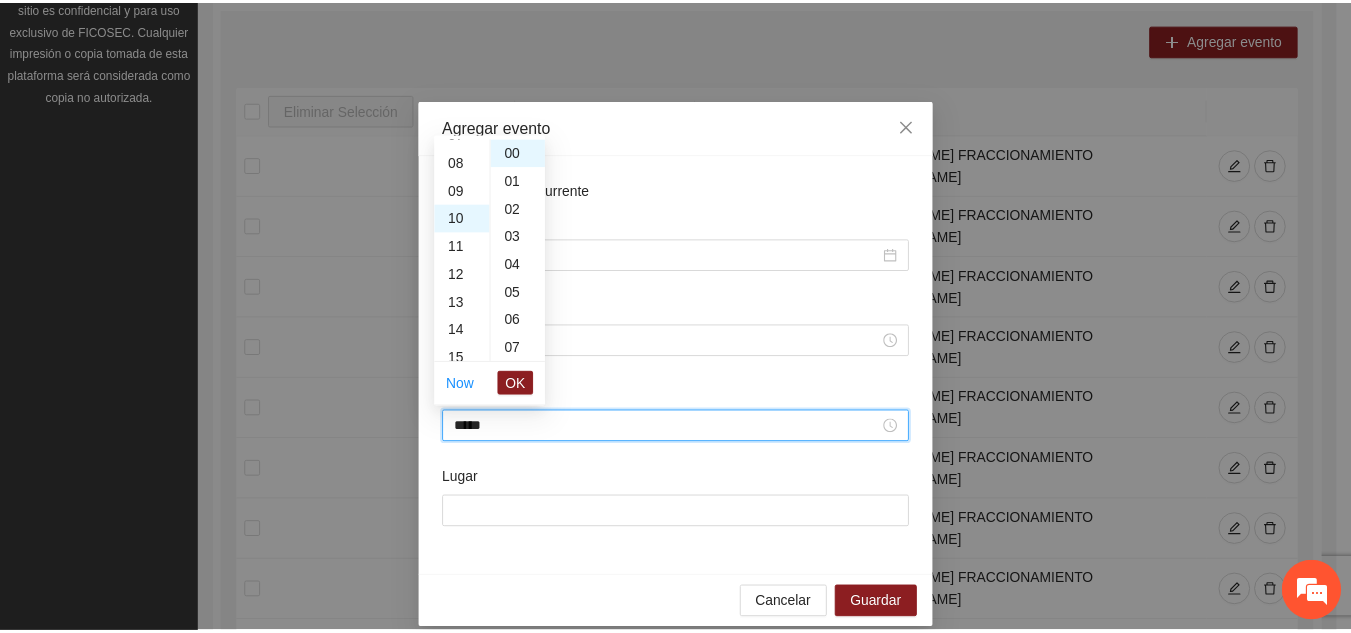 scroll, scrollTop: 280, scrollLeft: 0, axis: vertical 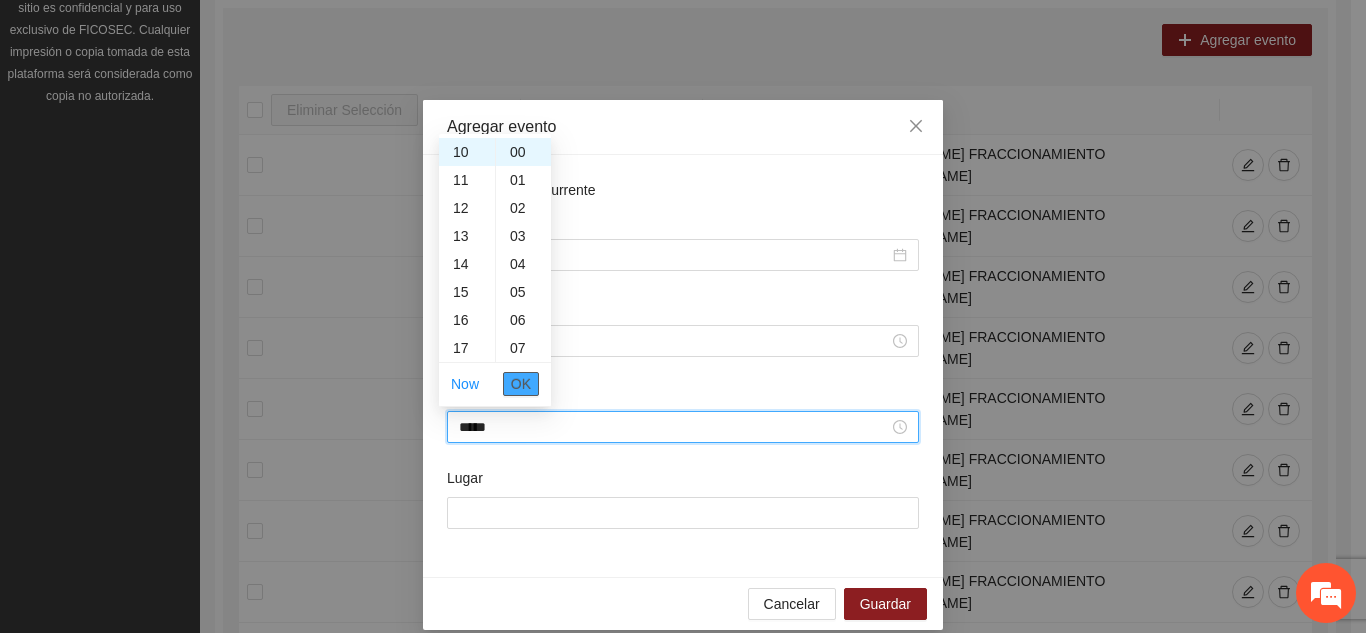 click on "OK" at bounding box center (521, 384) 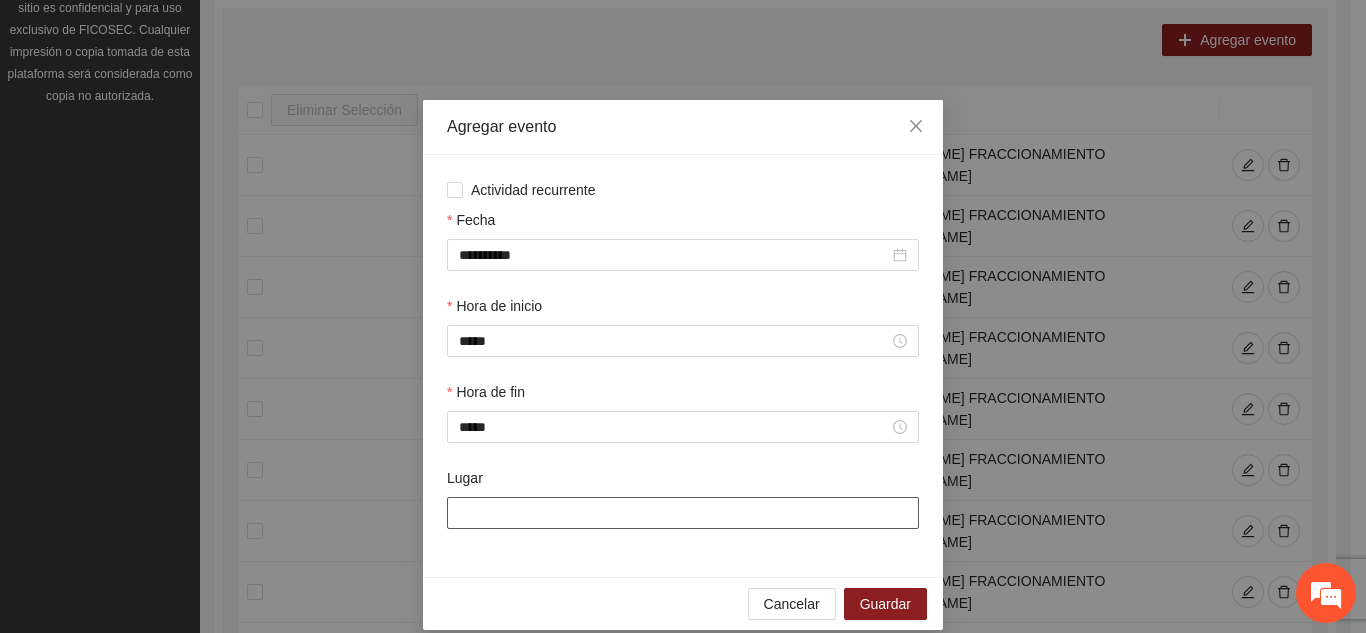 click on "Lugar" at bounding box center (683, 513) 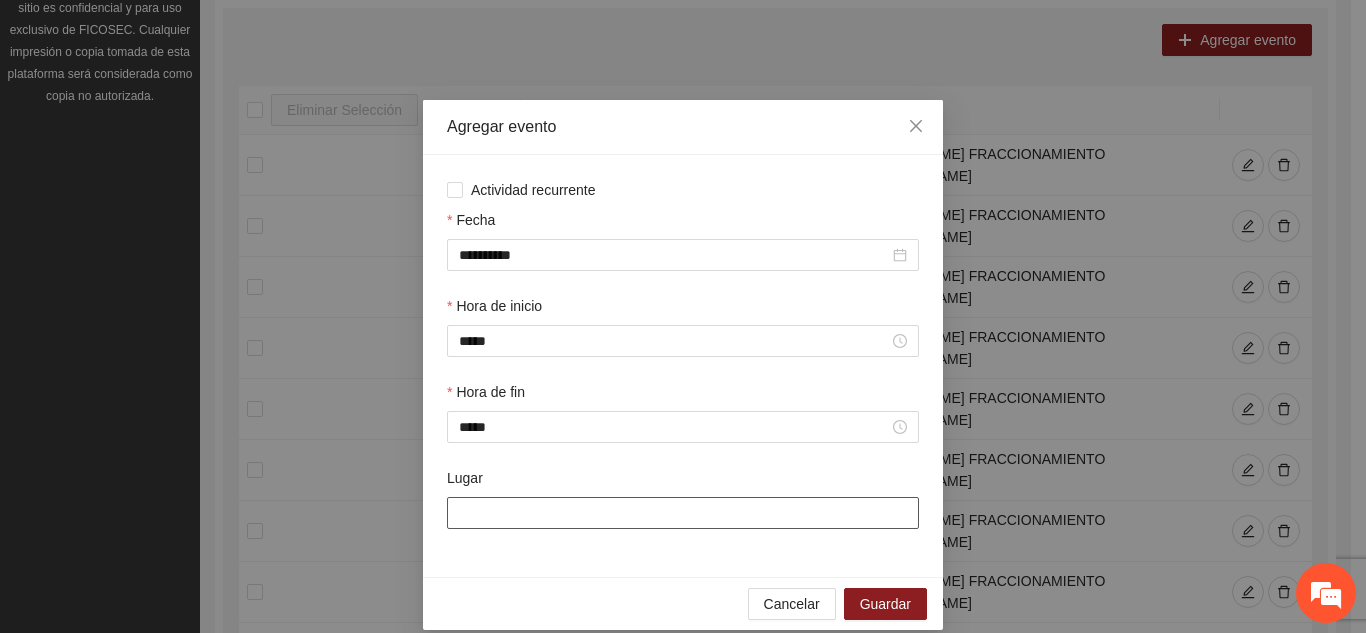 type on "**********" 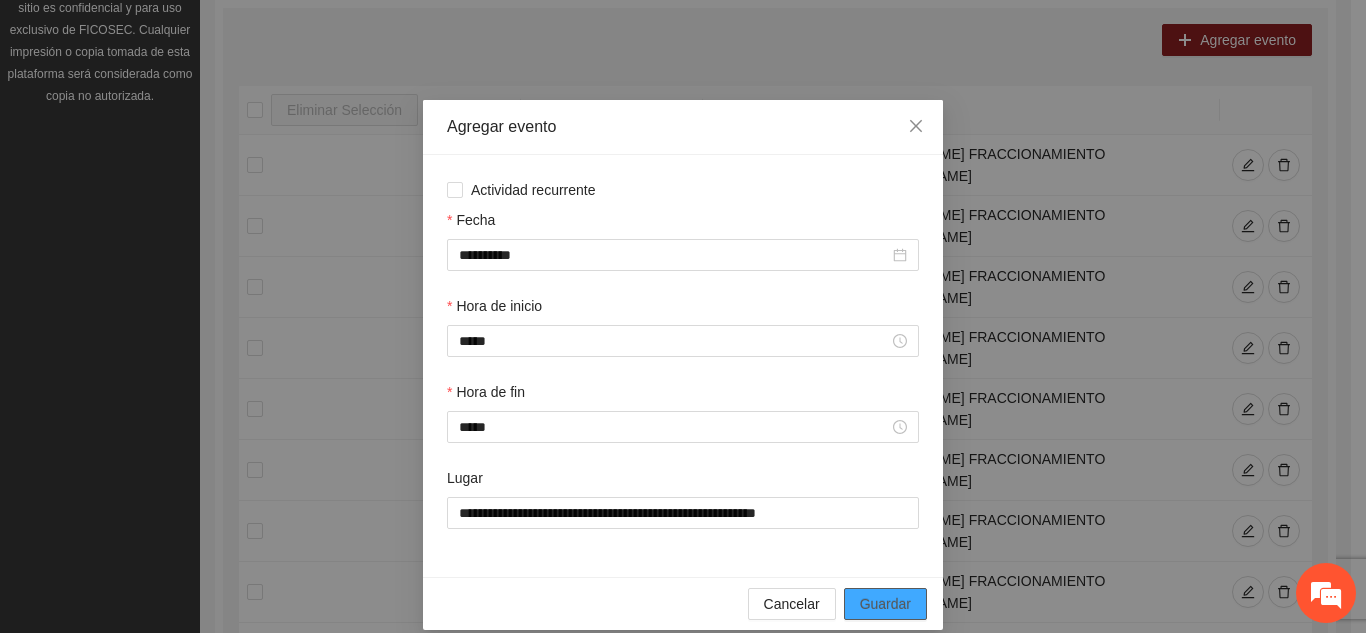 click on "Guardar" at bounding box center (885, 604) 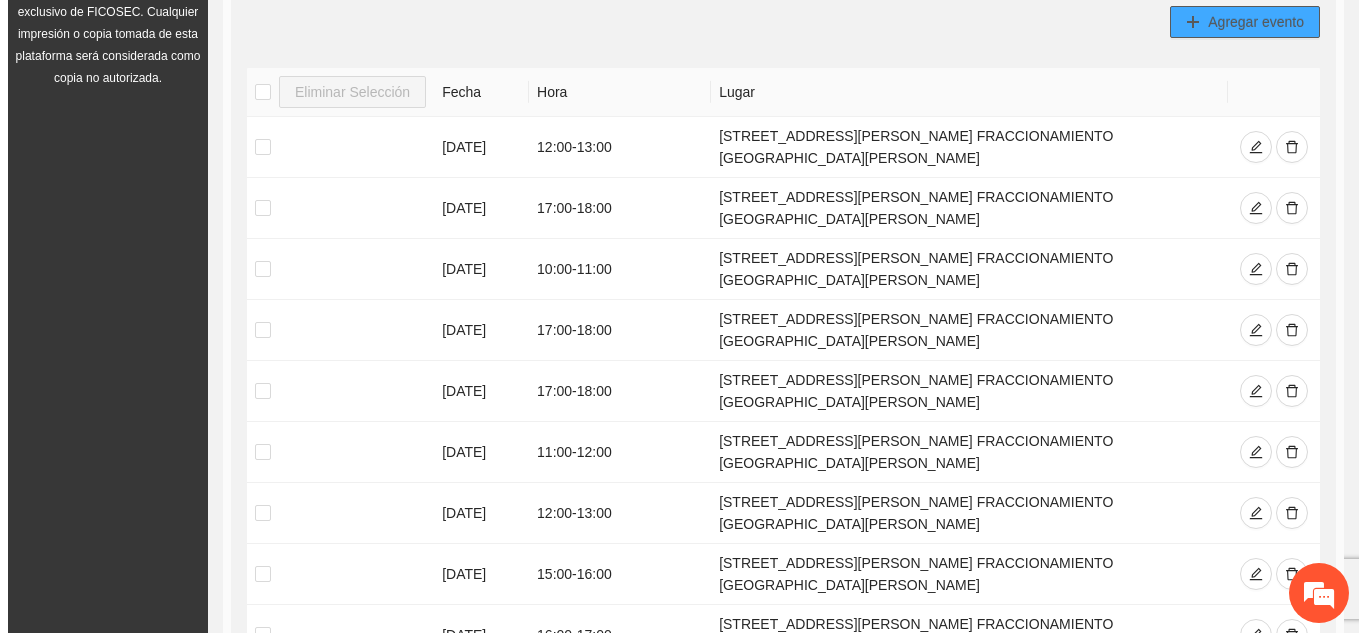 scroll, scrollTop: 464, scrollLeft: 0, axis: vertical 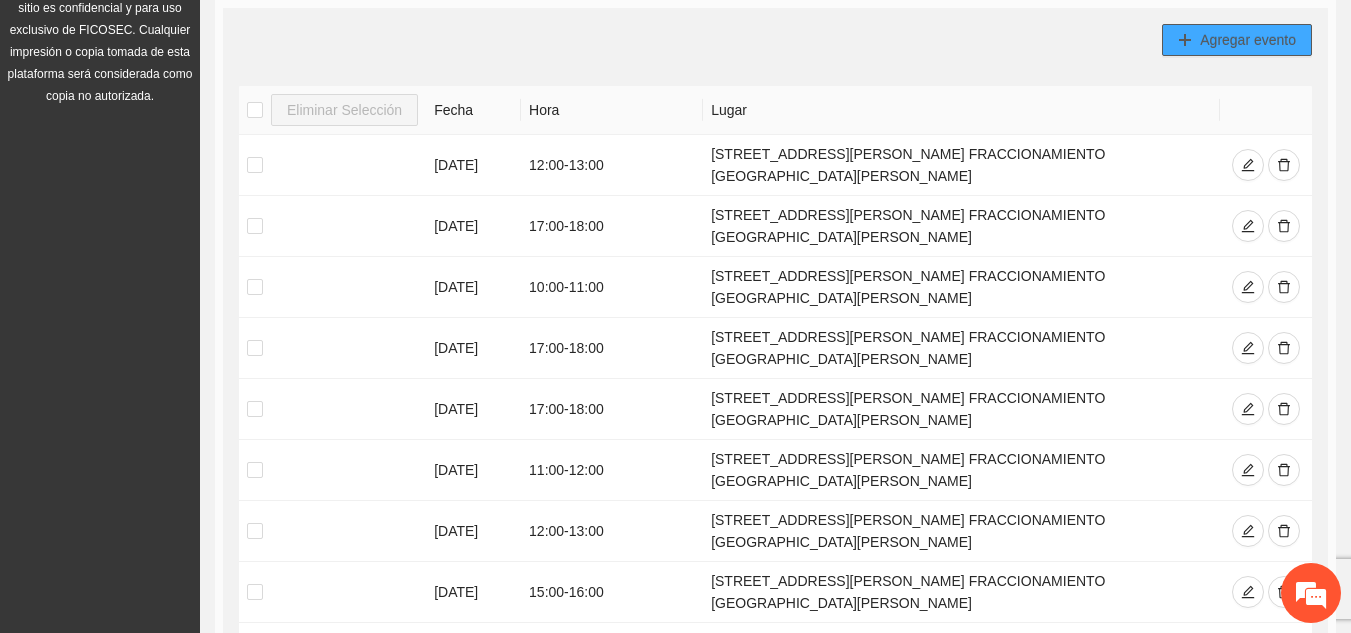 click on "Agregar evento" at bounding box center (1248, 40) 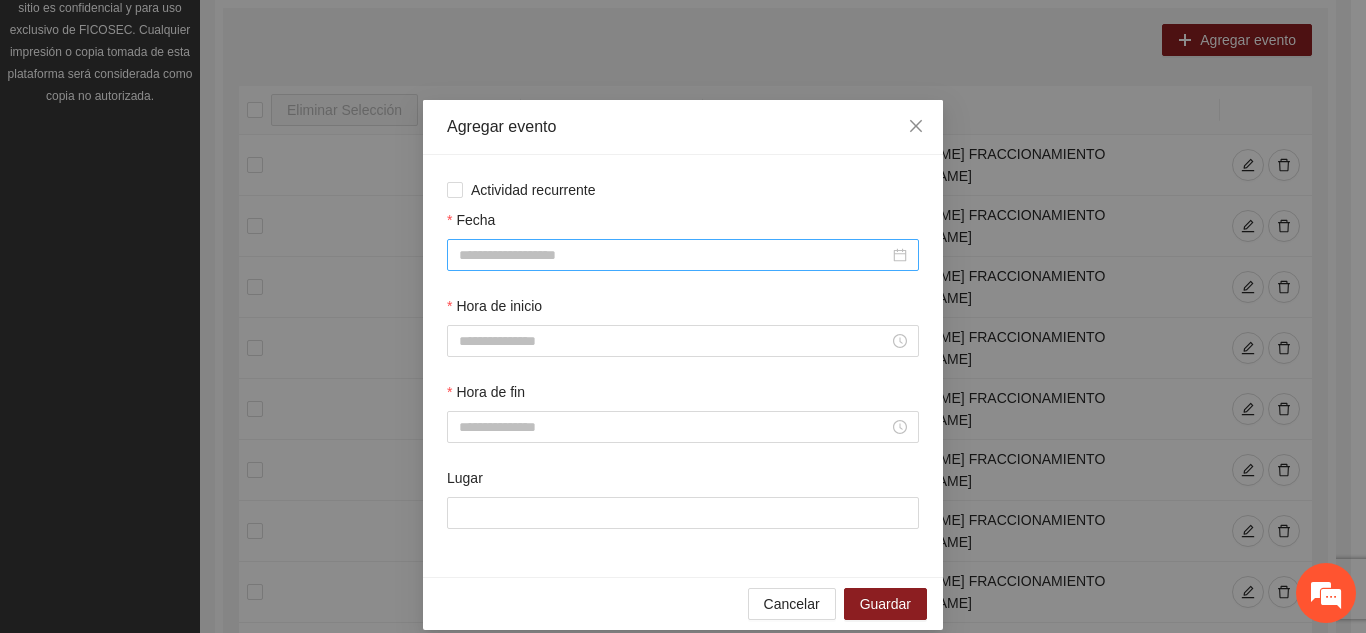 click on "Fecha" at bounding box center (674, 255) 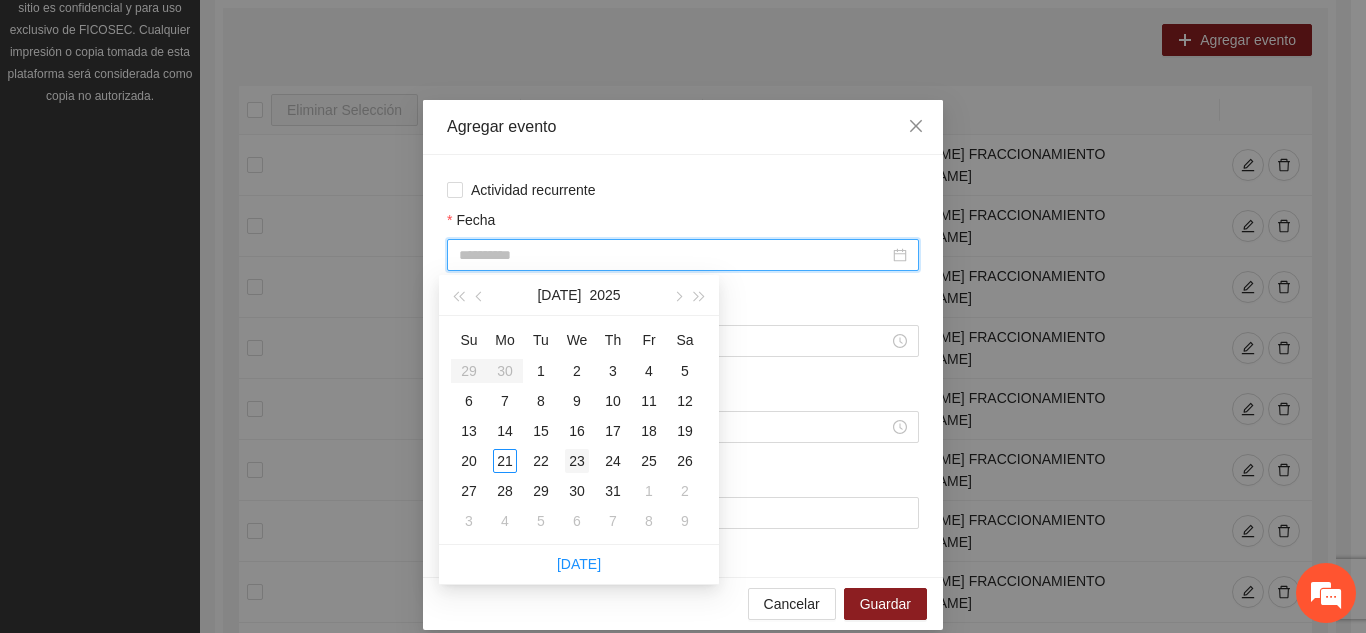 type on "**********" 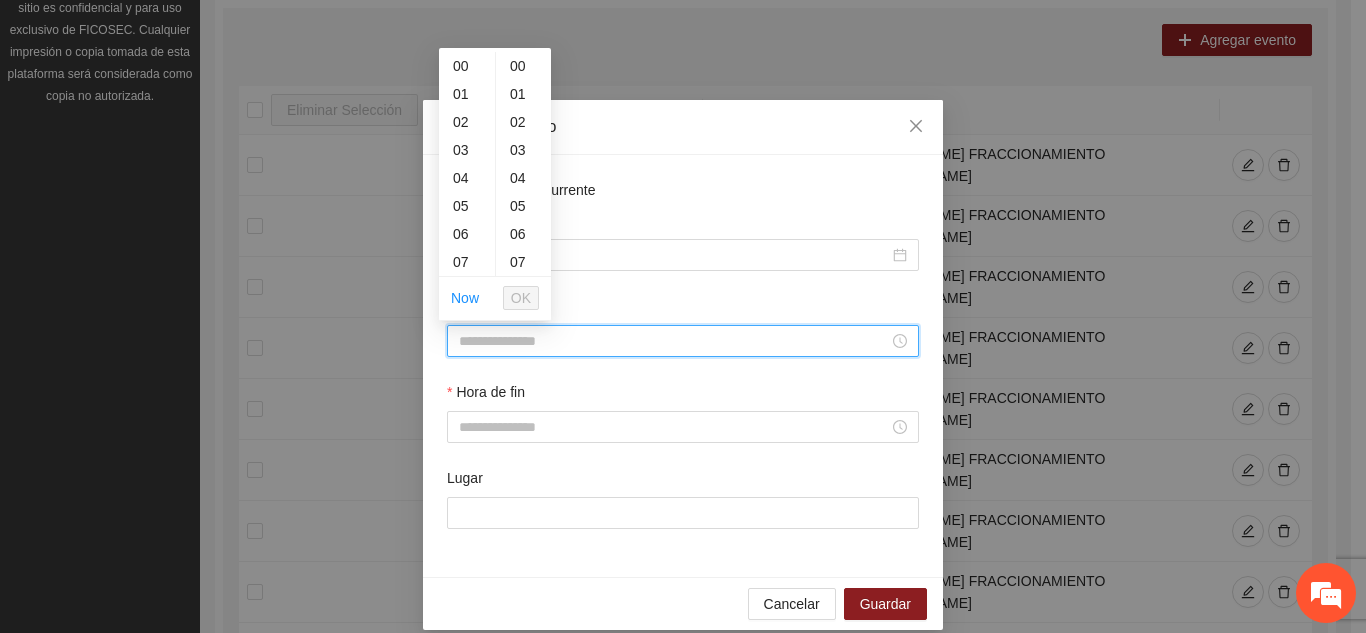 click on "Hora de inicio" at bounding box center (674, 341) 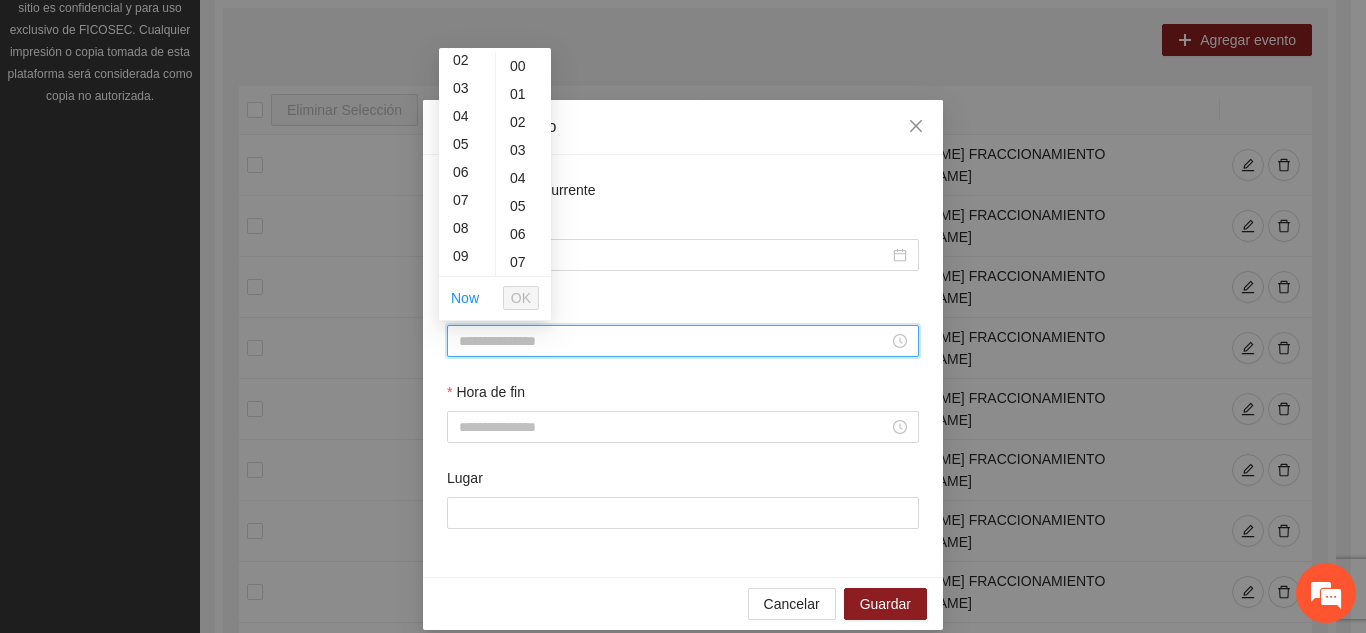 scroll, scrollTop: 80, scrollLeft: 0, axis: vertical 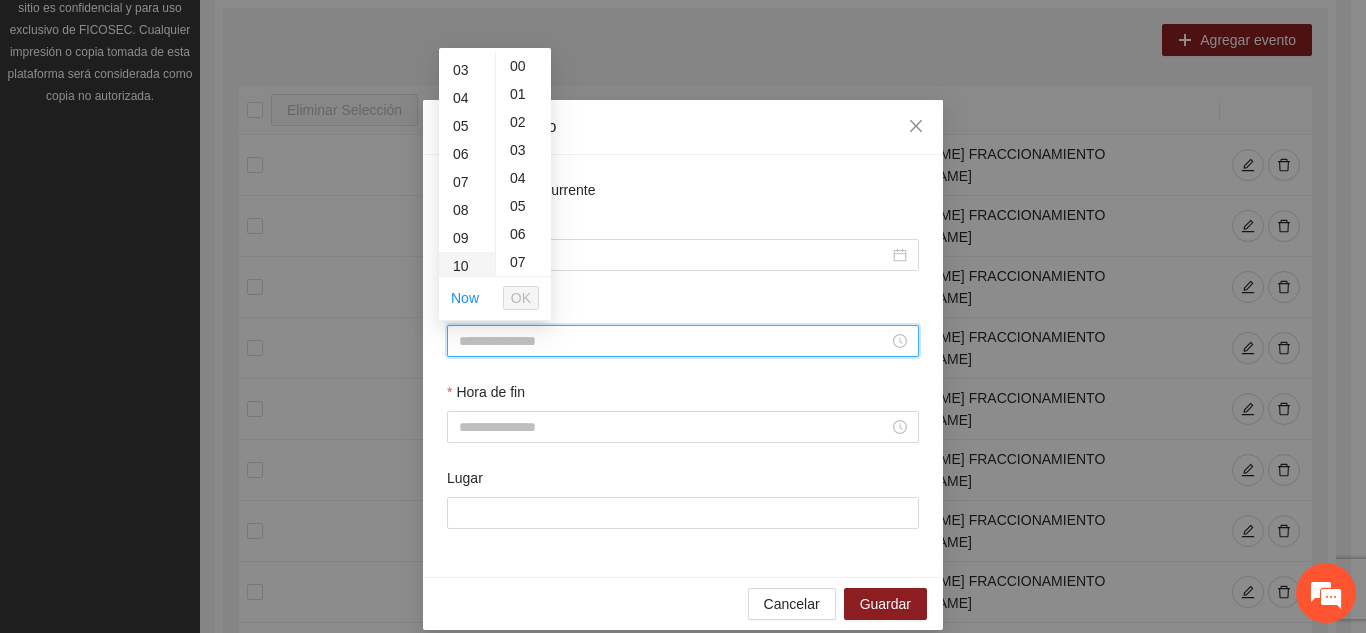 click on "10" at bounding box center (467, 266) 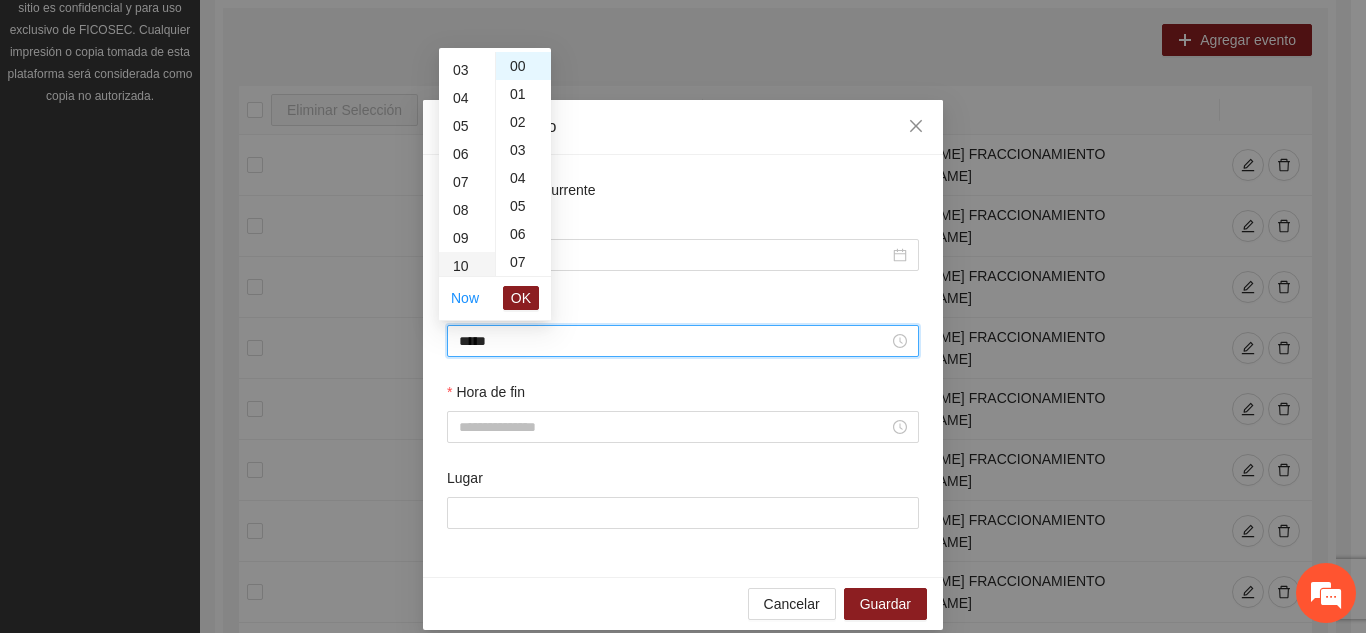 scroll, scrollTop: 280, scrollLeft: 0, axis: vertical 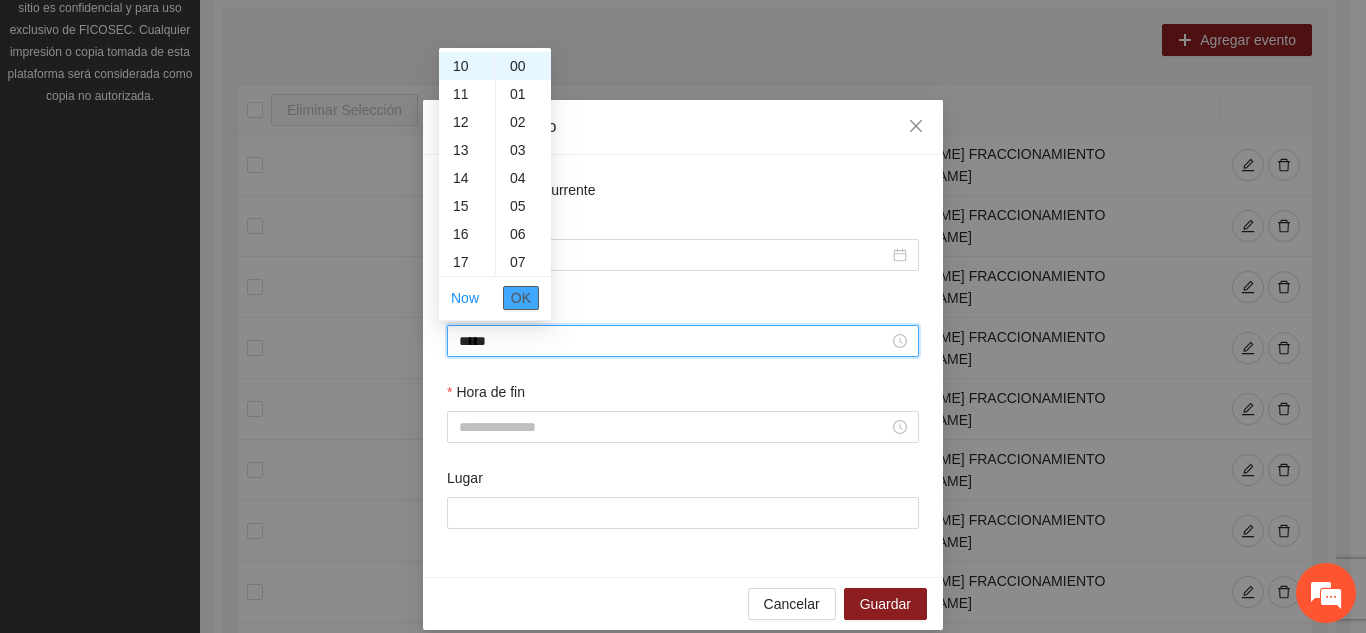 click on "OK" at bounding box center [521, 298] 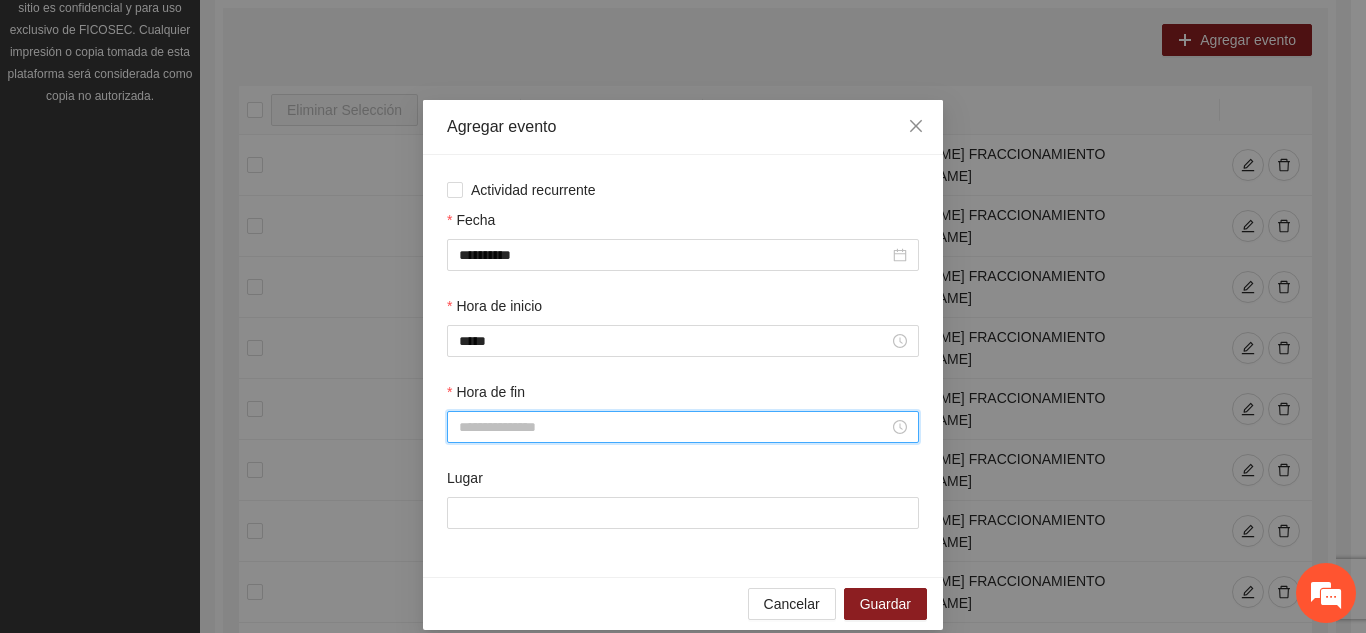 click on "Hora de fin" at bounding box center (674, 427) 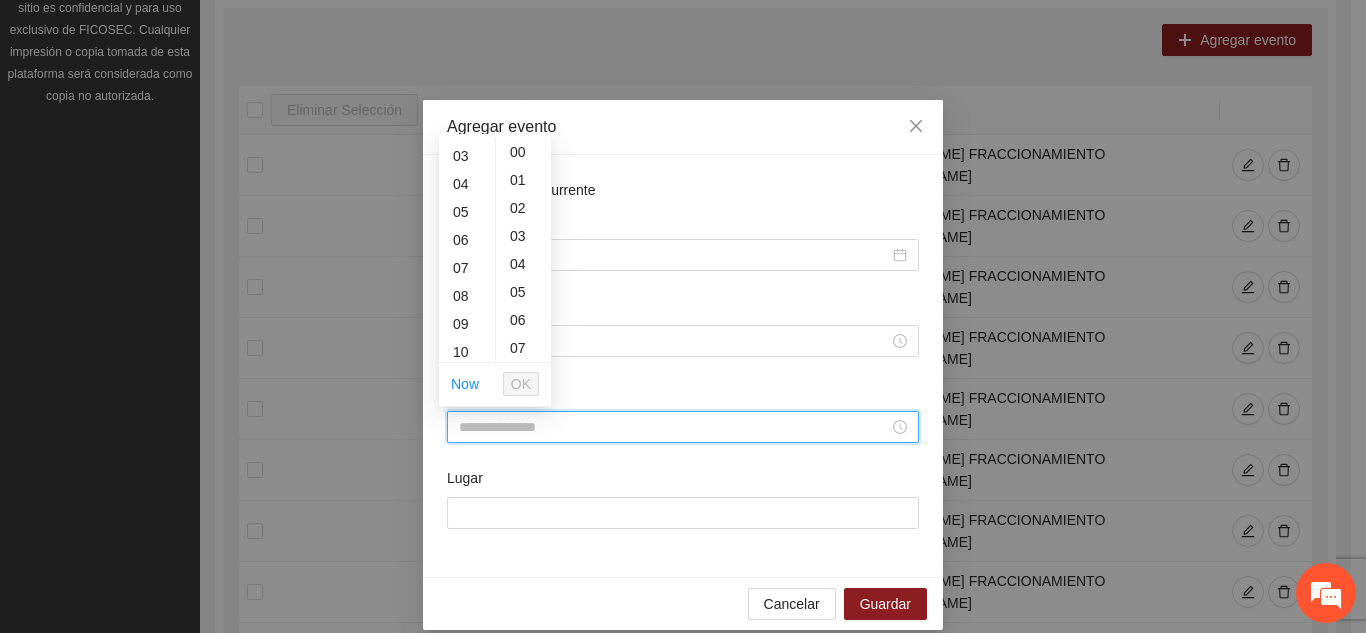 scroll, scrollTop: 120, scrollLeft: 0, axis: vertical 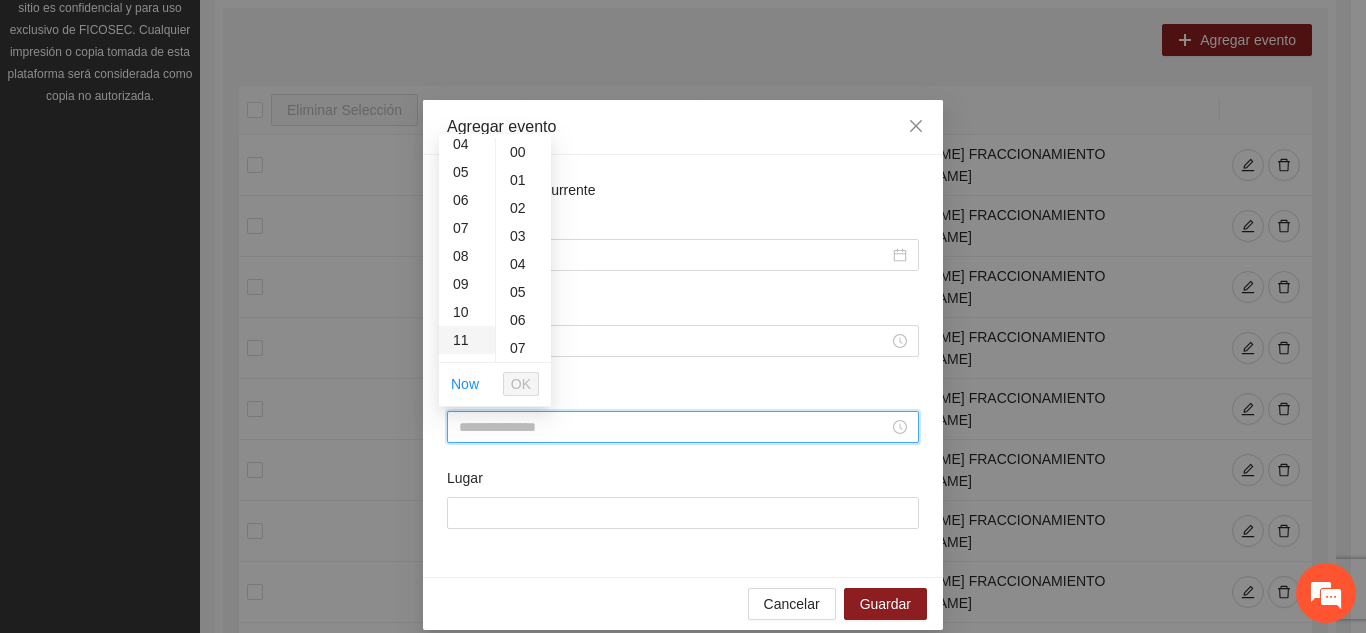 click on "11" at bounding box center (467, 340) 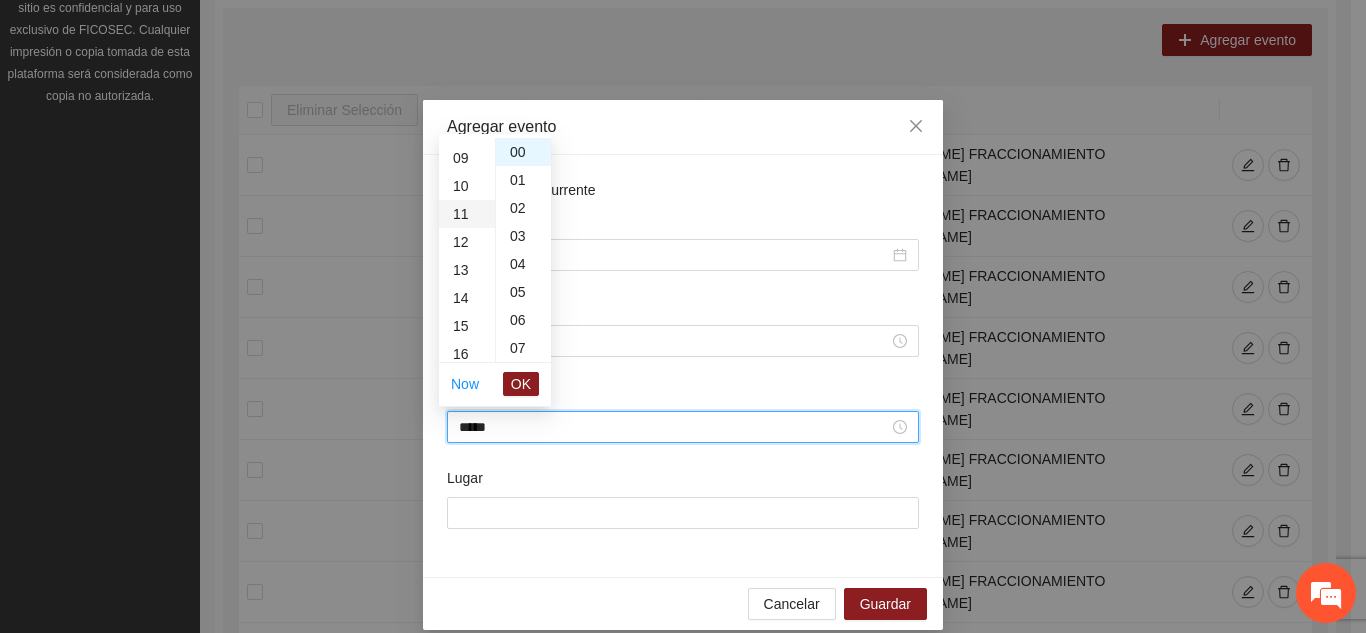 scroll, scrollTop: 308, scrollLeft: 0, axis: vertical 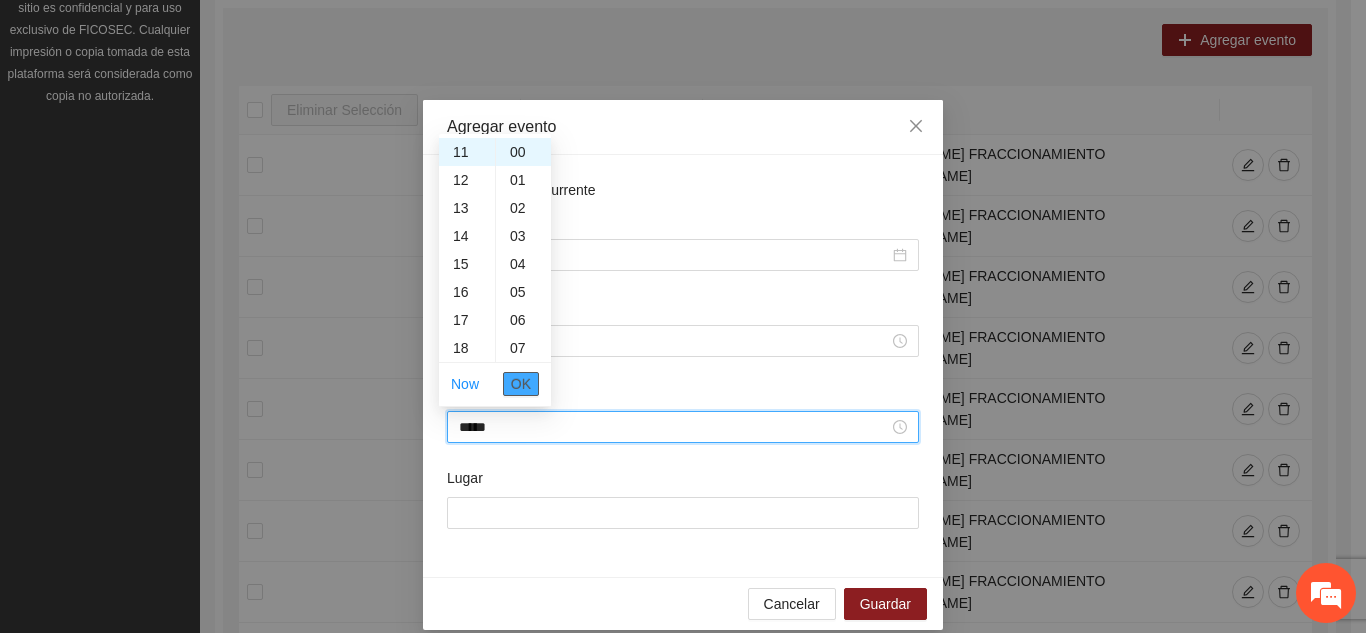 click on "OK" at bounding box center [521, 384] 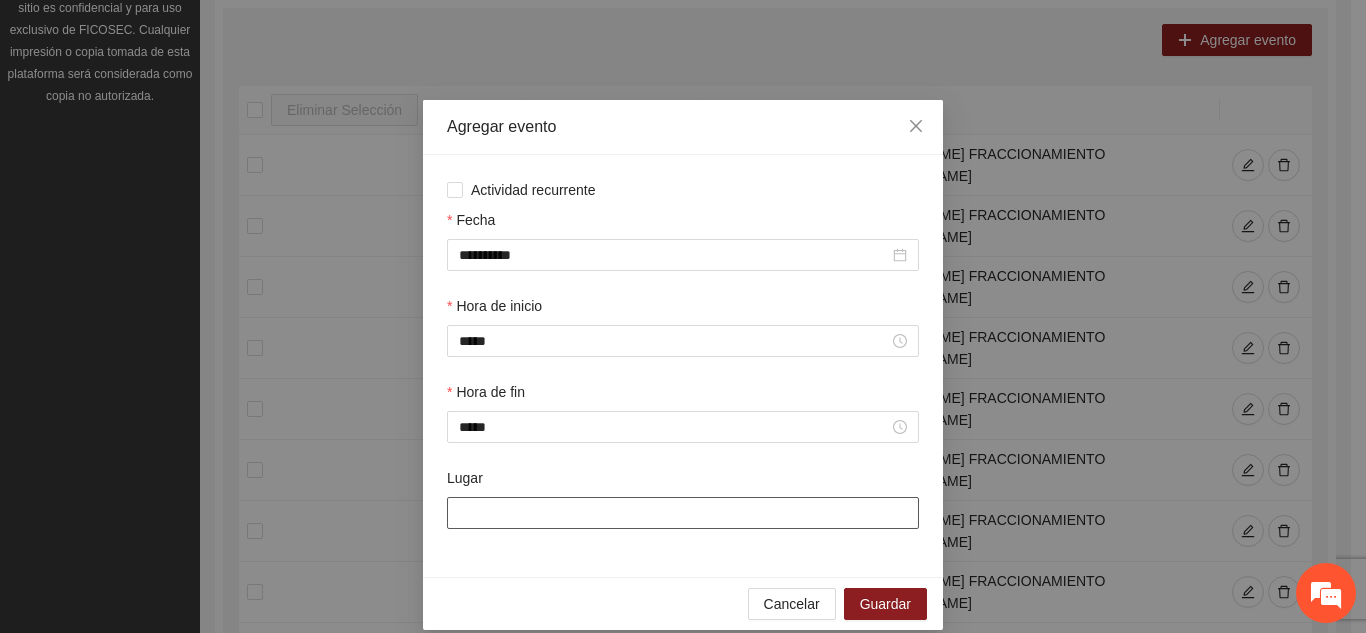 click on "Lugar" at bounding box center (683, 513) 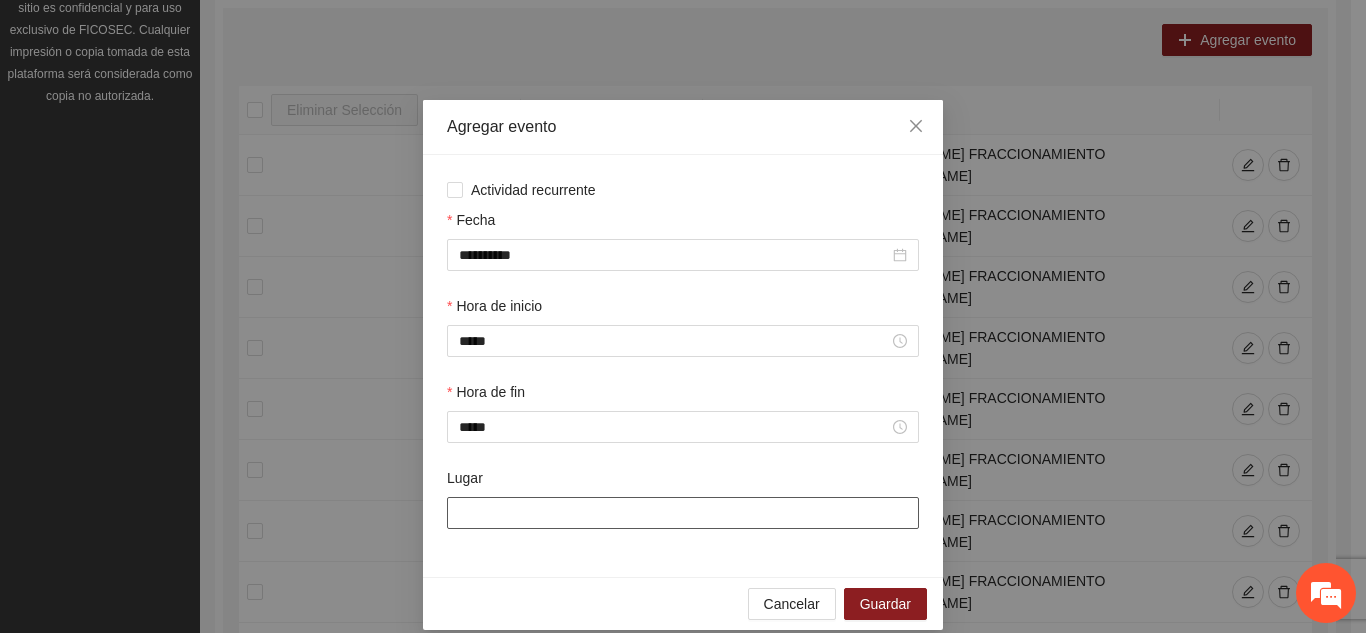 type on "**********" 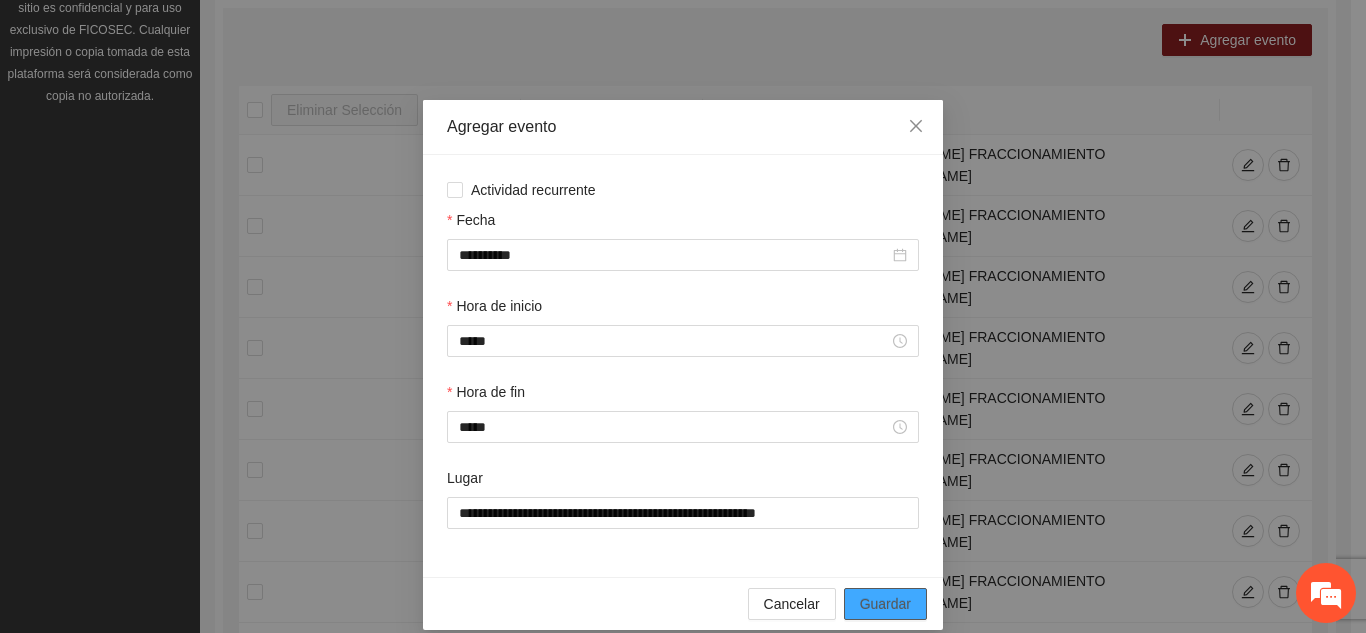 click on "Guardar" at bounding box center [885, 604] 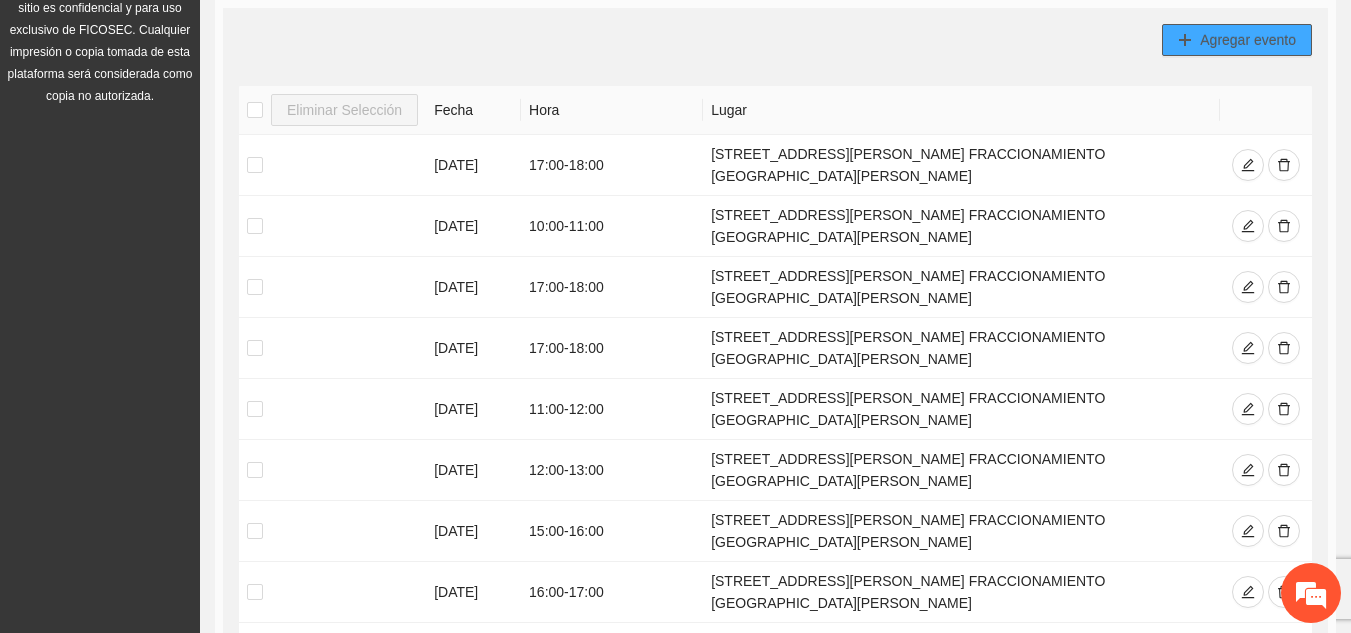 click on "Agregar evento" at bounding box center [1248, 40] 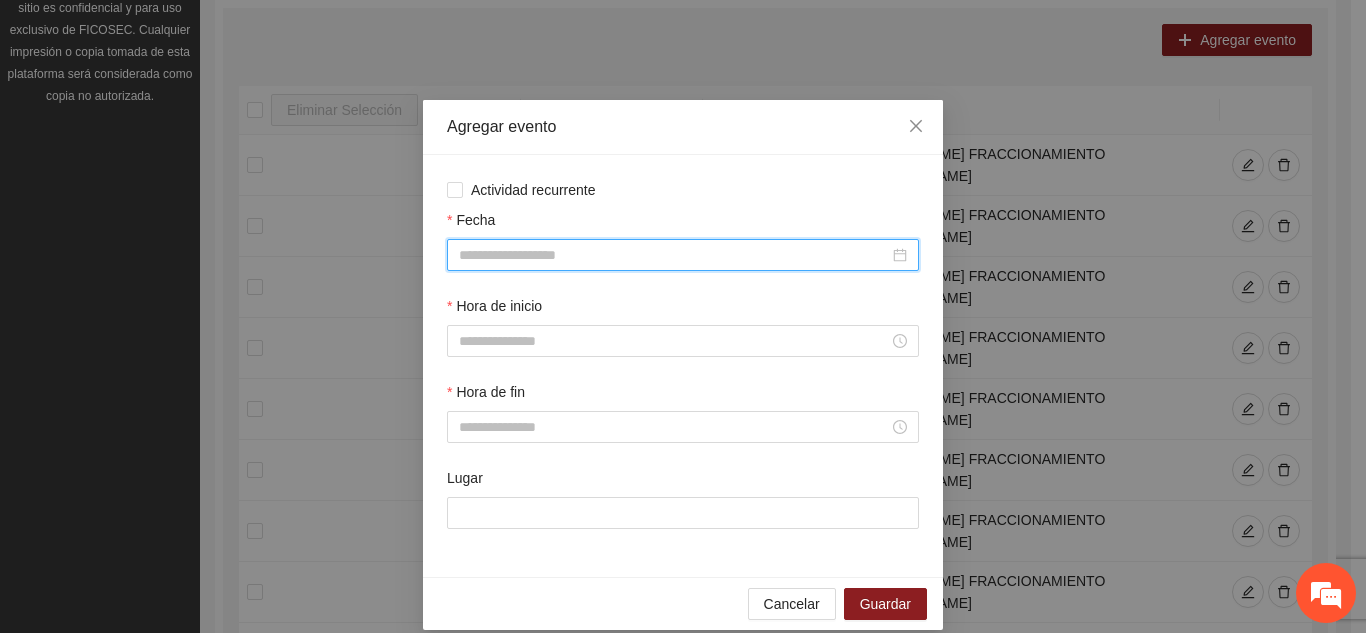 click on "Fecha" at bounding box center (674, 255) 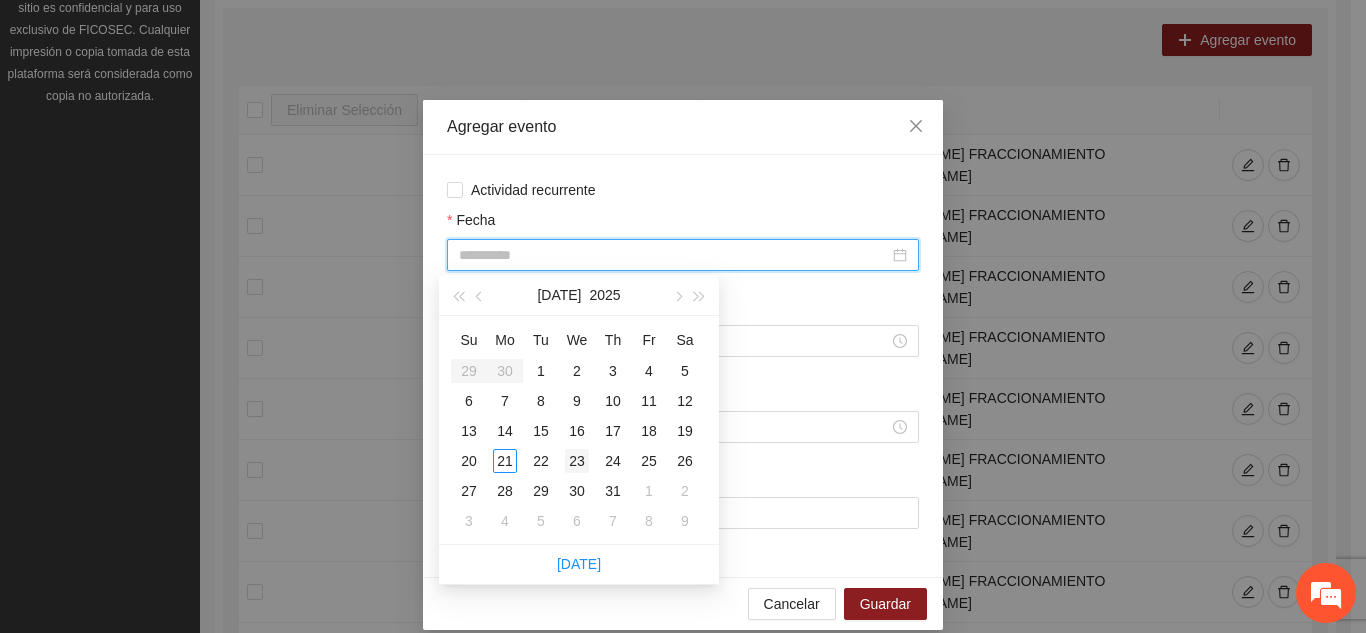 type on "**********" 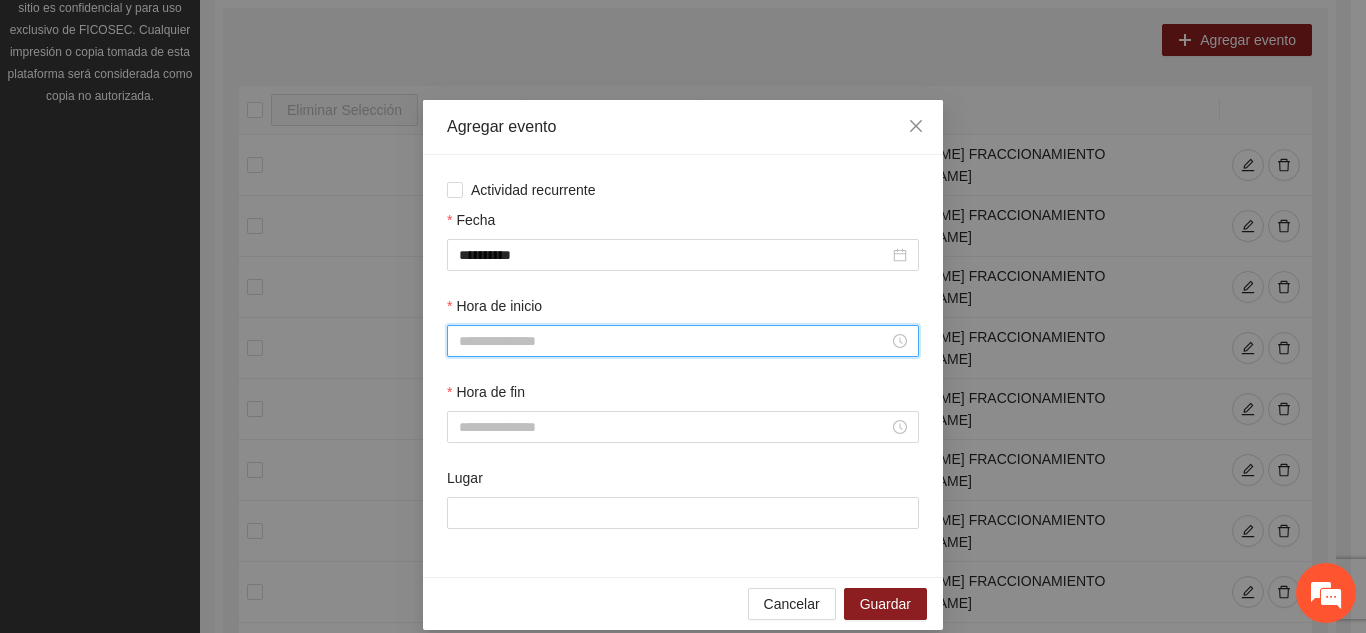 click on "Hora de inicio" at bounding box center (674, 341) 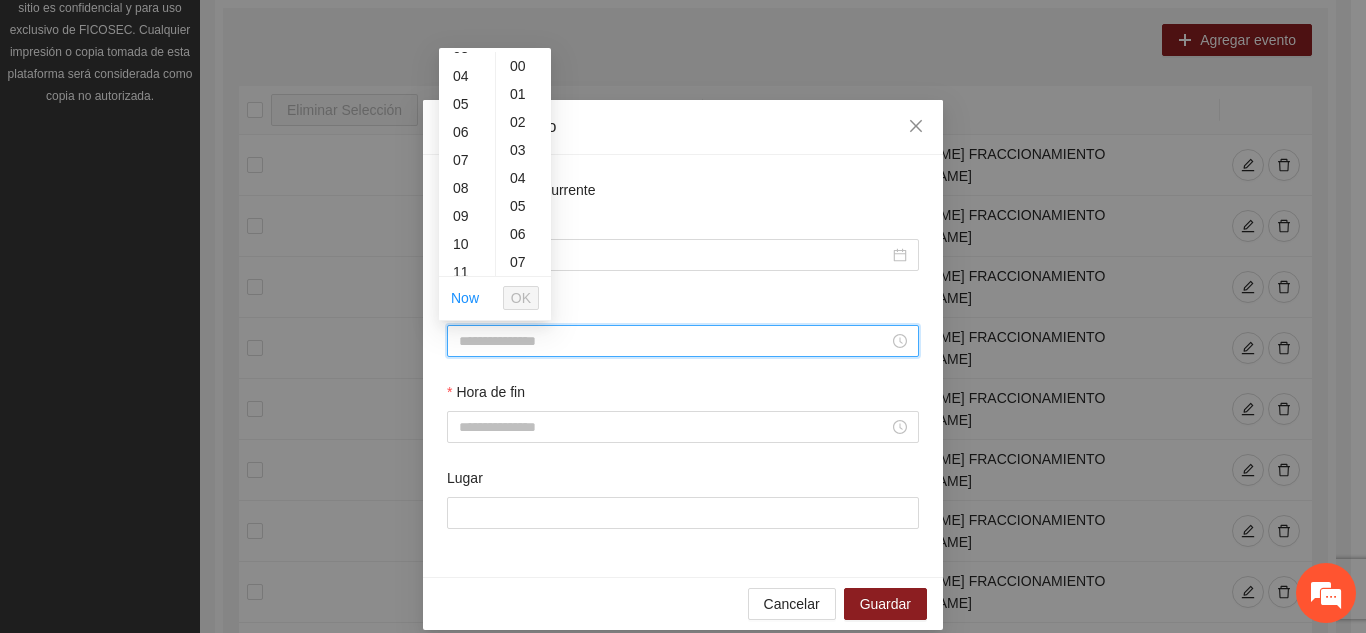 scroll, scrollTop: 120, scrollLeft: 0, axis: vertical 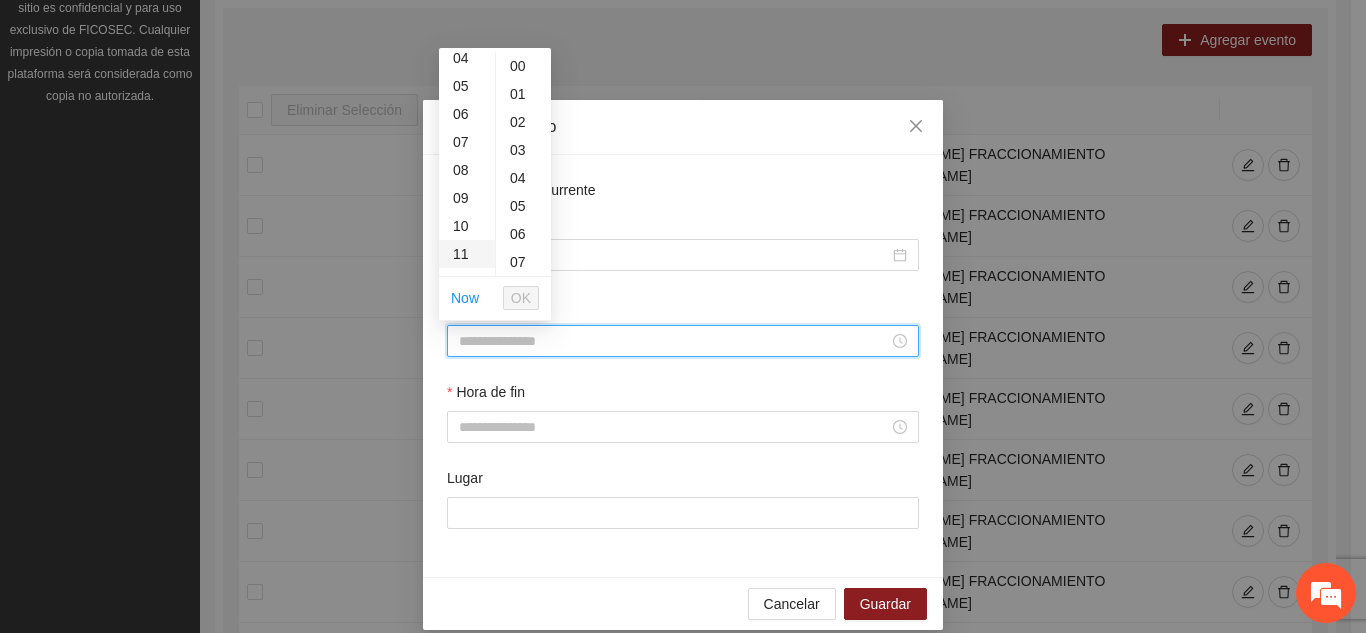 click on "11" at bounding box center [467, 254] 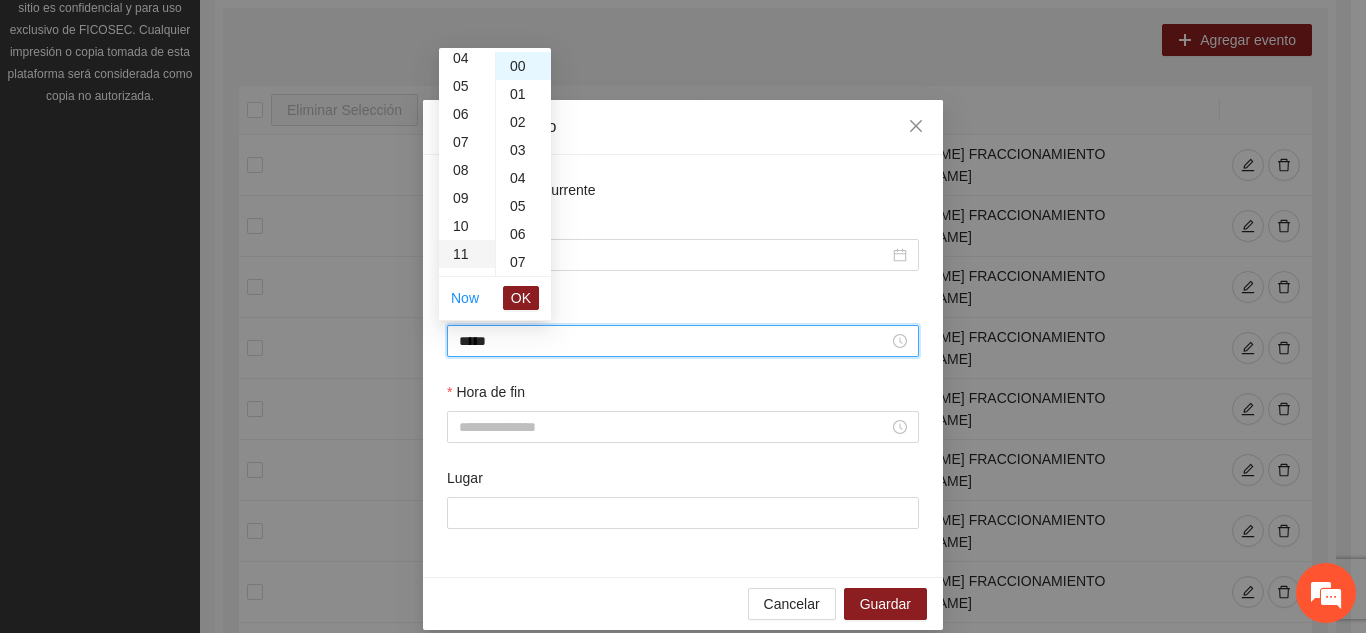 scroll, scrollTop: 308, scrollLeft: 0, axis: vertical 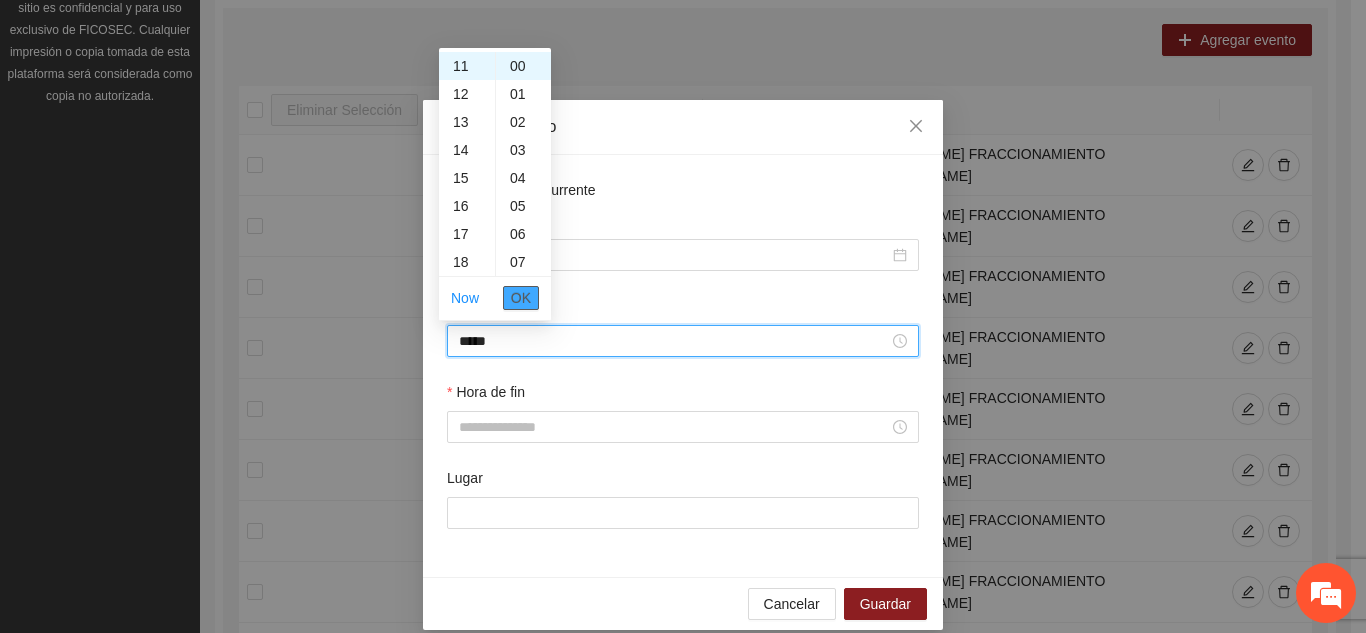click on "OK" at bounding box center [521, 298] 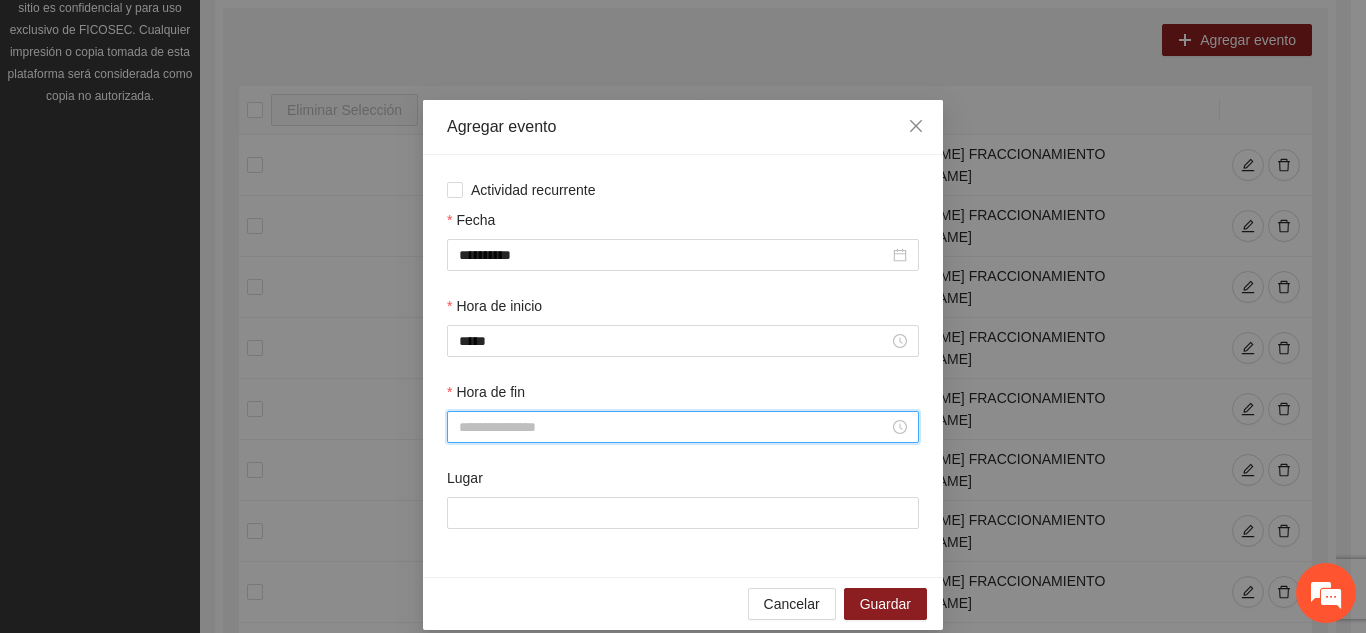 click on "Hora de fin" at bounding box center (674, 427) 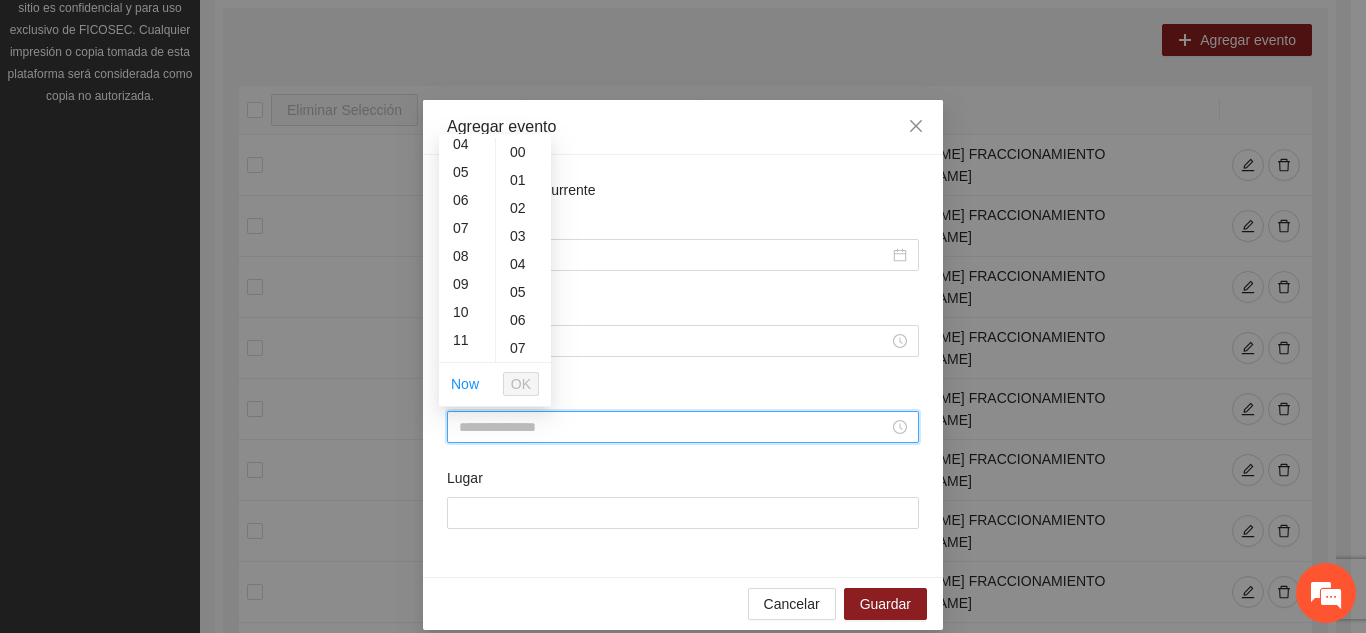 scroll, scrollTop: 160, scrollLeft: 0, axis: vertical 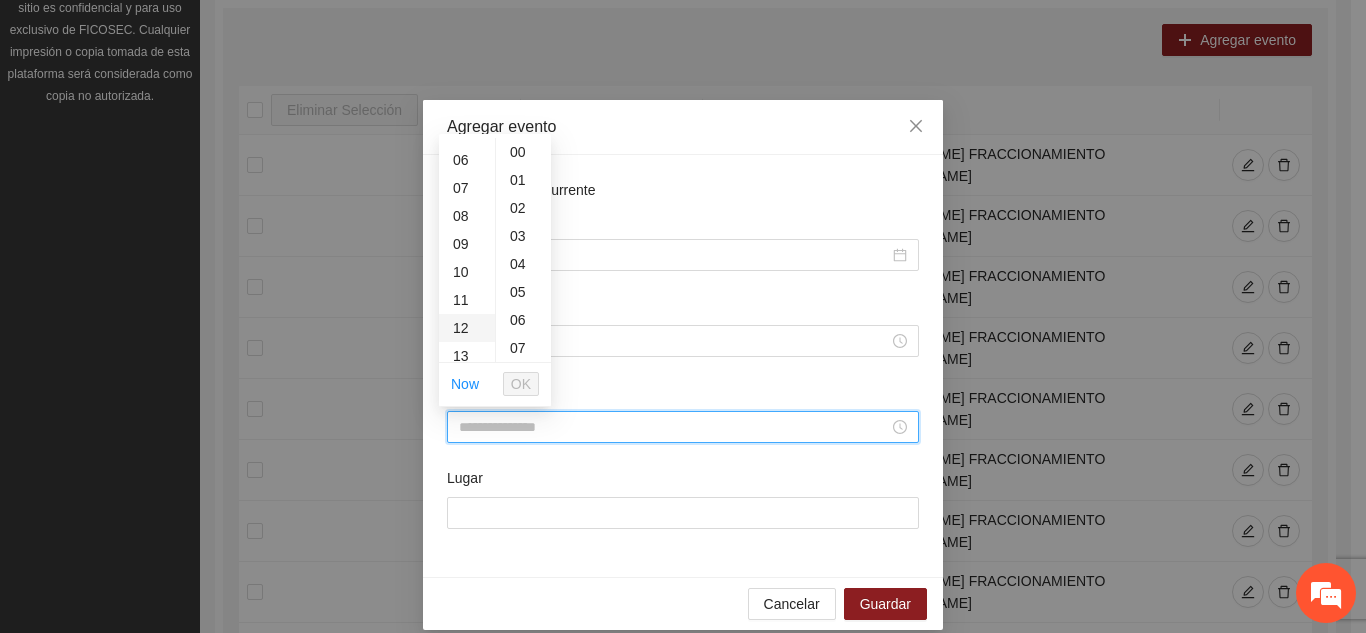 click on "12" at bounding box center (467, 328) 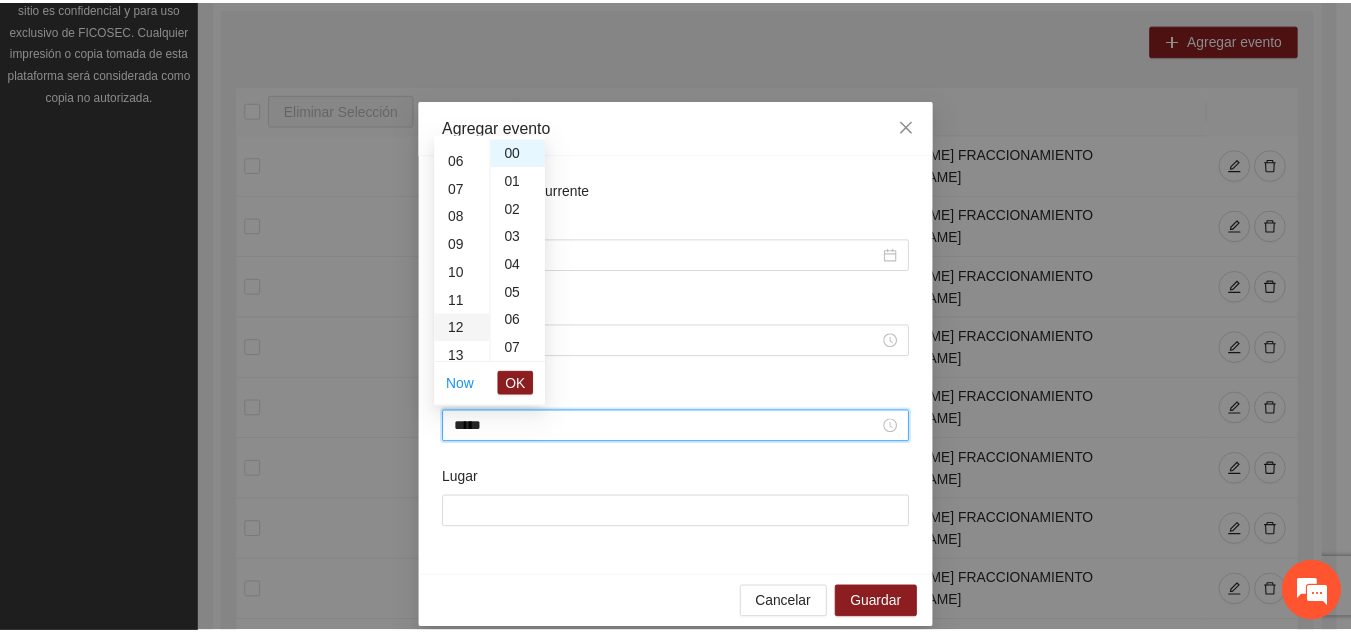 scroll, scrollTop: 336, scrollLeft: 0, axis: vertical 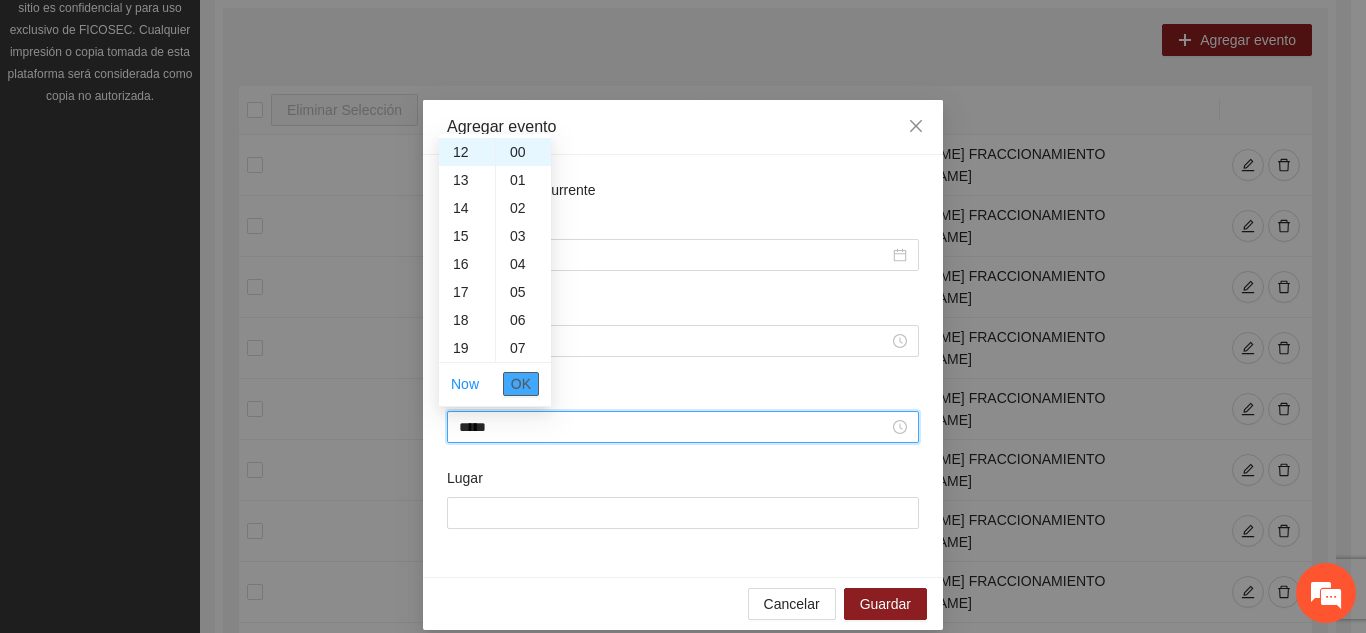 click on "OK" at bounding box center (521, 384) 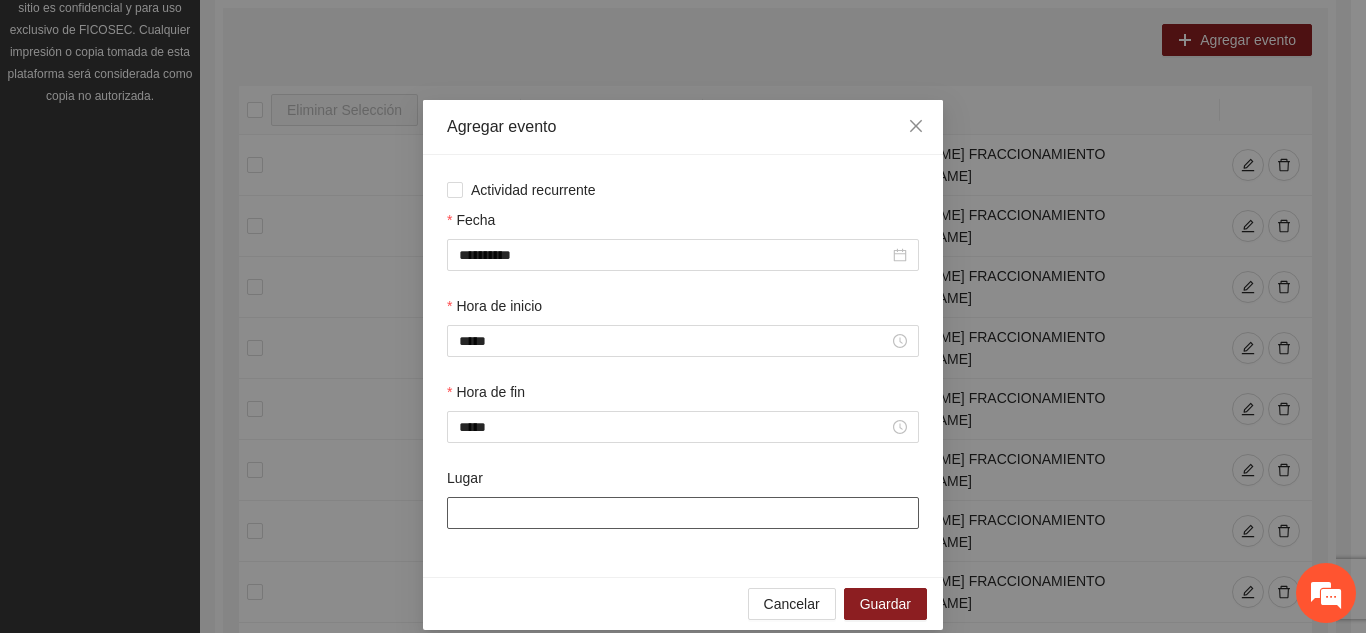 click on "Lugar" at bounding box center [683, 513] 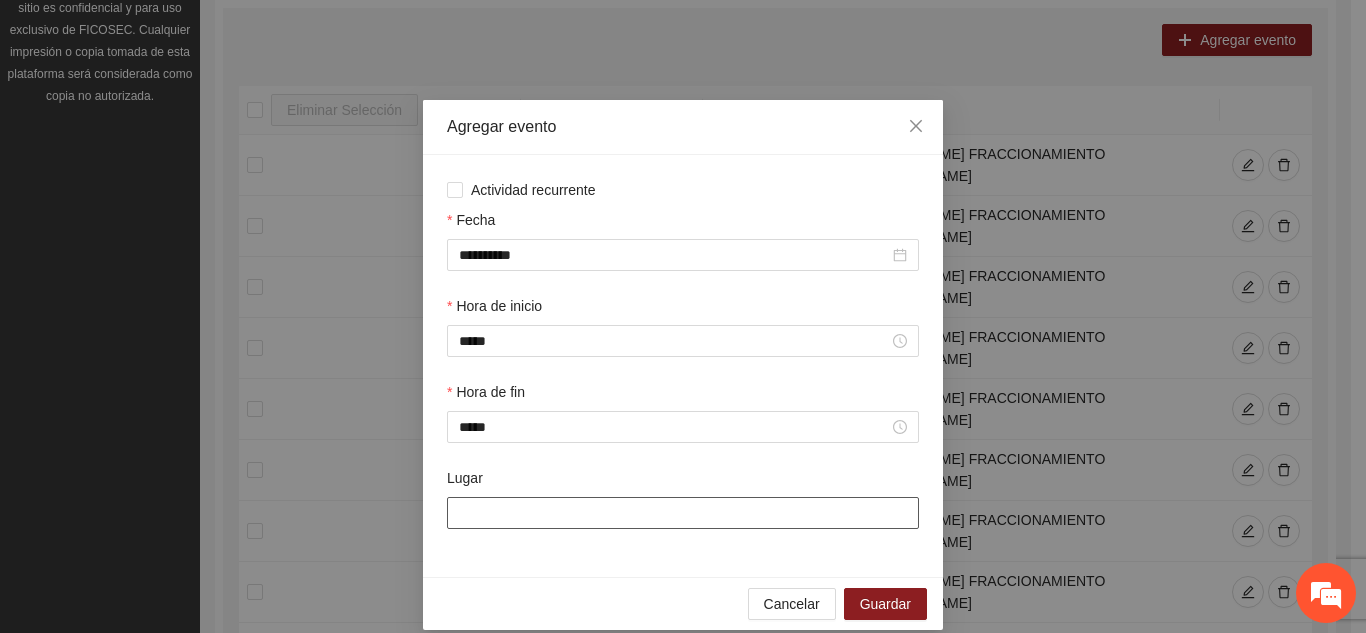 type on "**********" 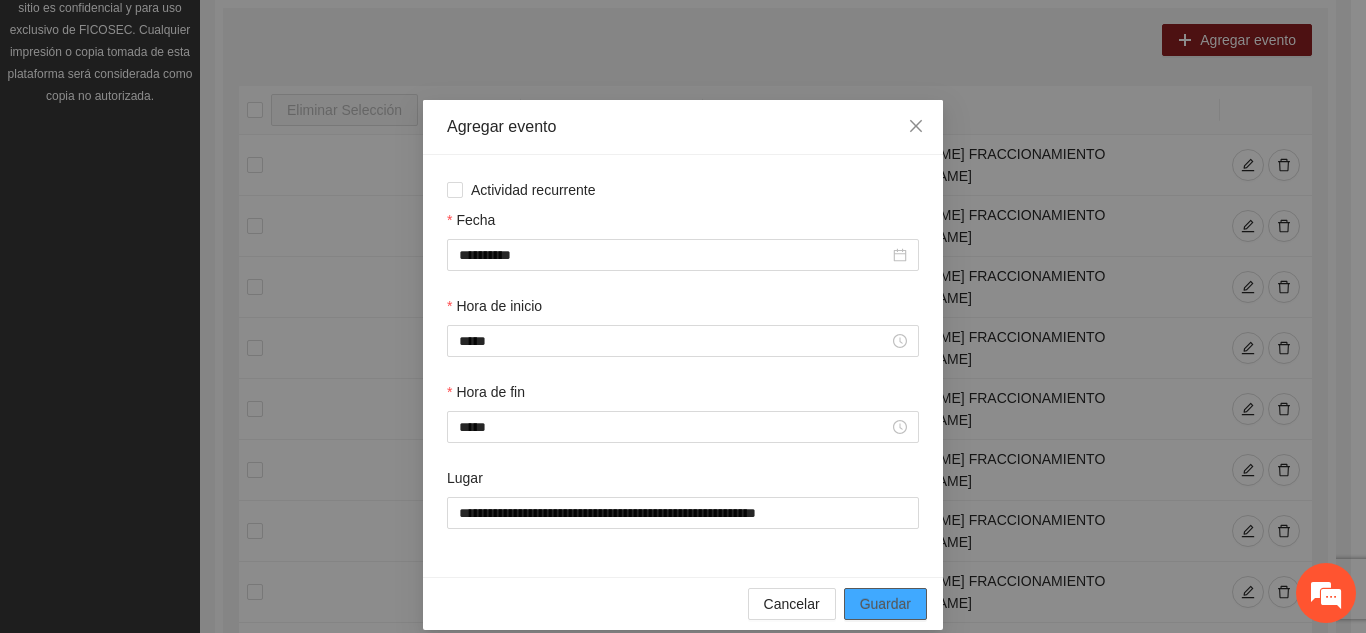 click on "Guardar" at bounding box center [885, 604] 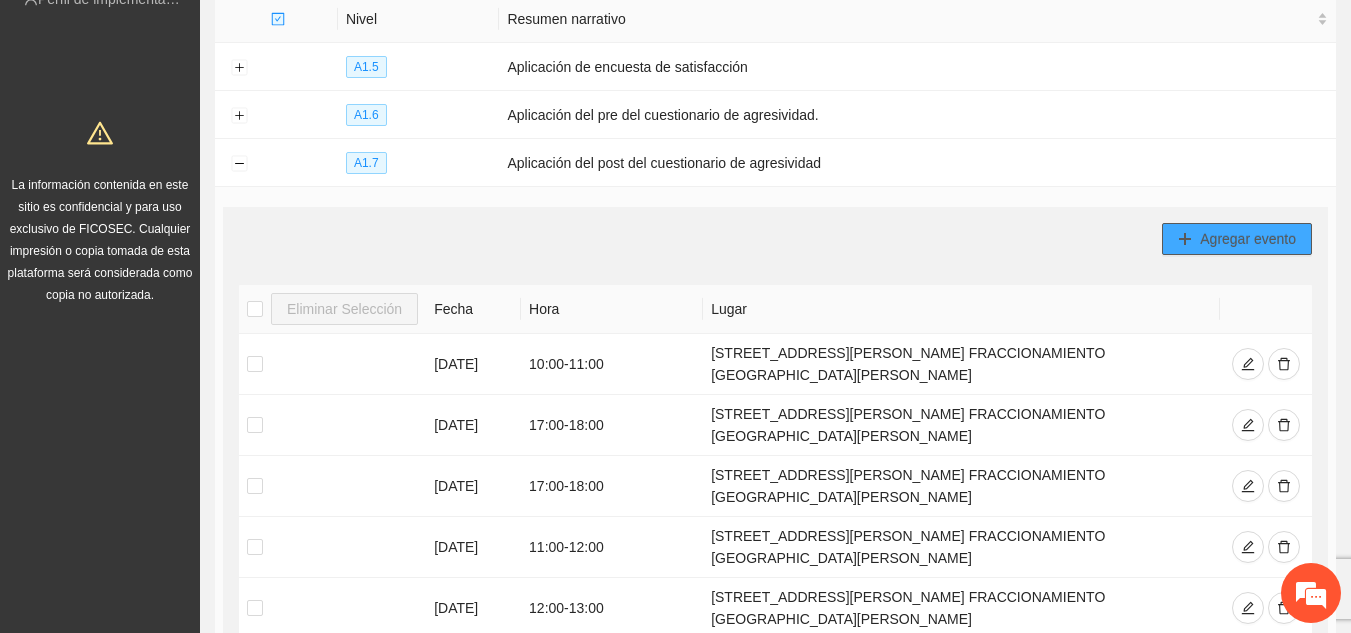 scroll, scrollTop: 264, scrollLeft: 0, axis: vertical 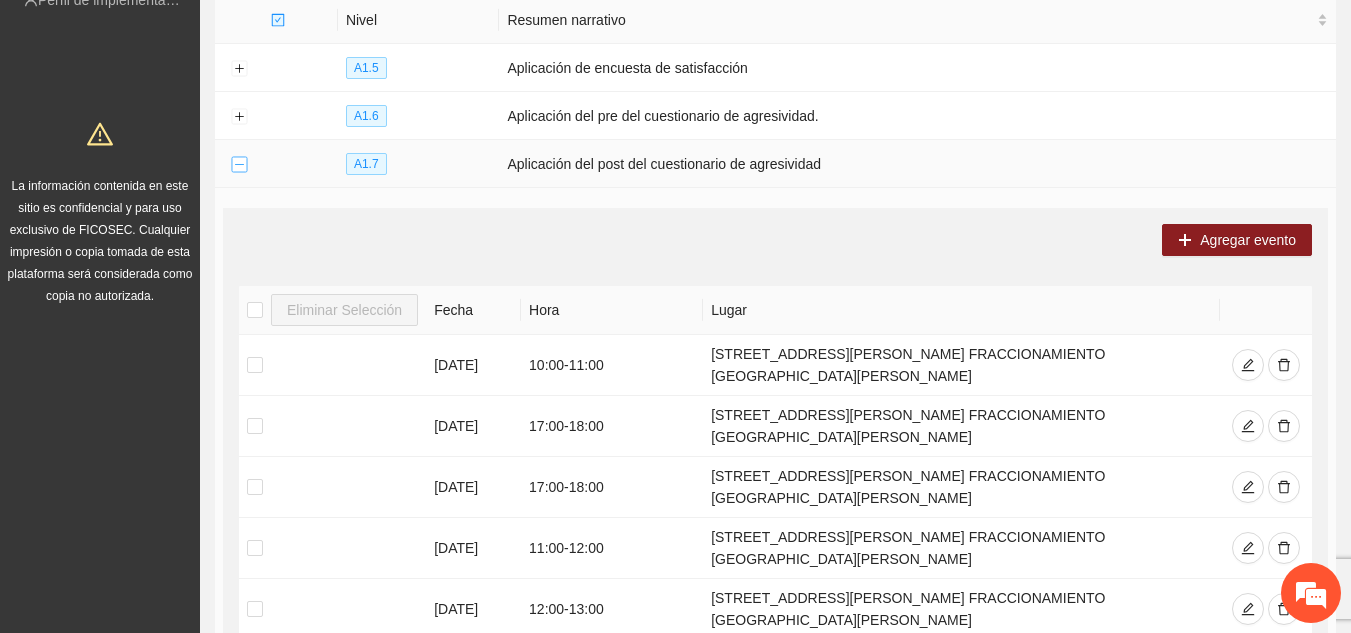 click at bounding box center (239, 165) 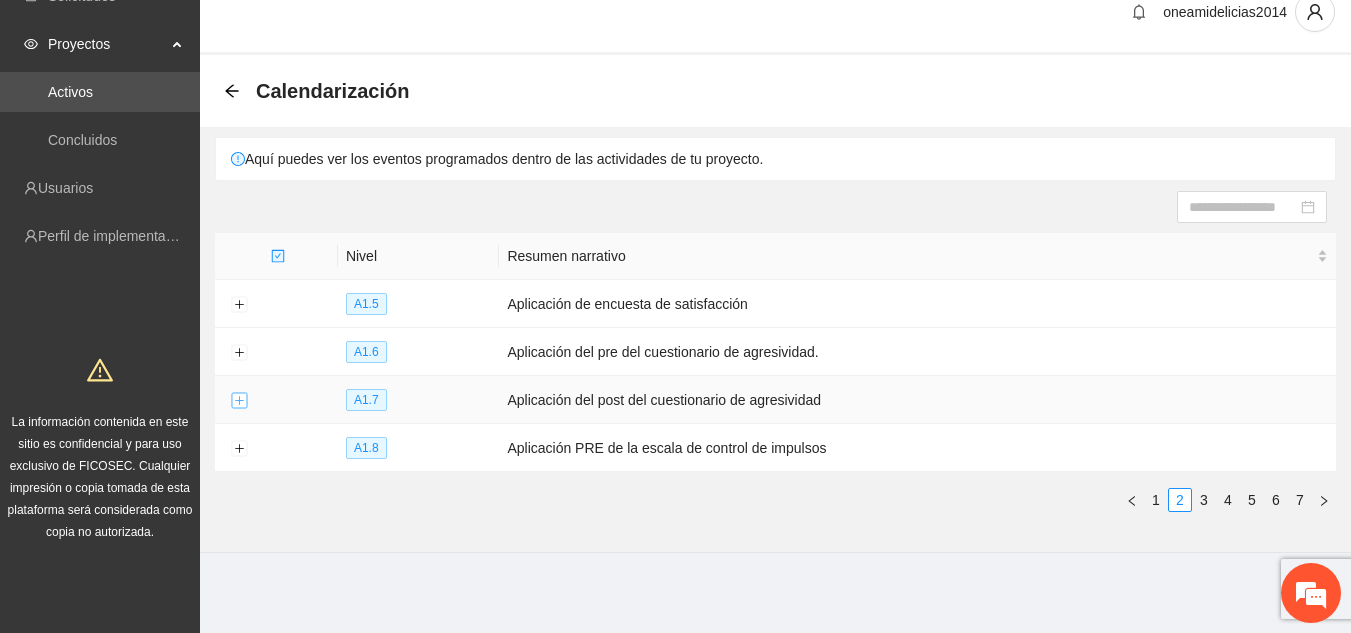 scroll, scrollTop: 24, scrollLeft: 0, axis: vertical 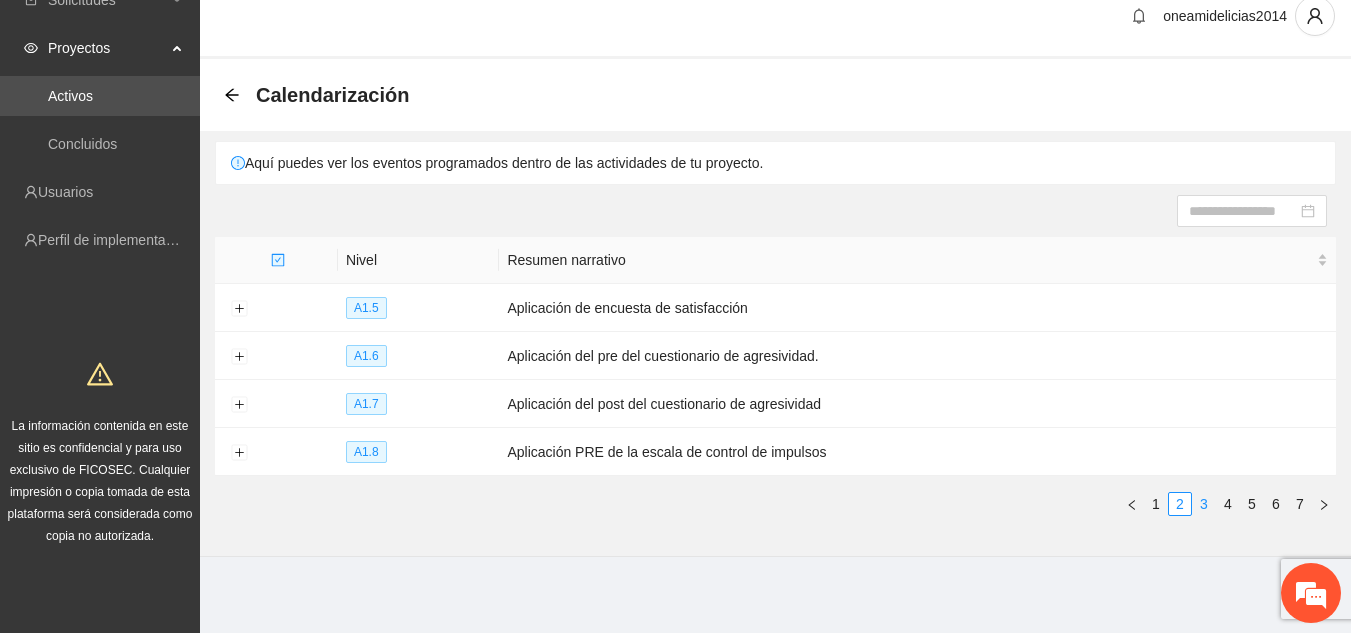 click on "3" at bounding box center (1204, 504) 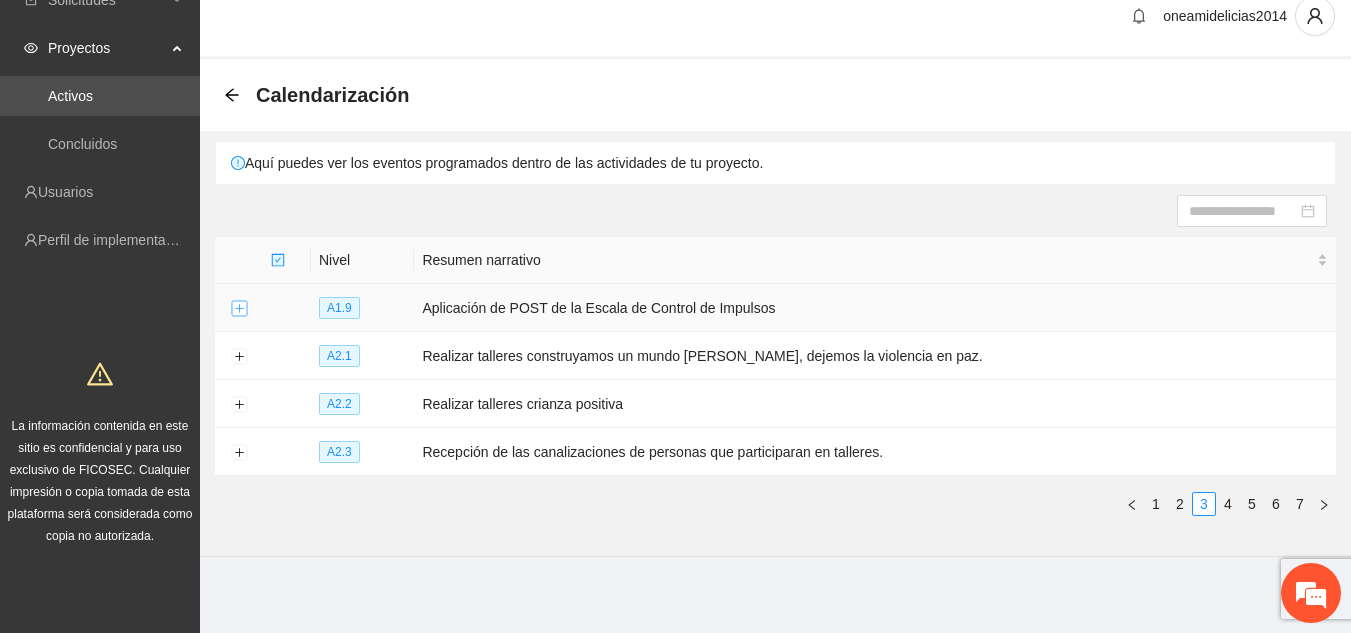 click at bounding box center [239, 309] 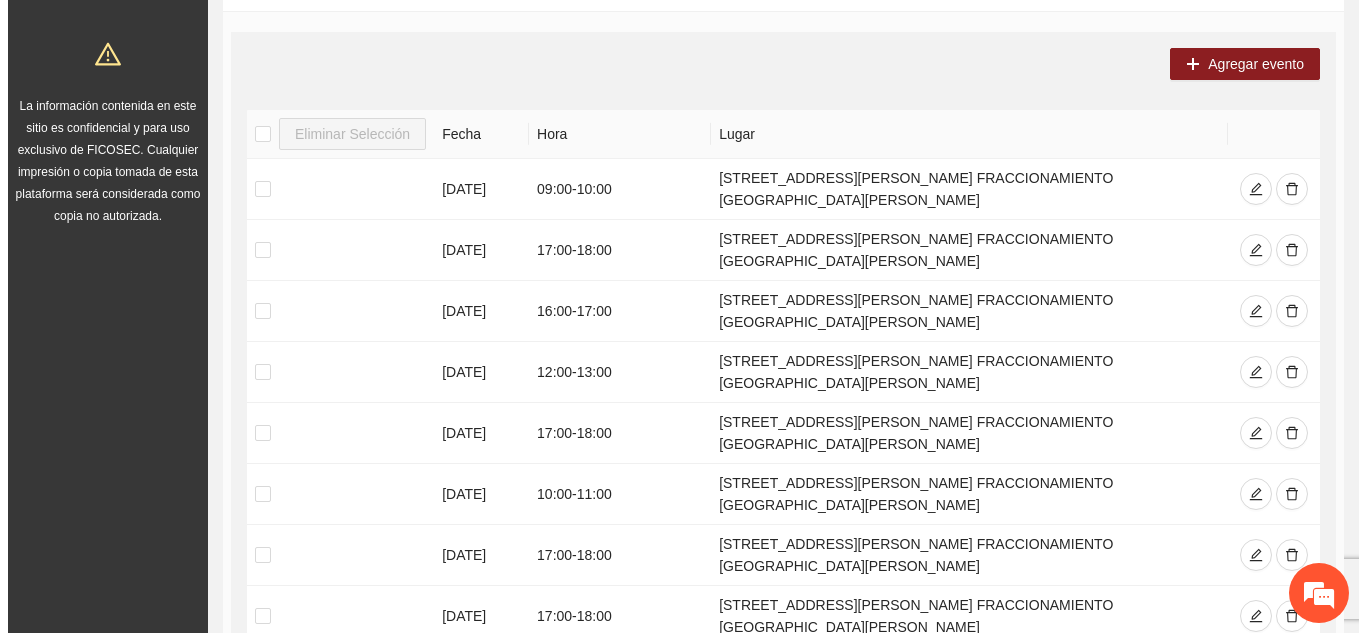 scroll, scrollTop: 384, scrollLeft: 0, axis: vertical 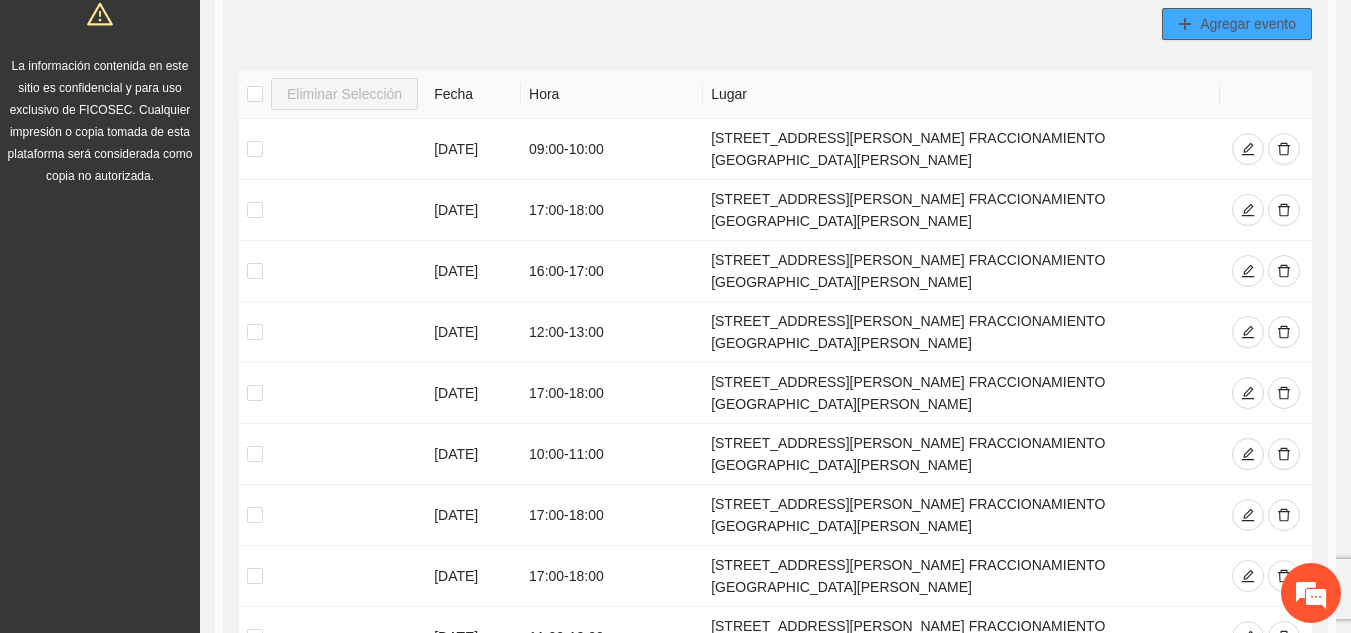 click on "Agregar evento" at bounding box center (1248, 24) 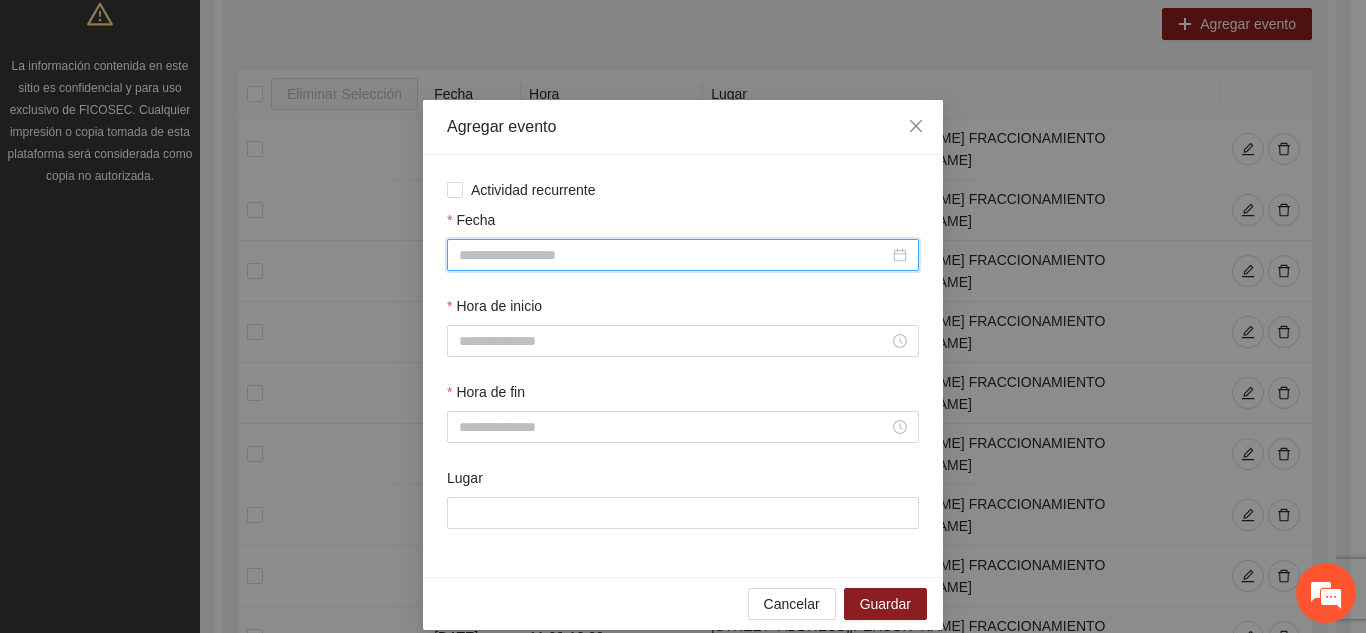 click on "Fecha" at bounding box center (674, 255) 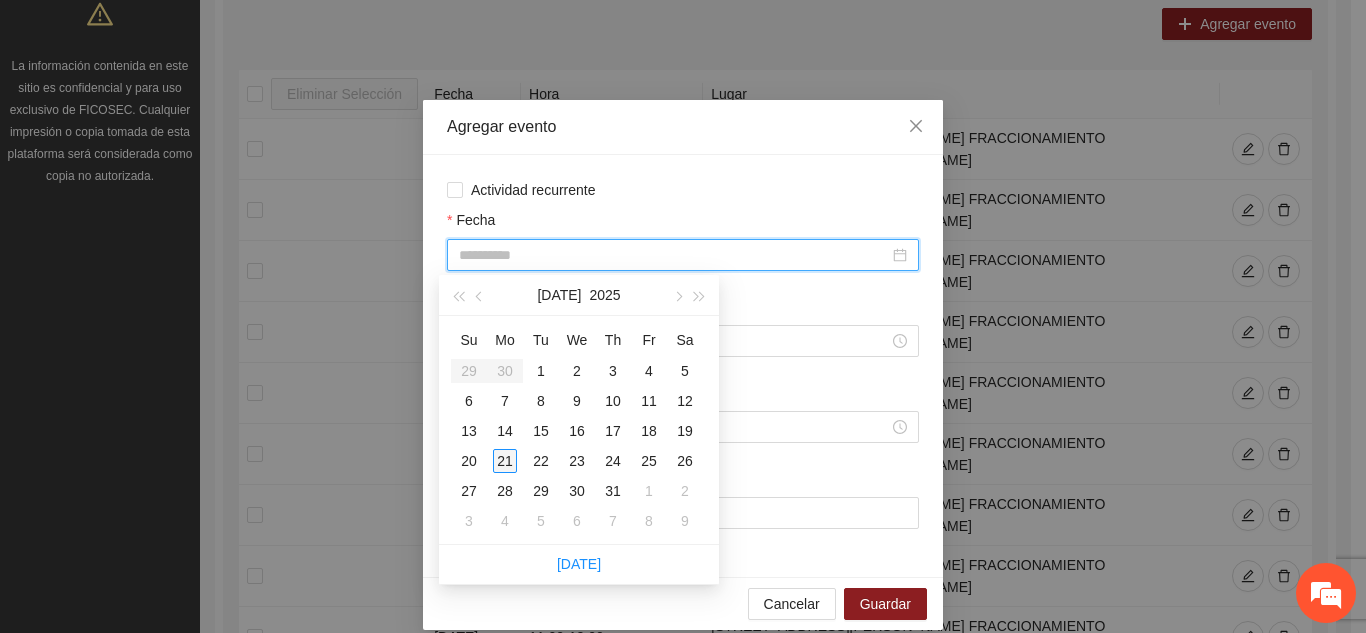 type on "**********" 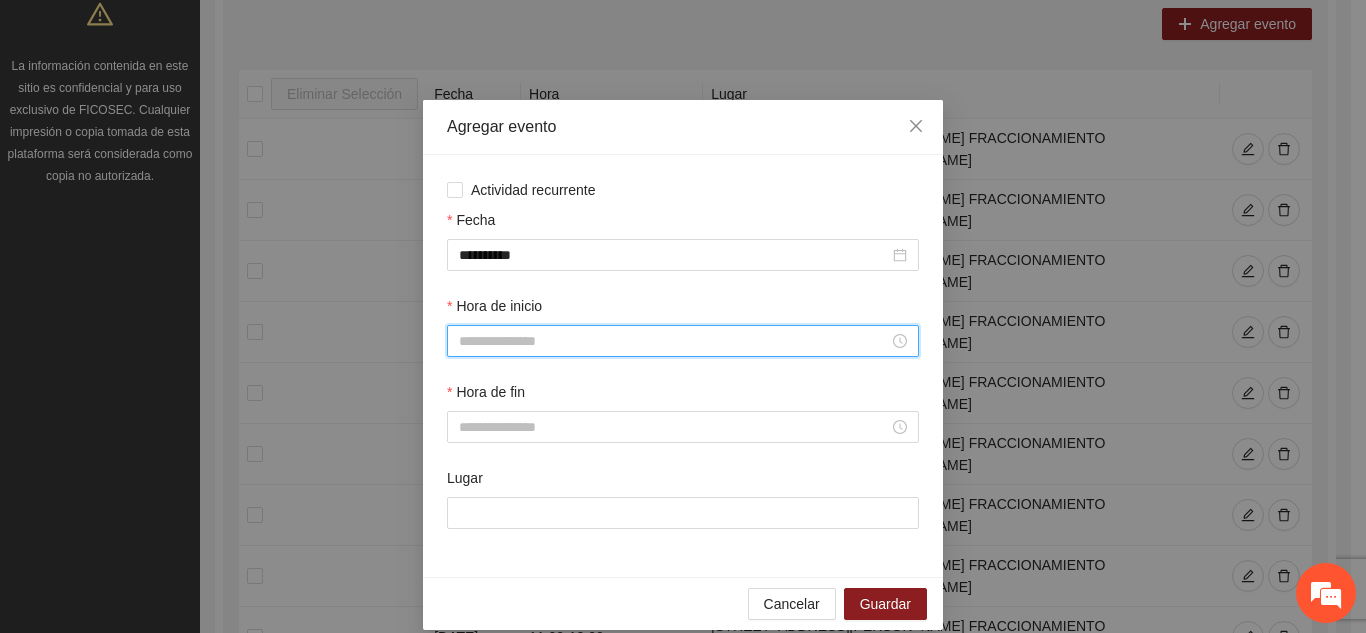 click on "Hora de inicio" at bounding box center (674, 341) 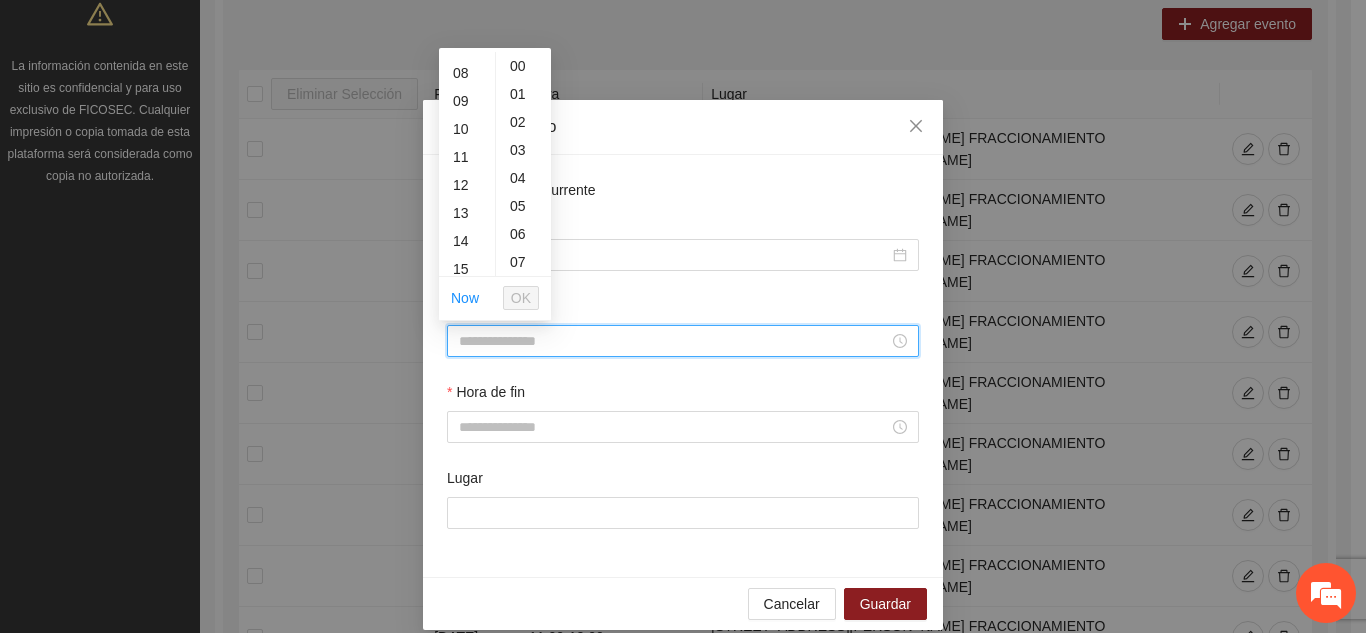 scroll, scrollTop: 227, scrollLeft: 0, axis: vertical 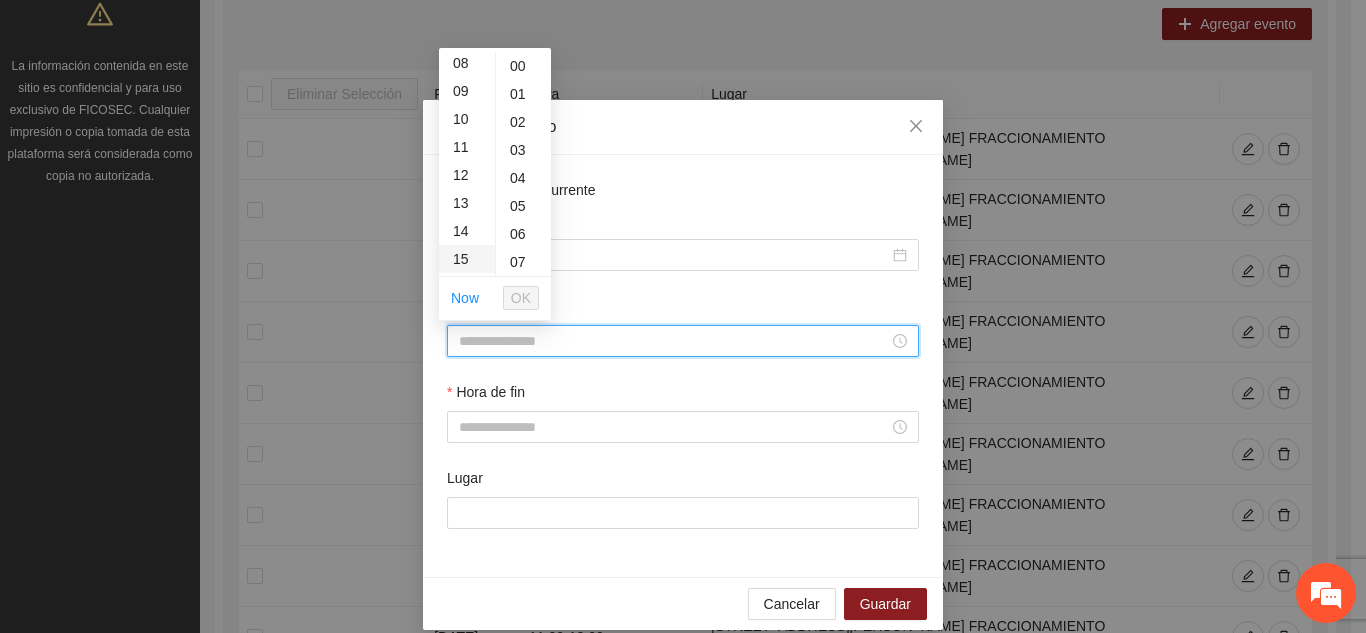 click on "15" at bounding box center [467, 259] 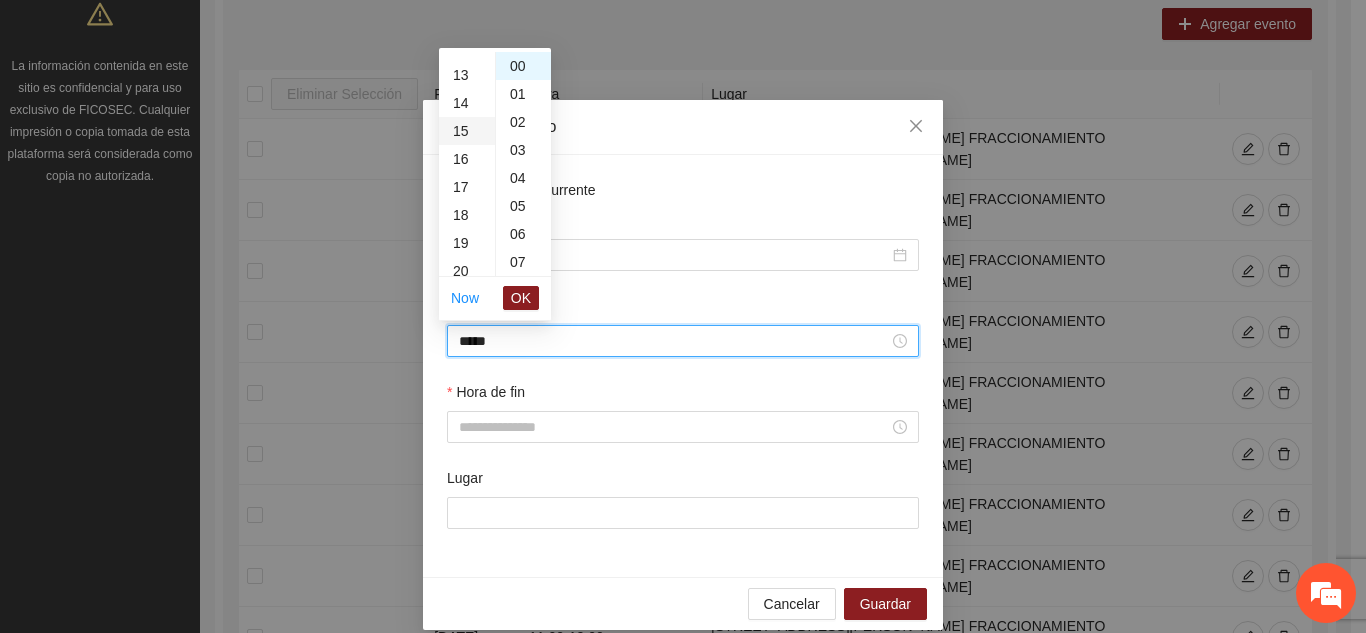 scroll, scrollTop: 420, scrollLeft: 0, axis: vertical 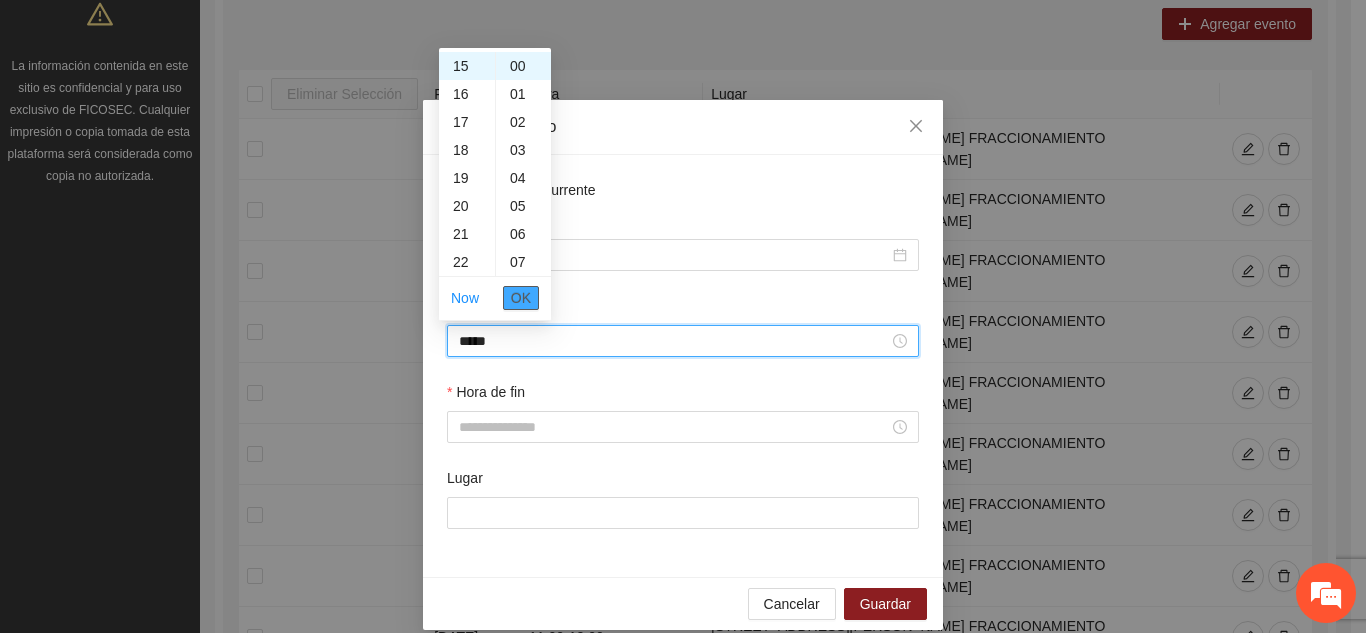 click on "OK" at bounding box center (521, 298) 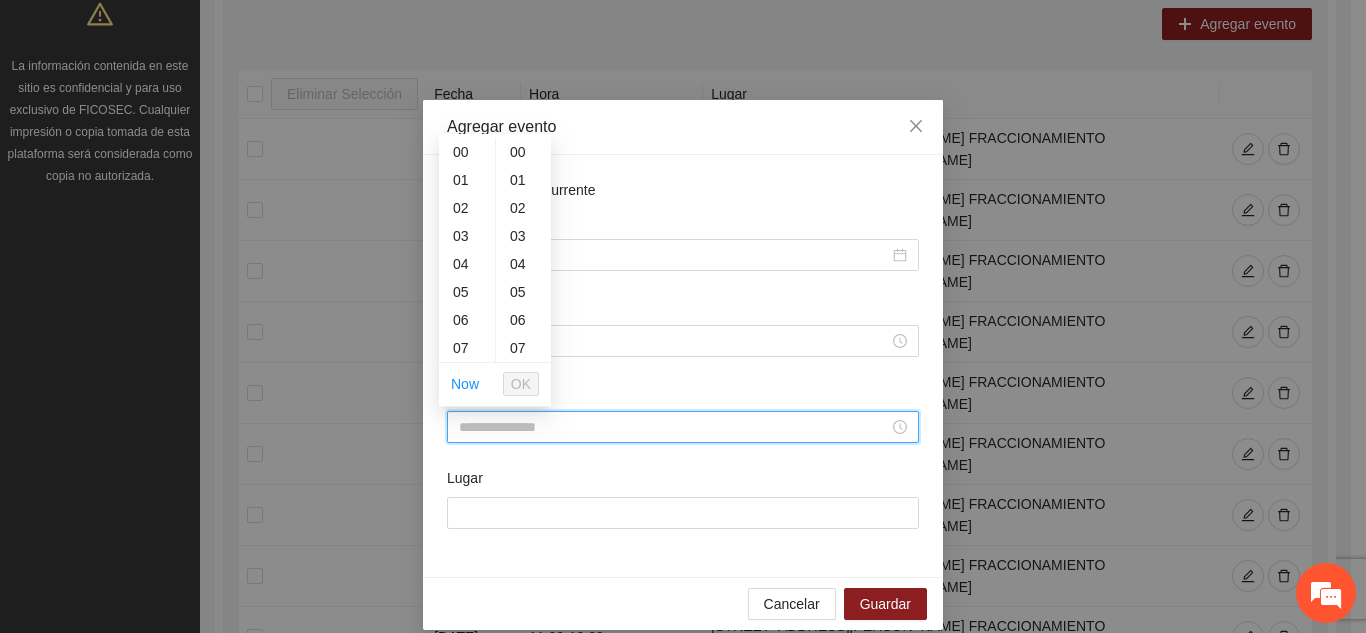 click on "Hora de fin" at bounding box center (674, 427) 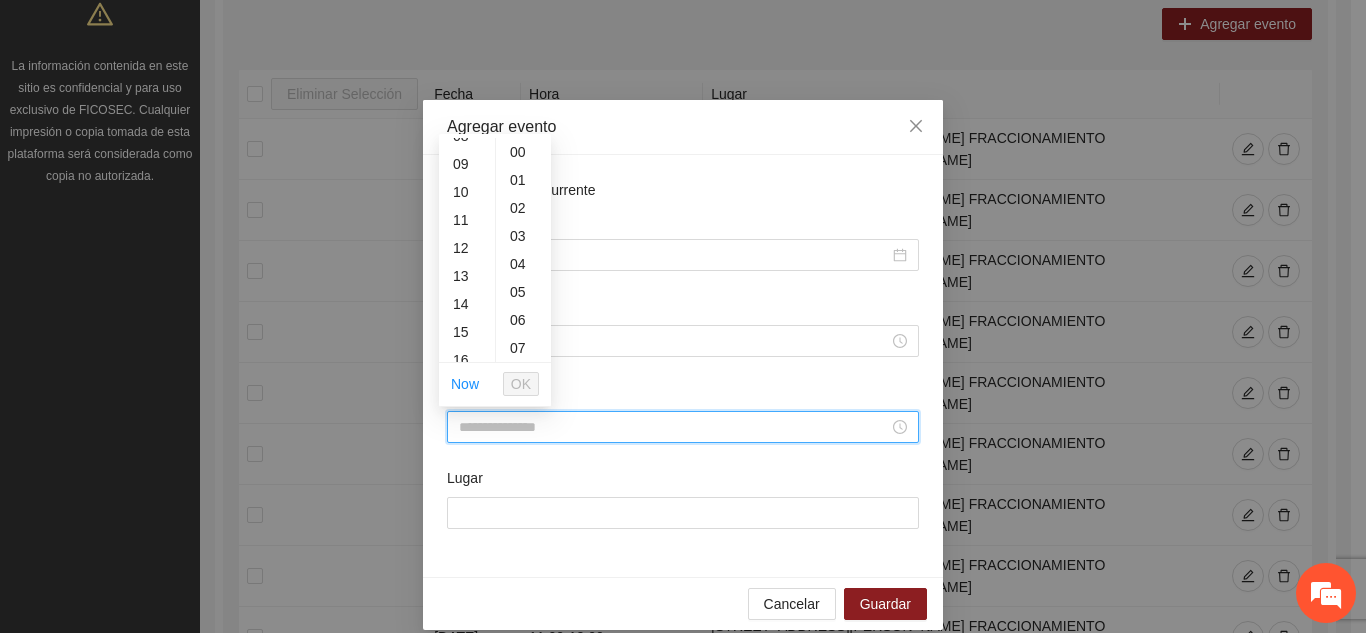 scroll, scrollTop: 280, scrollLeft: 0, axis: vertical 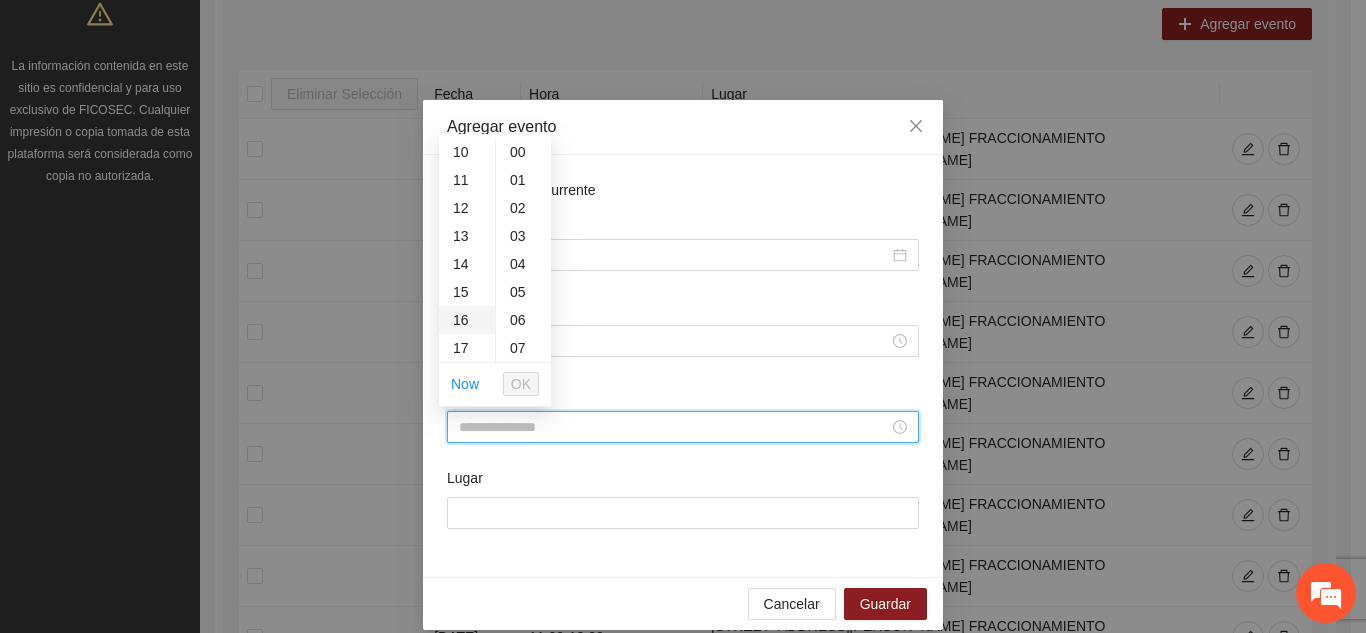click on "16" at bounding box center [467, 320] 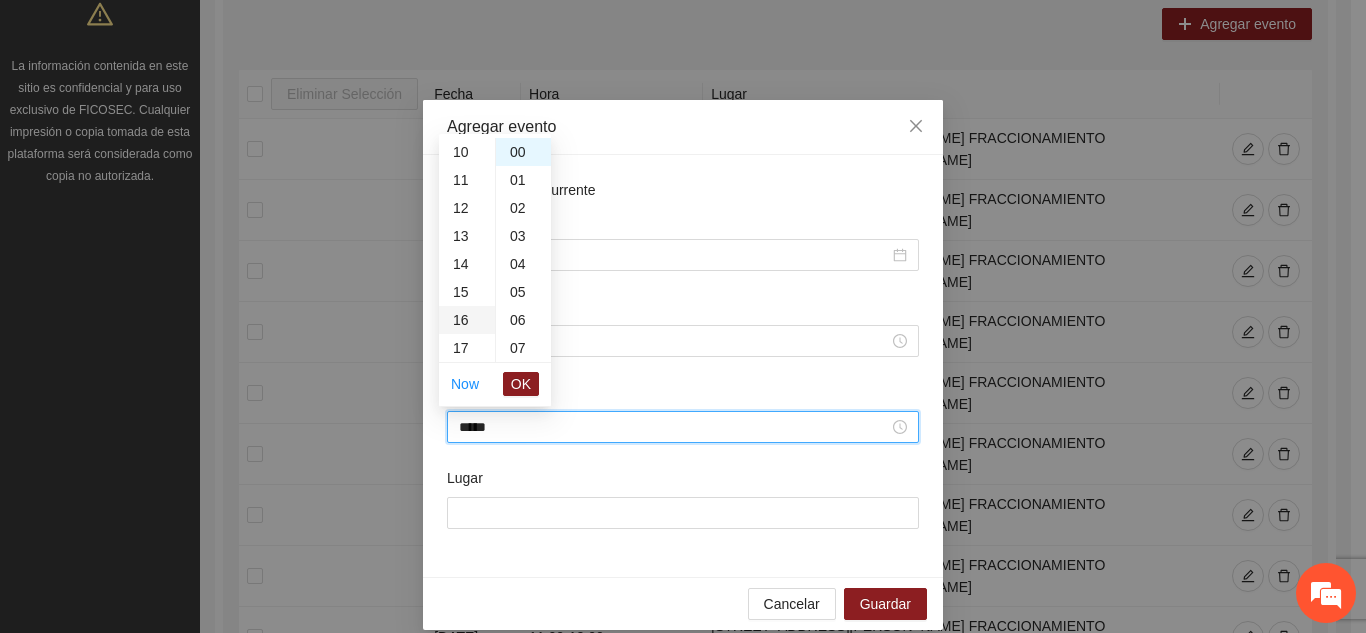 scroll, scrollTop: 448, scrollLeft: 0, axis: vertical 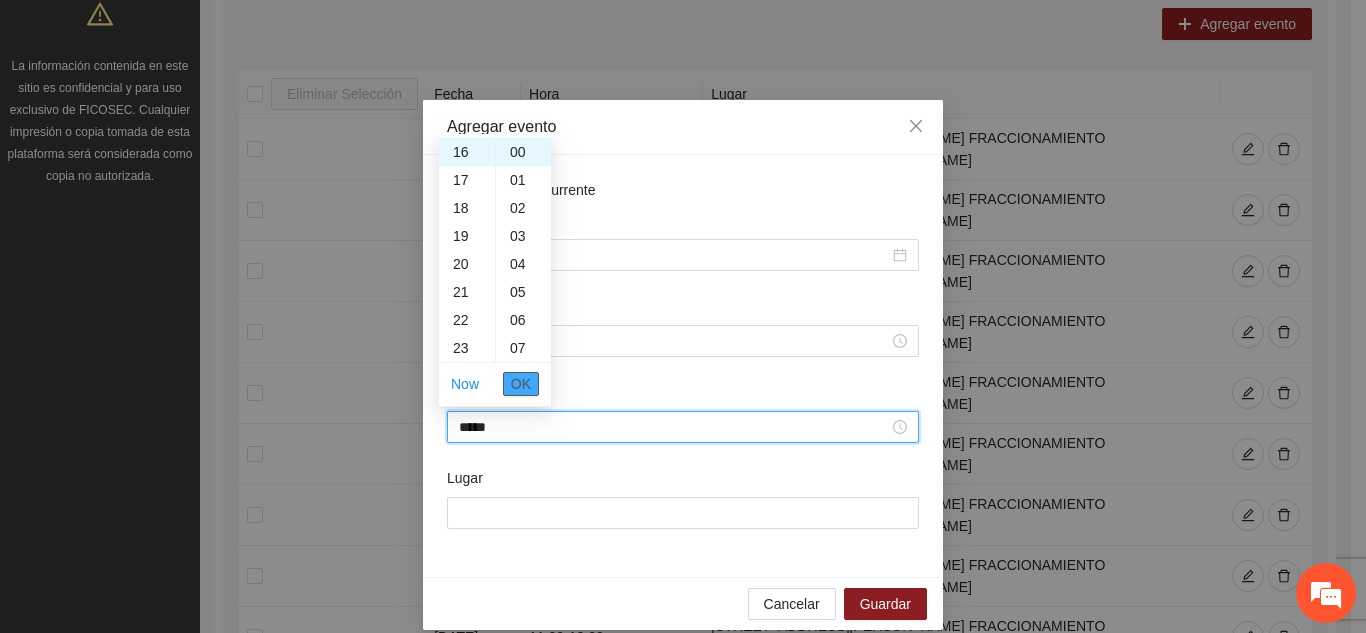 click on "OK" at bounding box center [521, 384] 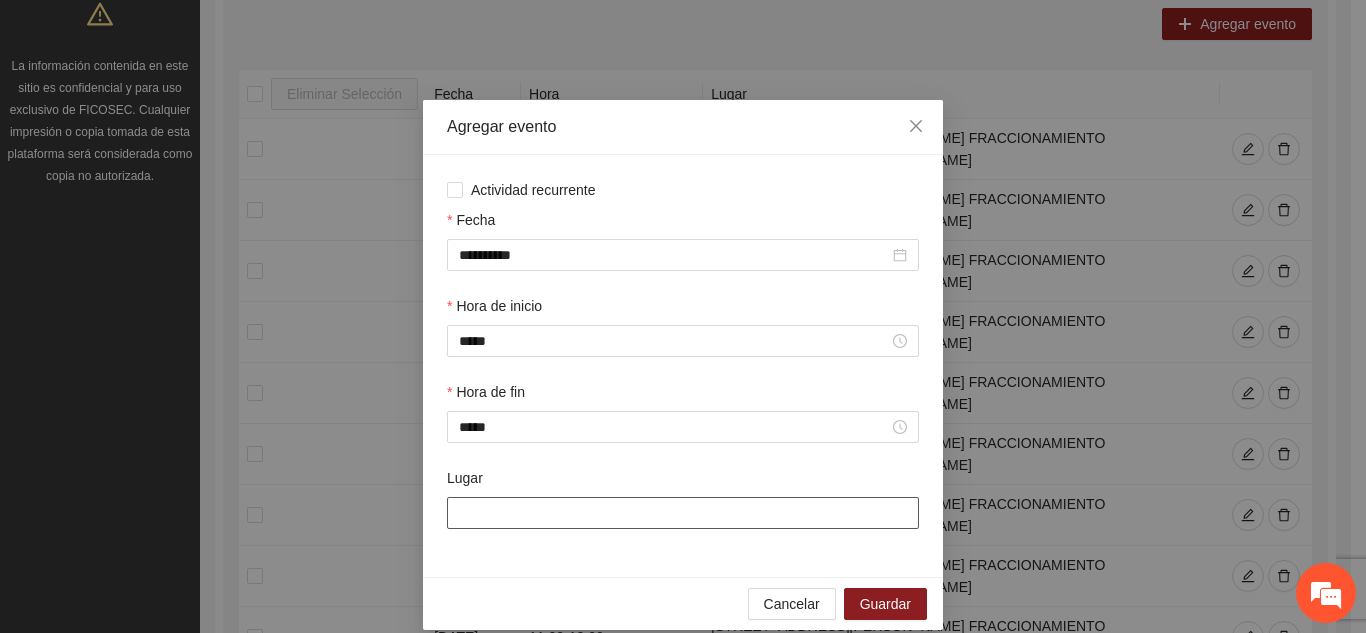 click on "Lugar" at bounding box center [683, 513] 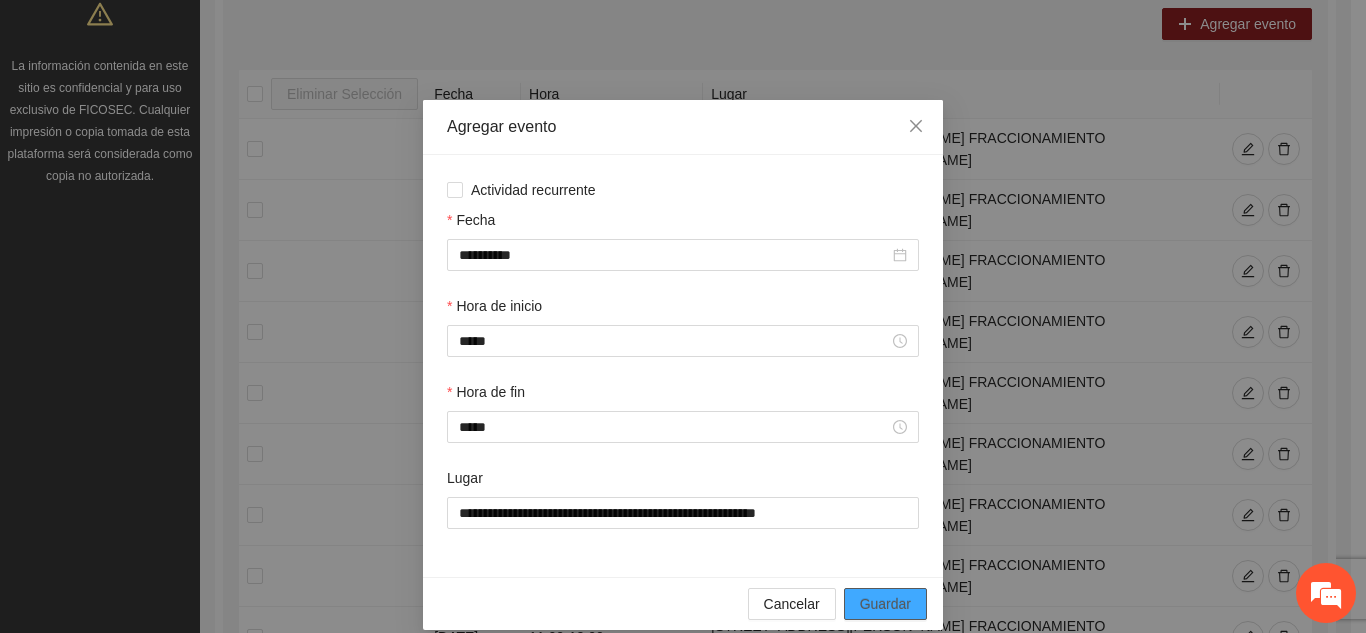 click on "Guardar" at bounding box center (885, 604) 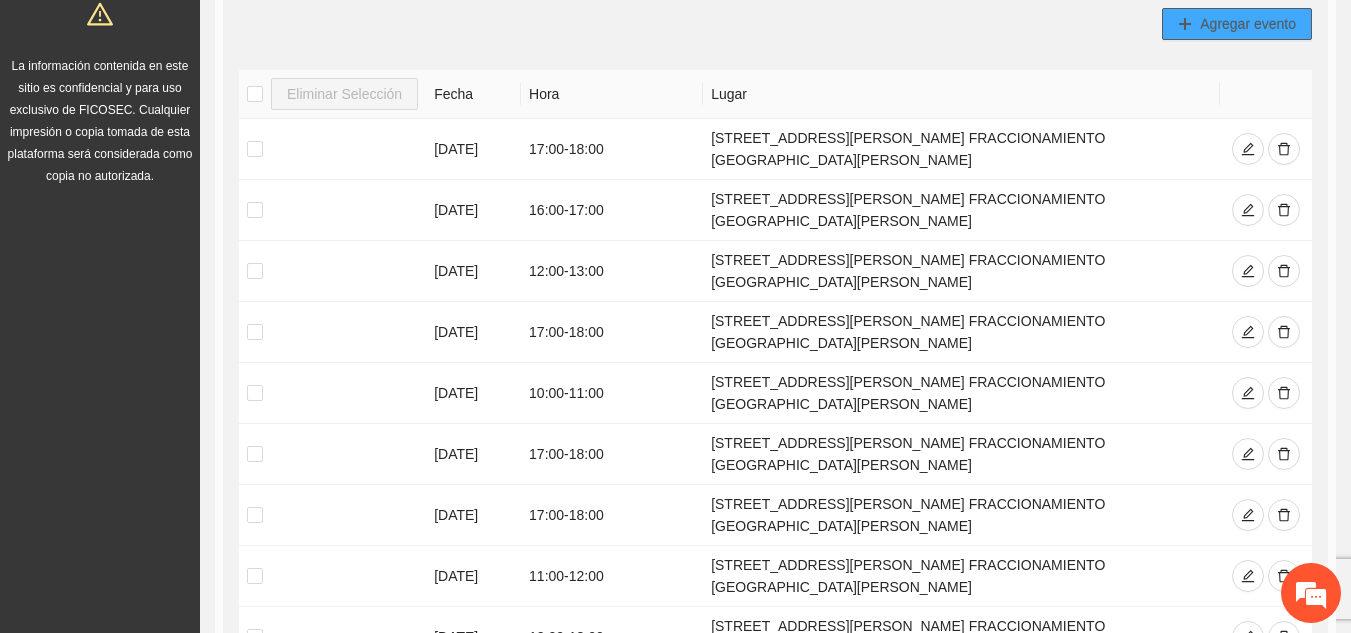 click on "Agregar evento" at bounding box center [1248, 24] 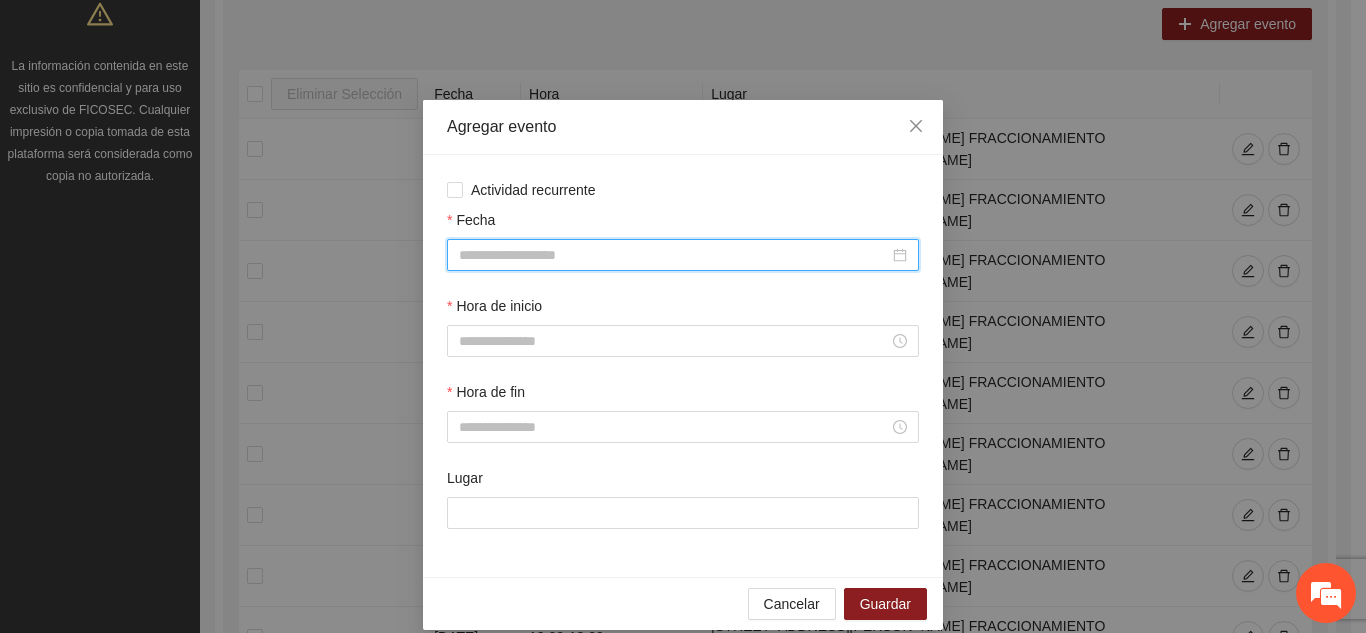 click on "Fecha" at bounding box center [674, 255] 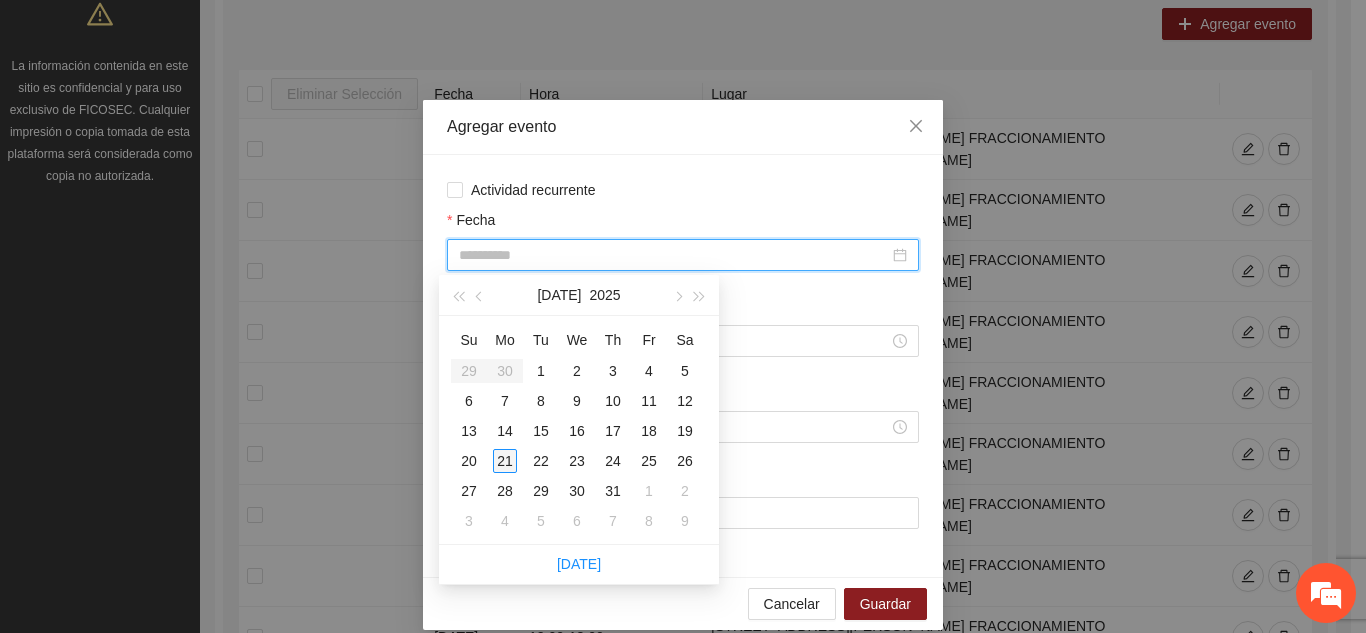 type on "**********" 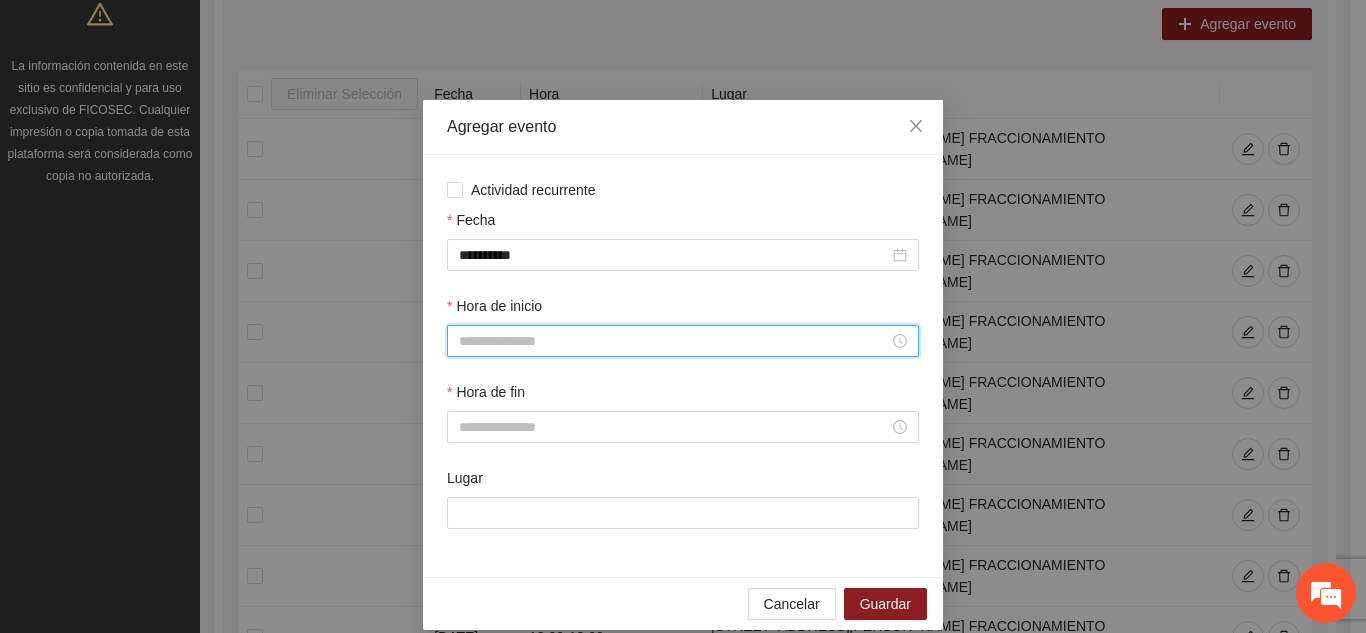 click on "Hora de inicio" at bounding box center (674, 341) 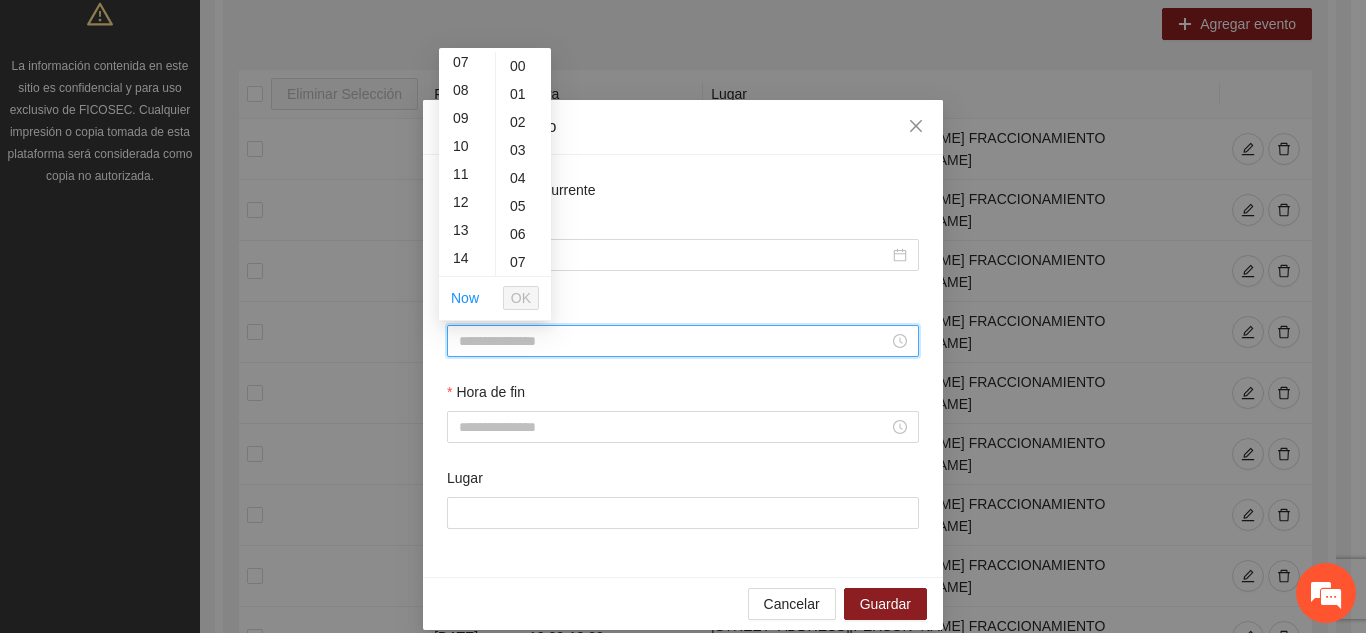 scroll, scrollTop: 240, scrollLeft: 0, axis: vertical 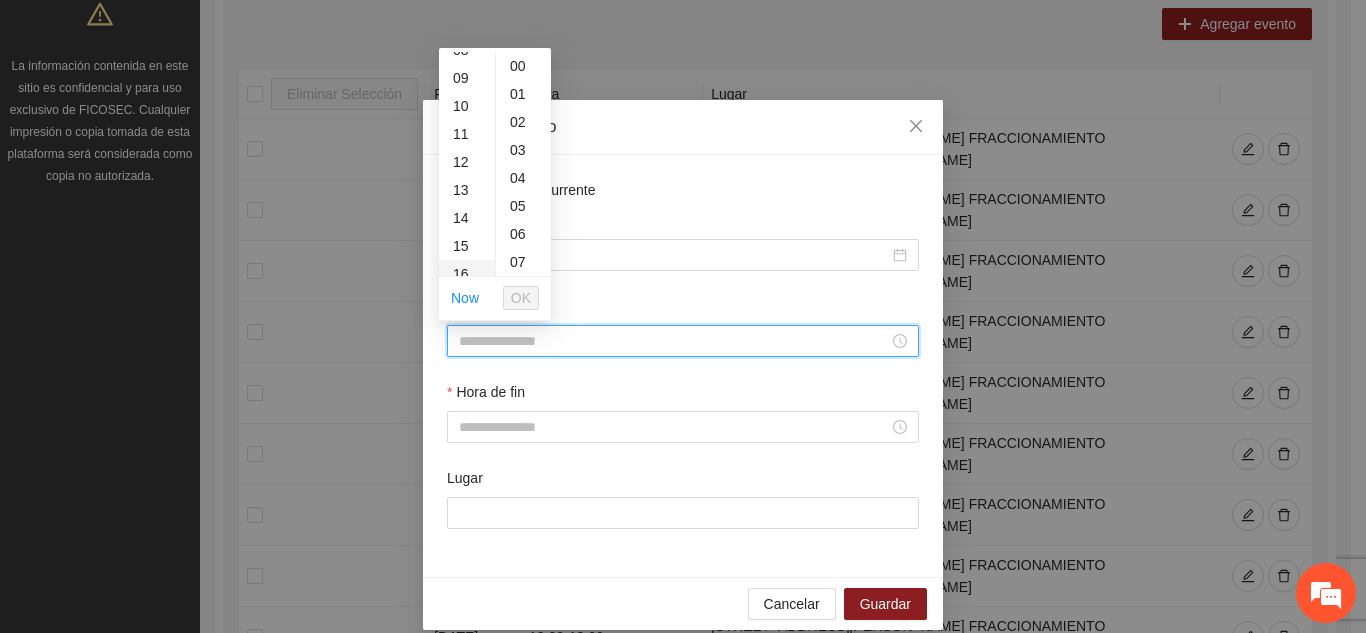 click on "16" at bounding box center [467, 274] 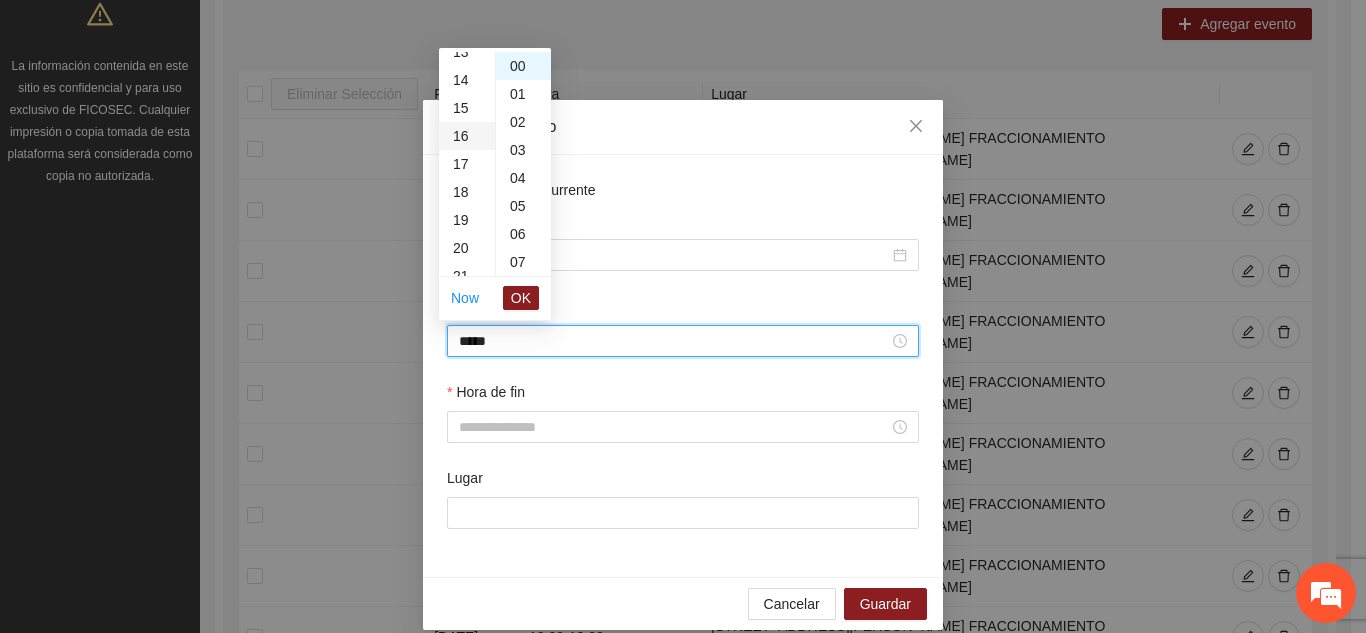 scroll, scrollTop: 448, scrollLeft: 0, axis: vertical 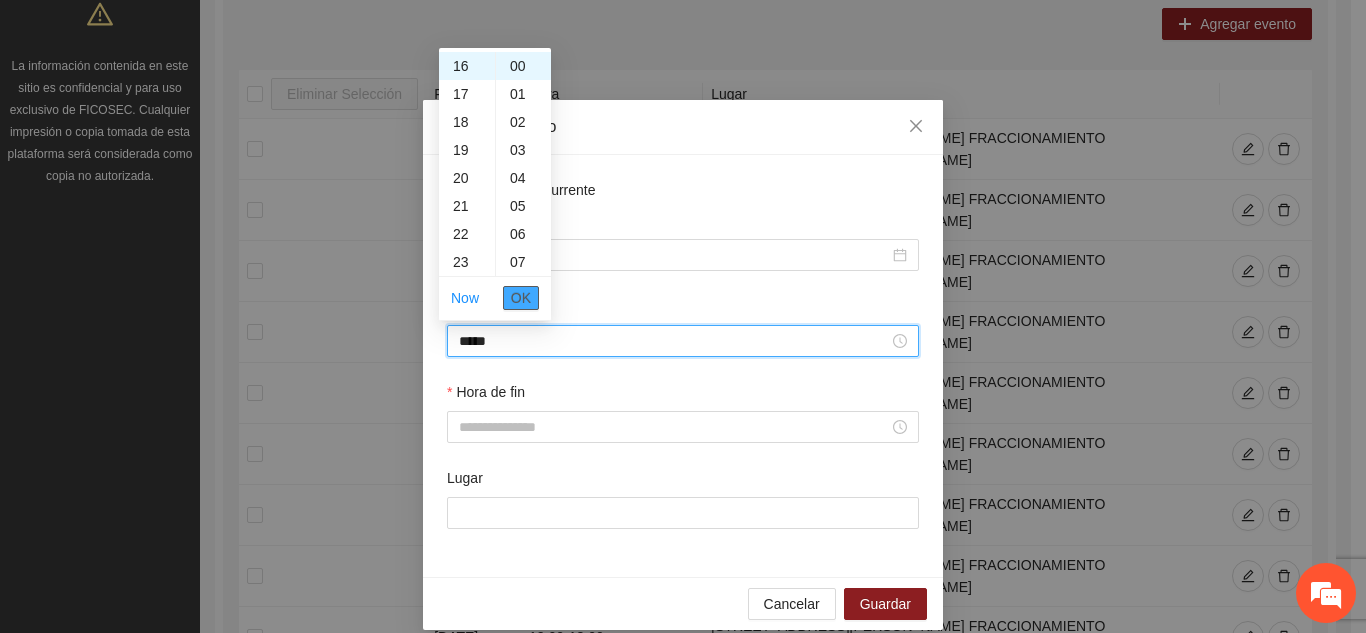 click on "OK" at bounding box center [521, 298] 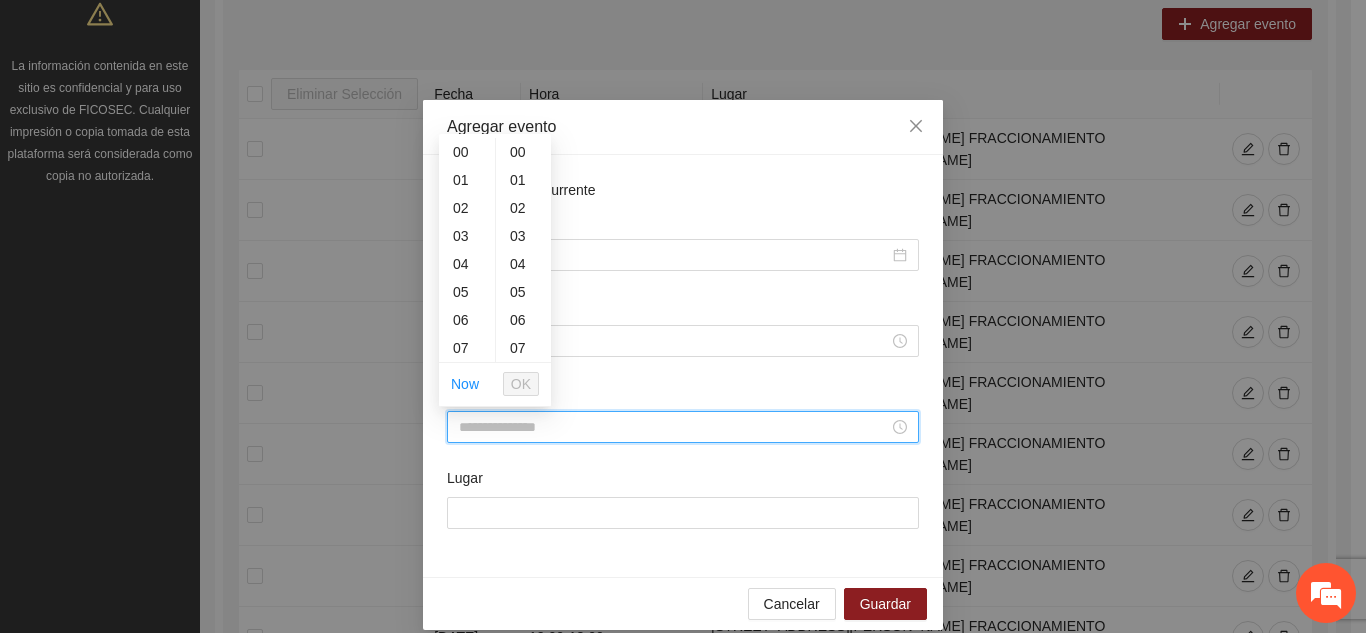 click on "Hora de fin" at bounding box center [674, 427] 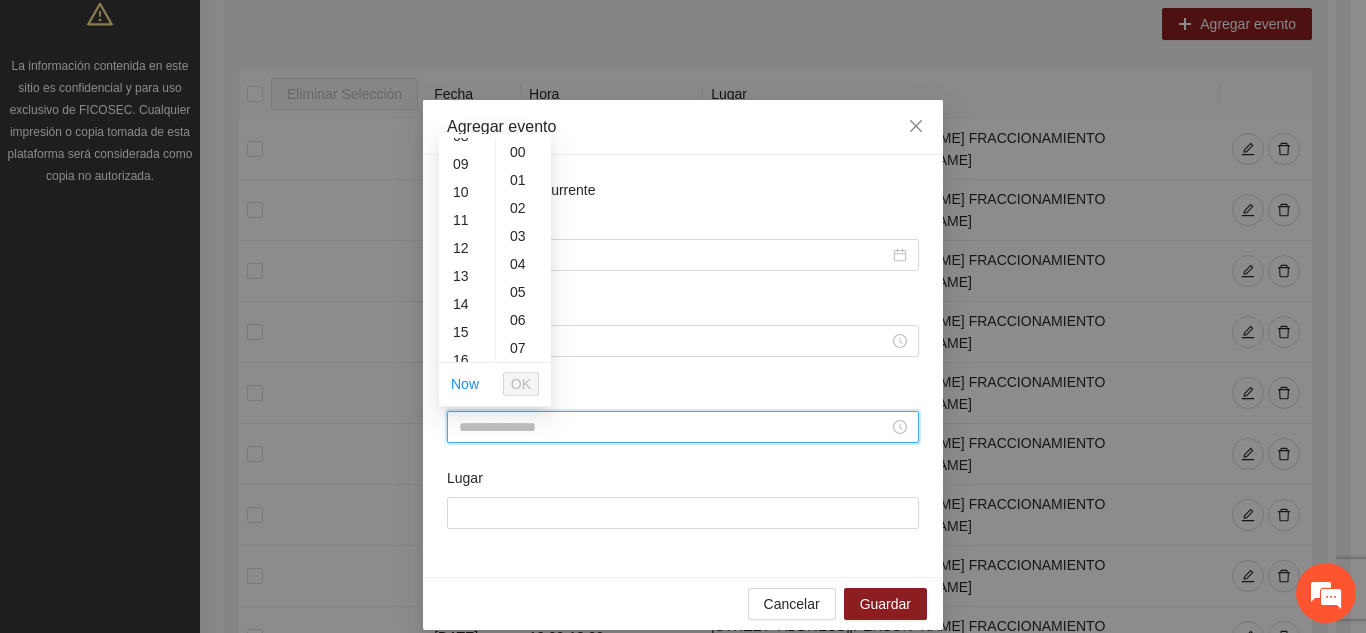 scroll, scrollTop: 280, scrollLeft: 0, axis: vertical 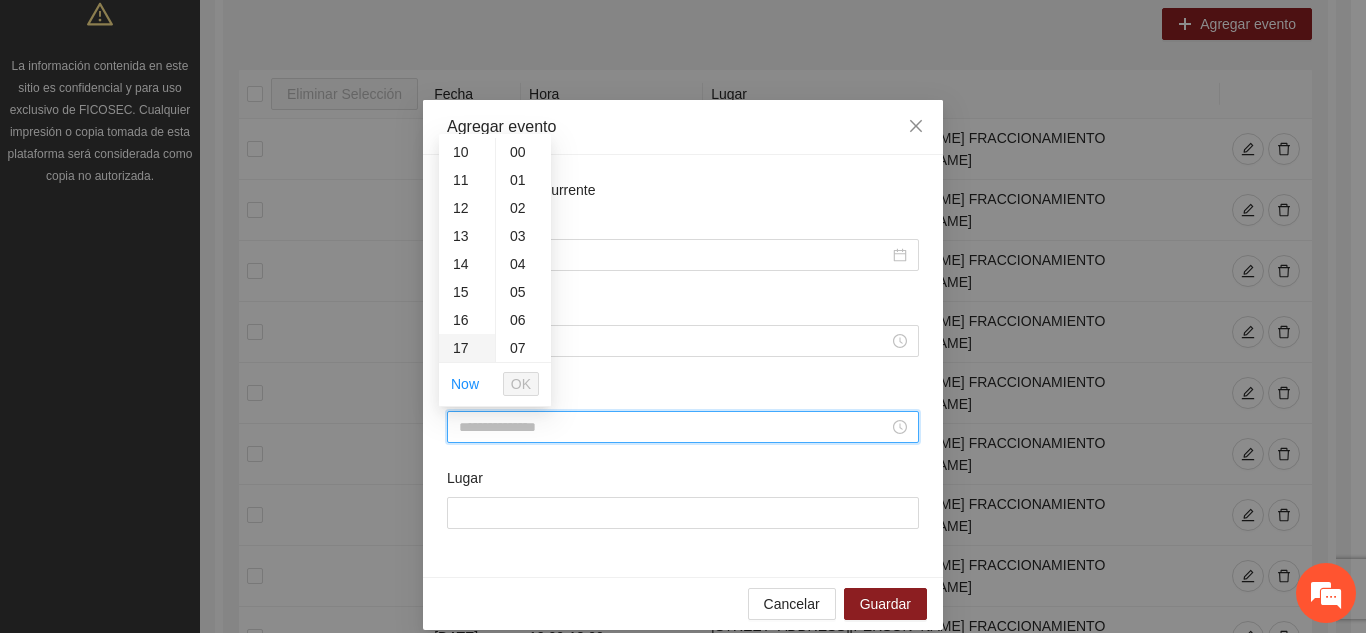 click on "17" at bounding box center [467, 348] 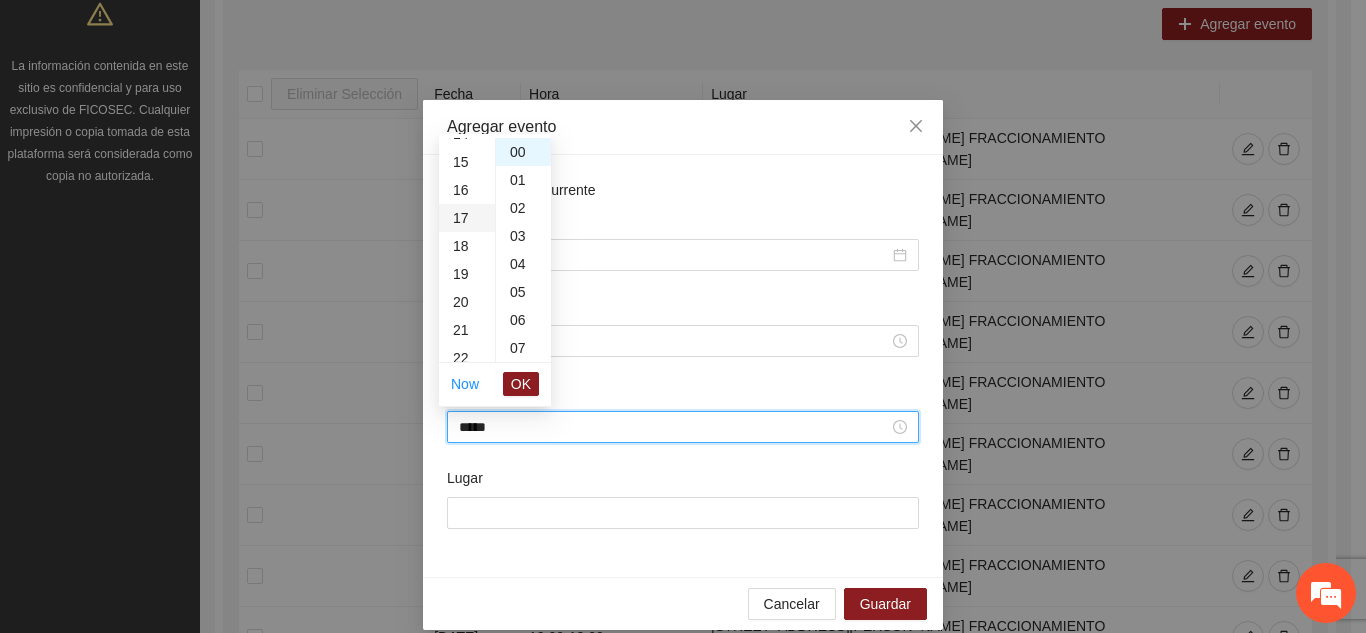 scroll, scrollTop: 476, scrollLeft: 0, axis: vertical 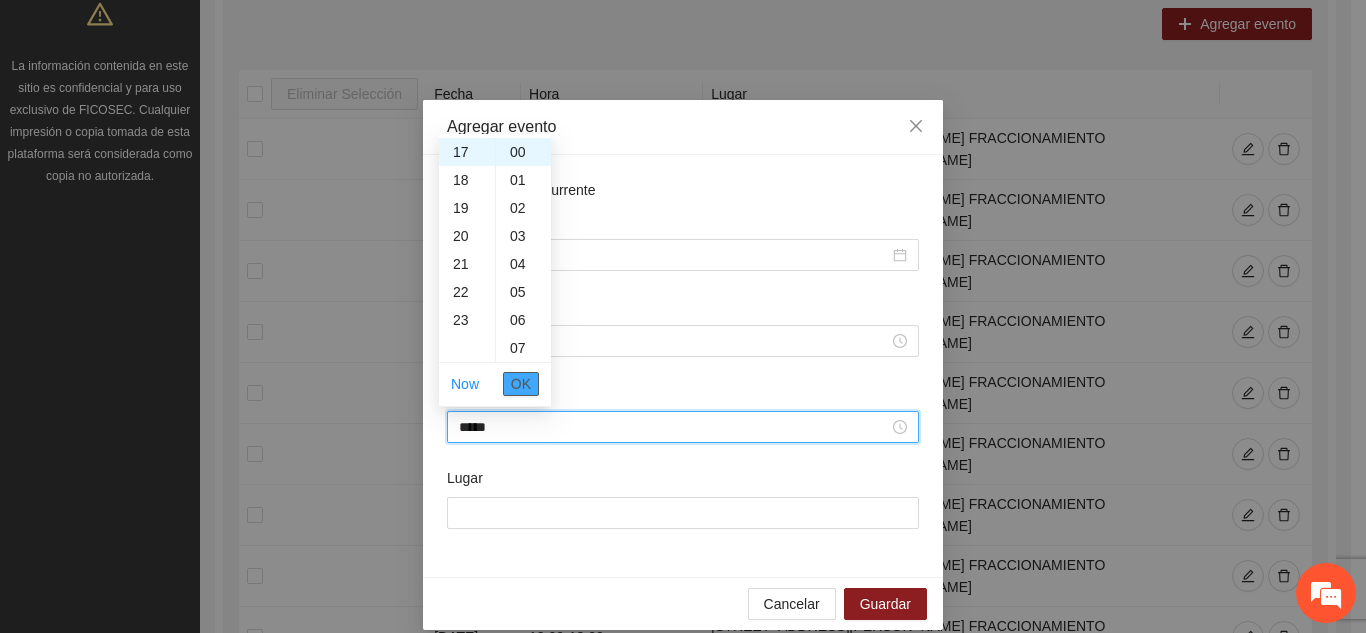 click on "OK" at bounding box center (521, 384) 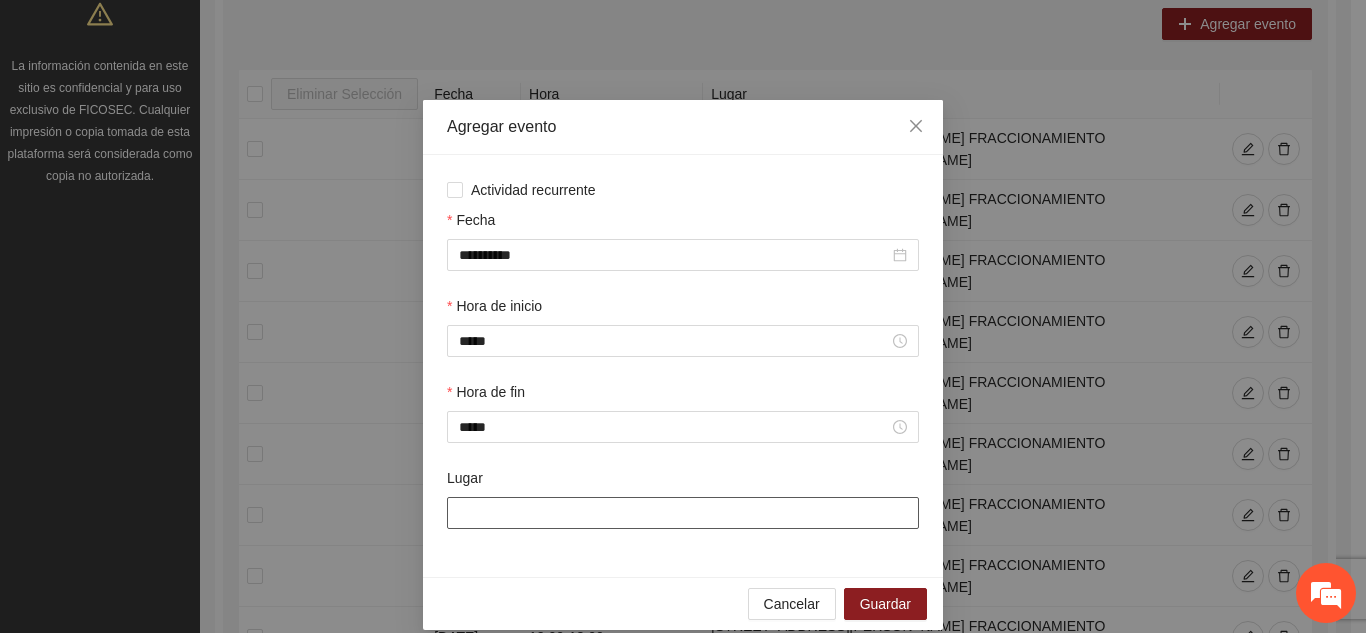 click on "Lugar" at bounding box center (683, 513) 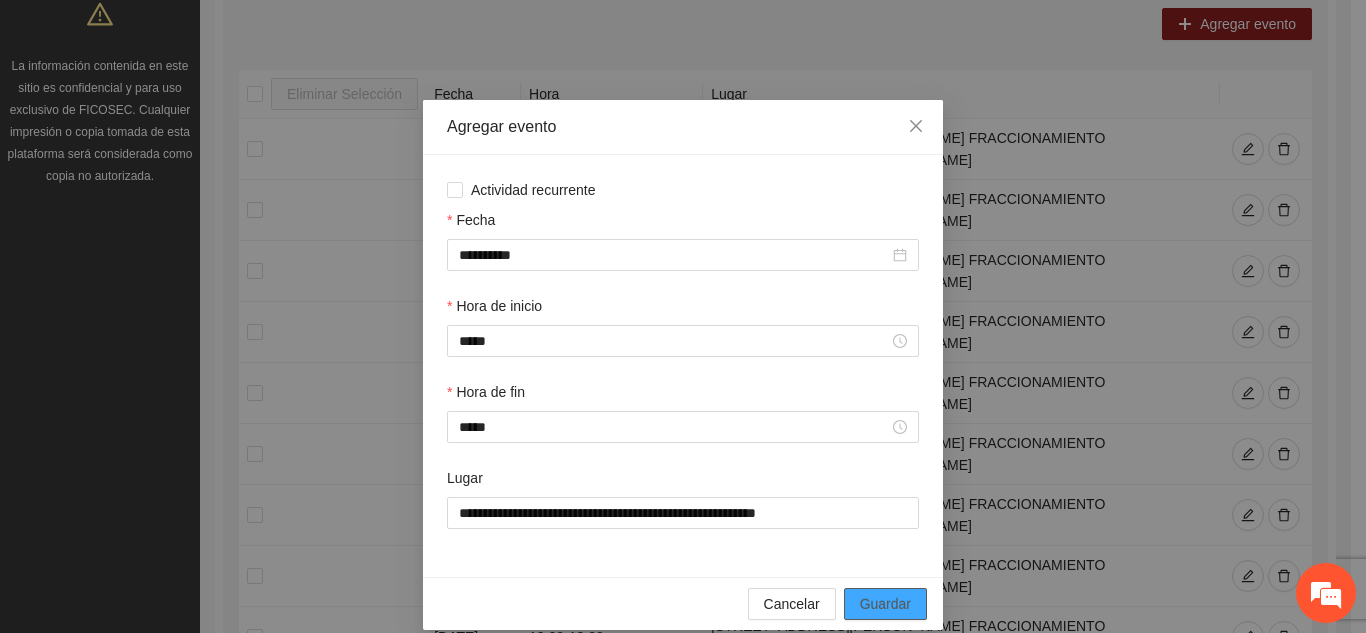 click on "Guardar" at bounding box center [885, 604] 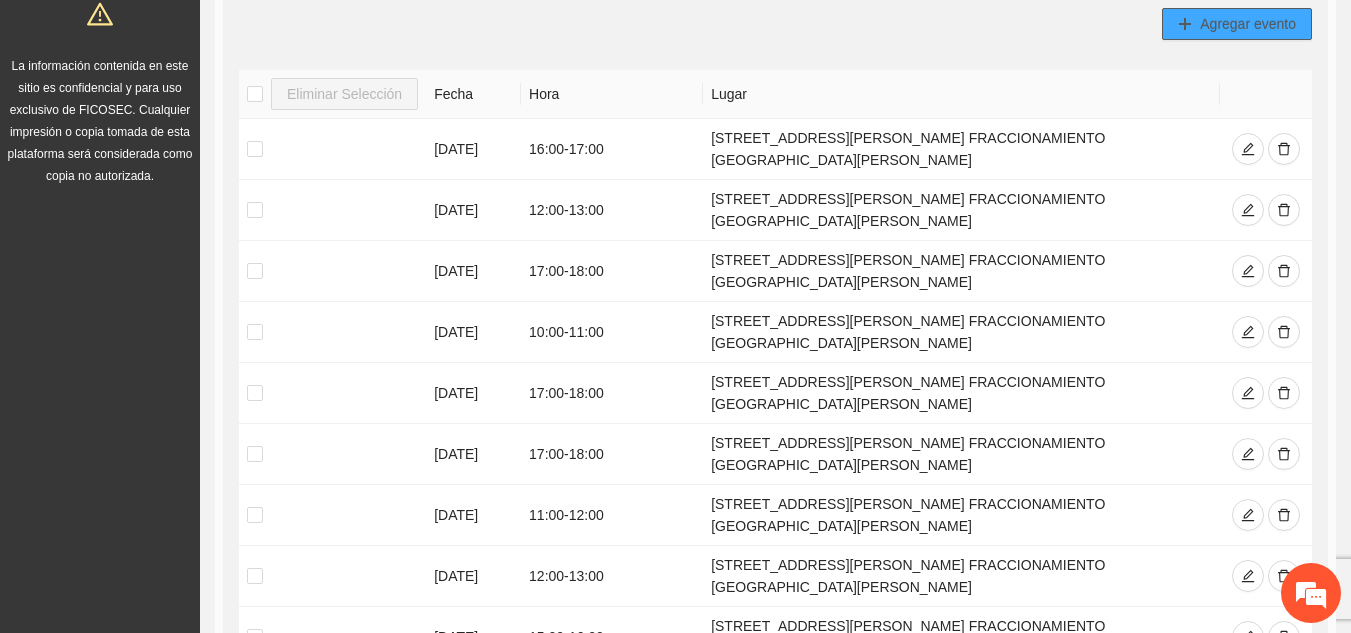 click on "Agregar evento" at bounding box center [1248, 24] 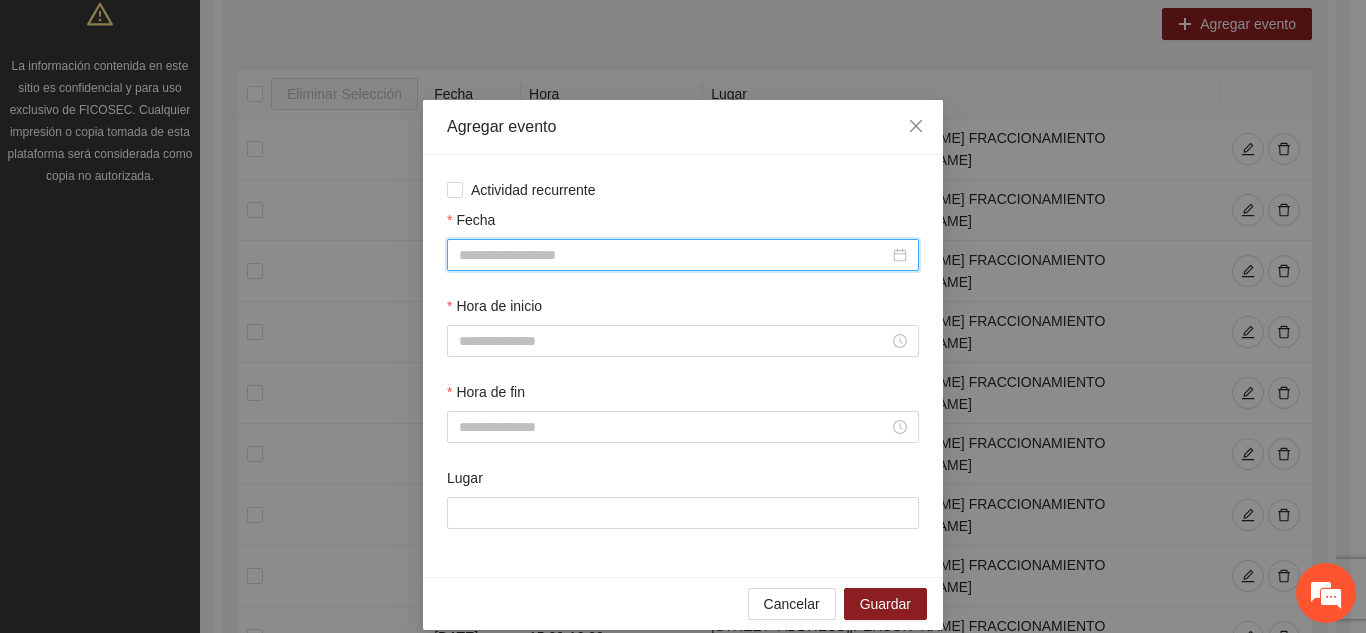click on "Fecha" at bounding box center (674, 255) 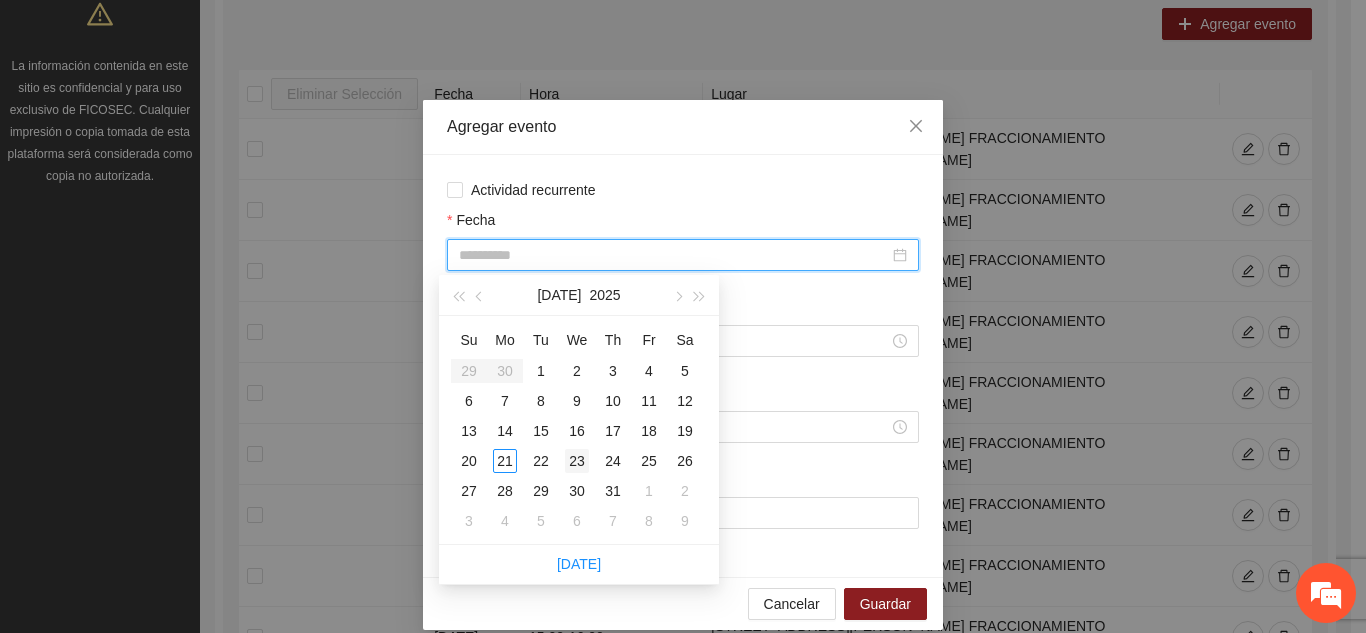 type on "**********" 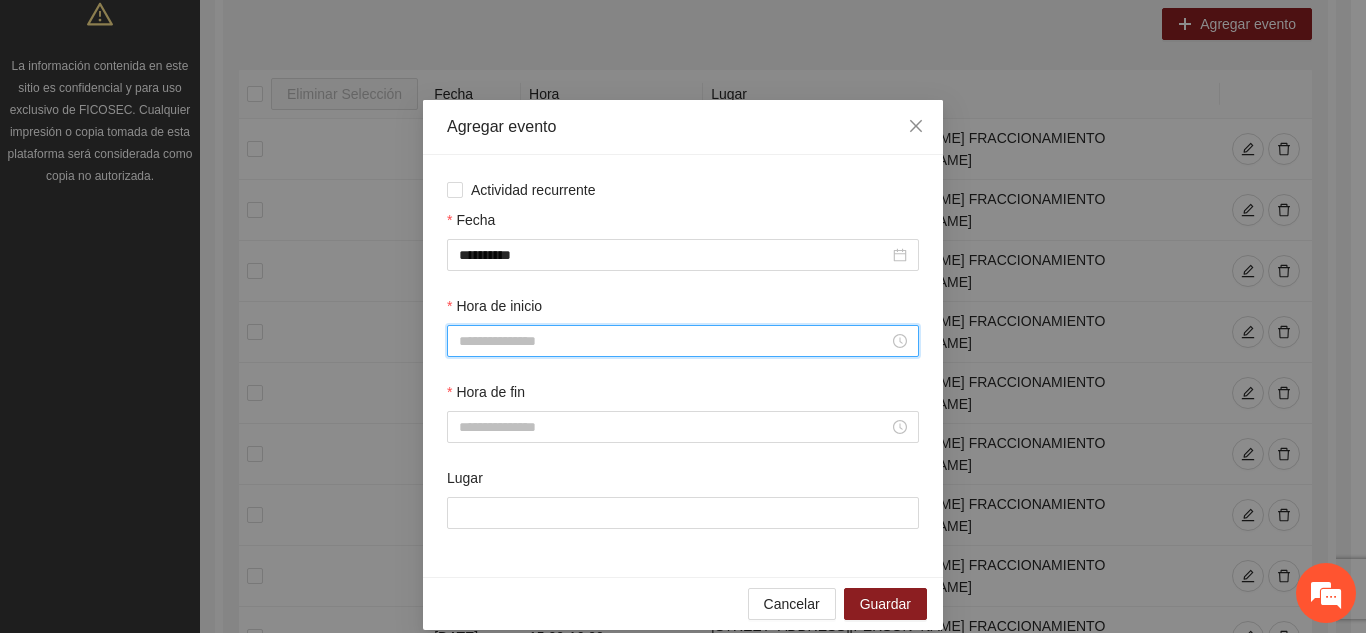click on "Hora de inicio" at bounding box center (674, 341) 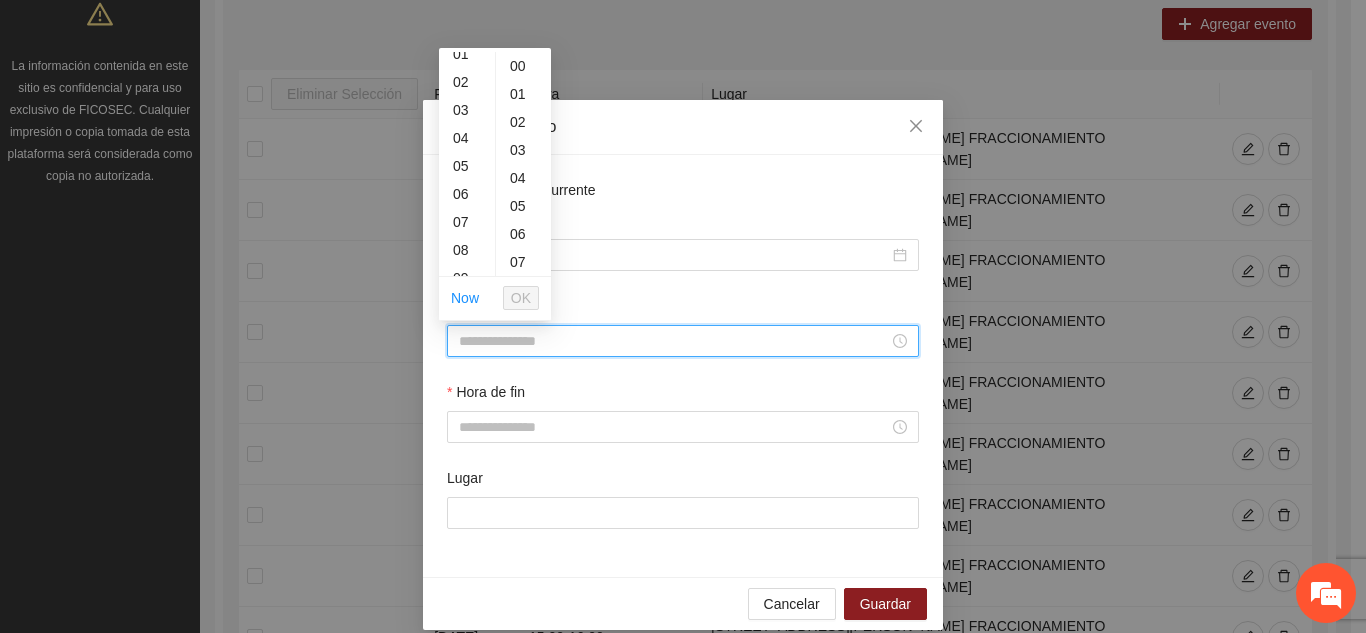 scroll, scrollTop: 80, scrollLeft: 0, axis: vertical 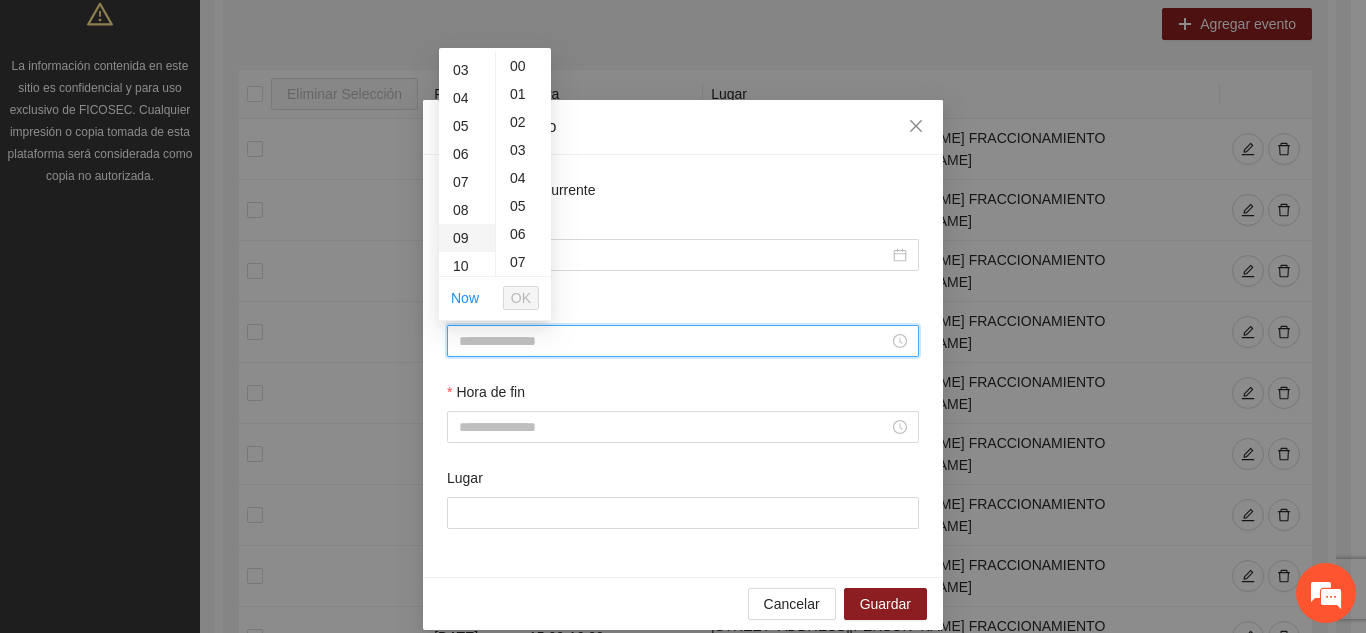click on "09" at bounding box center [467, 238] 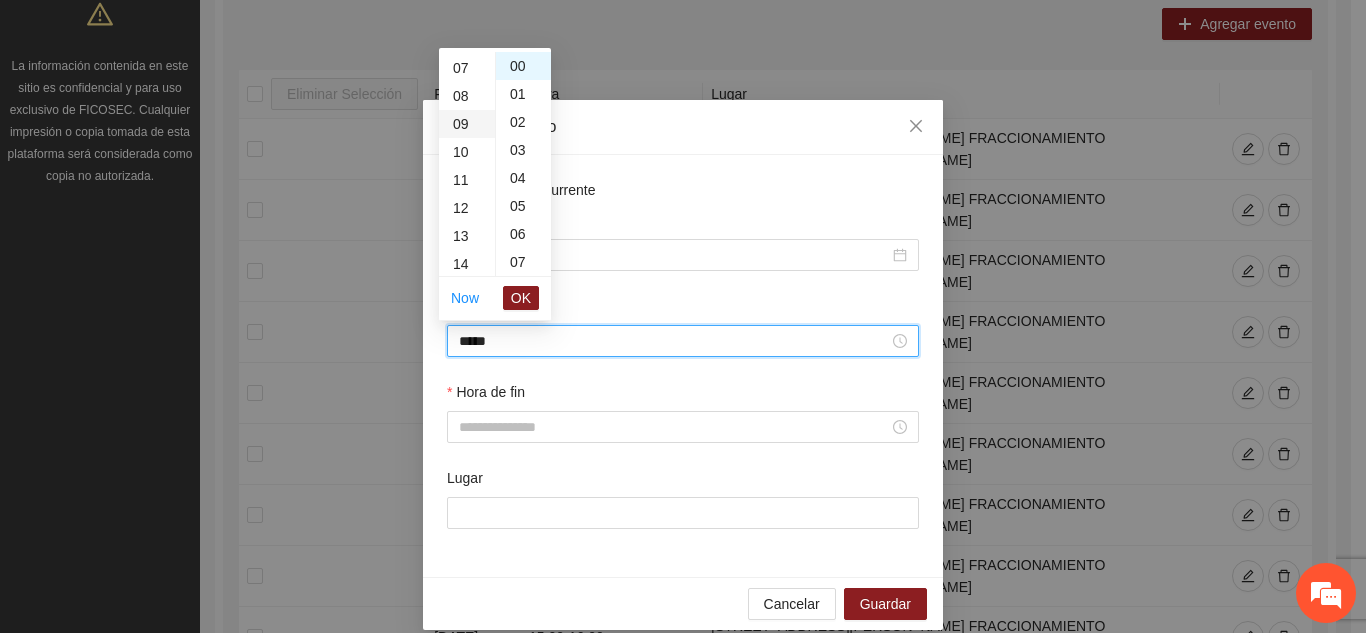scroll, scrollTop: 252, scrollLeft: 0, axis: vertical 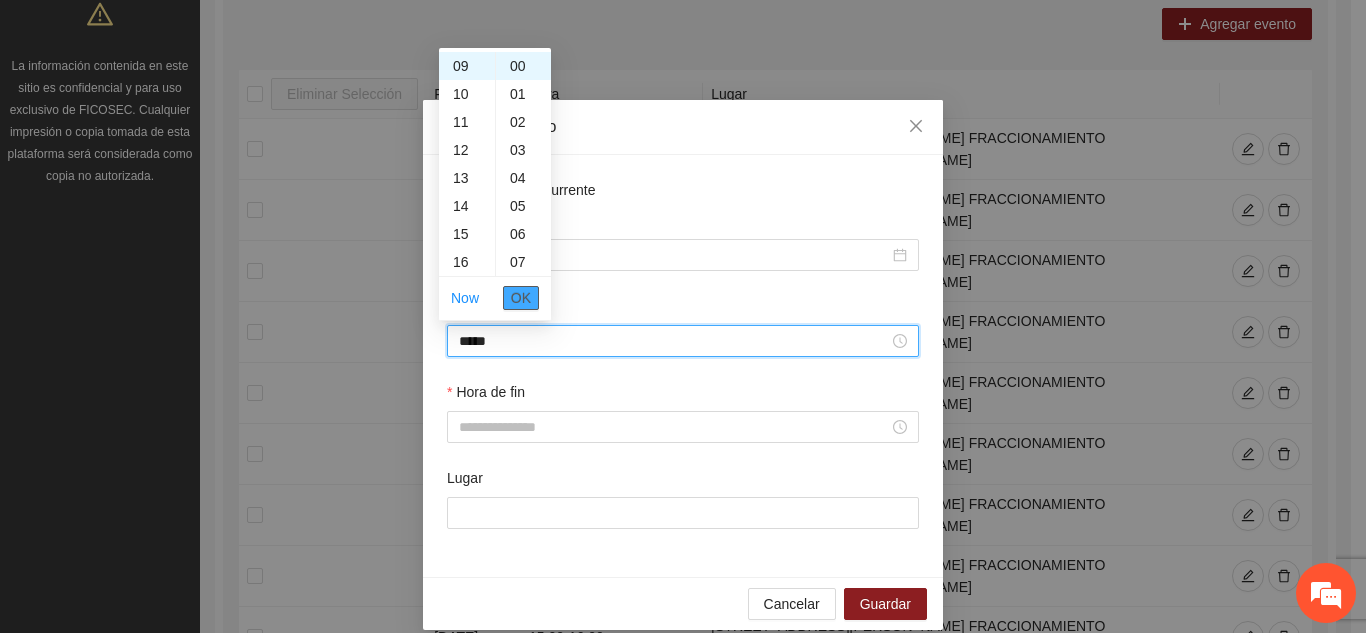 click on "OK" at bounding box center [521, 298] 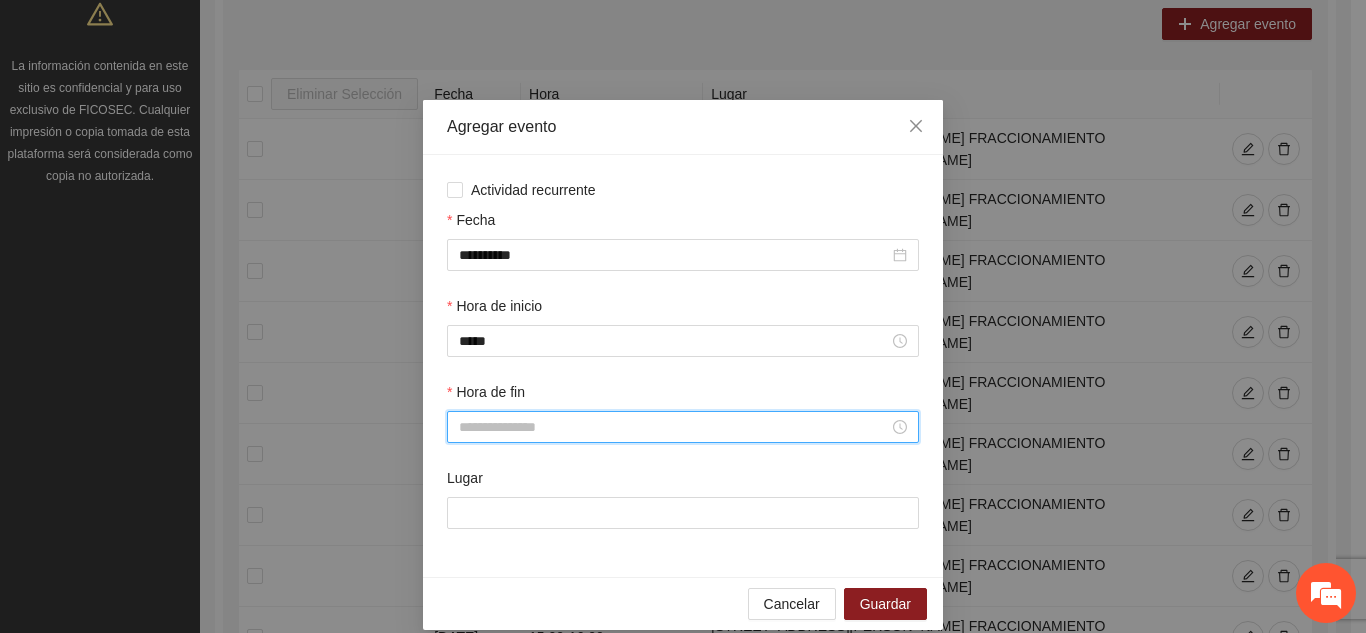 click on "Hora de fin" at bounding box center [674, 427] 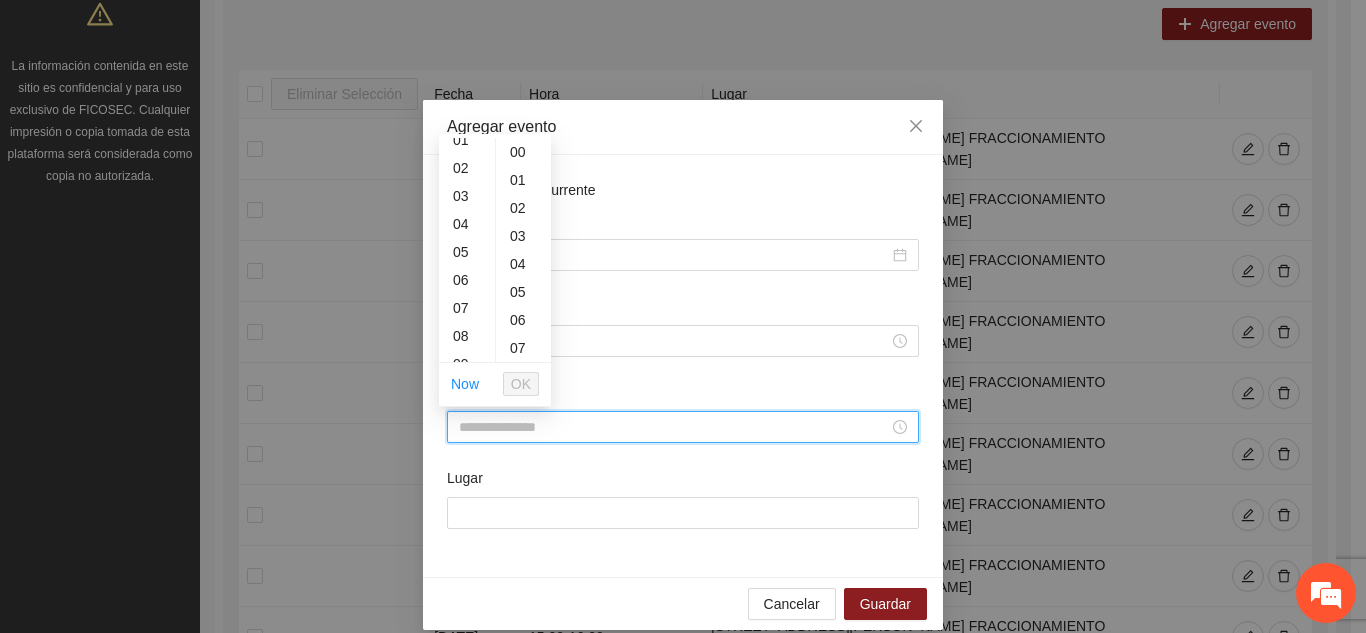 scroll, scrollTop: 80, scrollLeft: 0, axis: vertical 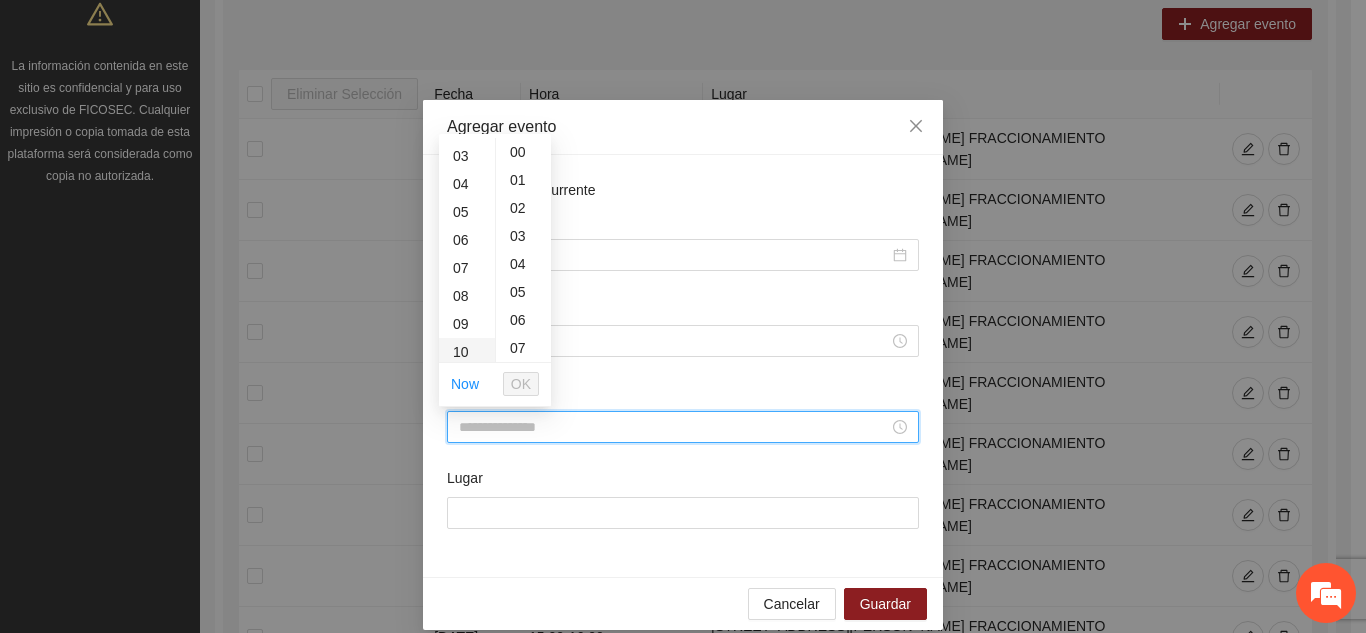 click on "10" at bounding box center (467, 352) 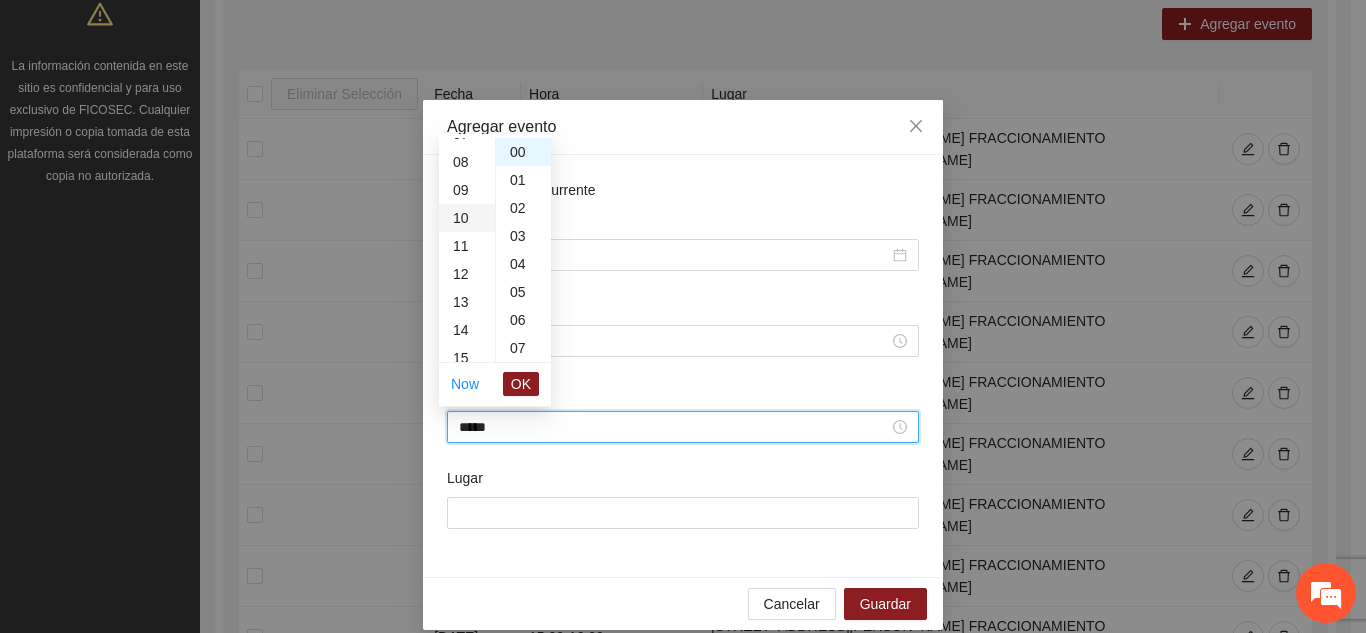 scroll, scrollTop: 280, scrollLeft: 0, axis: vertical 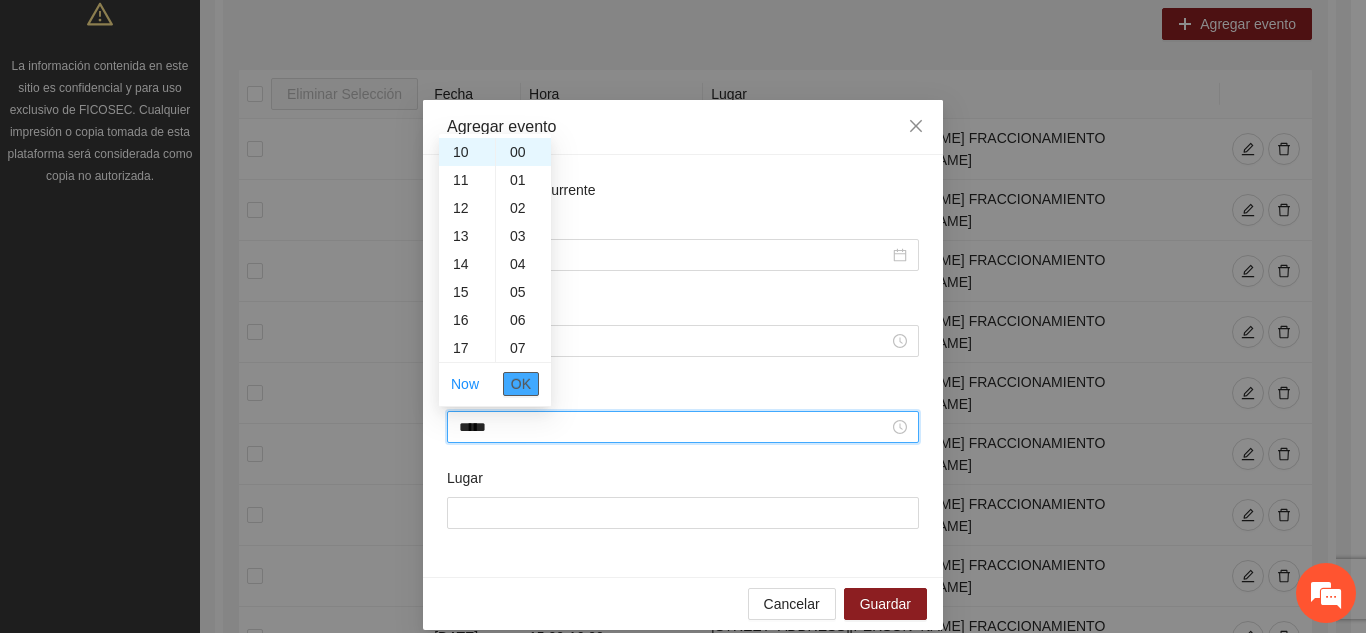 click on "OK" at bounding box center (521, 384) 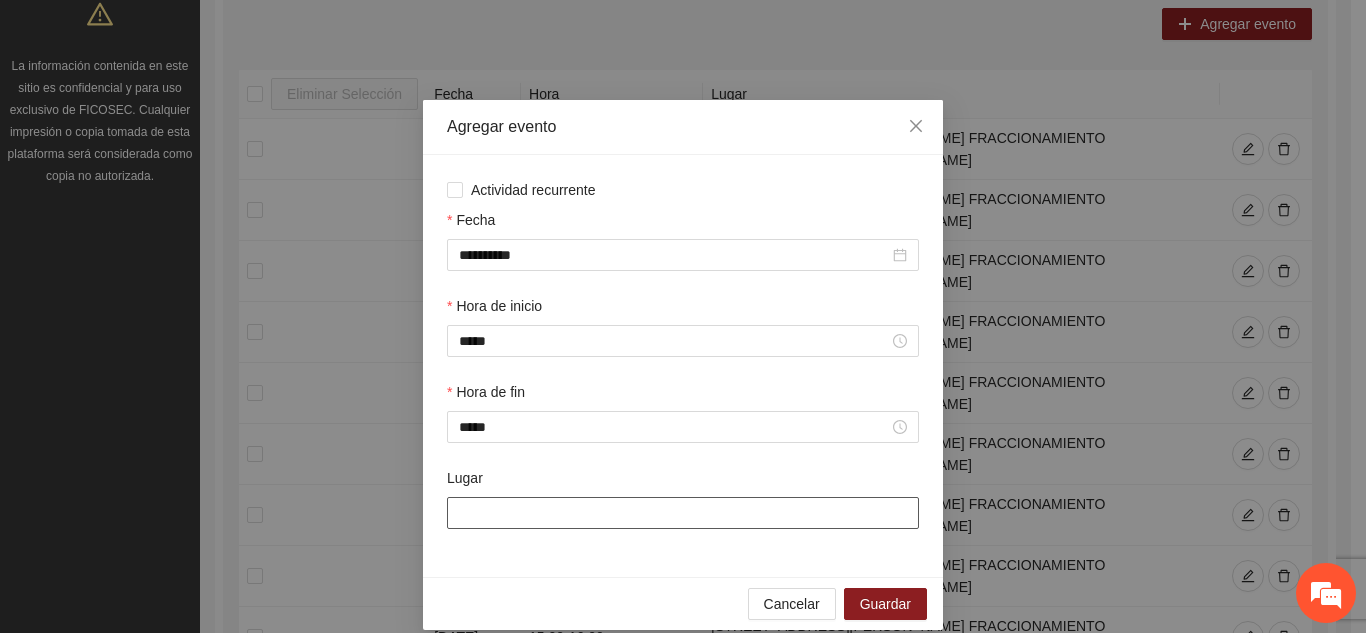 click on "Lugar" at bounding box center (683, 513) 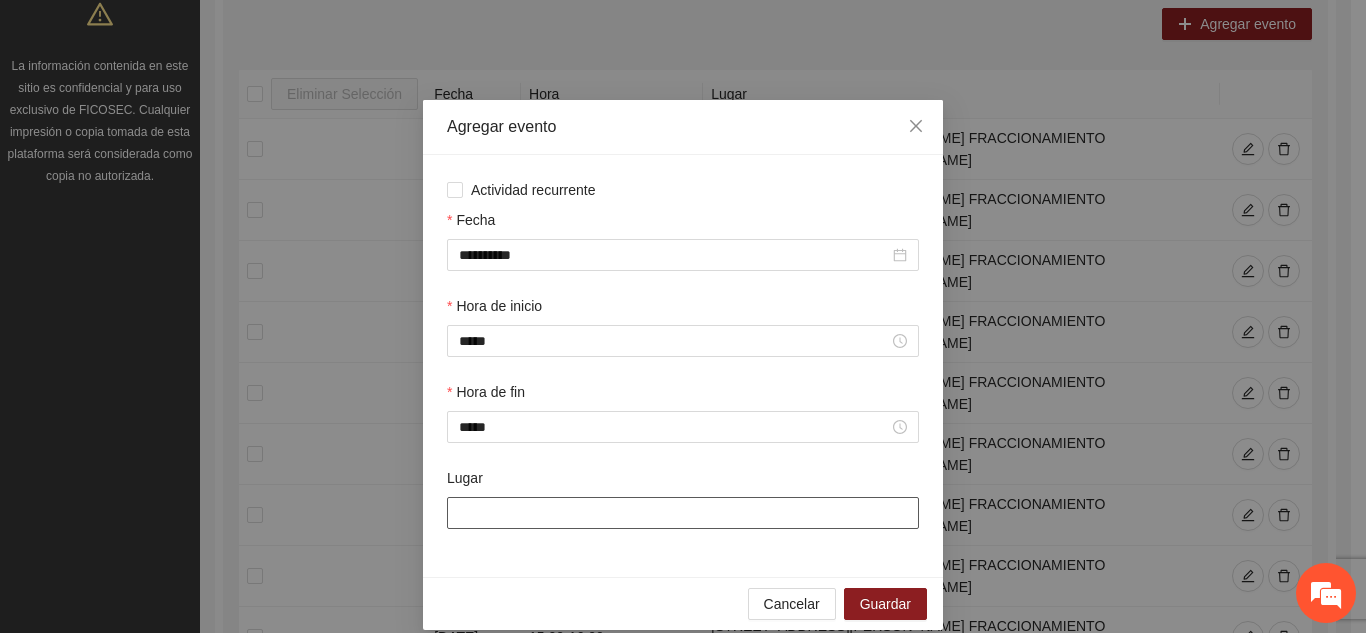 type on "**********" 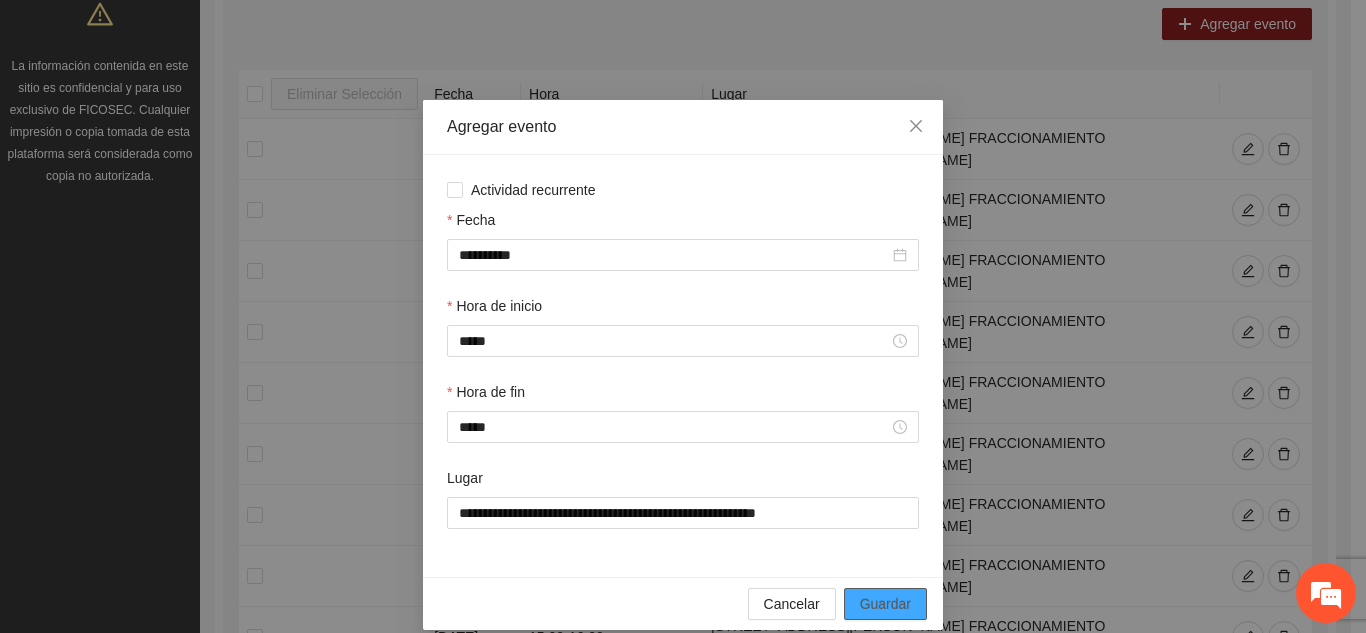 click on "Guardar" at bounding box center [885, 604] 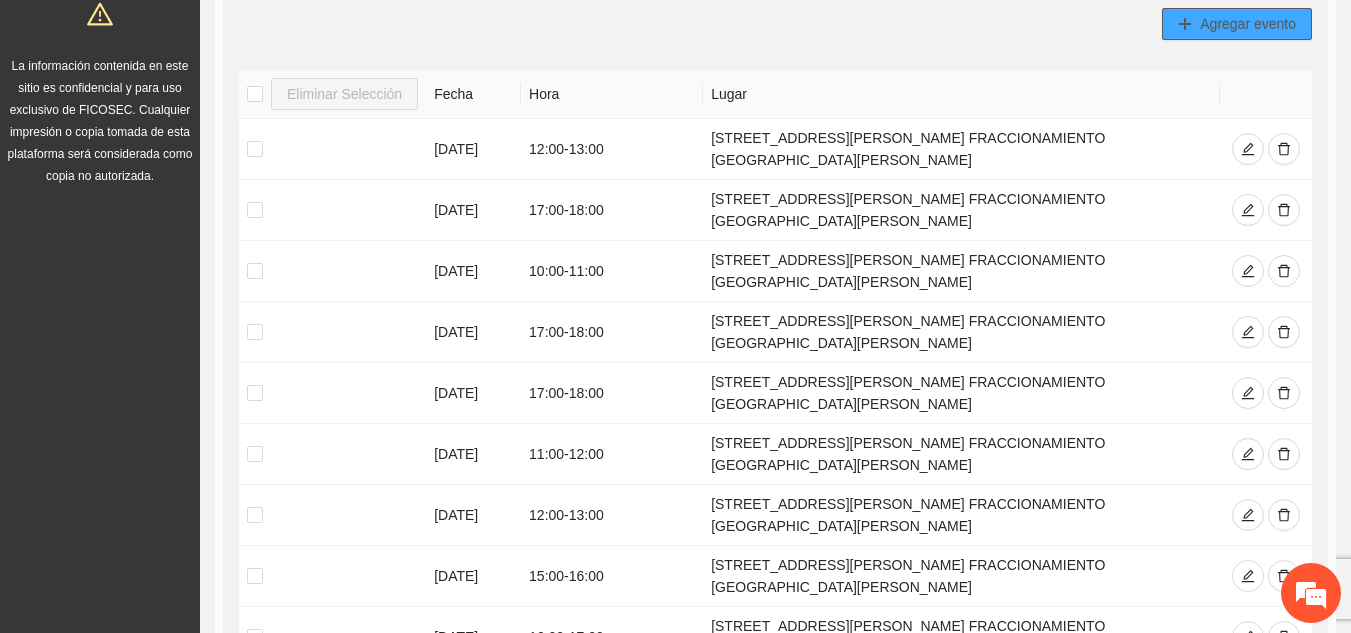 click on "Agregar evento" at bounding box center [1248, 24] 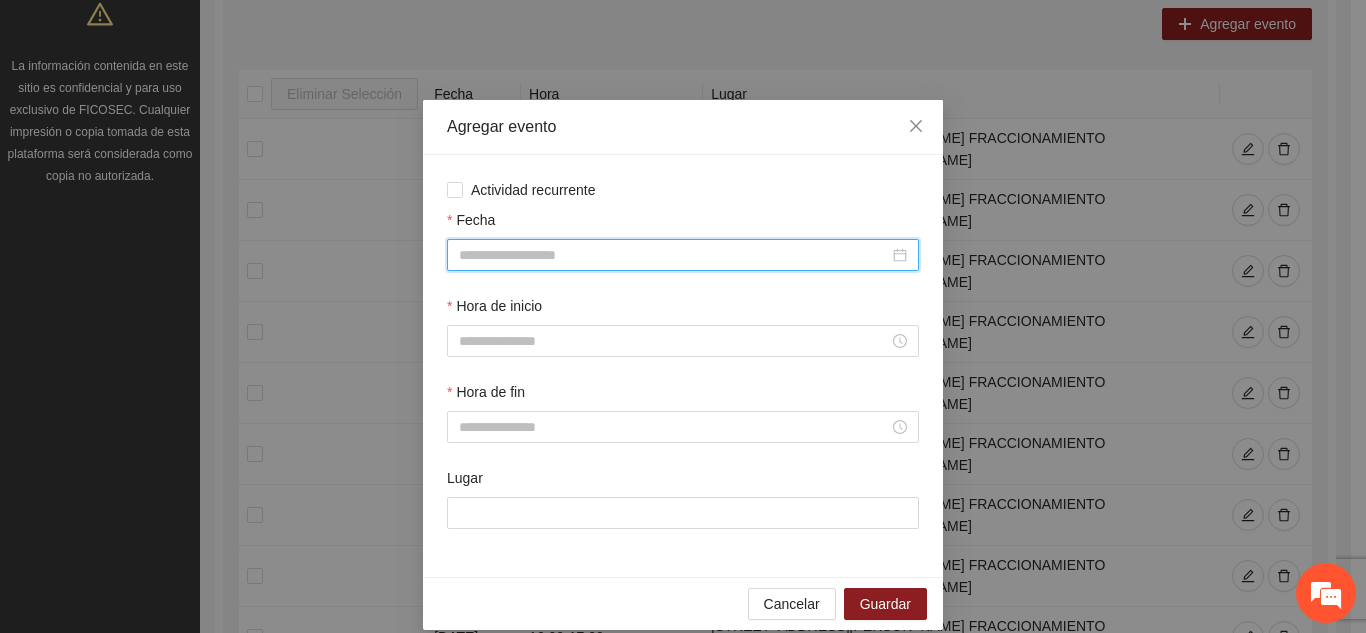 click on "Fecha" at bounding box center (674, 255) 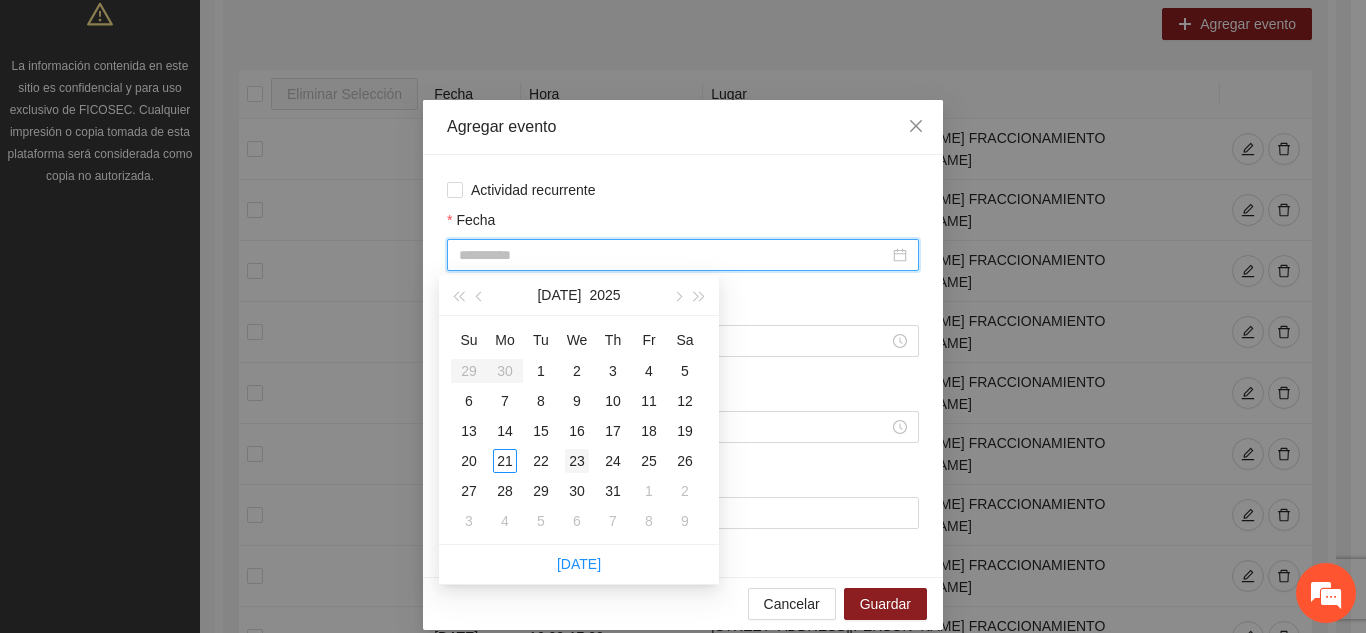 type on "**********" 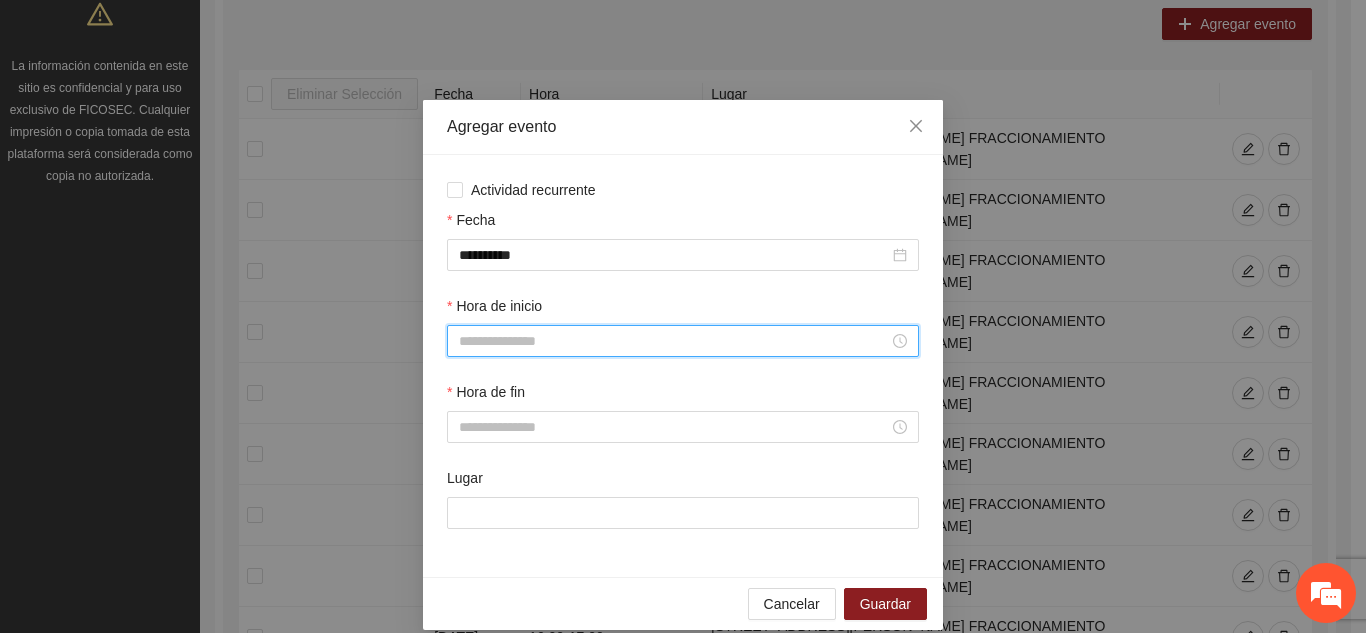 click on "Hora de inicio" at bounding box center [674, 341] 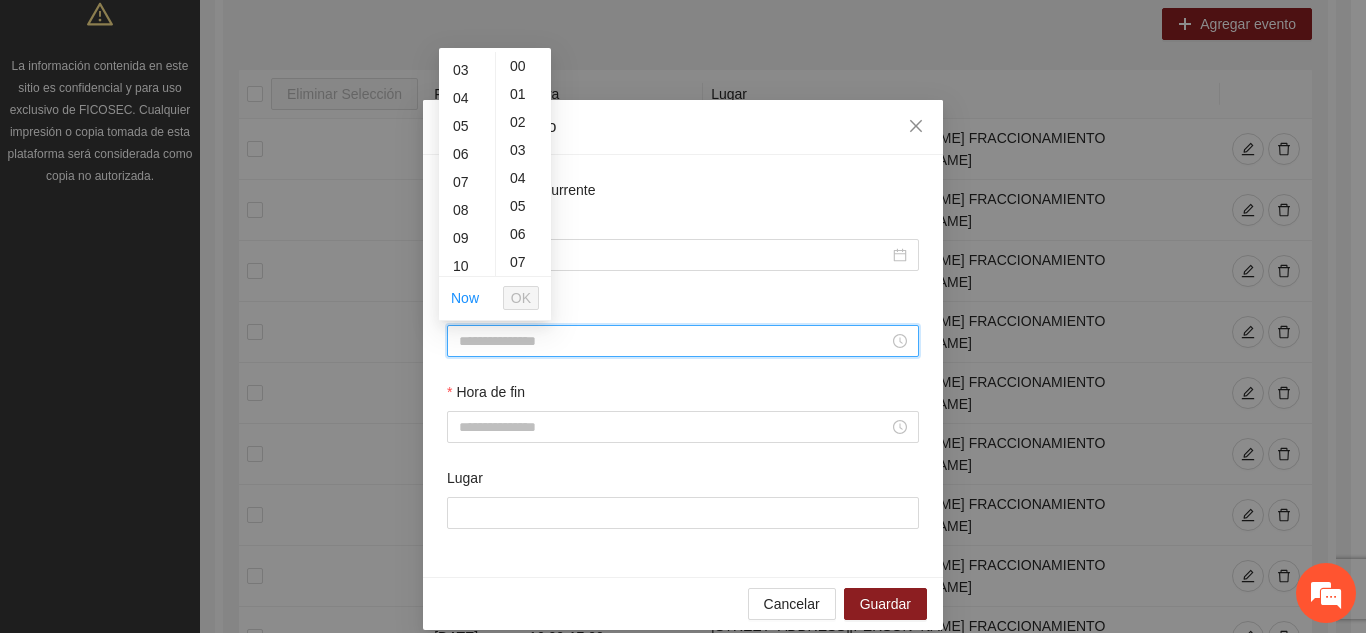 scroll, scrollTop: 120, scrollLeft: 0, axis: vertical 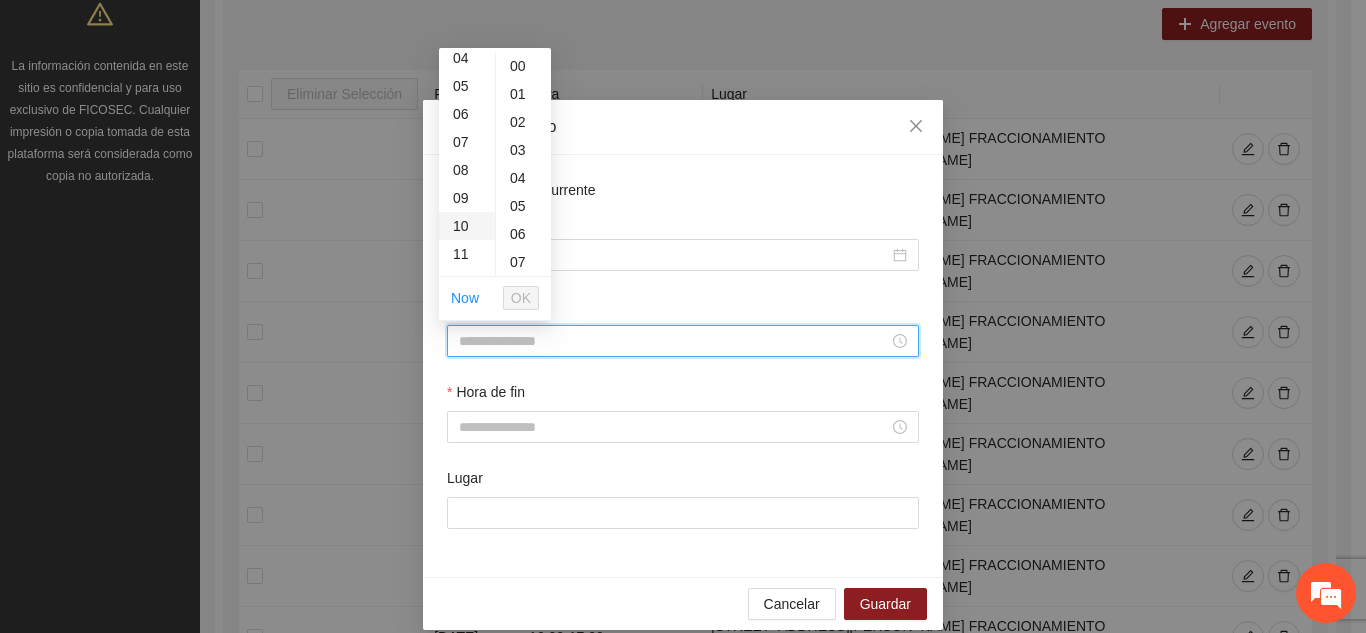 click on "10" at bounding box center (467, 226) 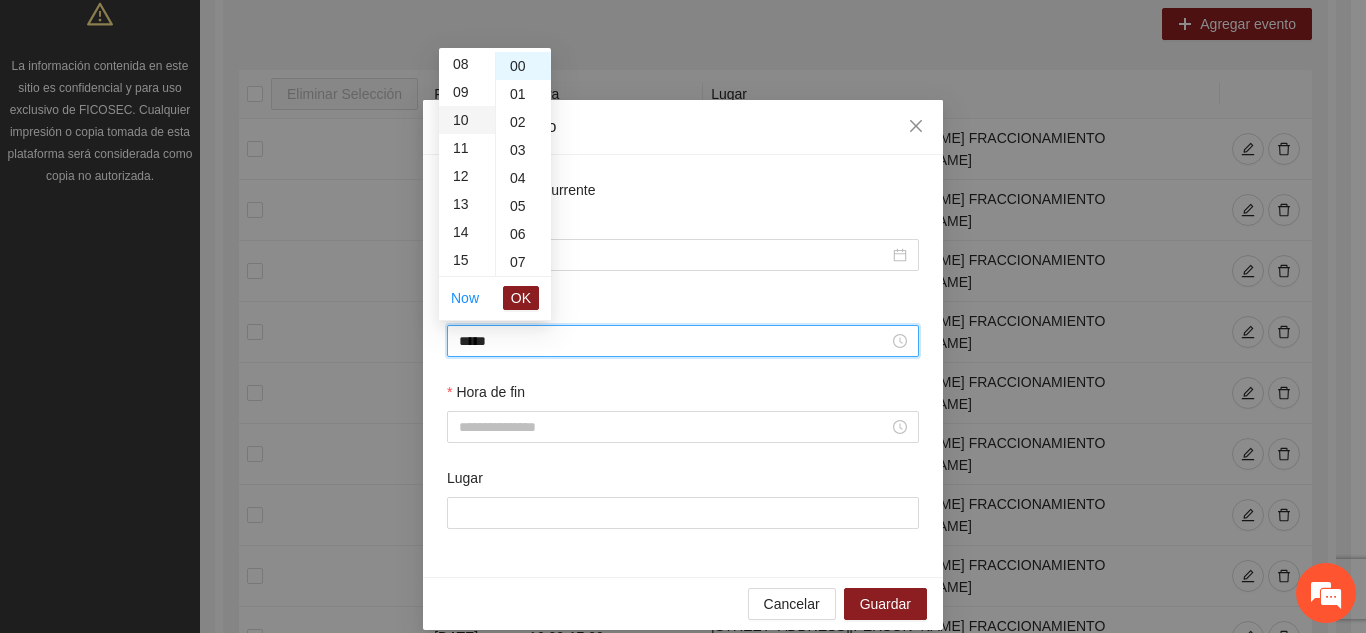 scroll, scrollTop: 280, scrollLeft: 0, axis: vertical 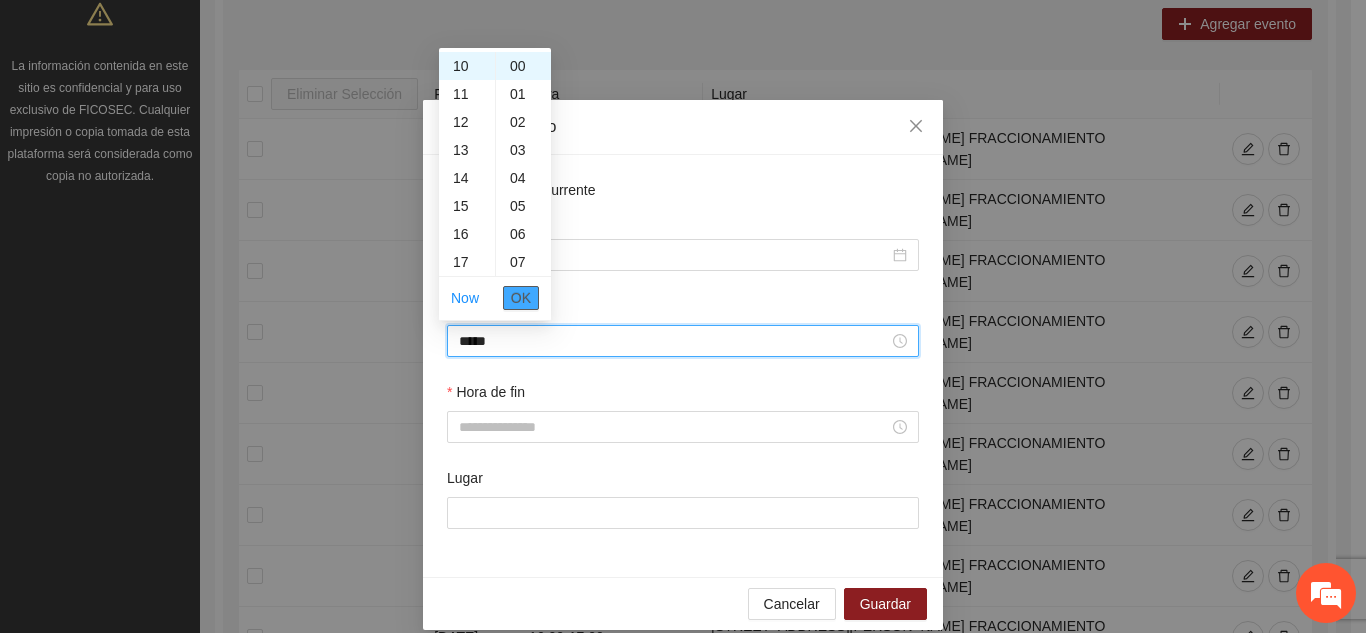 click on "OK" at bounding box center [521, 298] 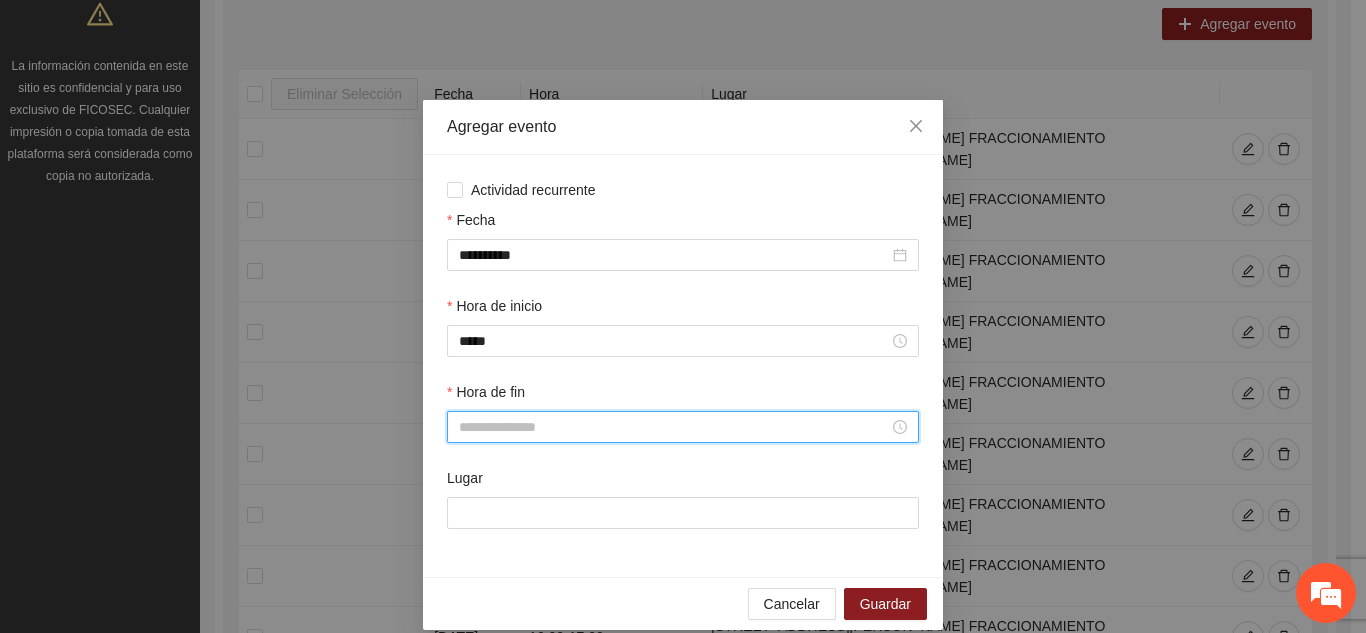 click on "Hora de fin" at bounding box center [674, 427] 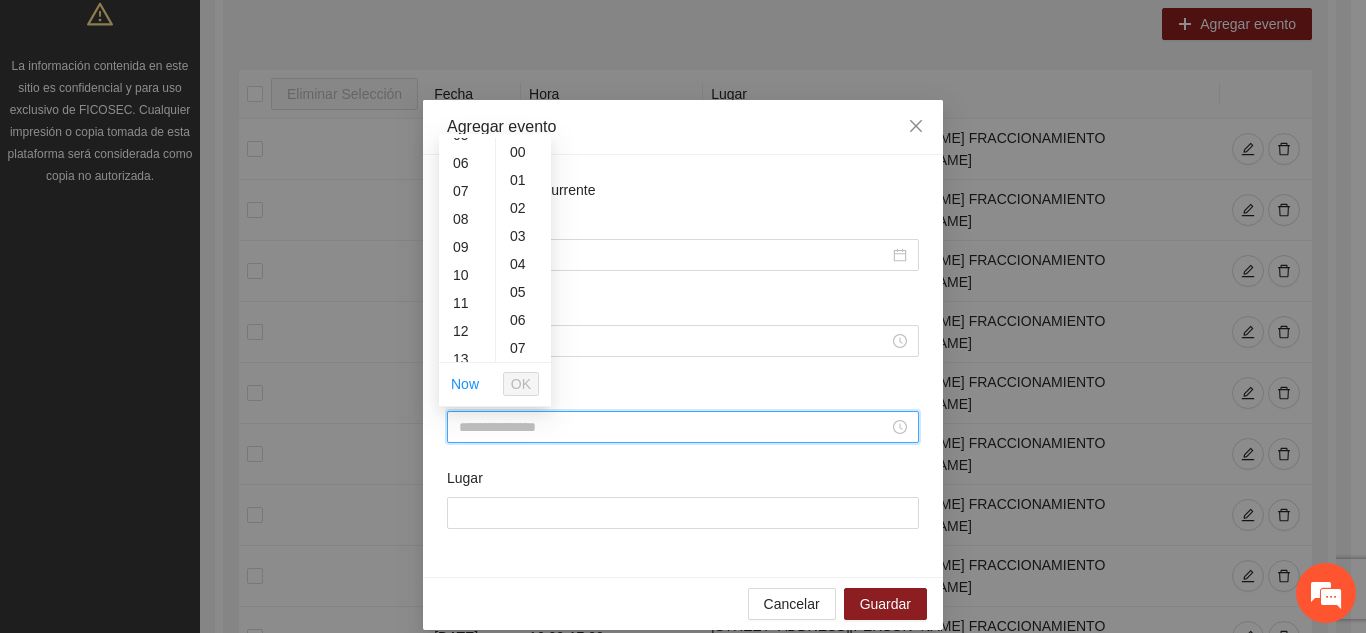scroll, scrollTop: 160, scrollLeft: 0, axis: vertical 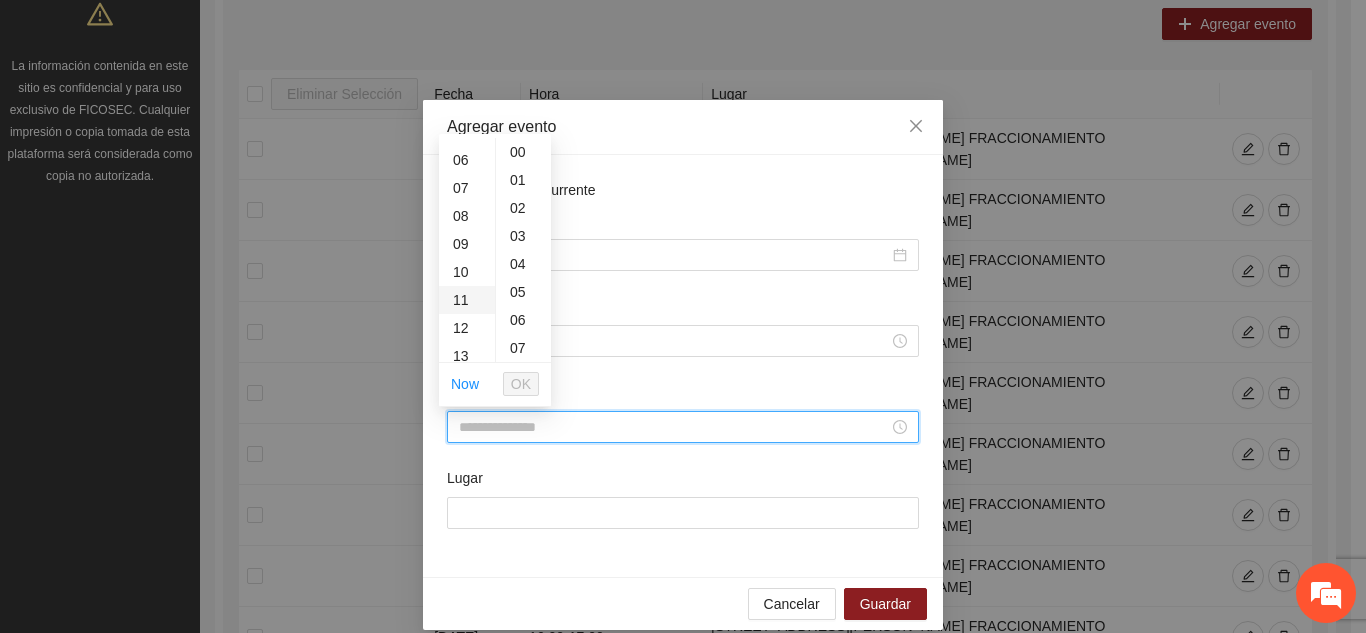 click on "11" at bounding box center [467, 300] 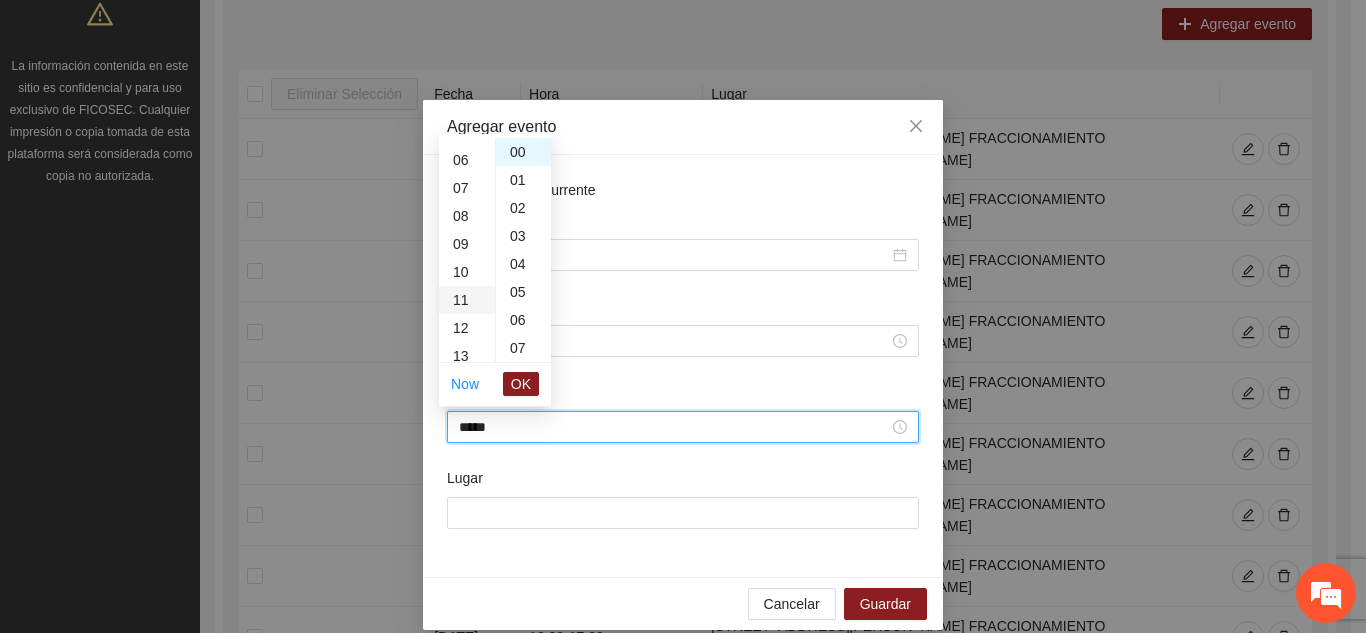 scroll, scrollTop: 308, scrollLeft: 0, axis: vertical 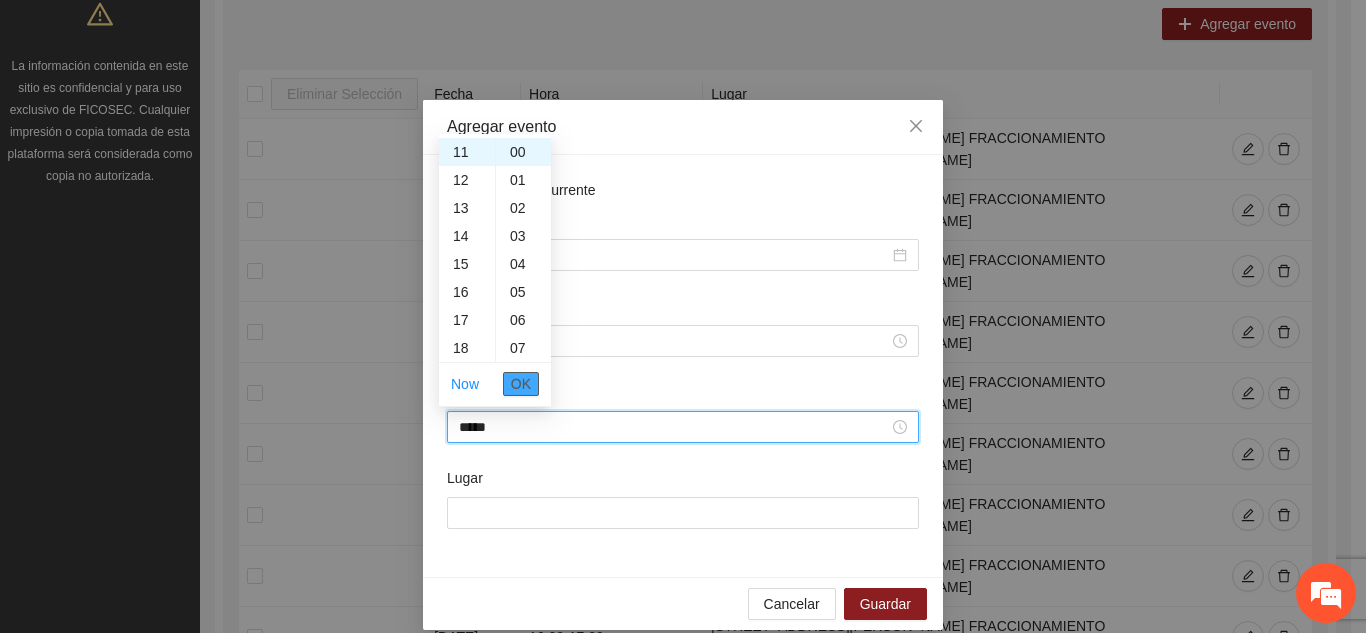 click on "OK" at bounding box center [521, 384] 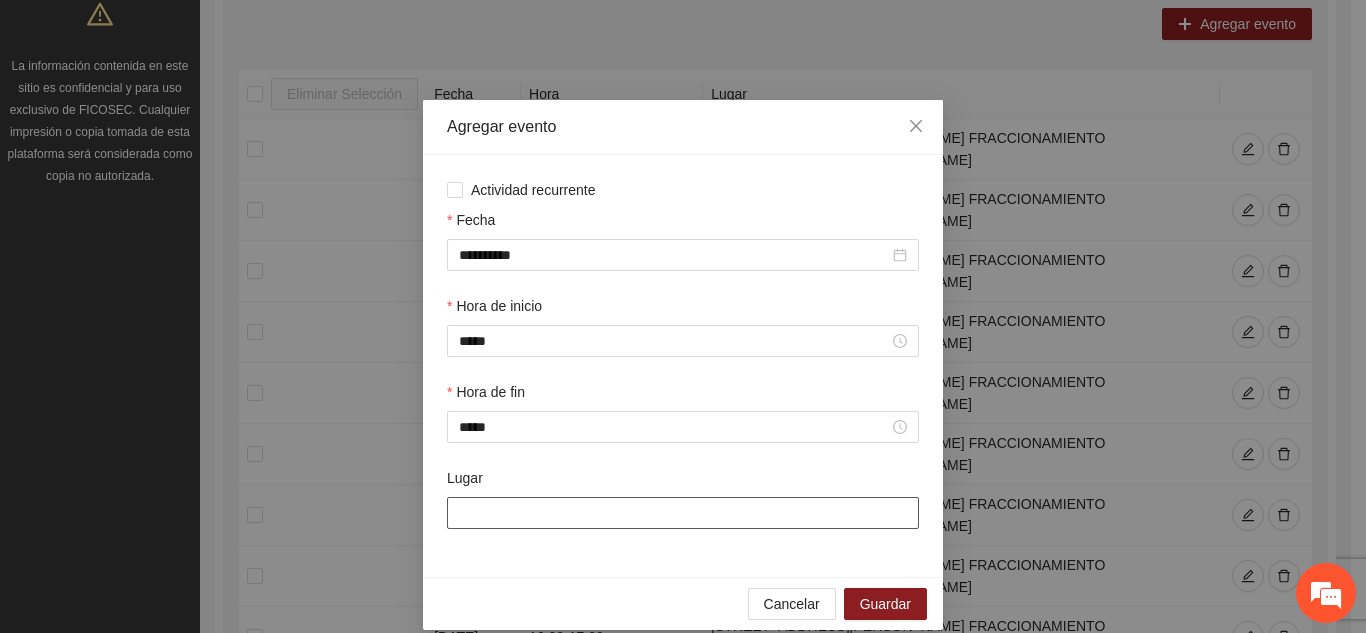 click on "Lugar" at bounding box center (683, 513) 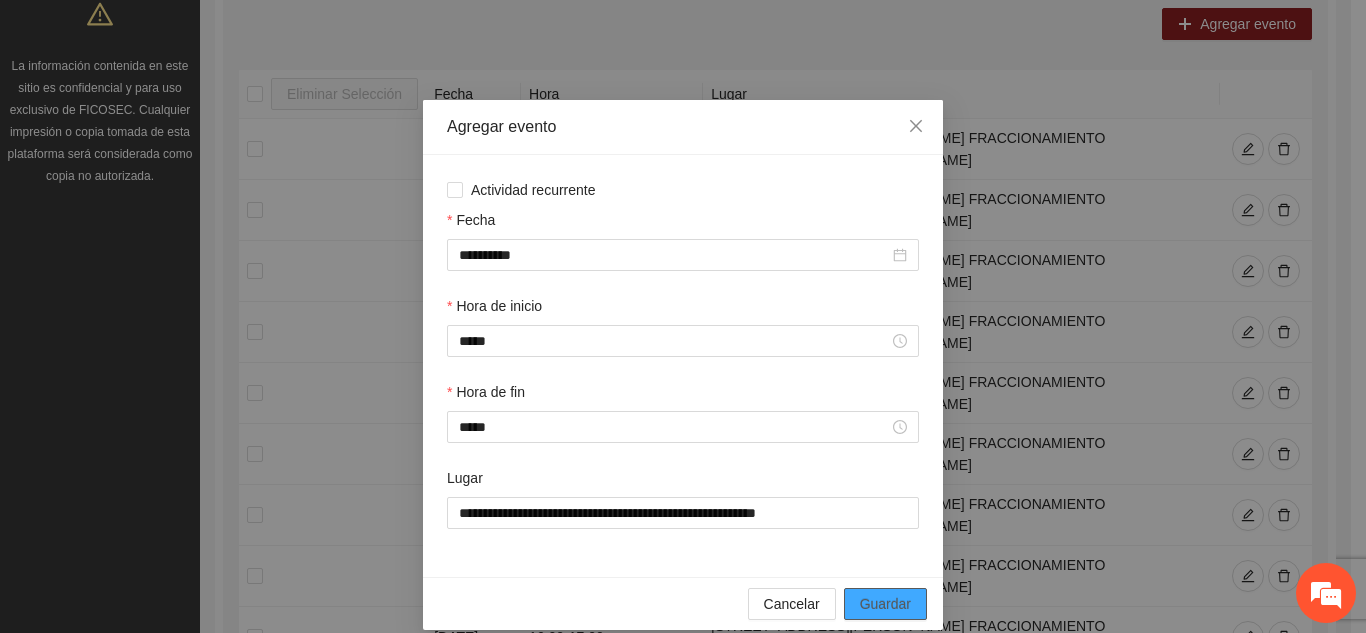 click on "Guardar" at bounding box center (885, 604) 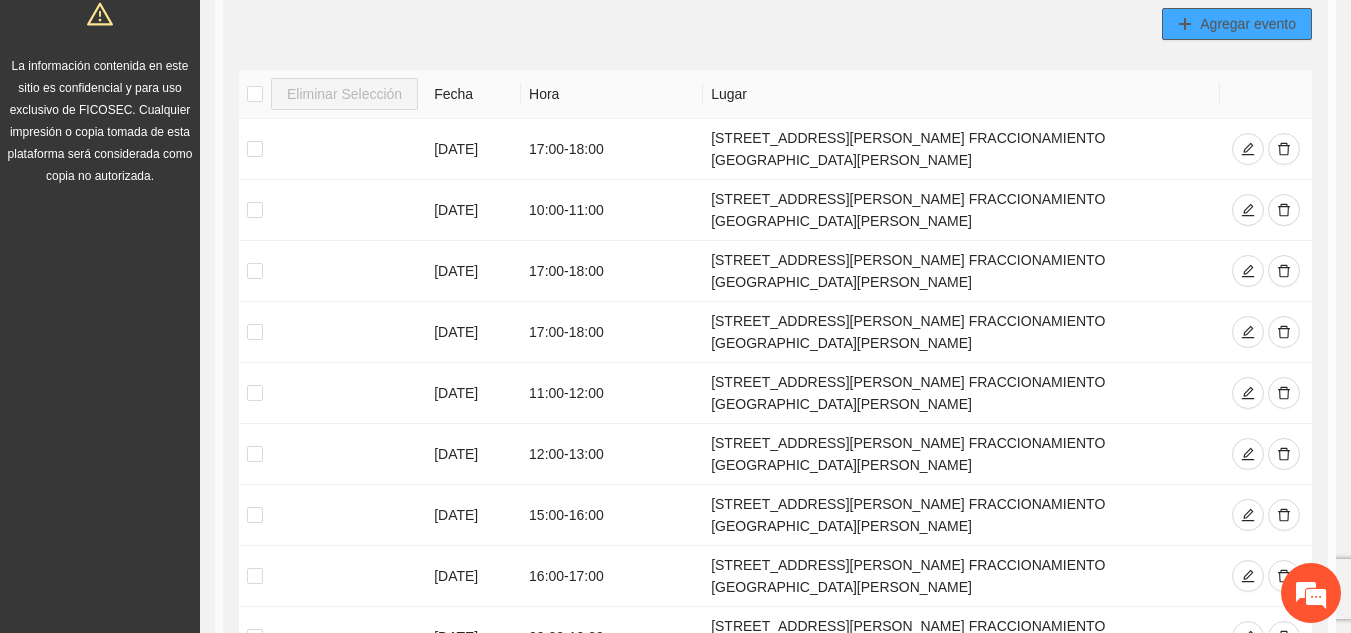 click on "Agregar evento" at bounding box center (1248, 24) 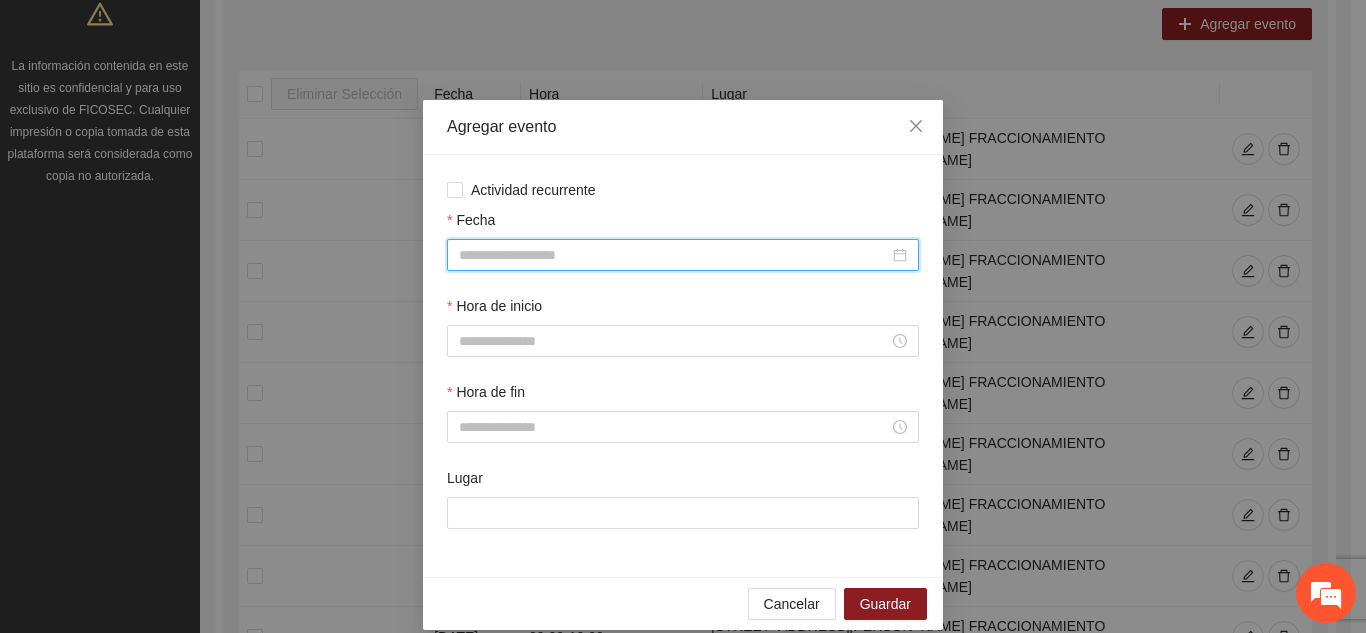click on "Fecha" at bounding box center [674, 255] 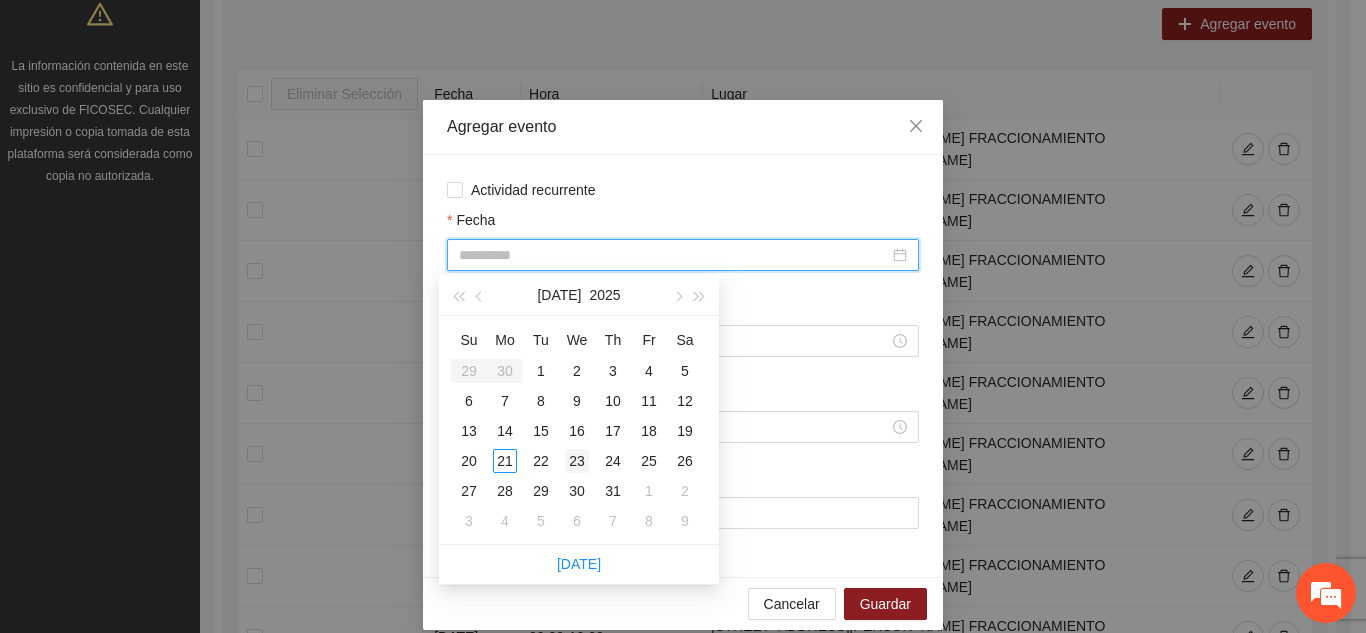 type on "**********" 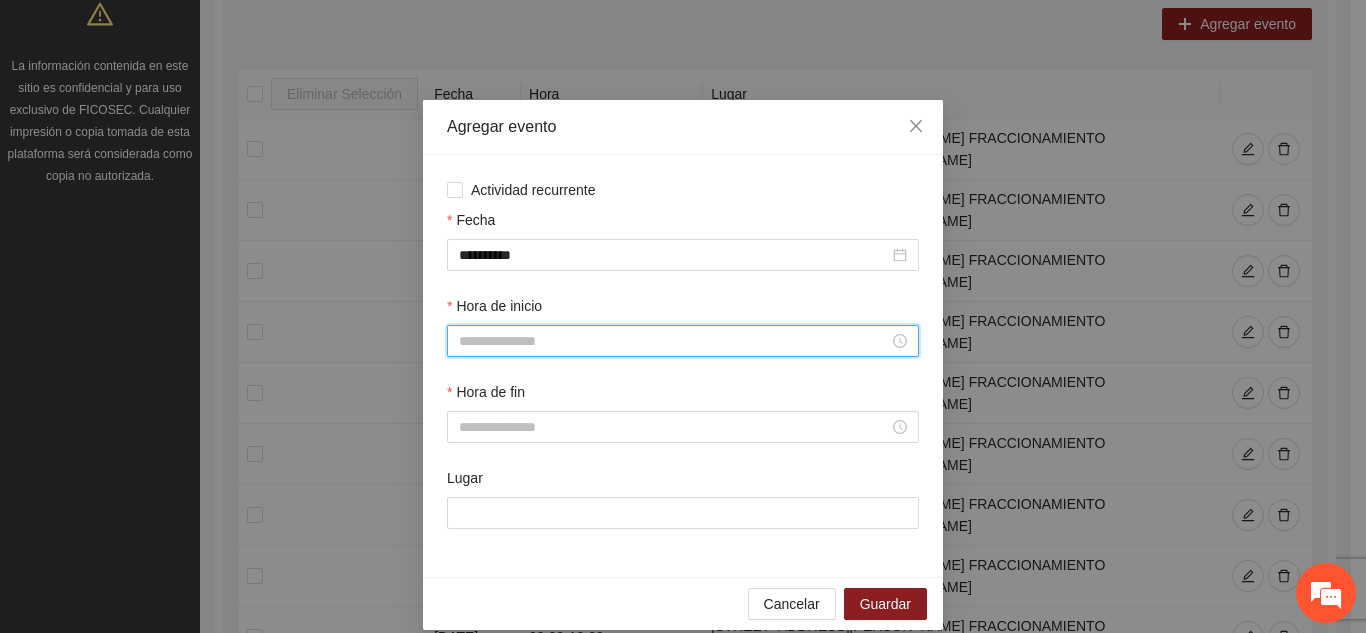 click on "Hora de inicio" at bounding box center (674, 341) 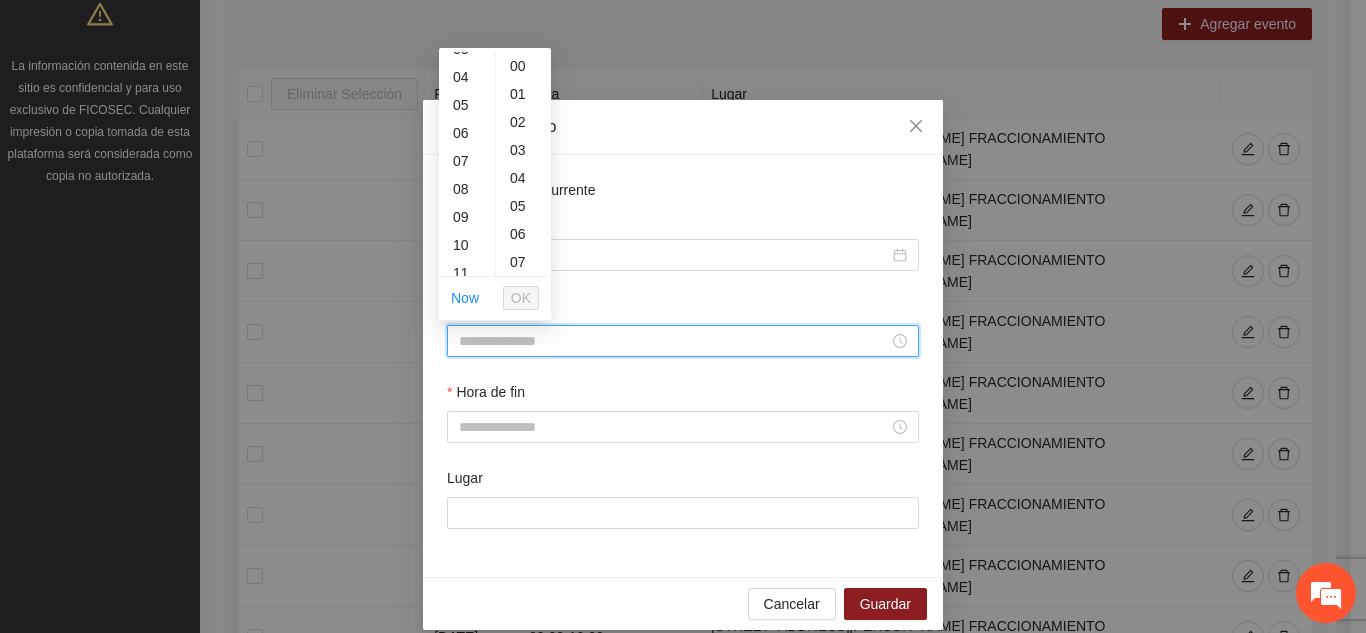 scroll, scrollTop: 120, scrollLeft: 0, axis: vertical 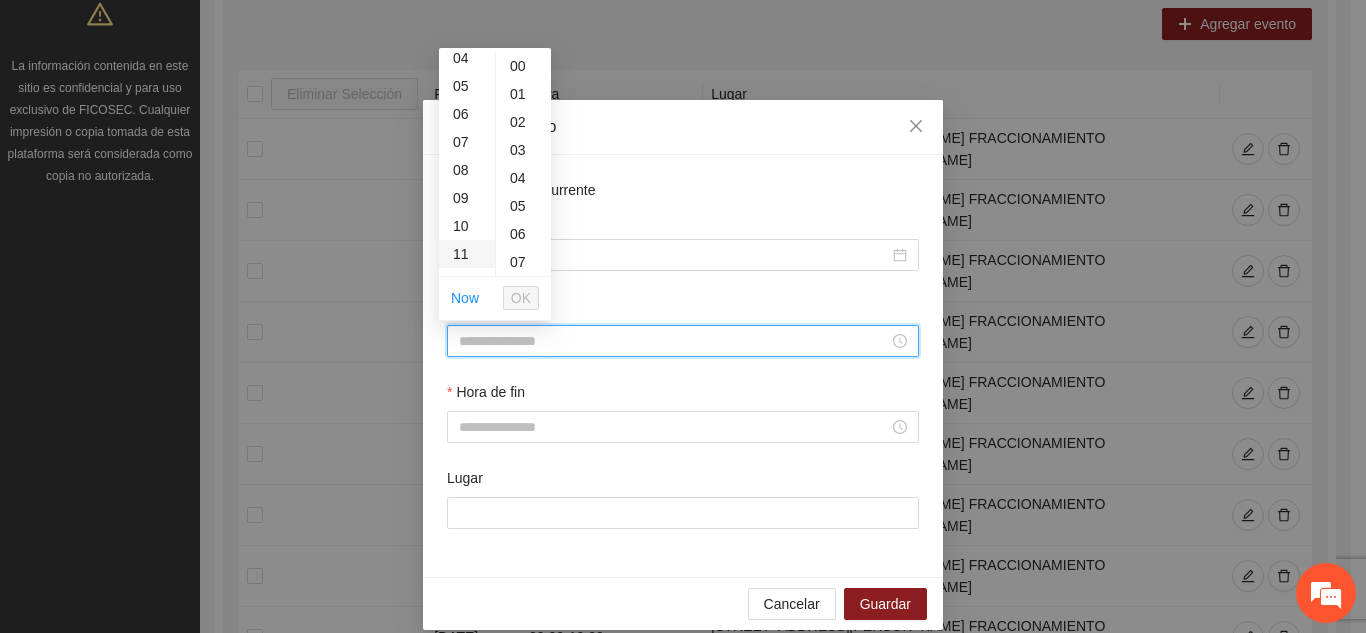 click on "11" at bounding box center [467, 254] 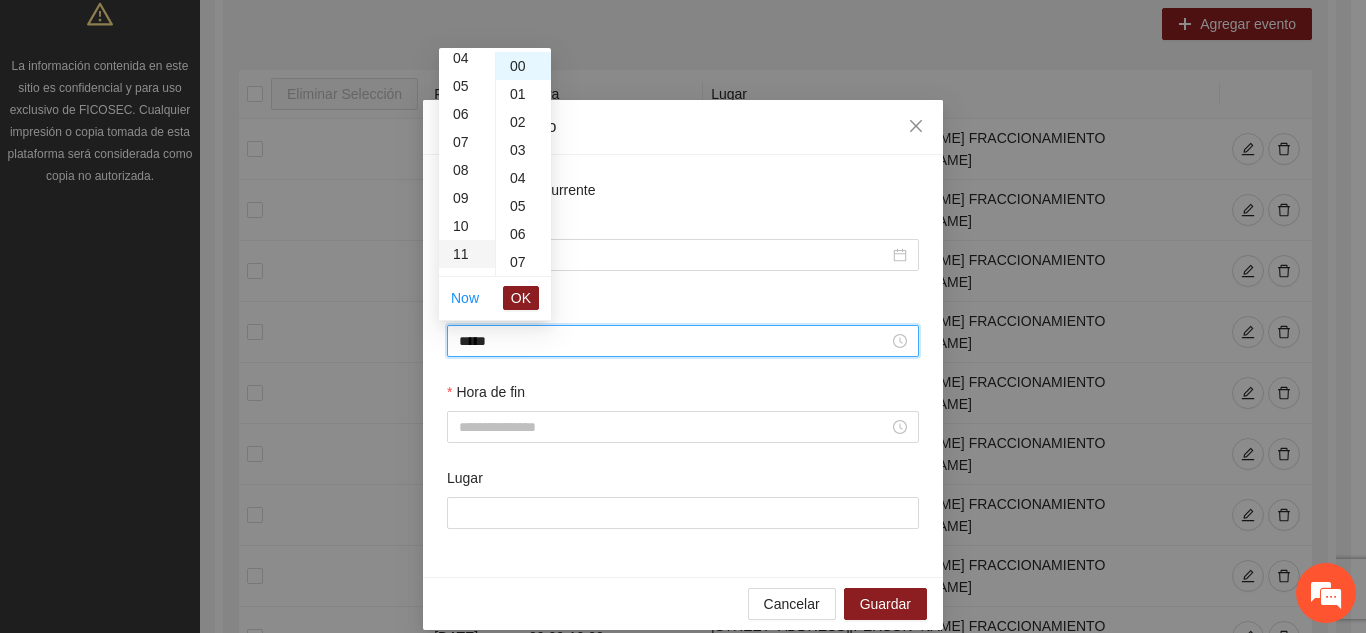 scroll, scrollTop: 308, scrollLeft: 0, axis: vertical 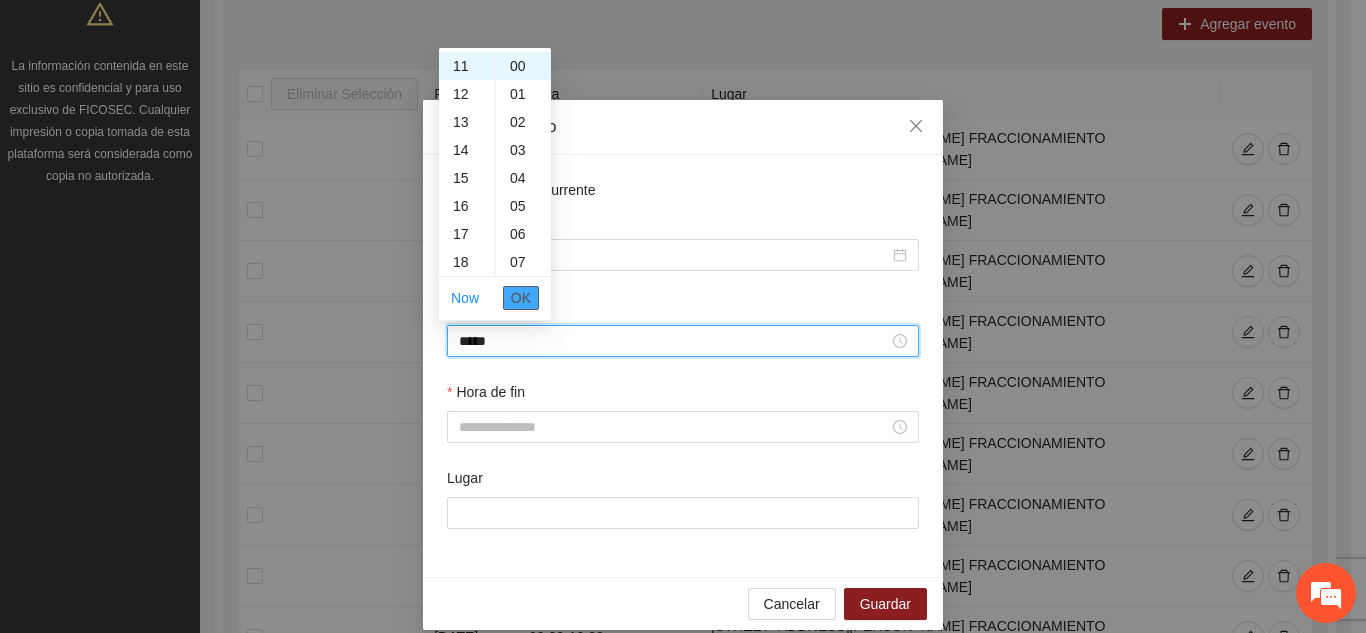 click on "OK" at bounding box center (521, 298) 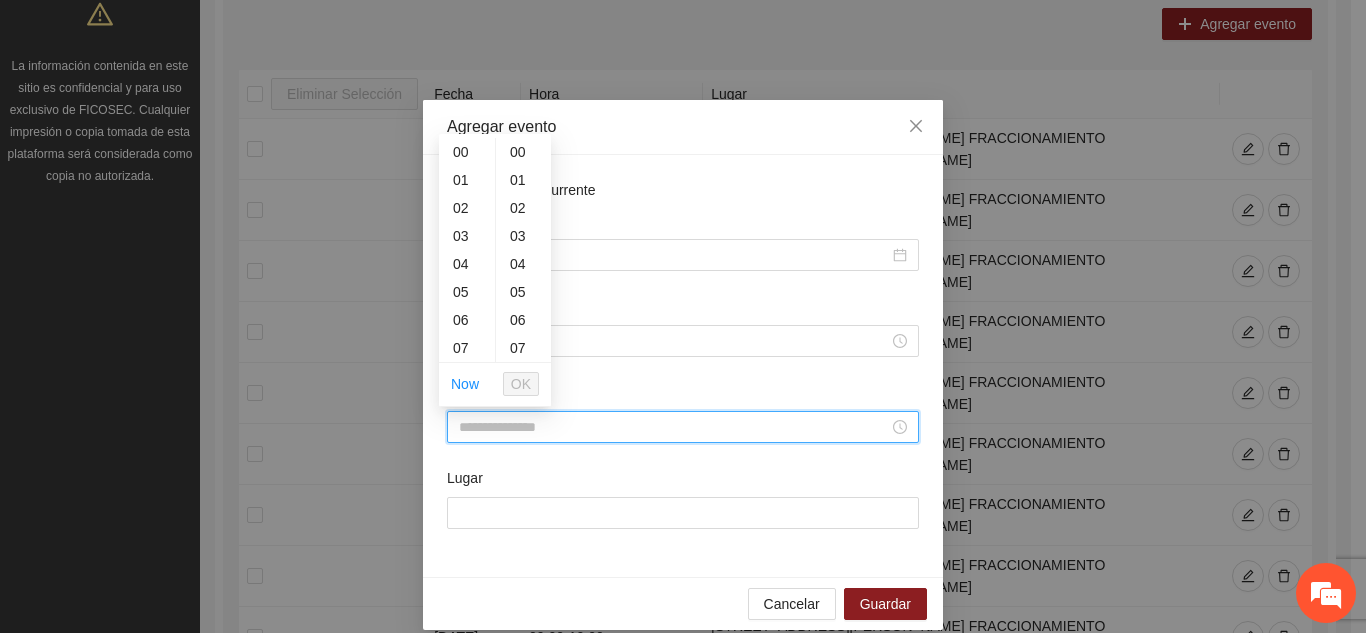 click on "Hora de fin" at bounding box center [674, 427] 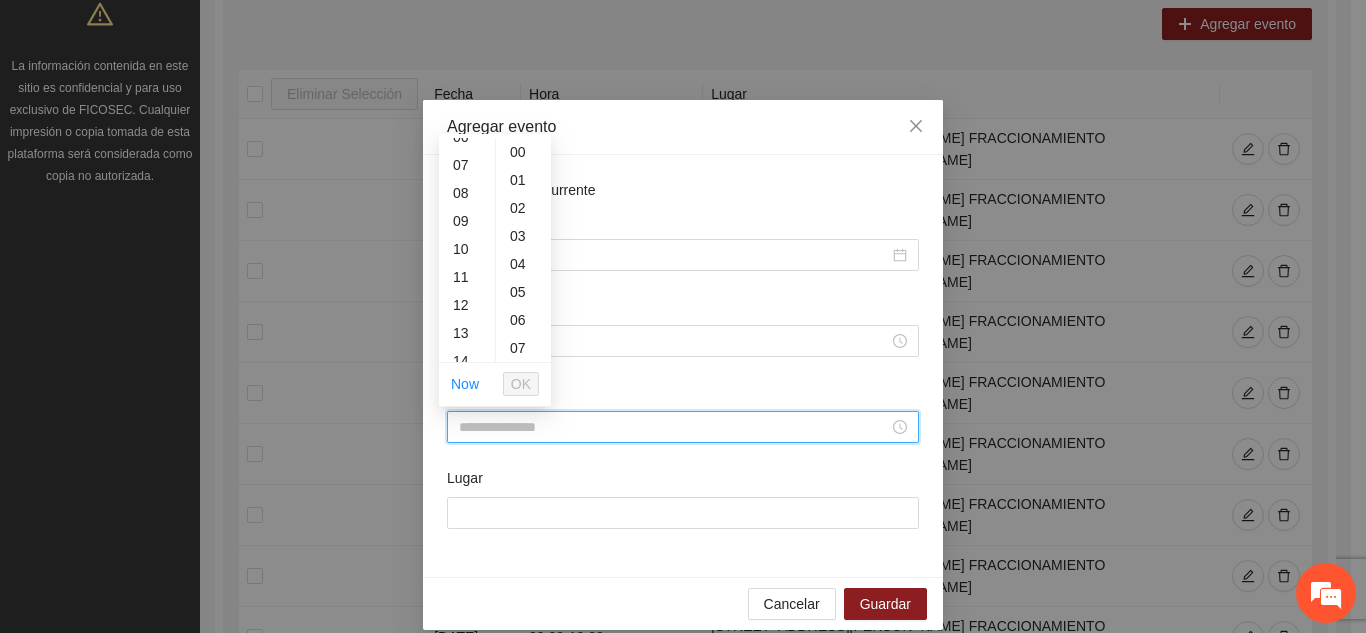scroll, scrollTop: 200, scrollLeft: 0, axis: vertical 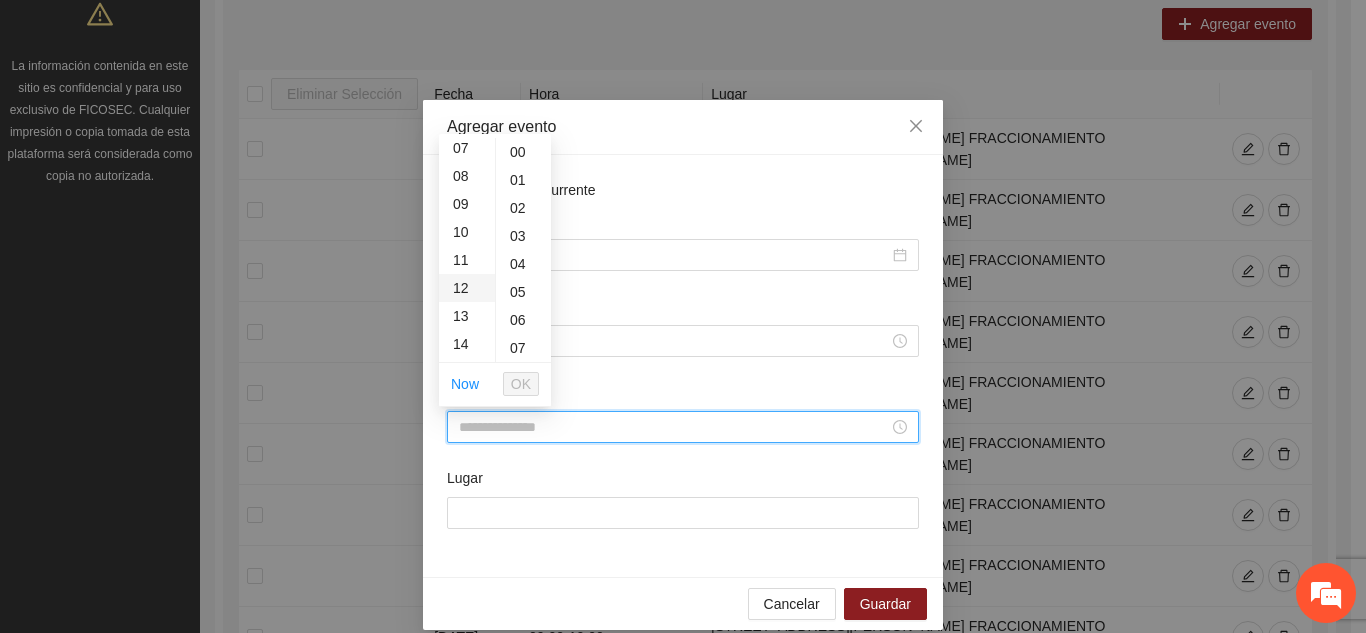 click on "12" at bounding box center [467, 288] 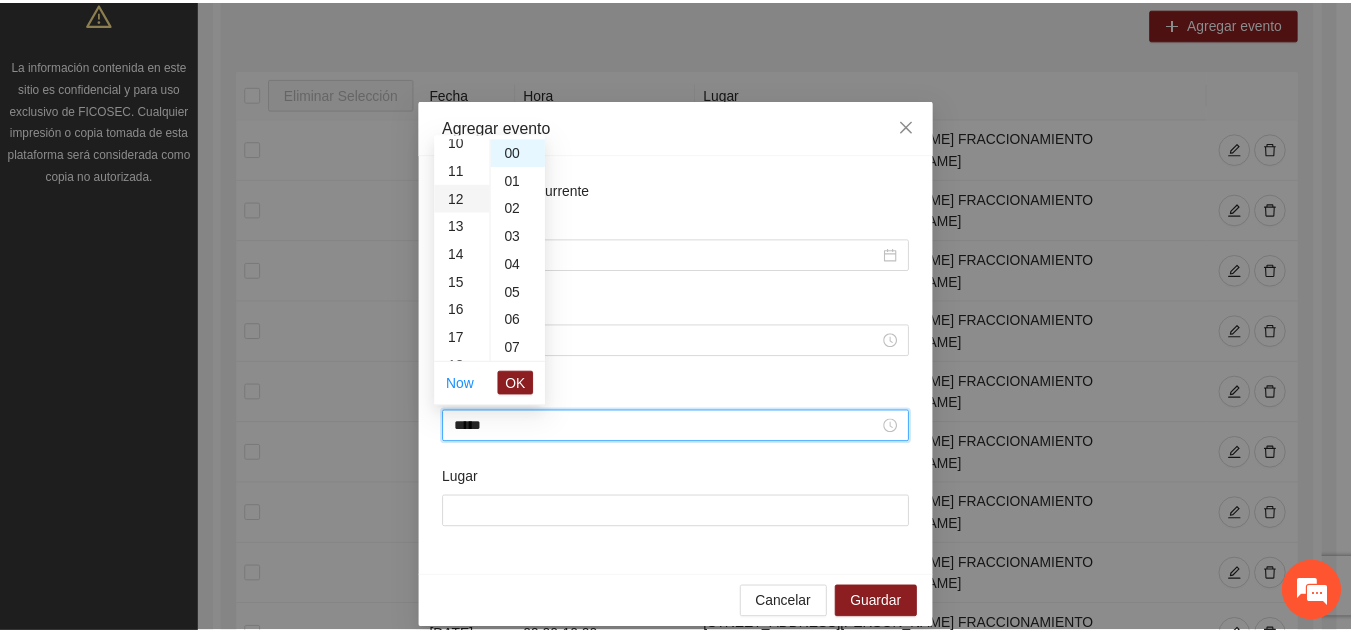 scroll, scrollTop: 336, scrollLeft: 0, axis: vertical 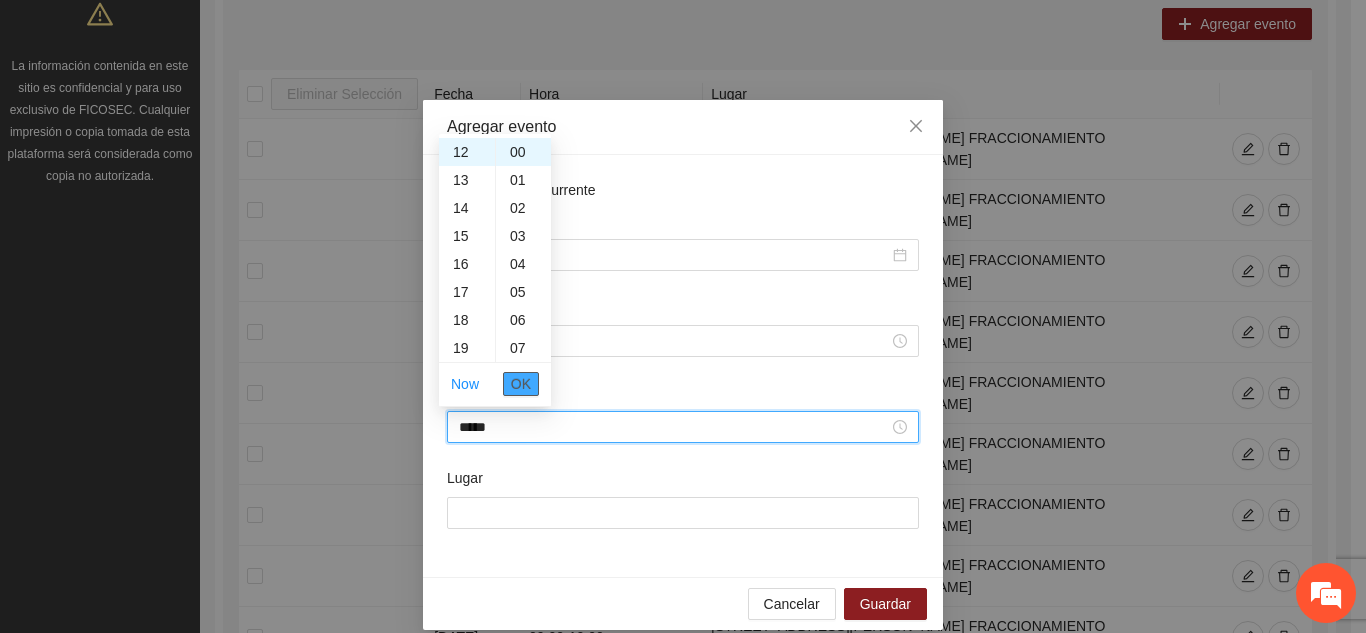 click on "OK" at bounding box center (521, 384) 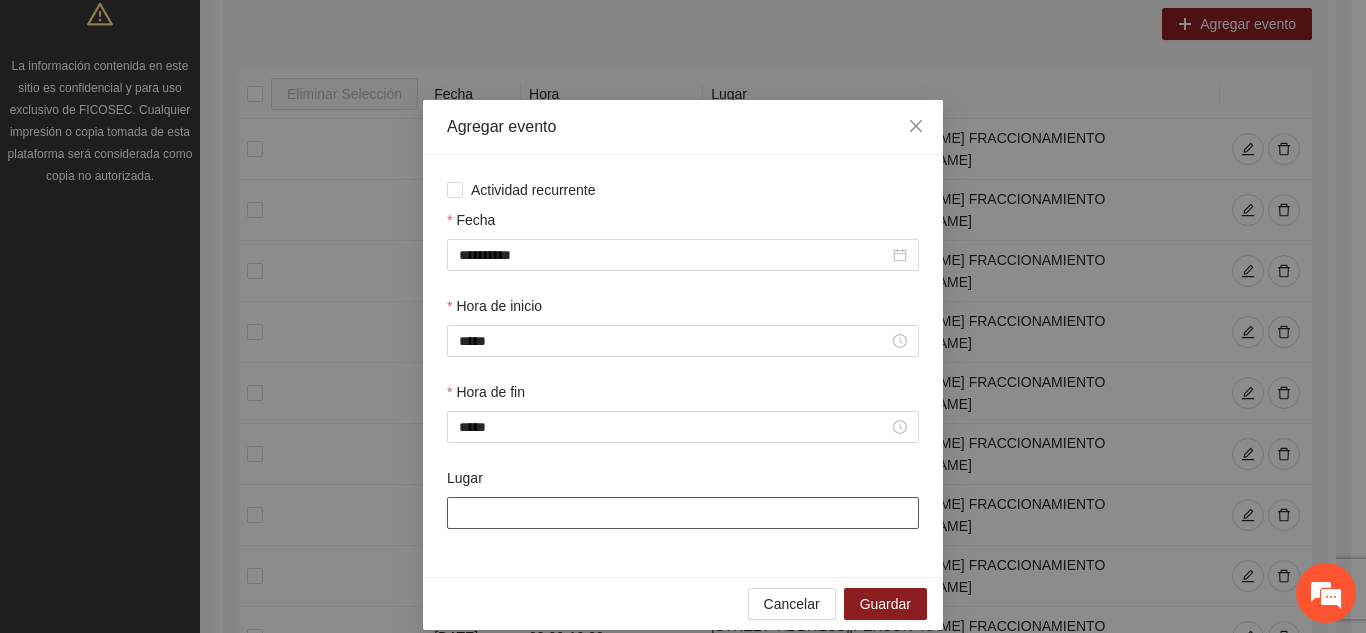 click on "Lugar" at bounding box center [683, 513] 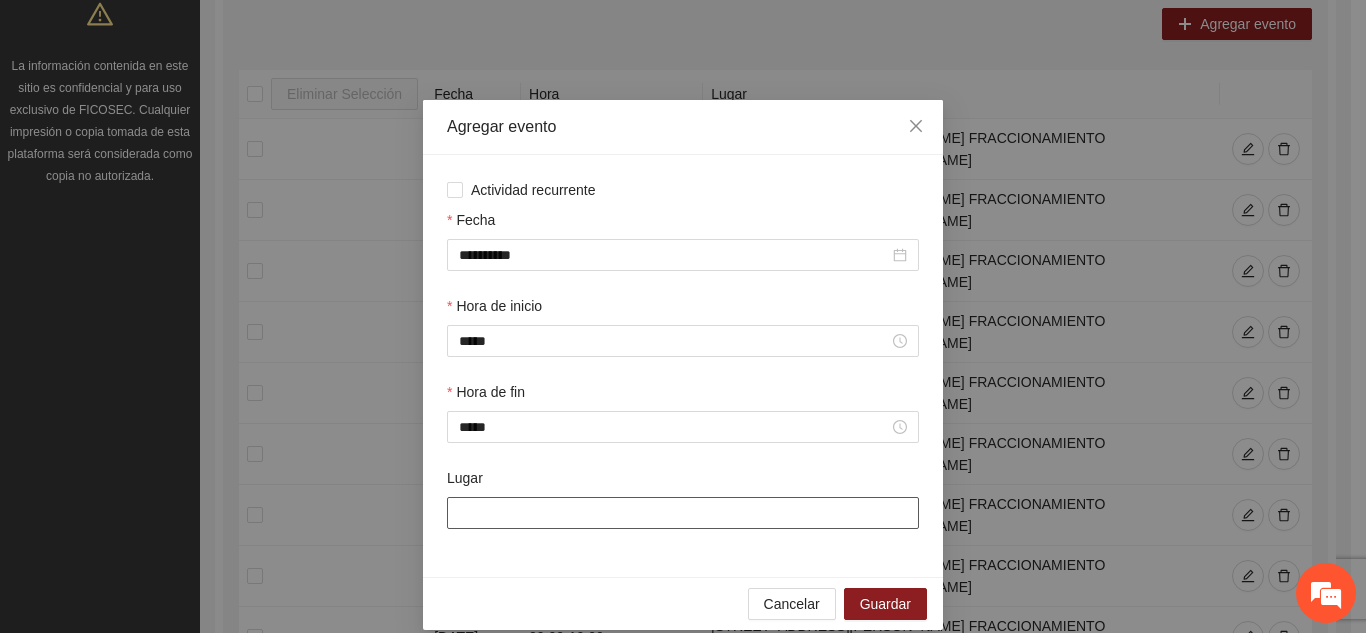 type on "**********" 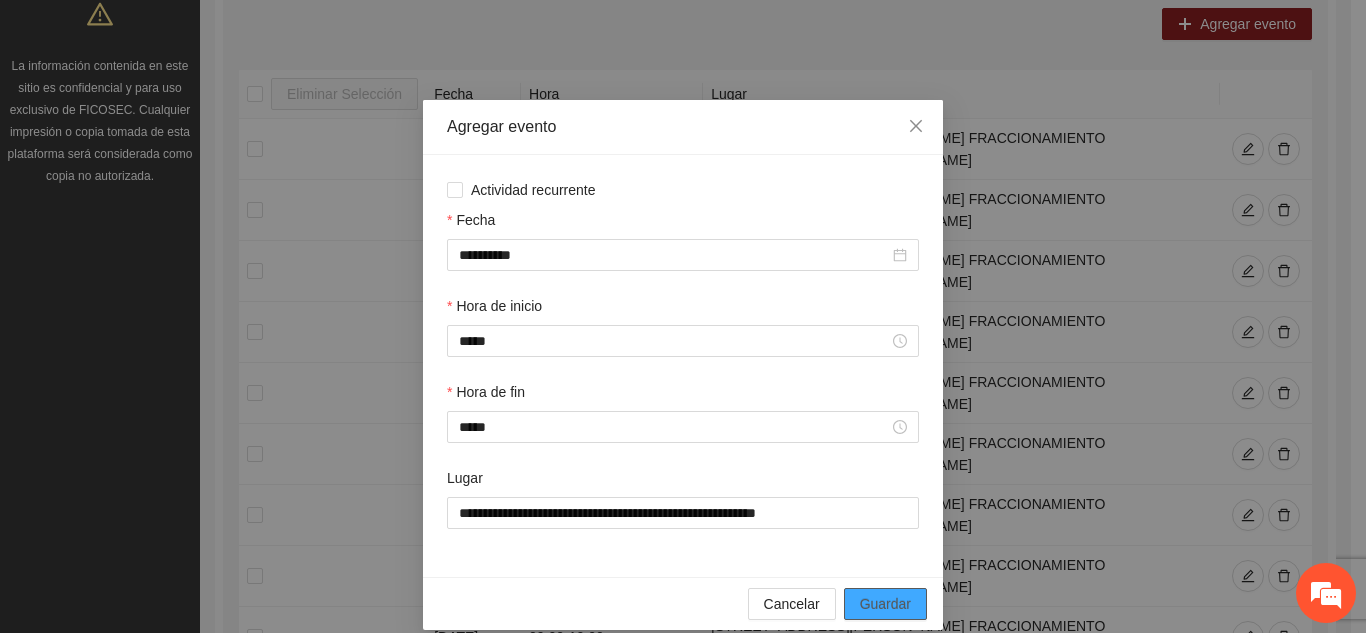 click on "Guardar" at bounding box center (885, 604) 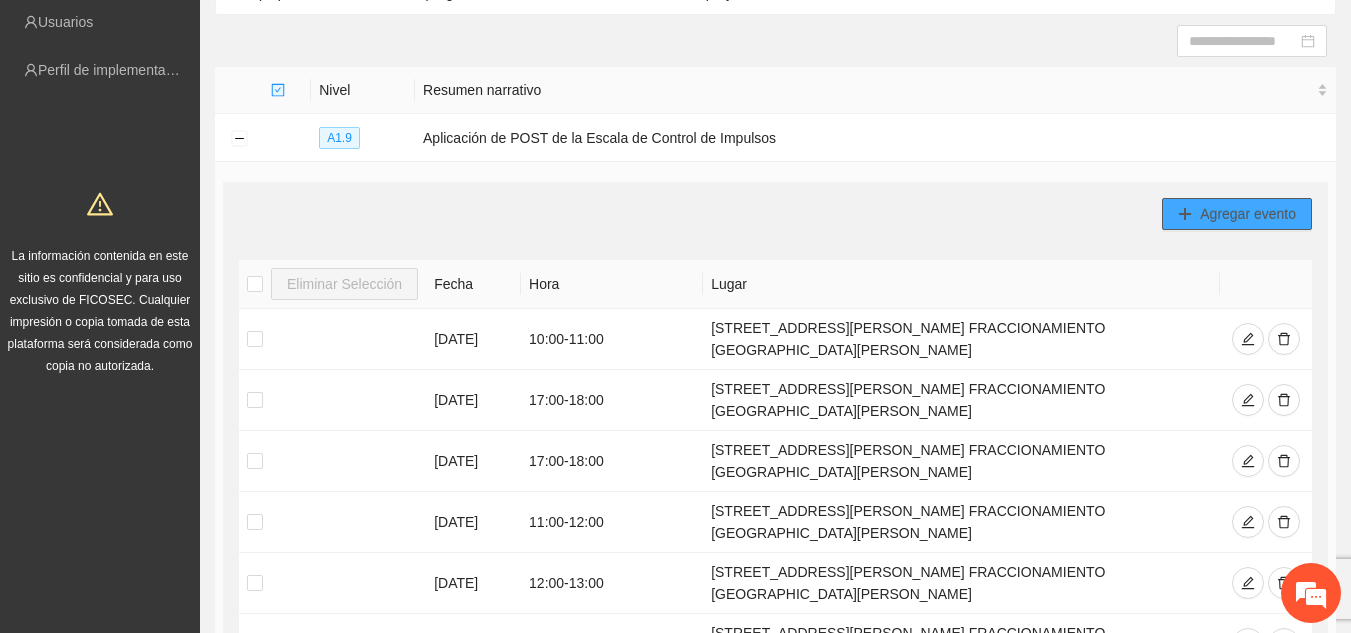 scroll, scrollTop: 144, scrollLeft: 0, axis: vertical 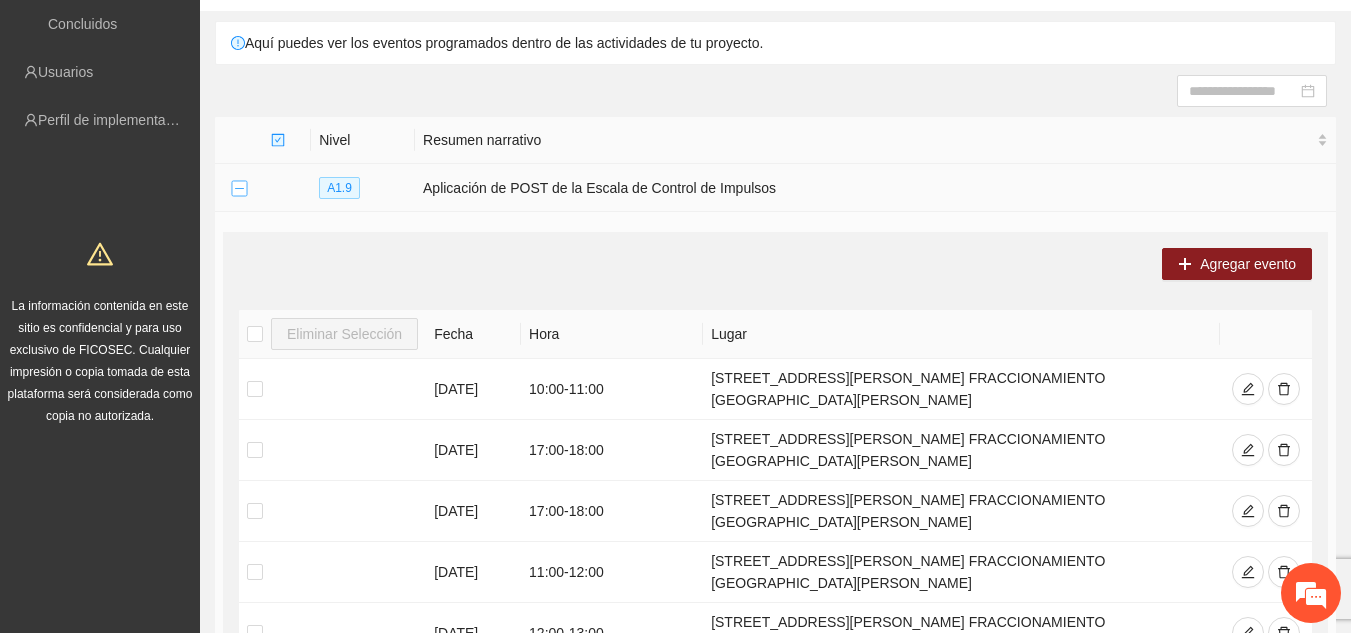 click at bounding box center [239, 189] 